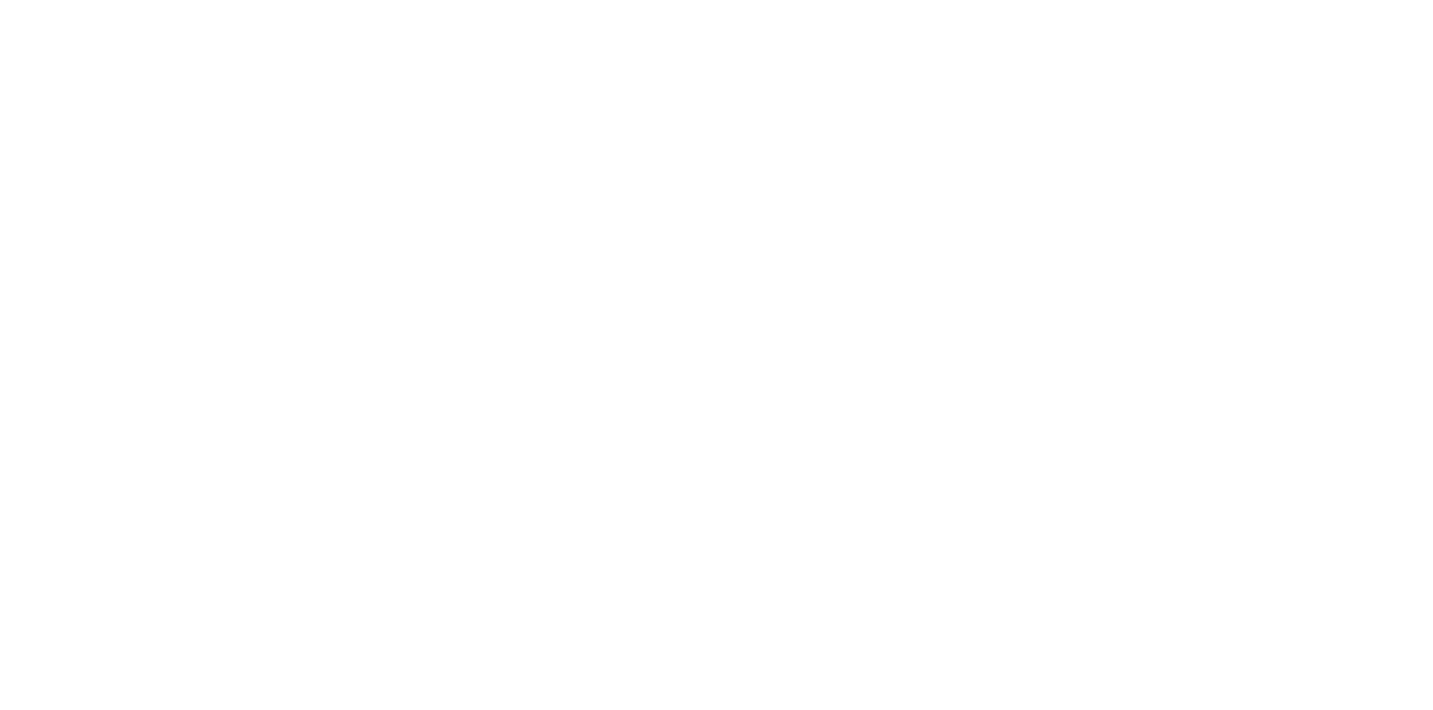 scroll, scrollTop: 0, scrollLeft: 0, axis: both 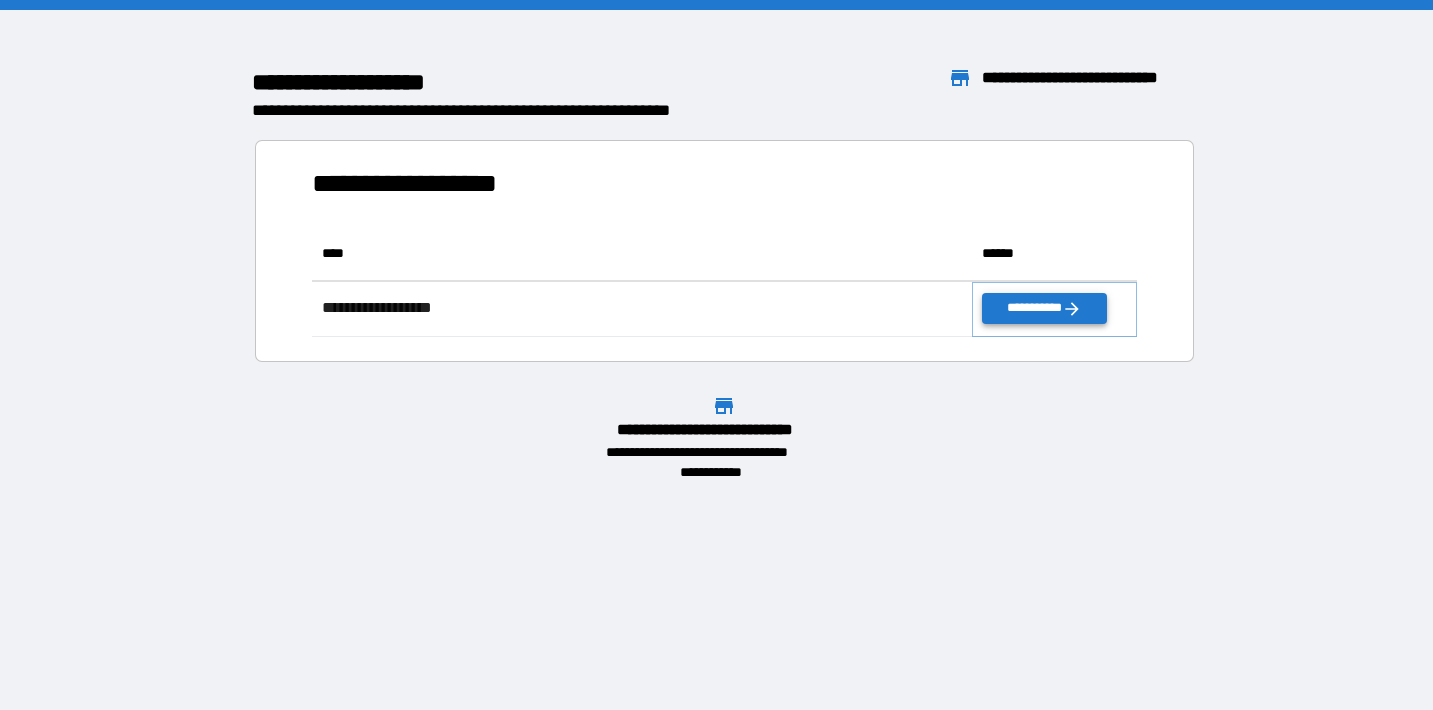 click on "**********" at bounding box center [1044, 308] 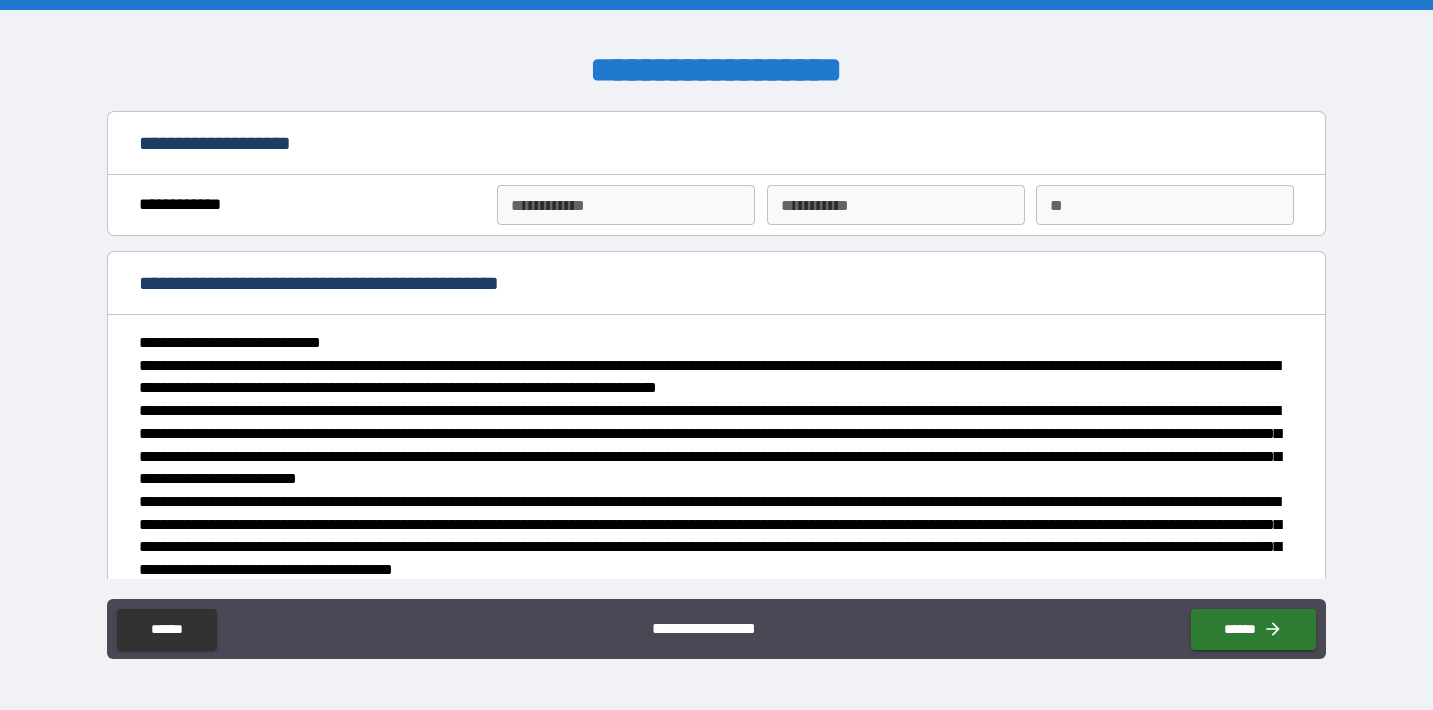 type on "*" 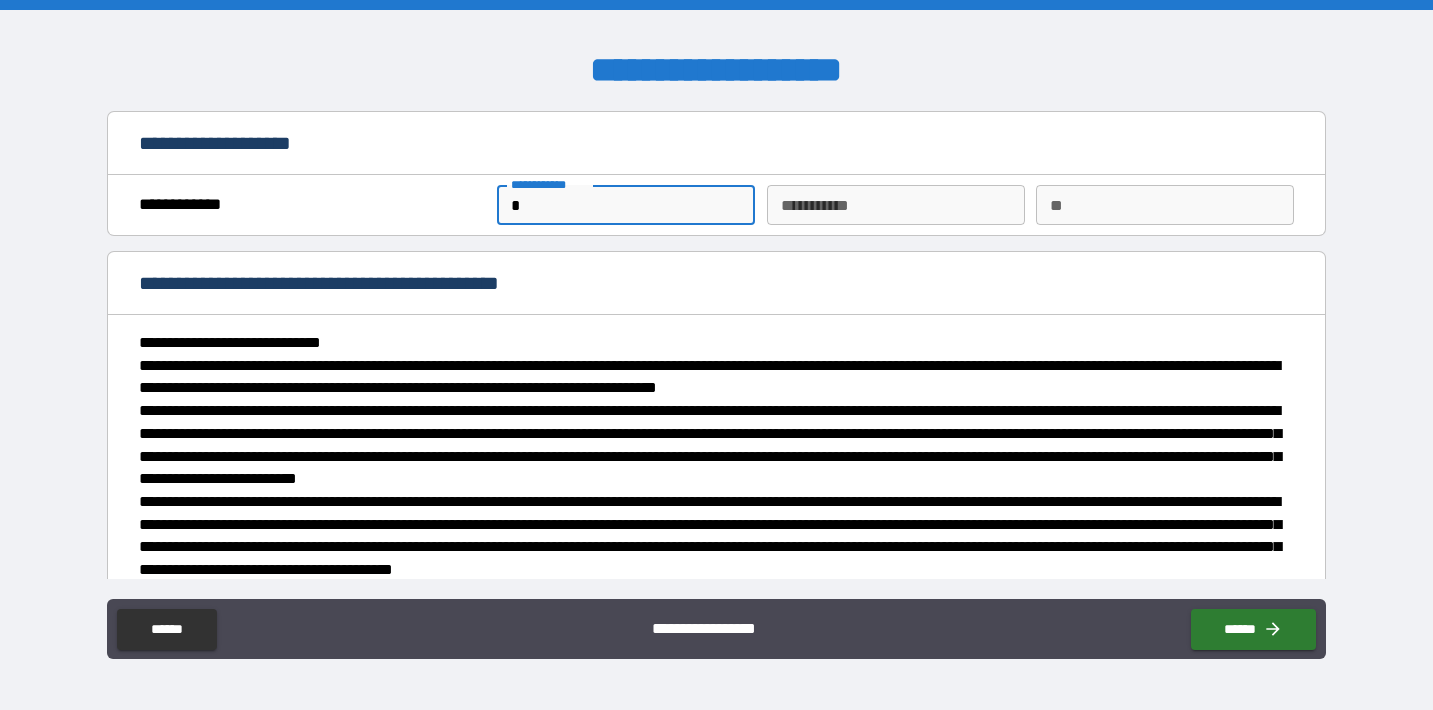type on "**" 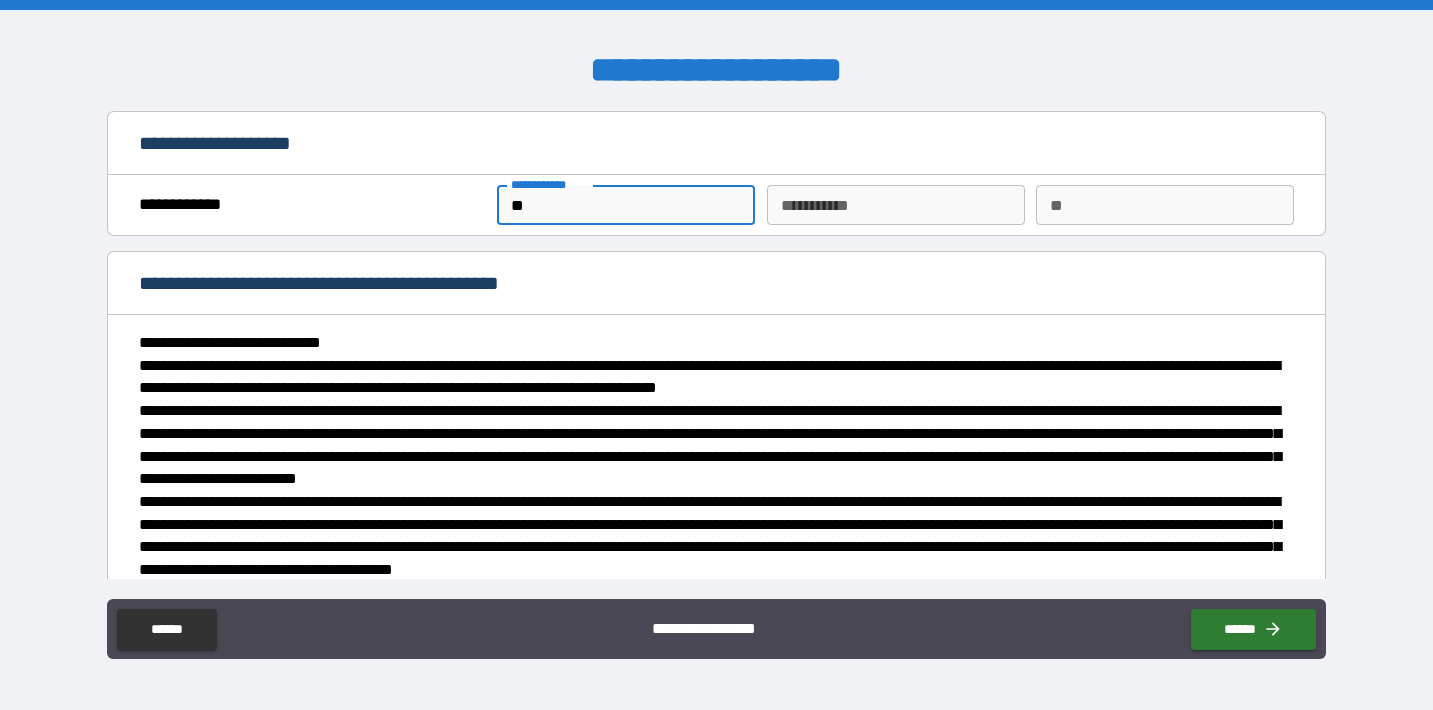 type on "*" 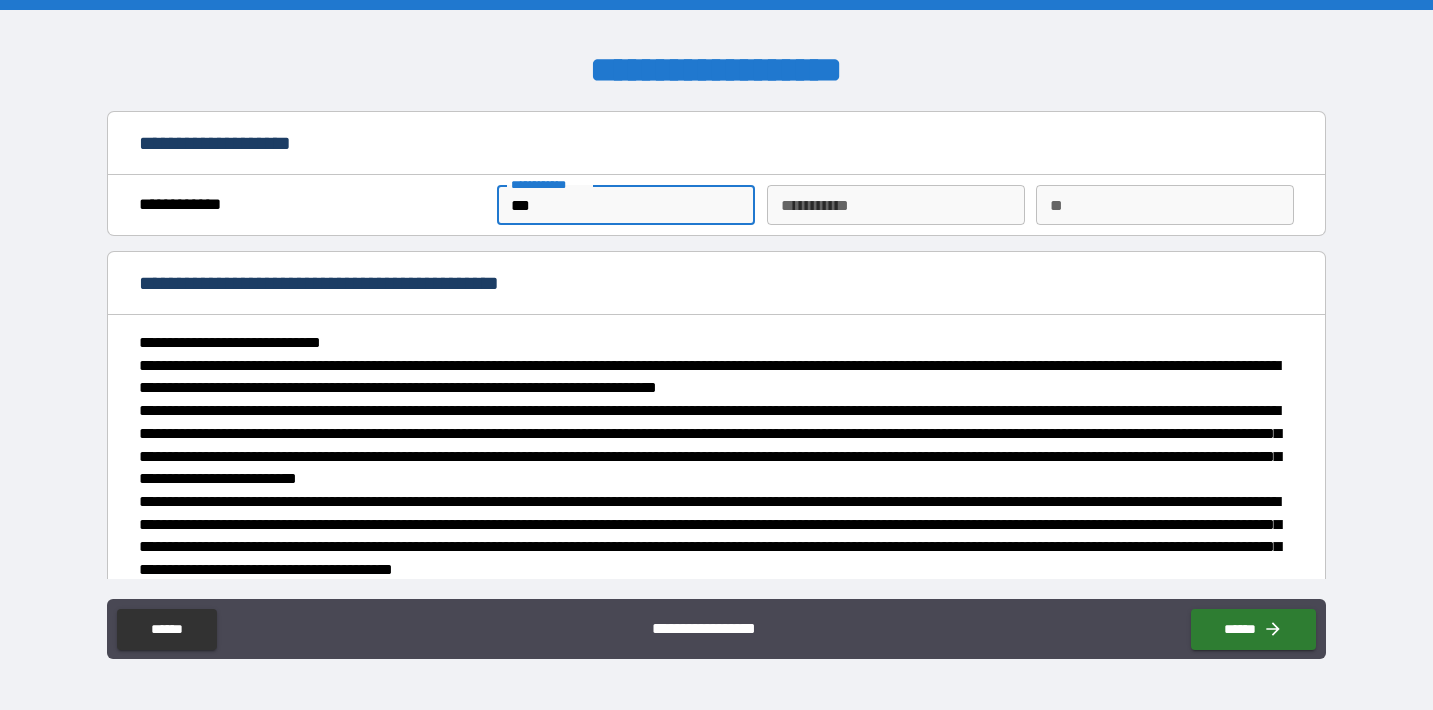 type on "*" 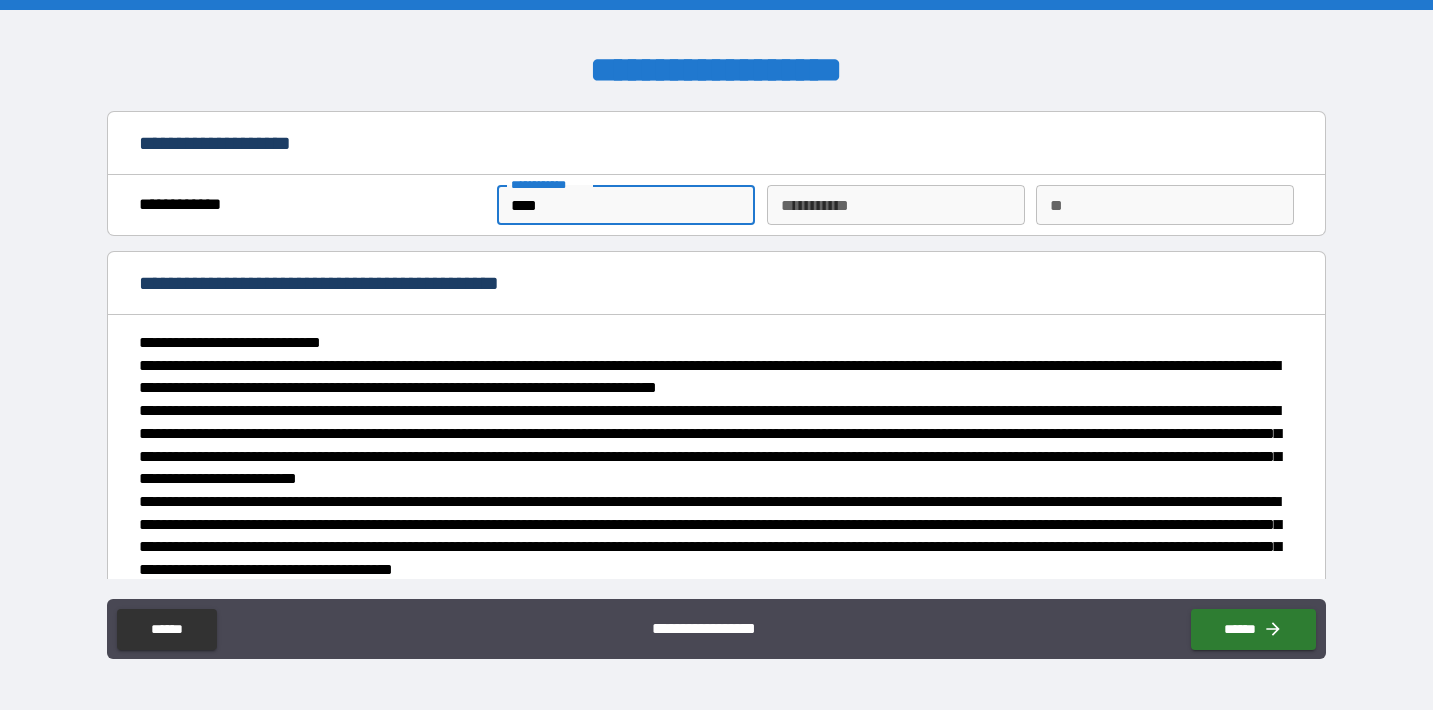 type on "*****" 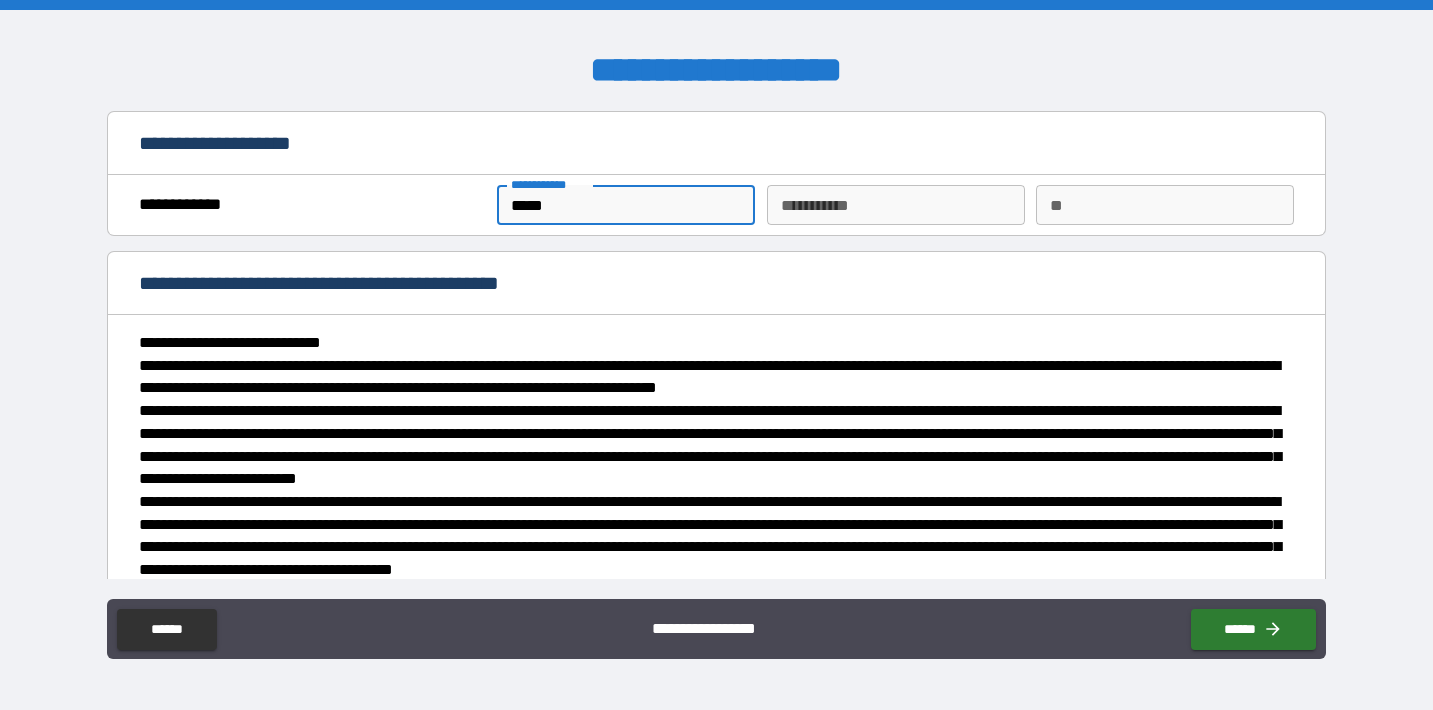 type on "******" 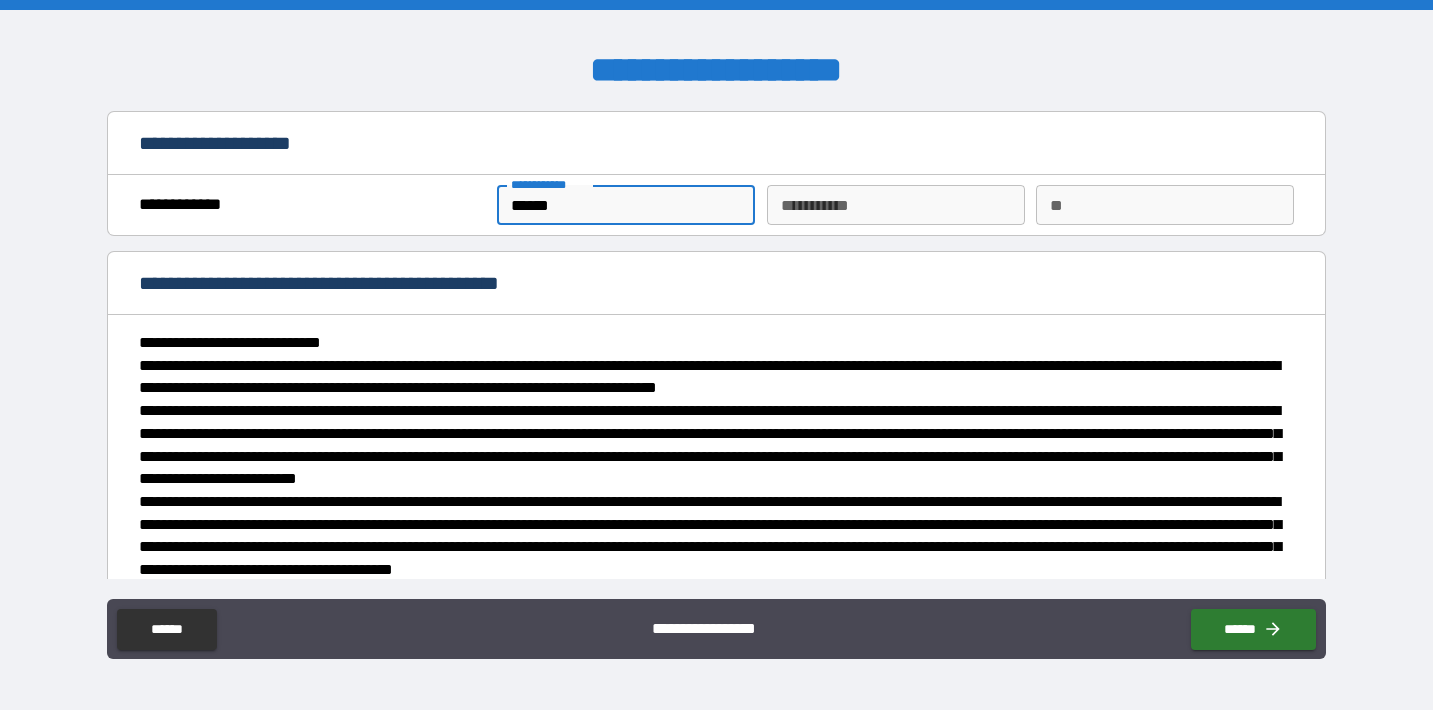 type on "*" 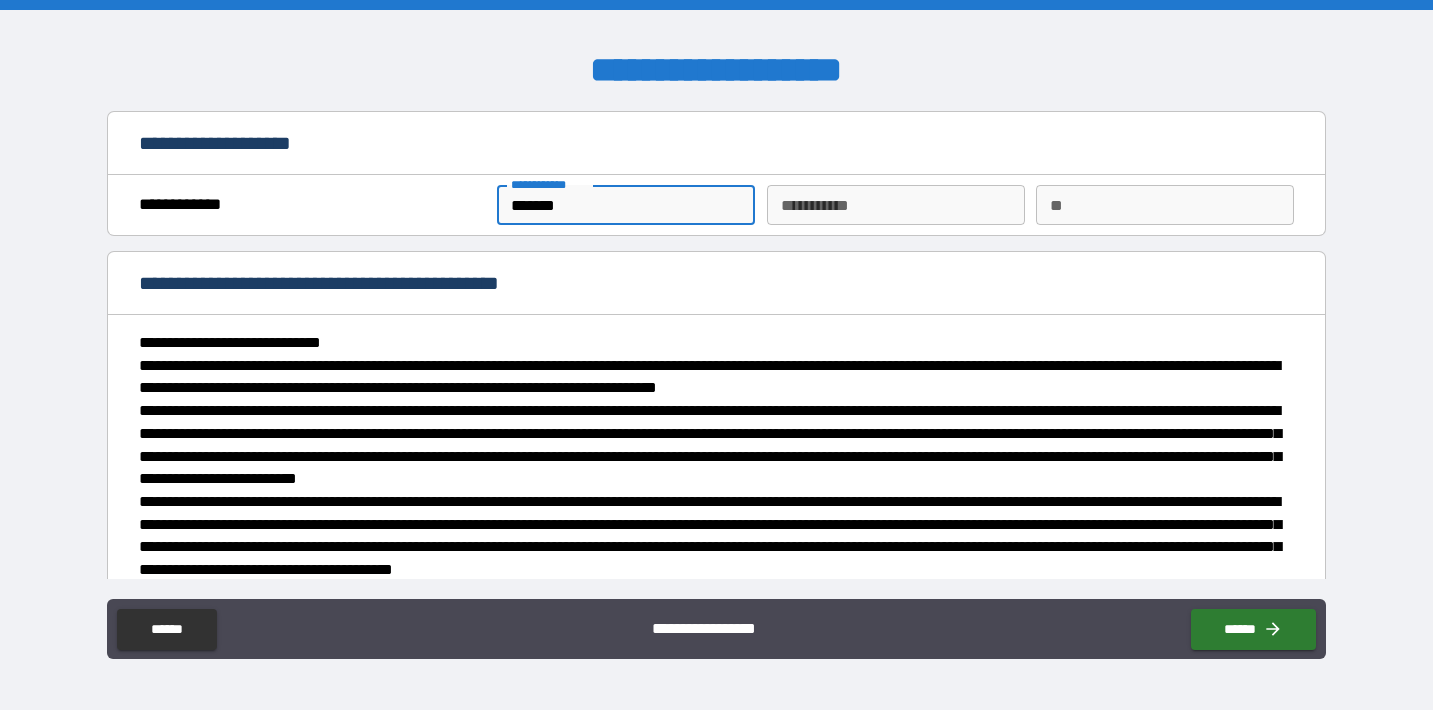 click on "*********   * *********   *" at bounding box center (896, 205) 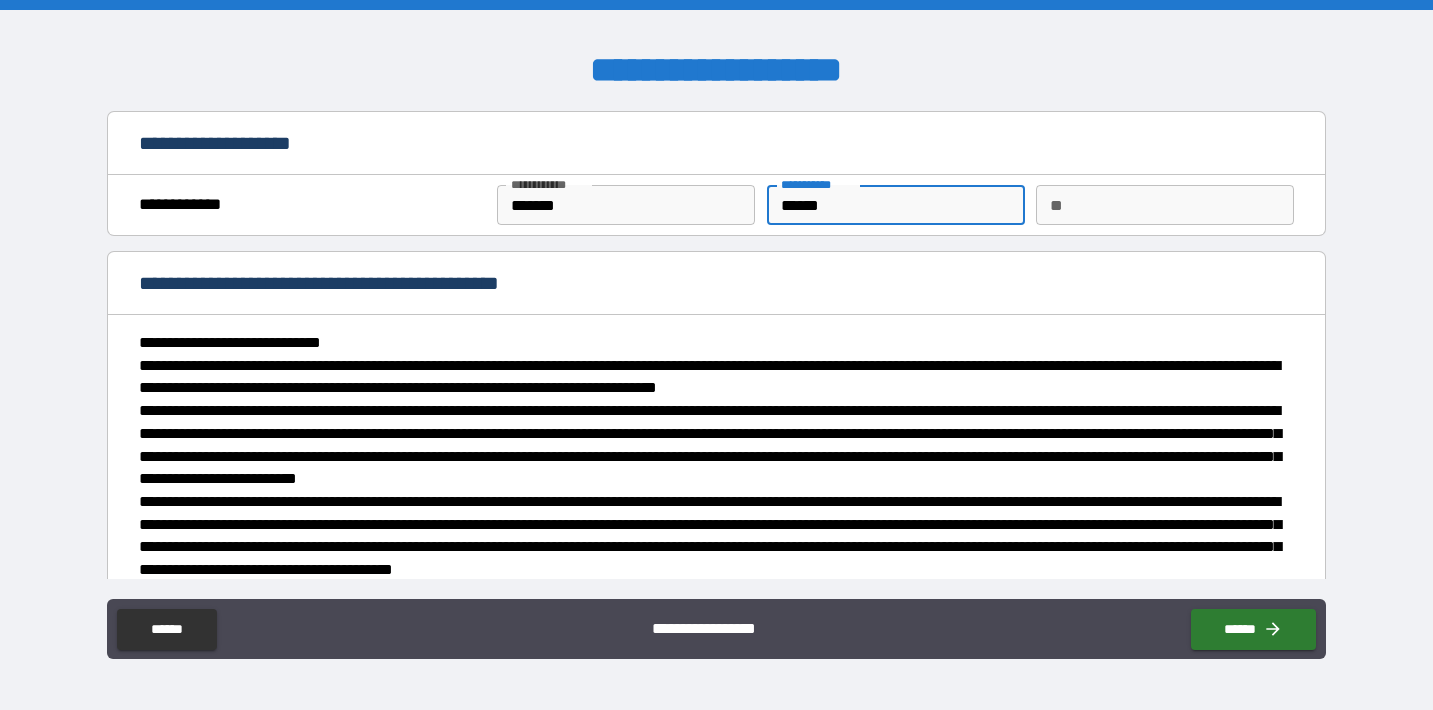 click on "**" at bounding box center (1165, 205) 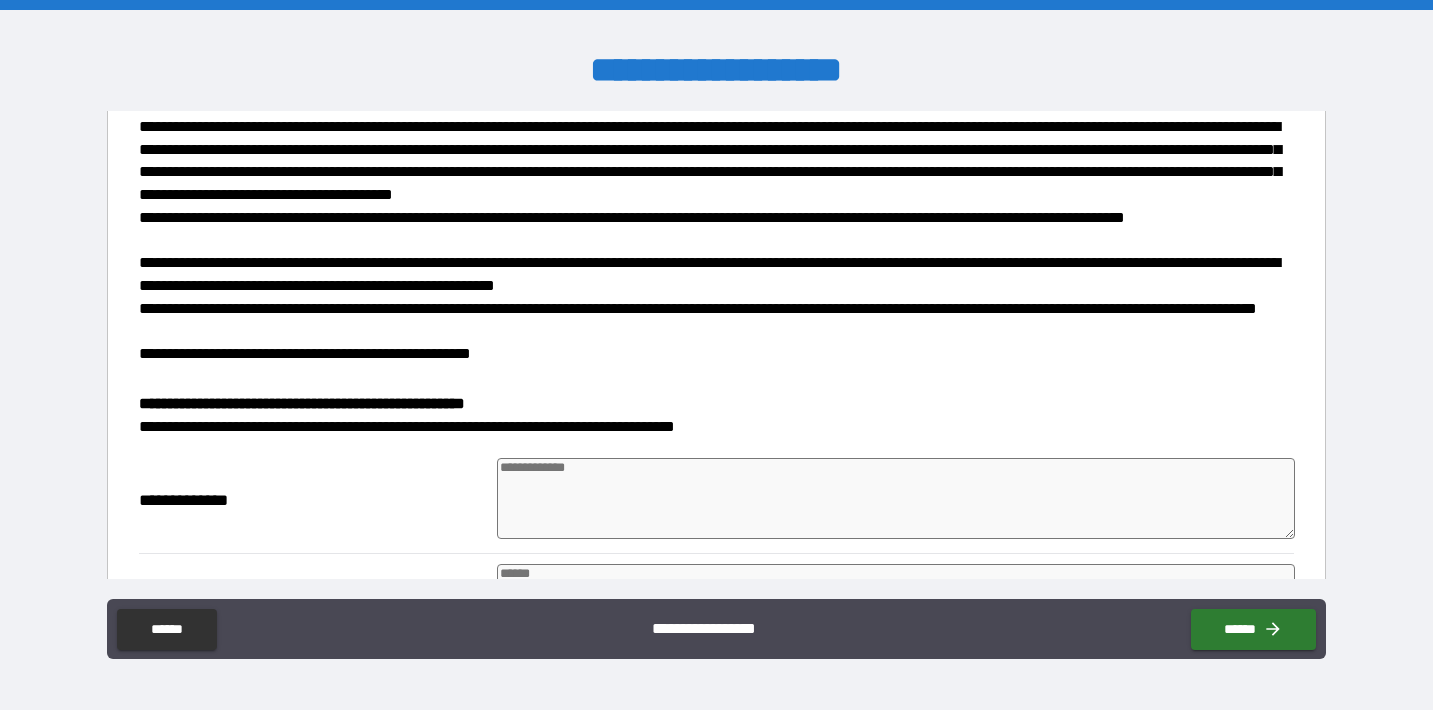 scroll, scrollTop: 376, scrollLeft: 0, axis: vertical 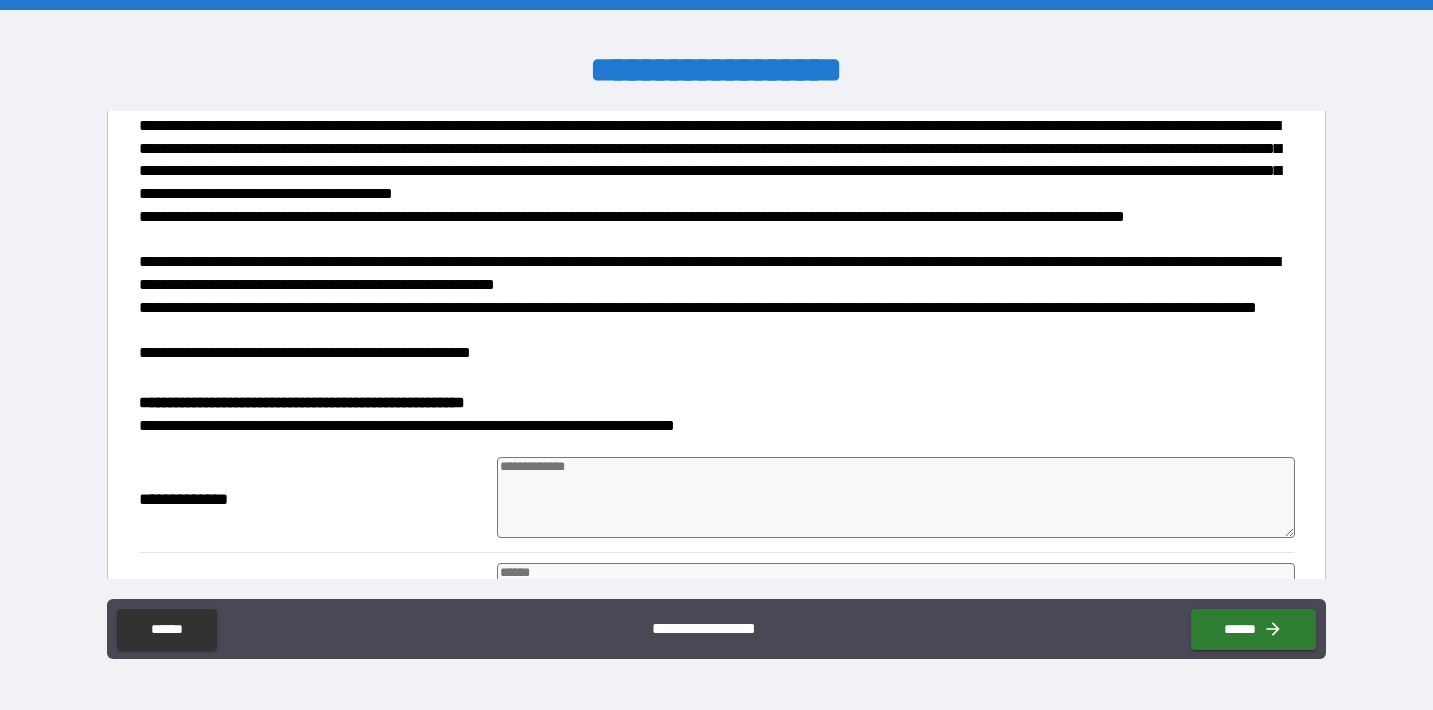 click at bounding box center (896, 497) 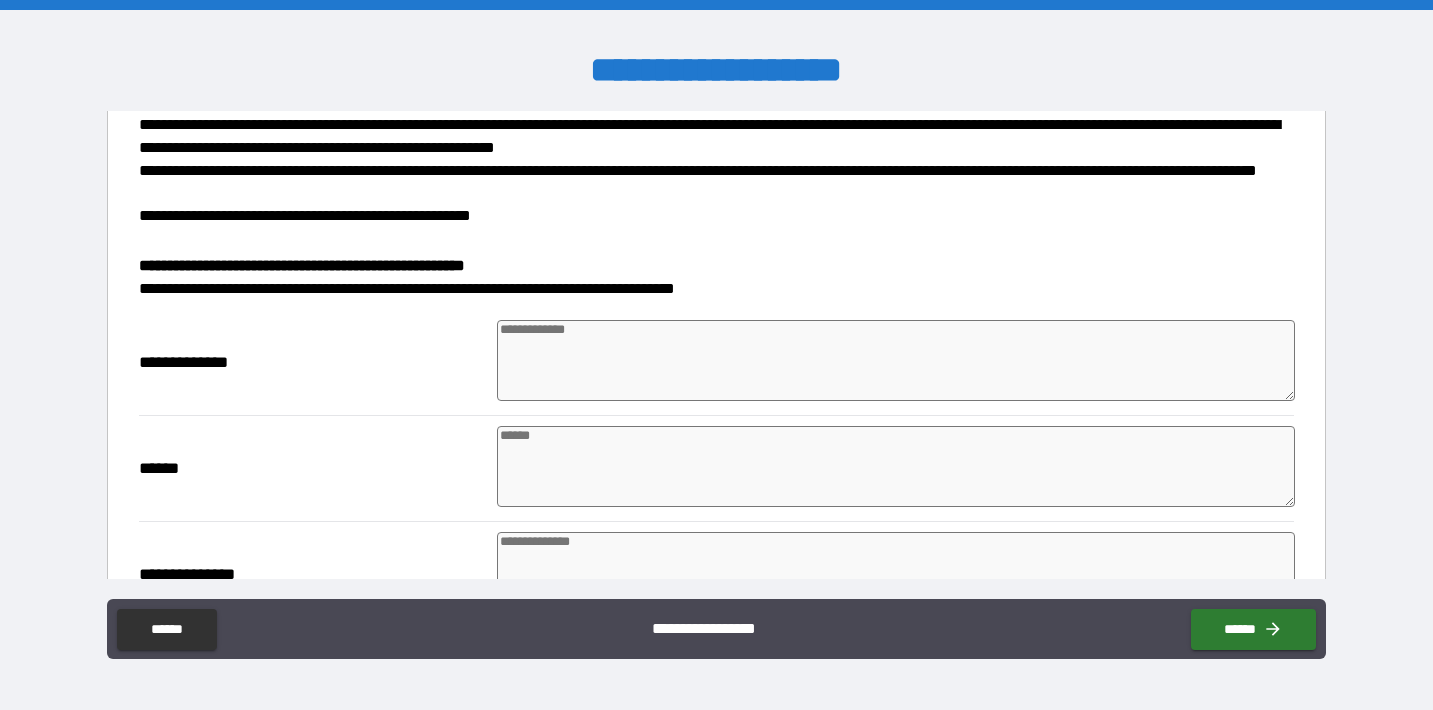 scroll, scrollTop: 519, scrollLeft: 0, axis: vertical 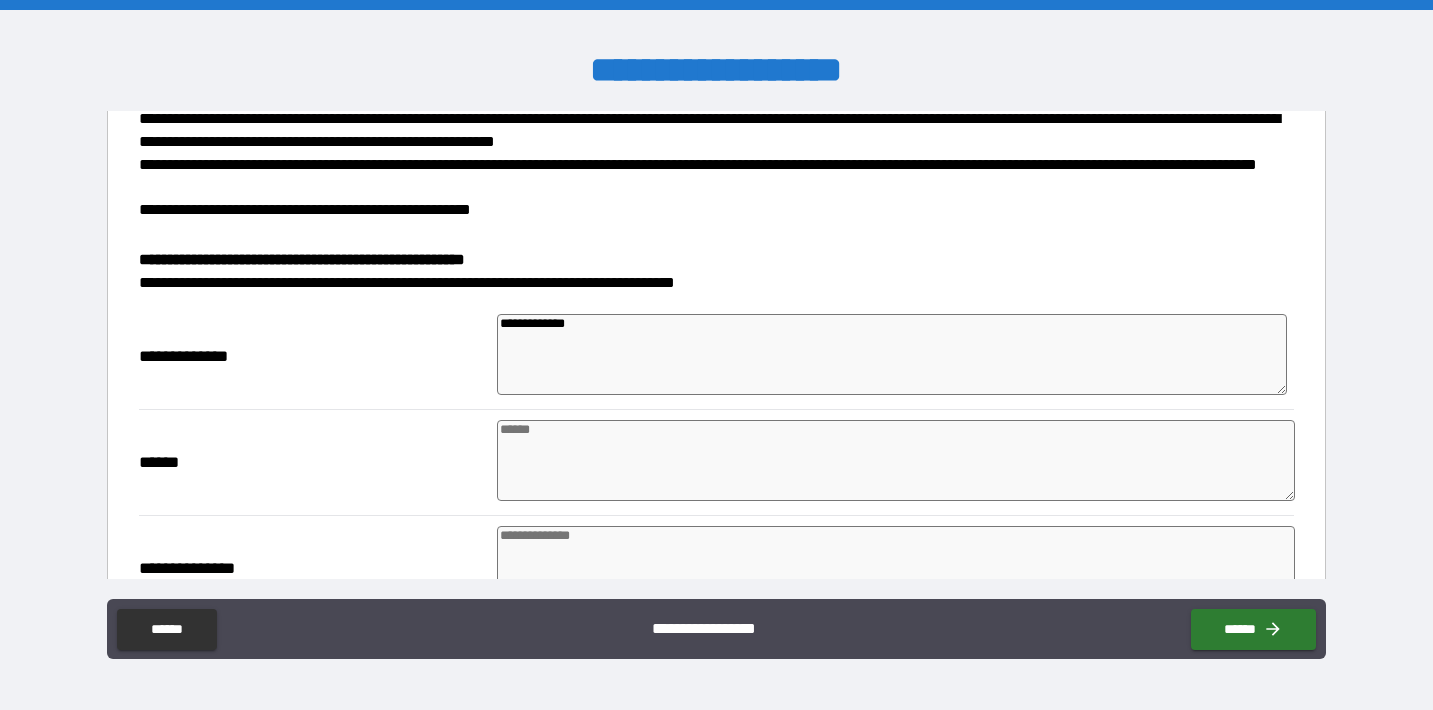 click at bounding box center [896, 460] 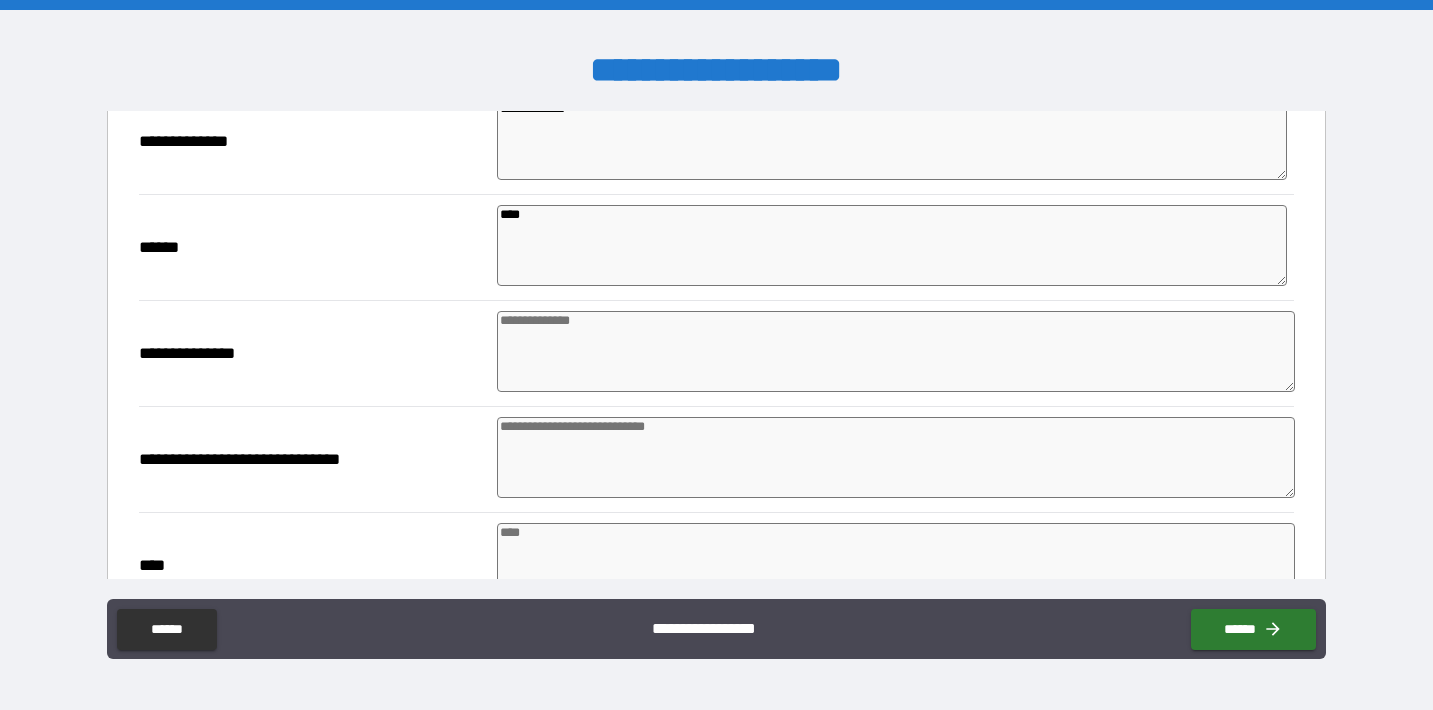 scroll, scrollTop: 735, scrollLeft: 0, axis: vertical 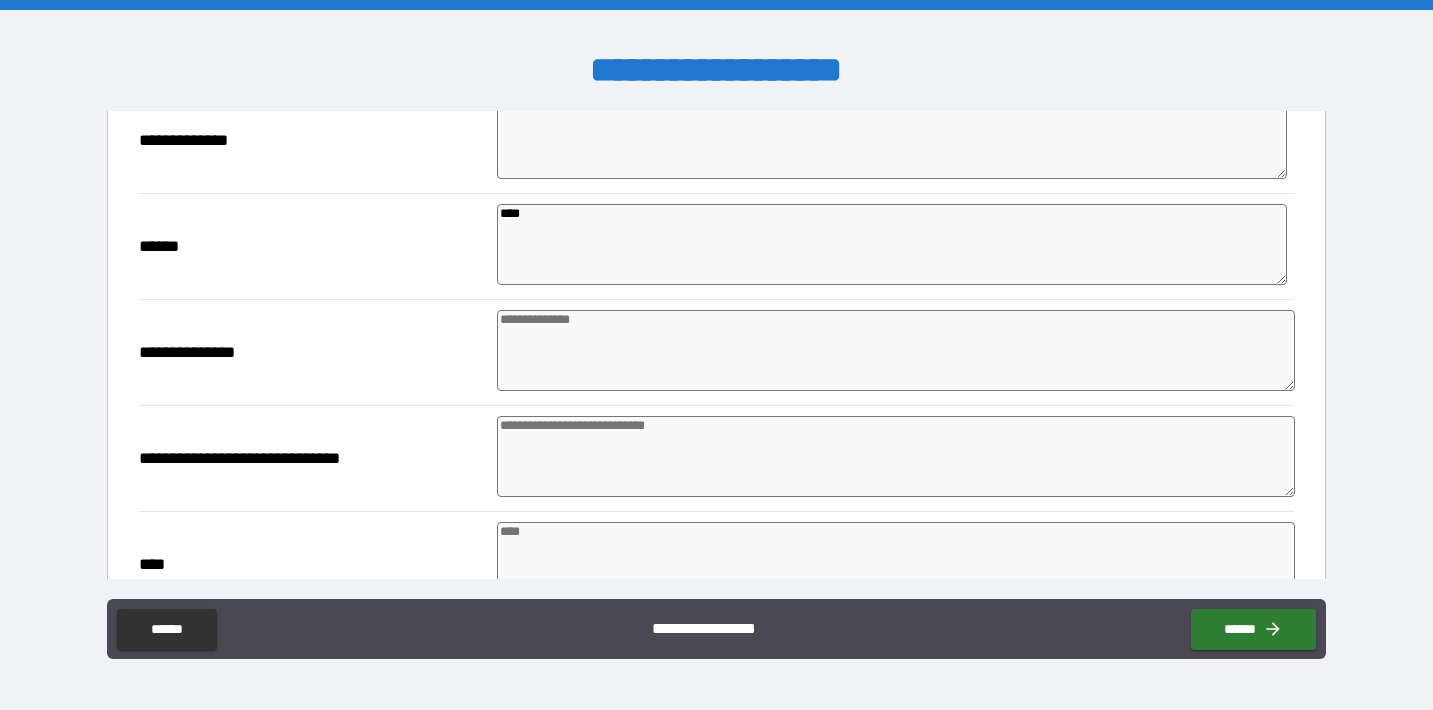 click at bounding box center [896, 350] 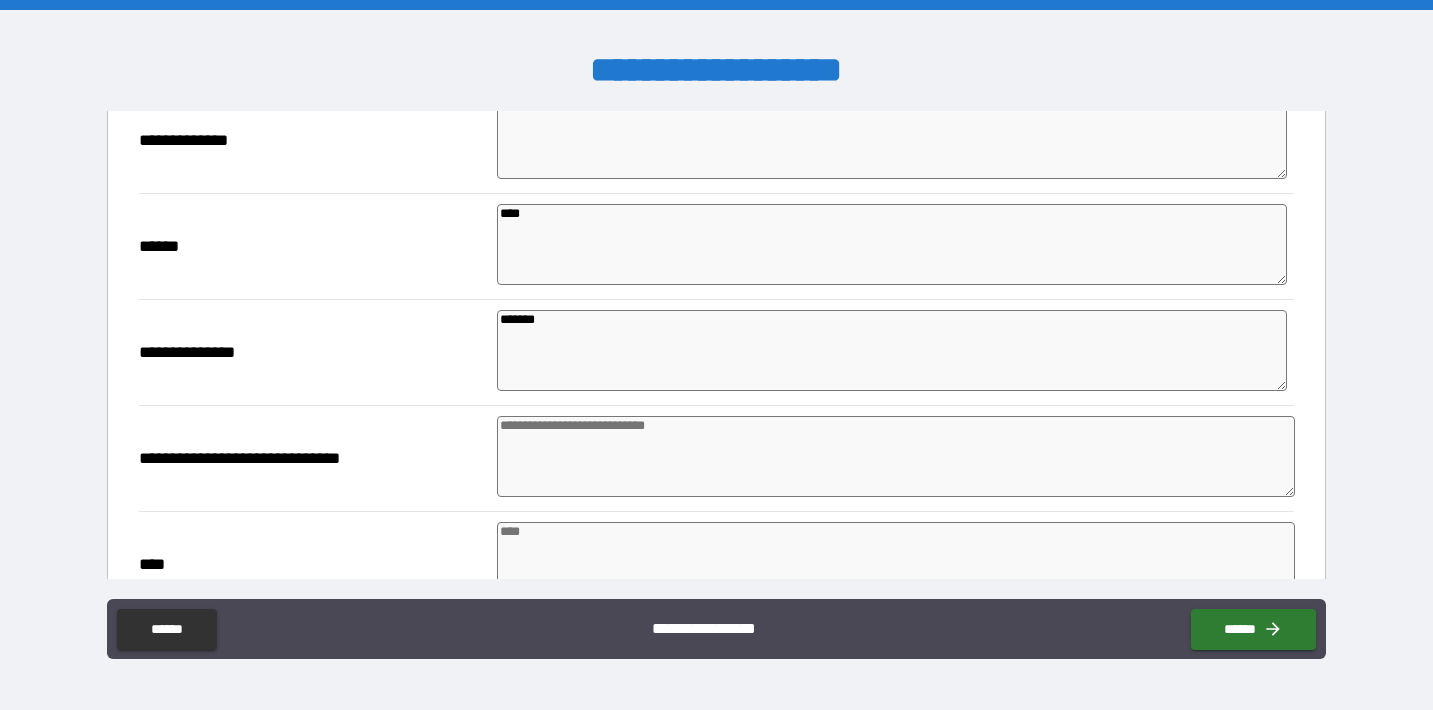 click at bounding box center (896, 456) 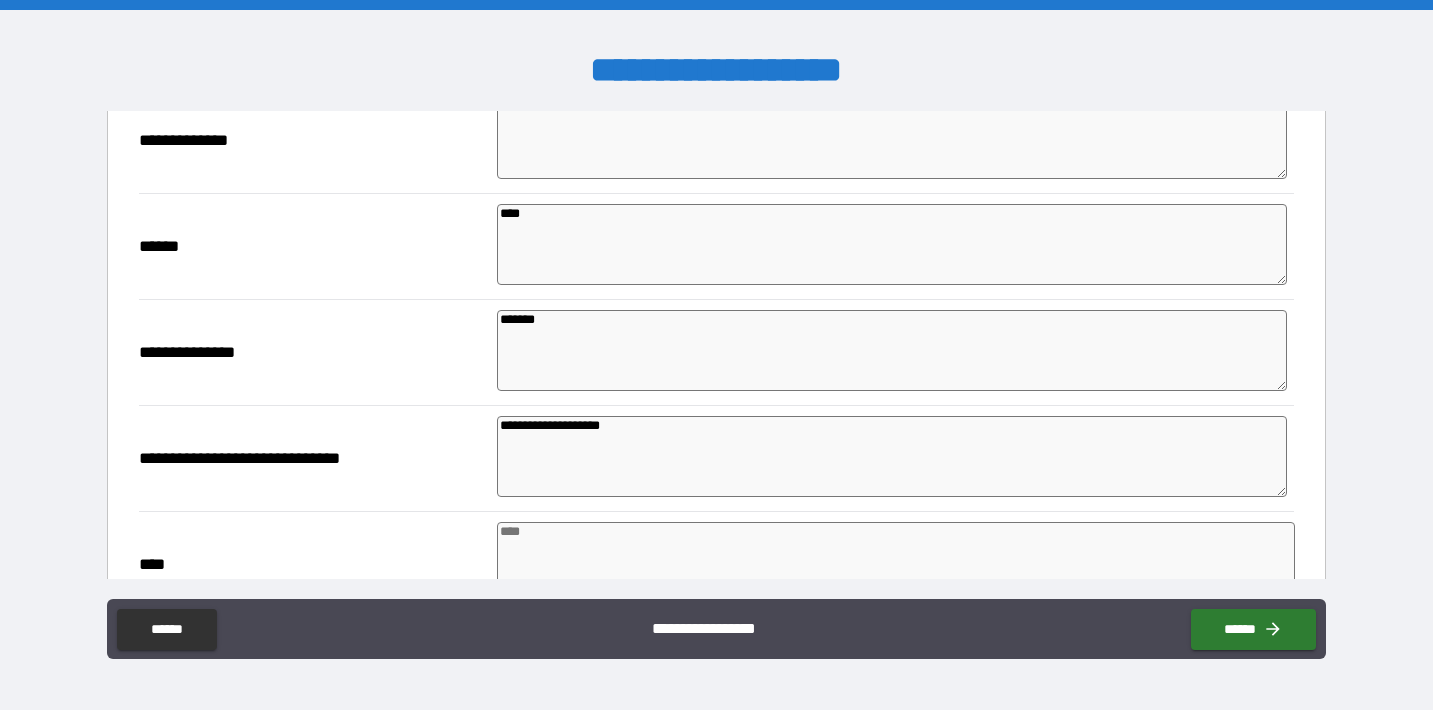 click at bounding box center (896, 562) 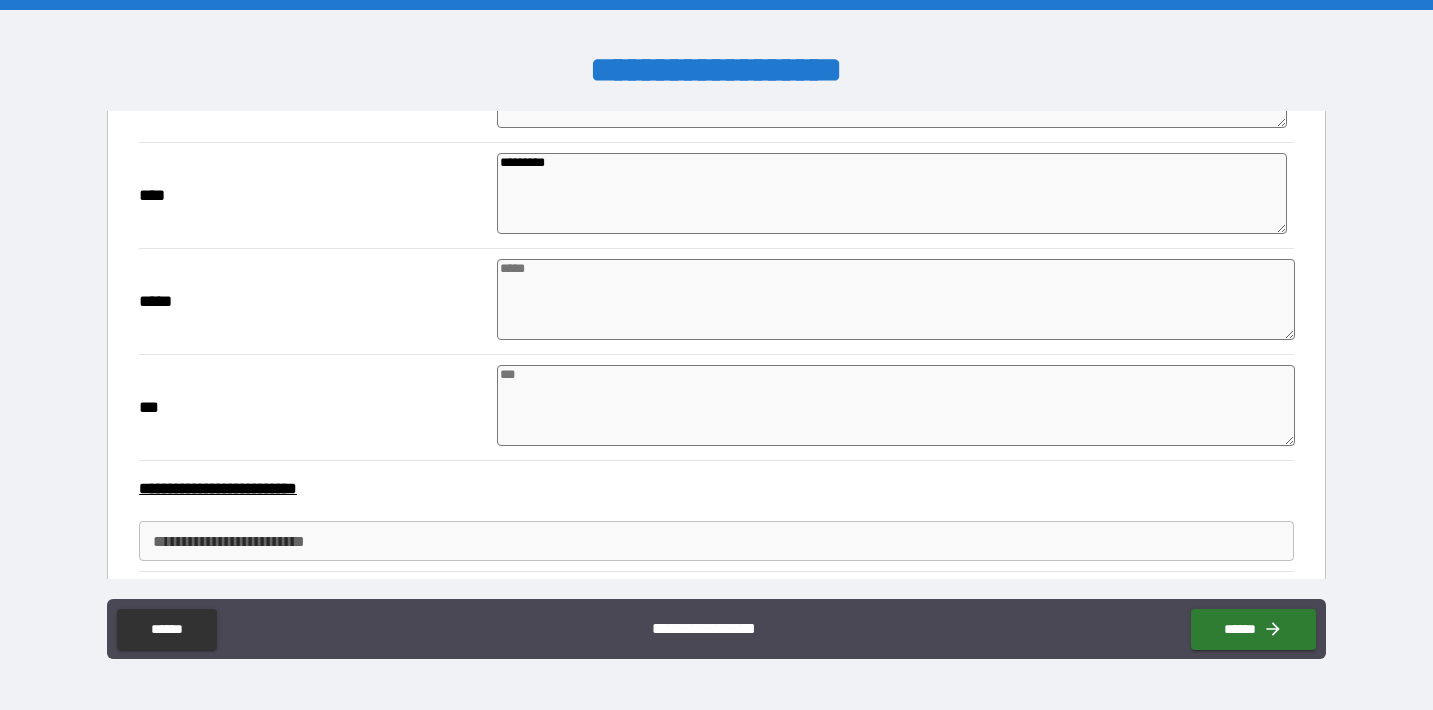 scroll, scrollTop: 1106, scrollLeft: 0, axis: vertical 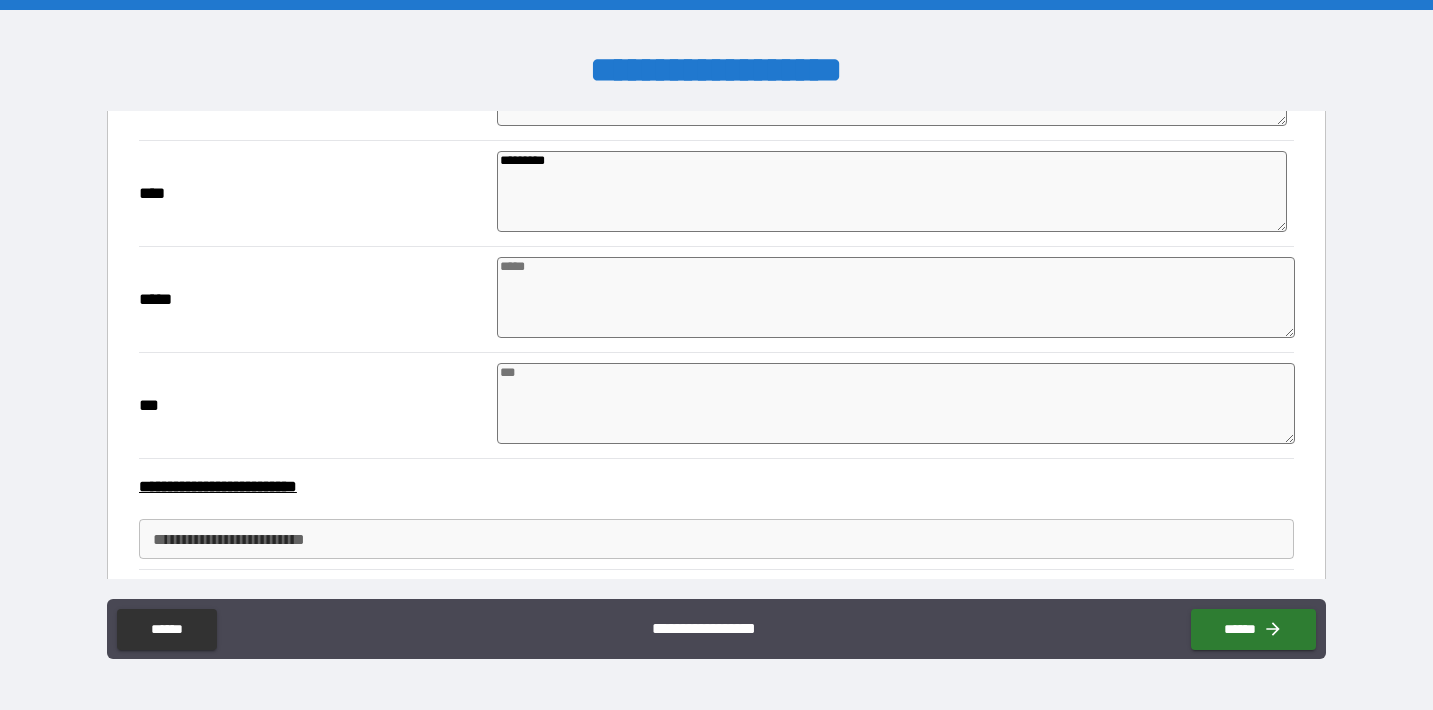 click at bounding box center [896, 297] 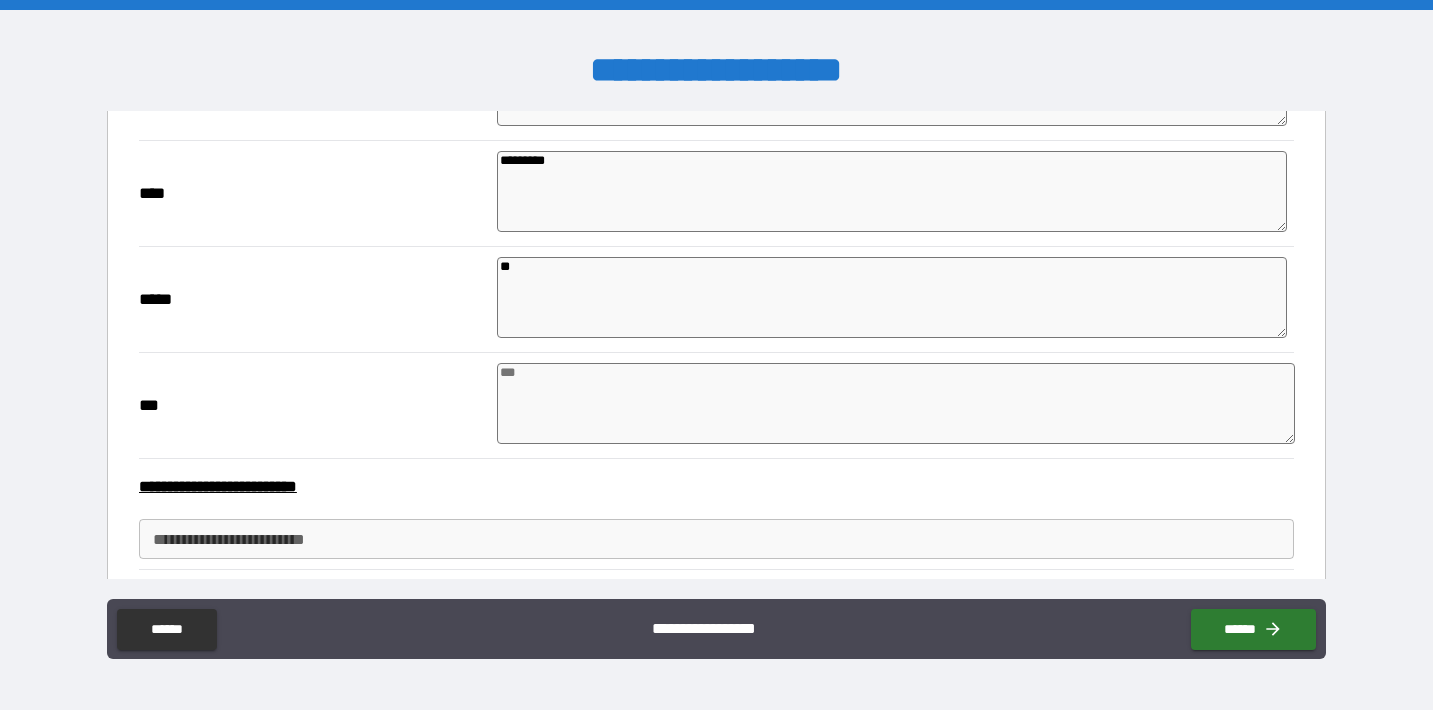 click at bounding box center [896, 403] 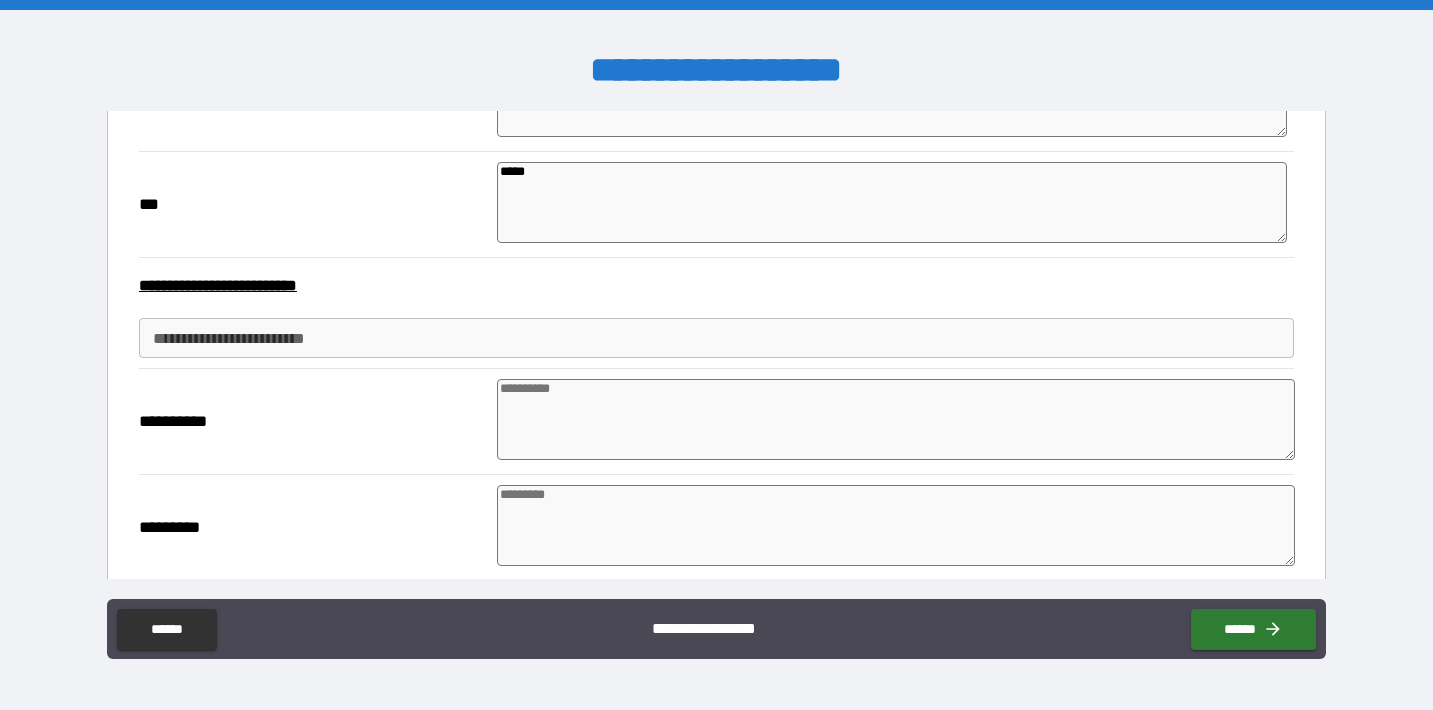scroll, scrollTop: 1320, scrollLeft: 0, axis: vertical 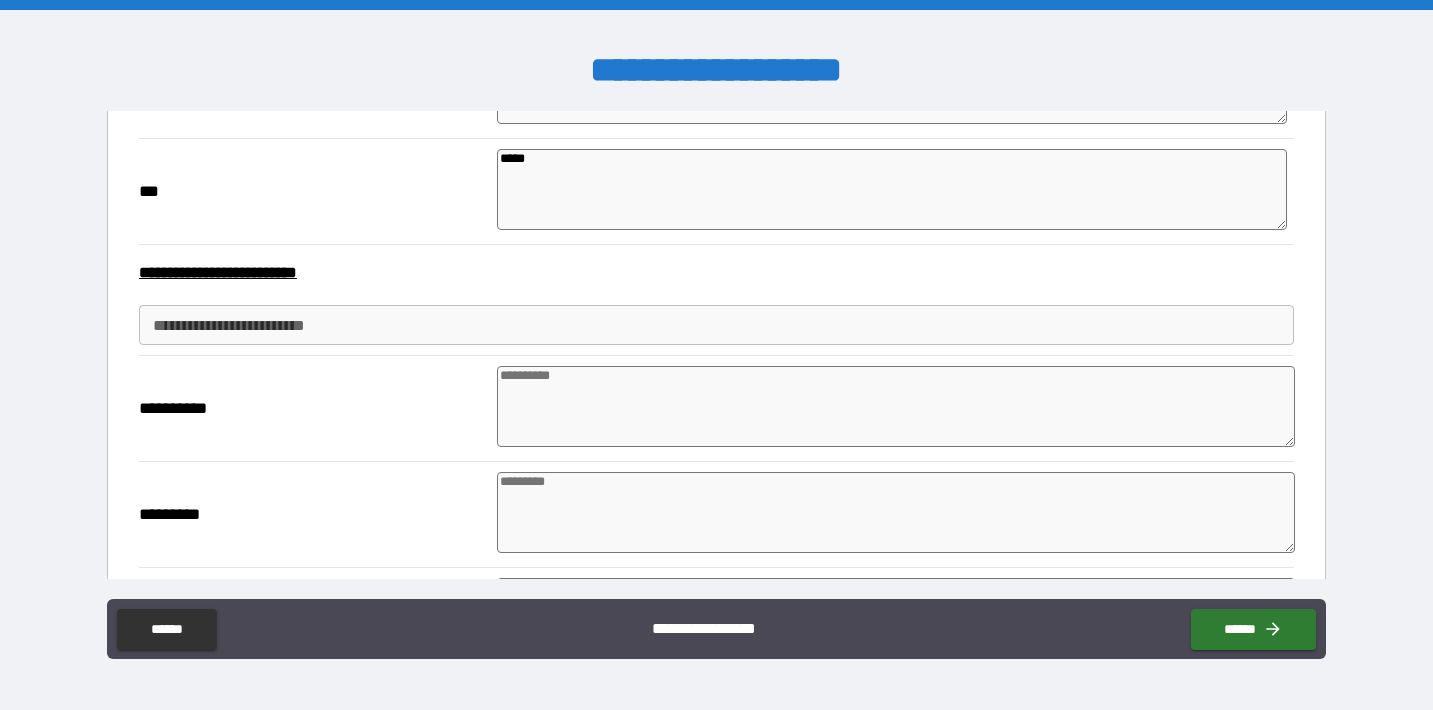 click on "**********" at bounding box center [716, 325] 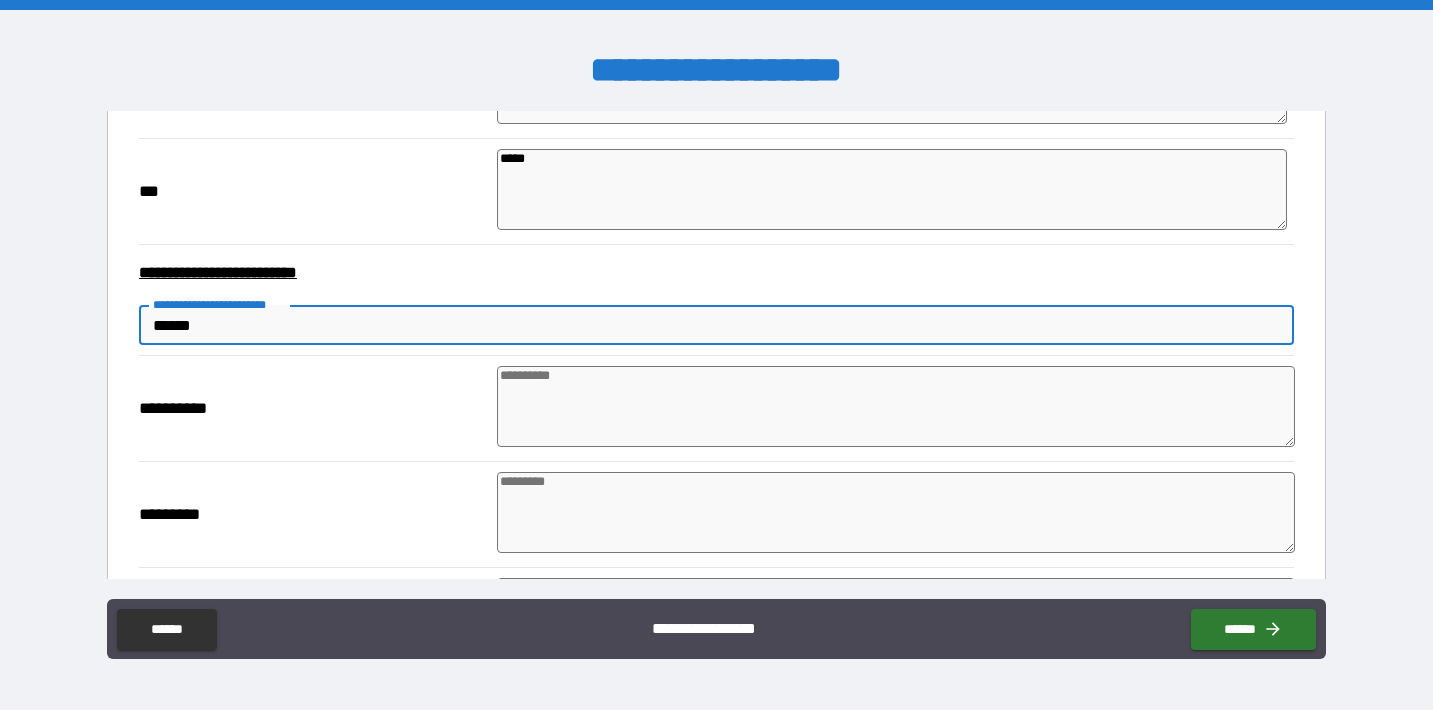 click at bounding box center [896, 406] 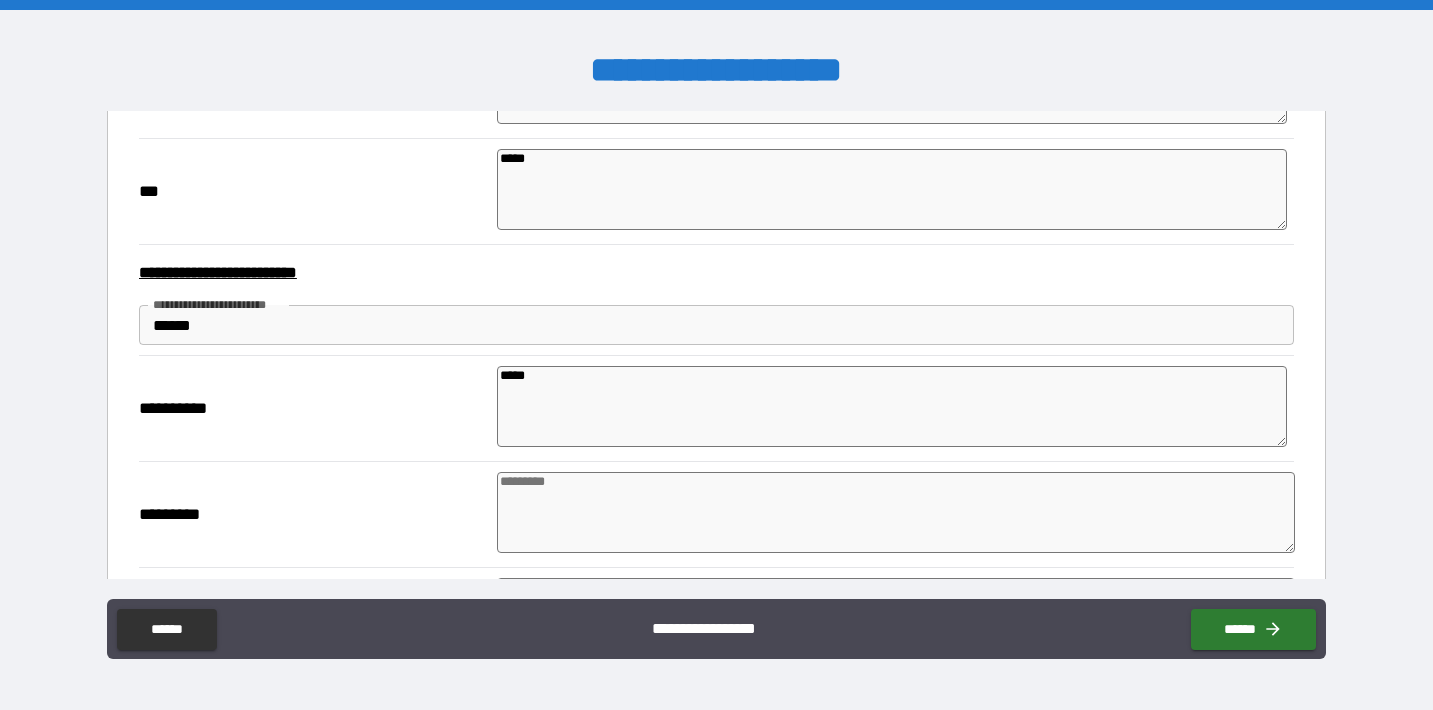 click at bounding box center [896, 512] 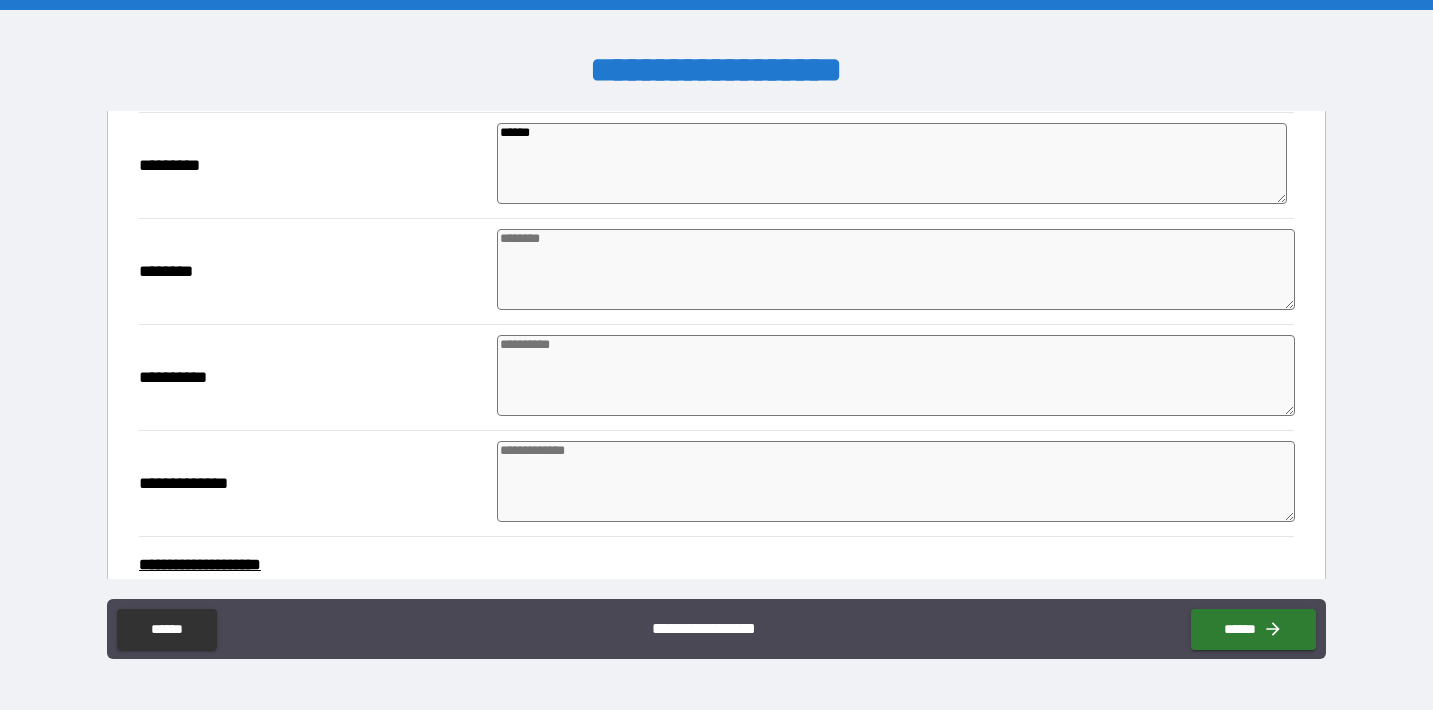 scroll, scrollTop: 1680, scrollLeft: 0, axis: vertical 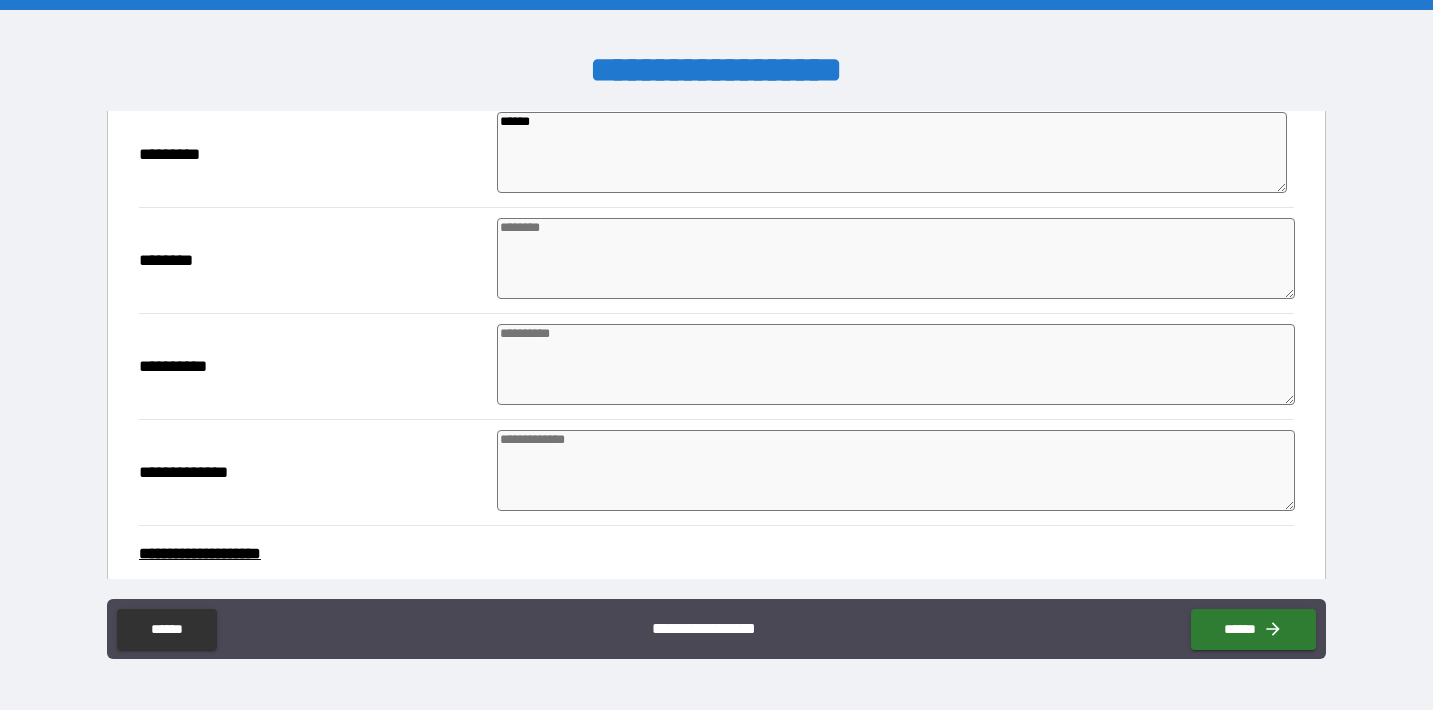 click at bounding box center (896, 258) 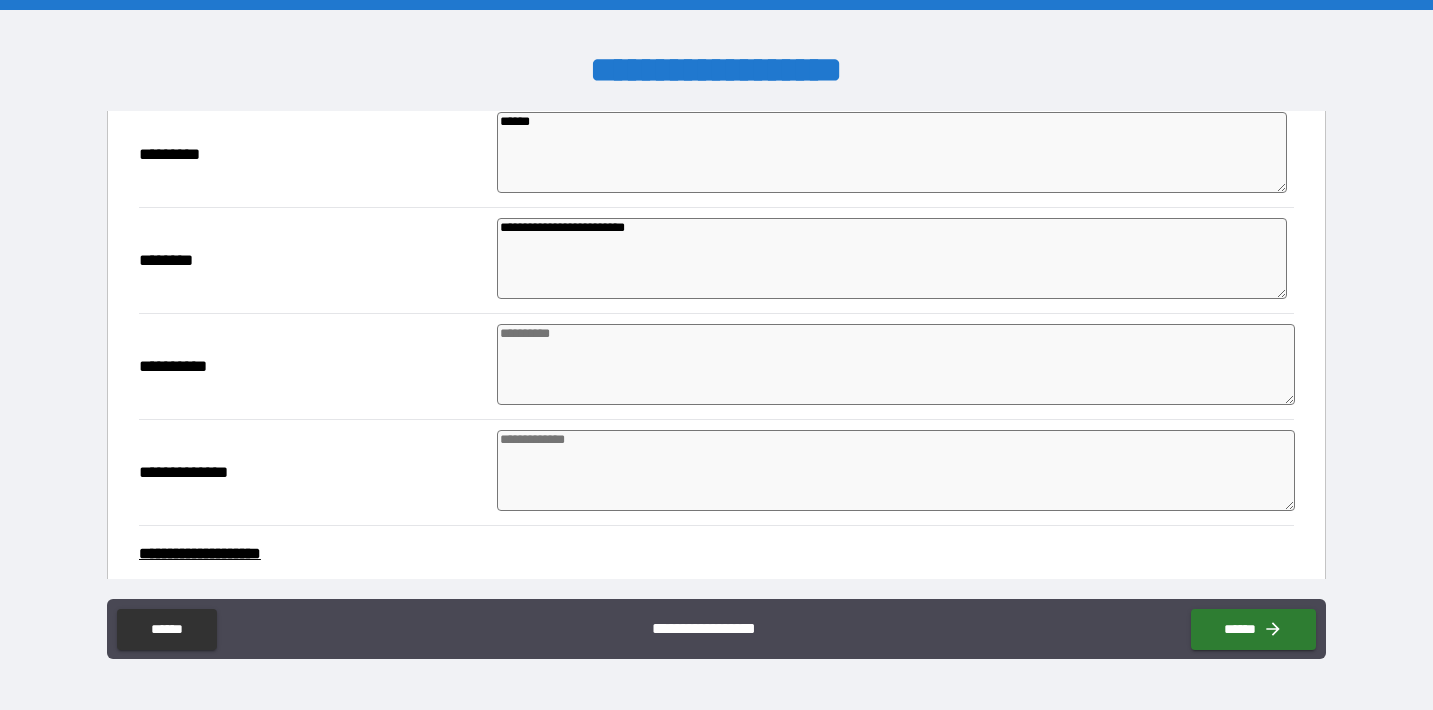 drag, startPoint x: 602, startPoint y: 228, endPoint x: 723, endPoint y: 228, distance: 121 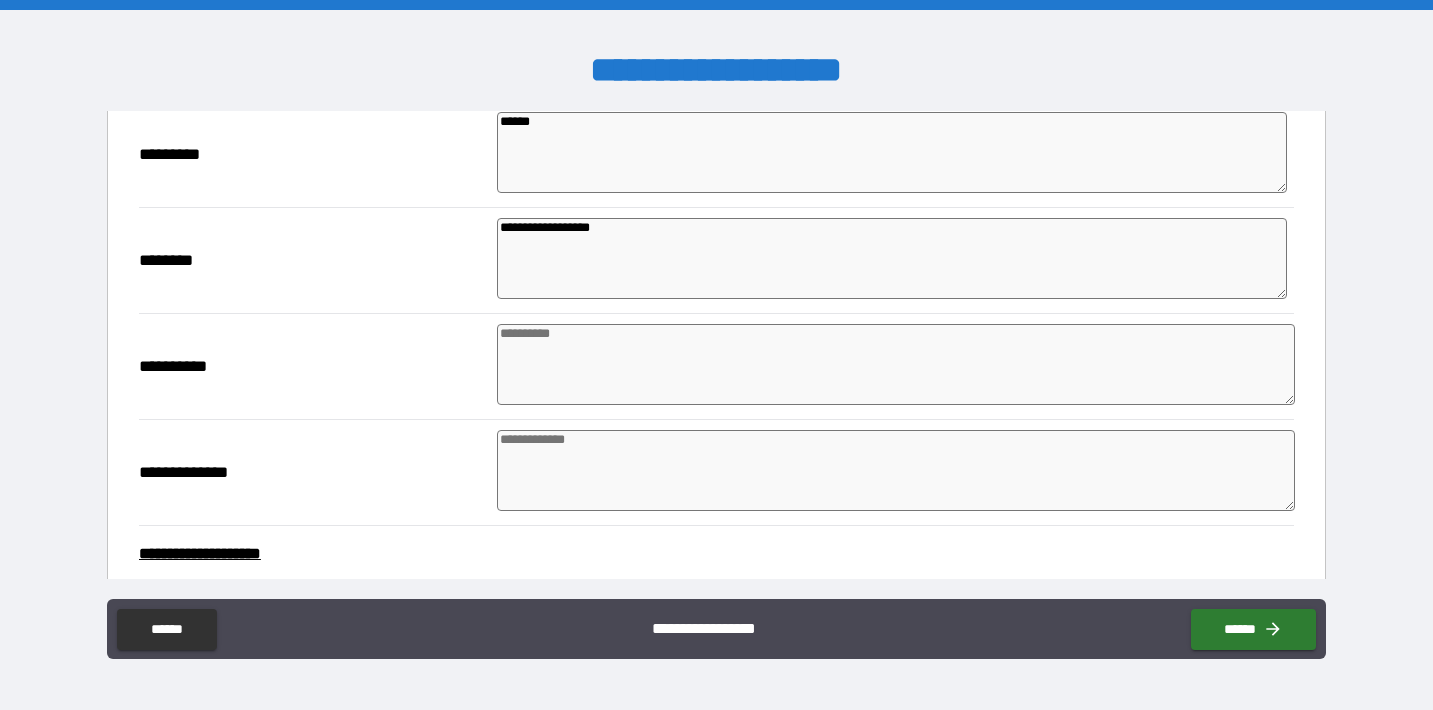 click at bounding box center [896, 364] 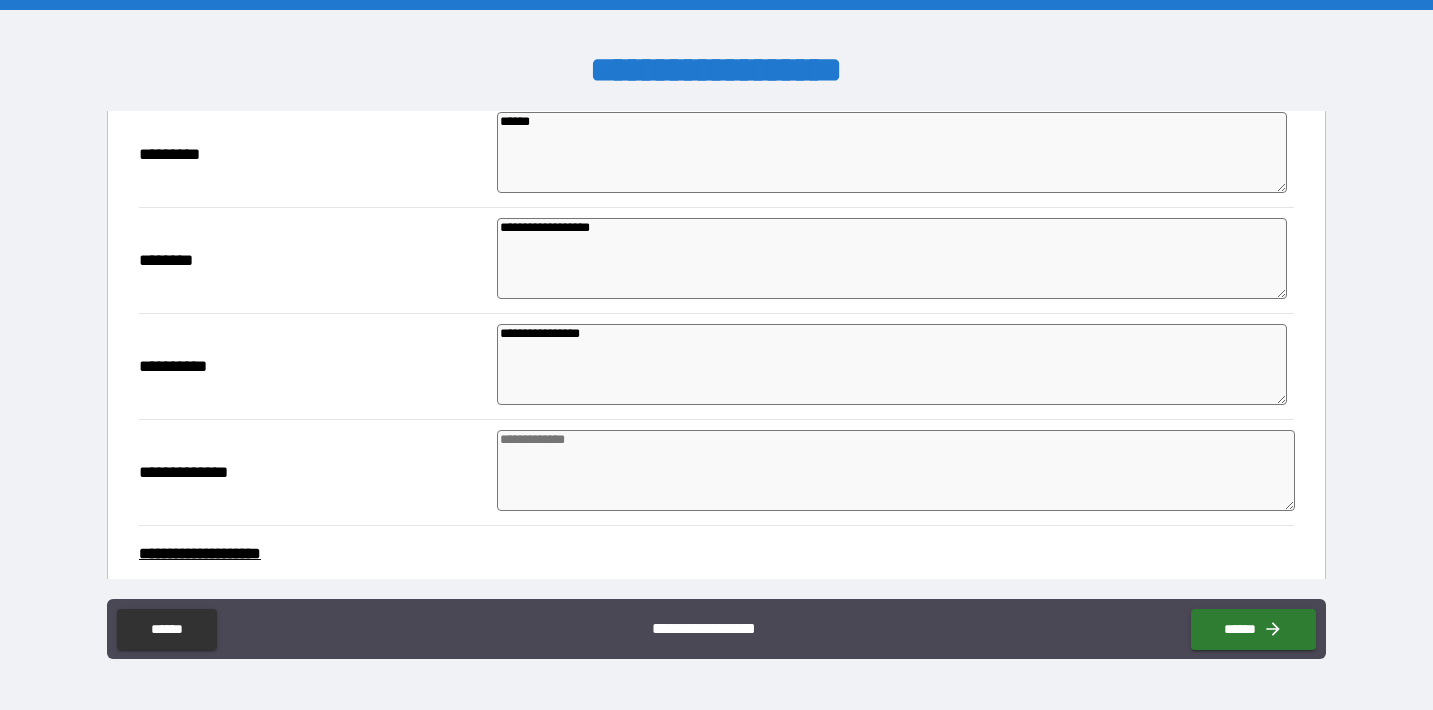 click at bounding box center [896, 470] 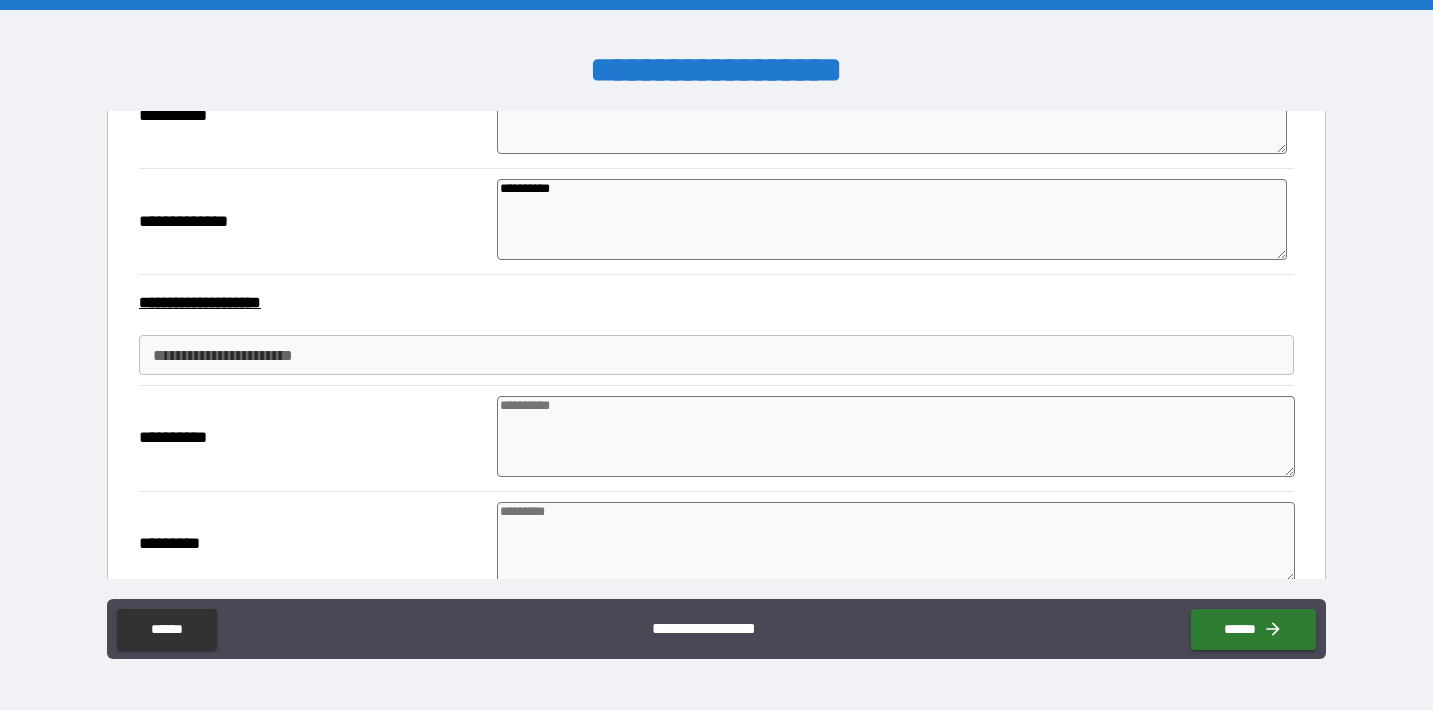 scroll, scrollTop: 1952, scrollLeft: 0, axis: vertical 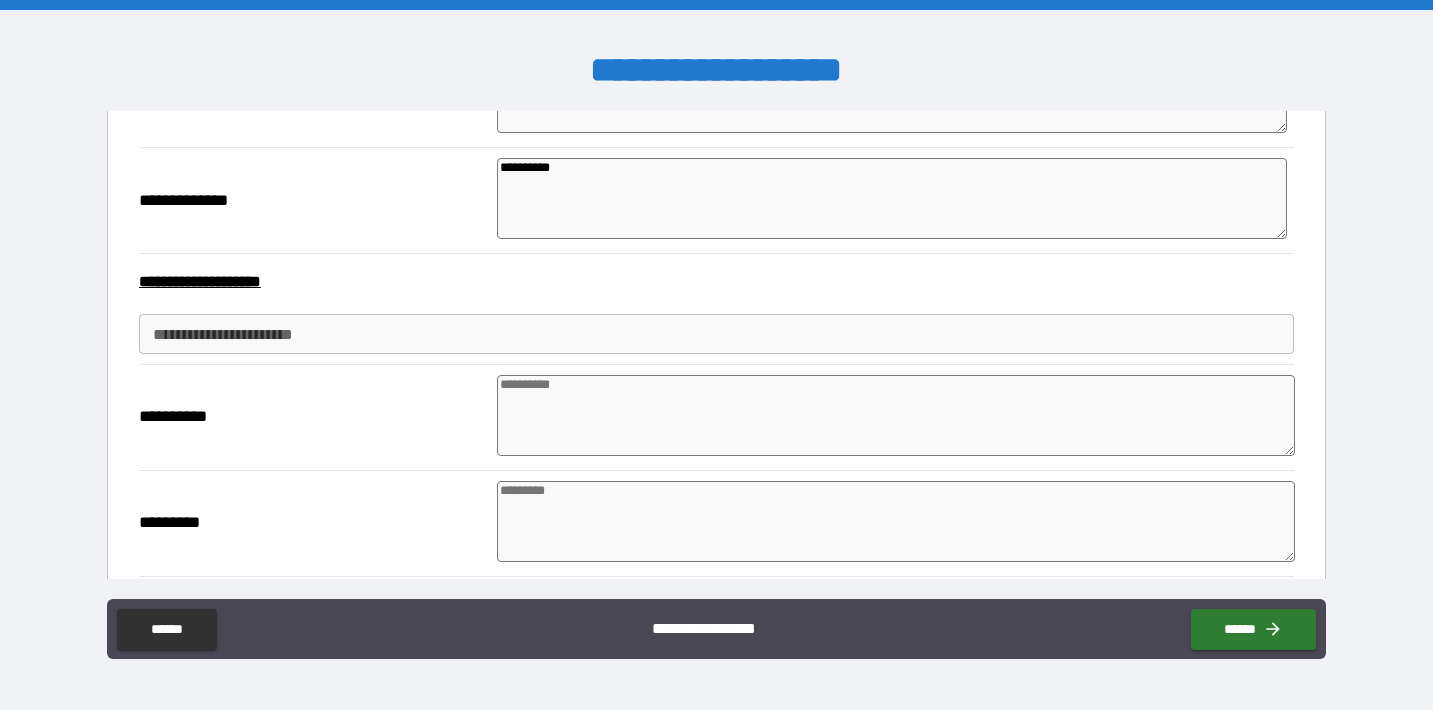 click on "**********" at bounding box center (716, 334) 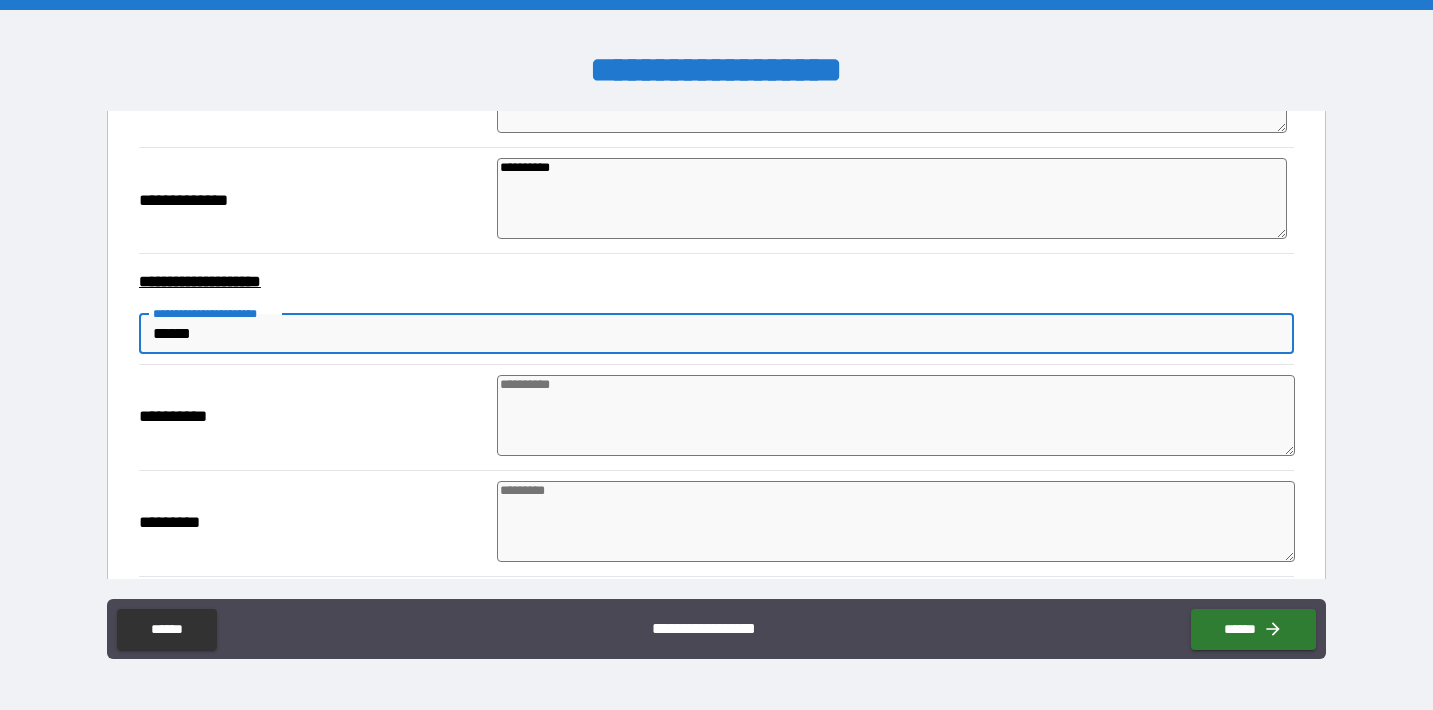 click at bounding box center [896, 415] 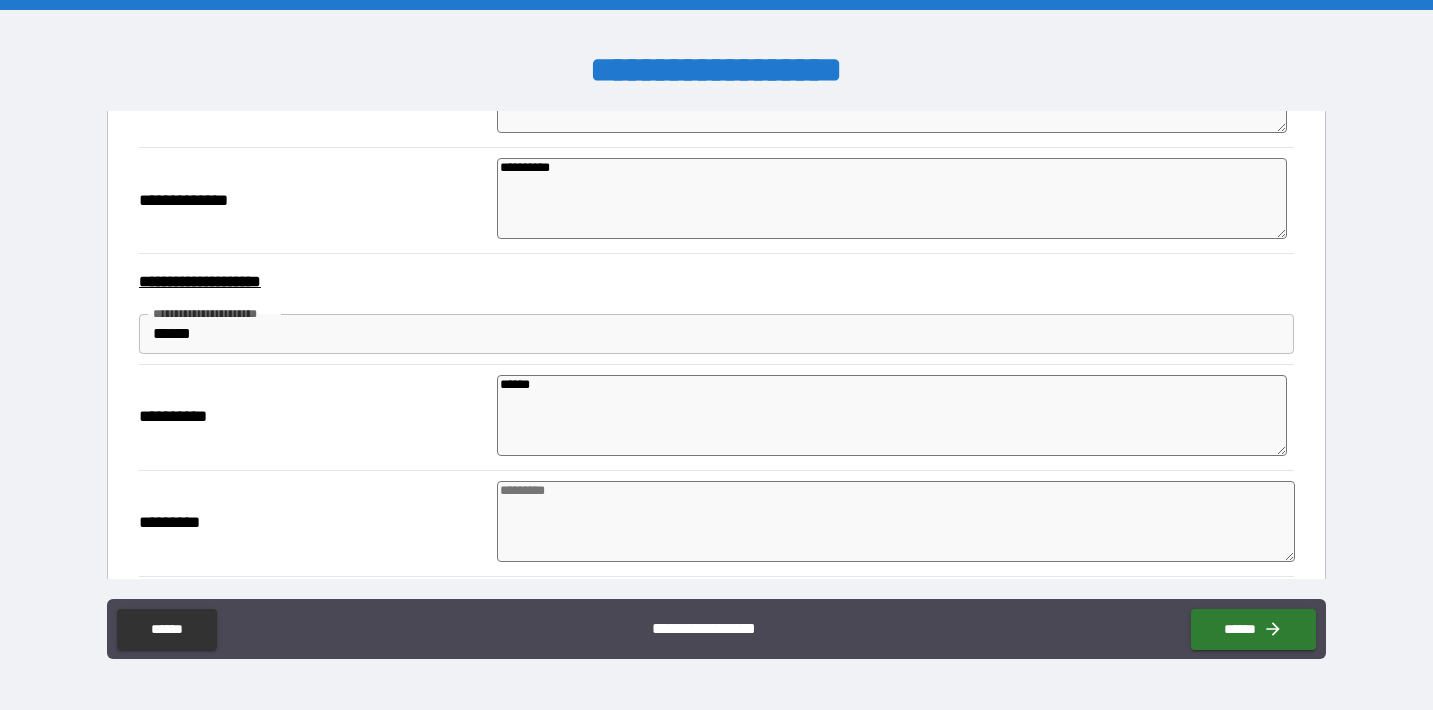 click at bounding box center (896, 521) 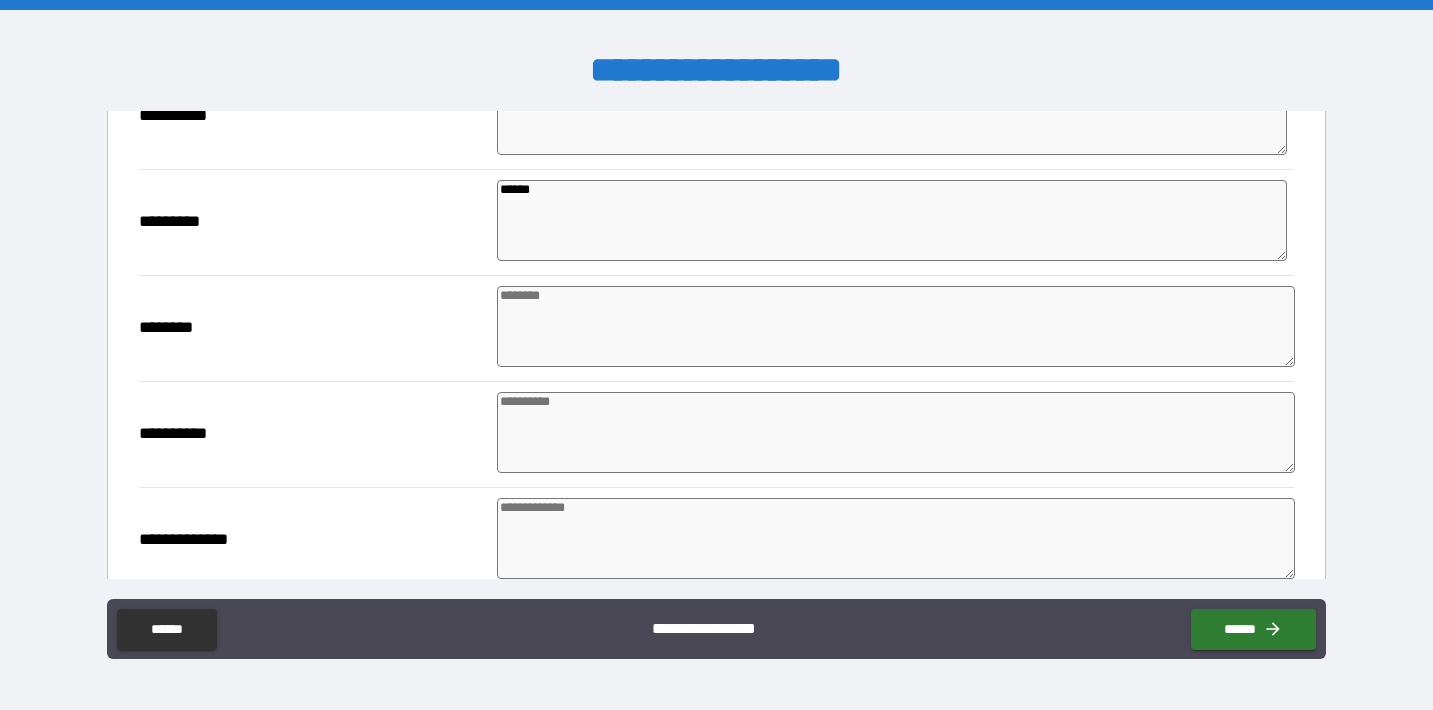 scroll, scrollTop: 2257, scrollLeft: 0, axis: vertical 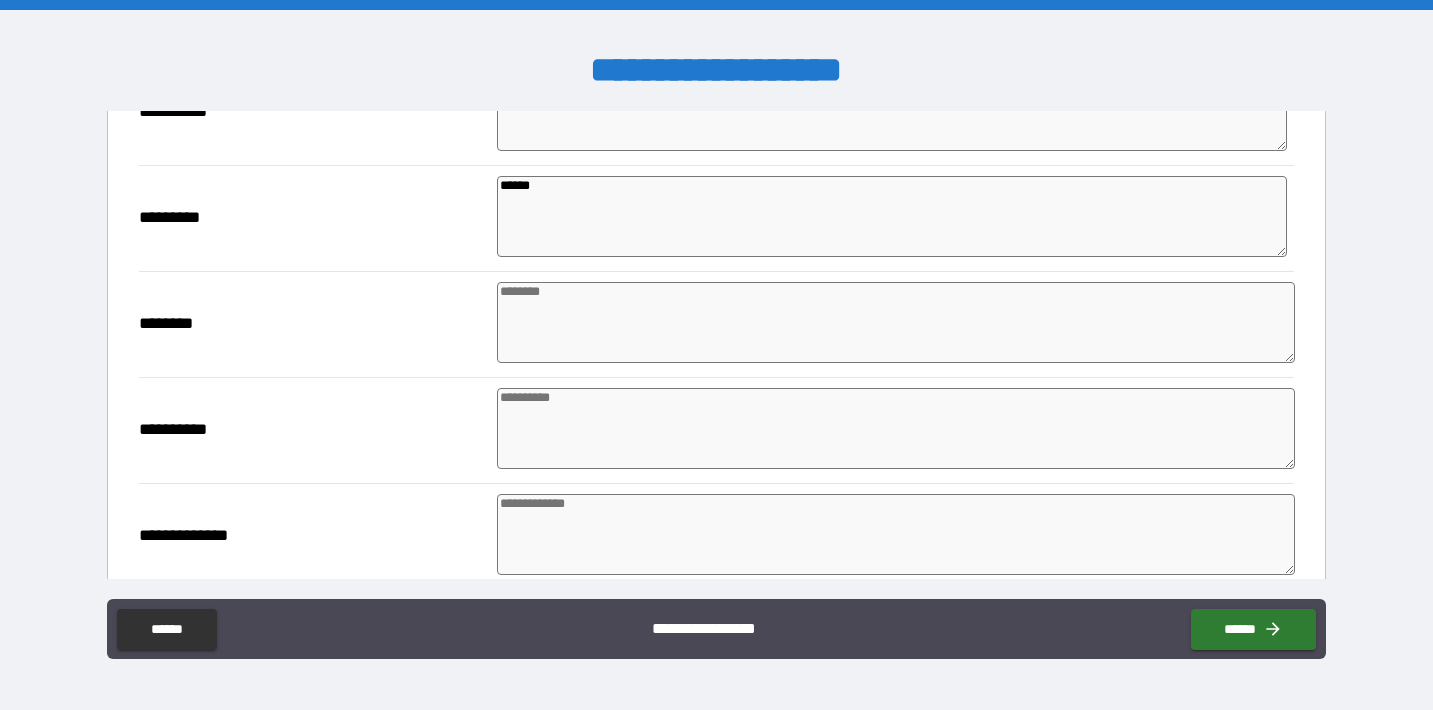 click at bounding box center (896, 322) 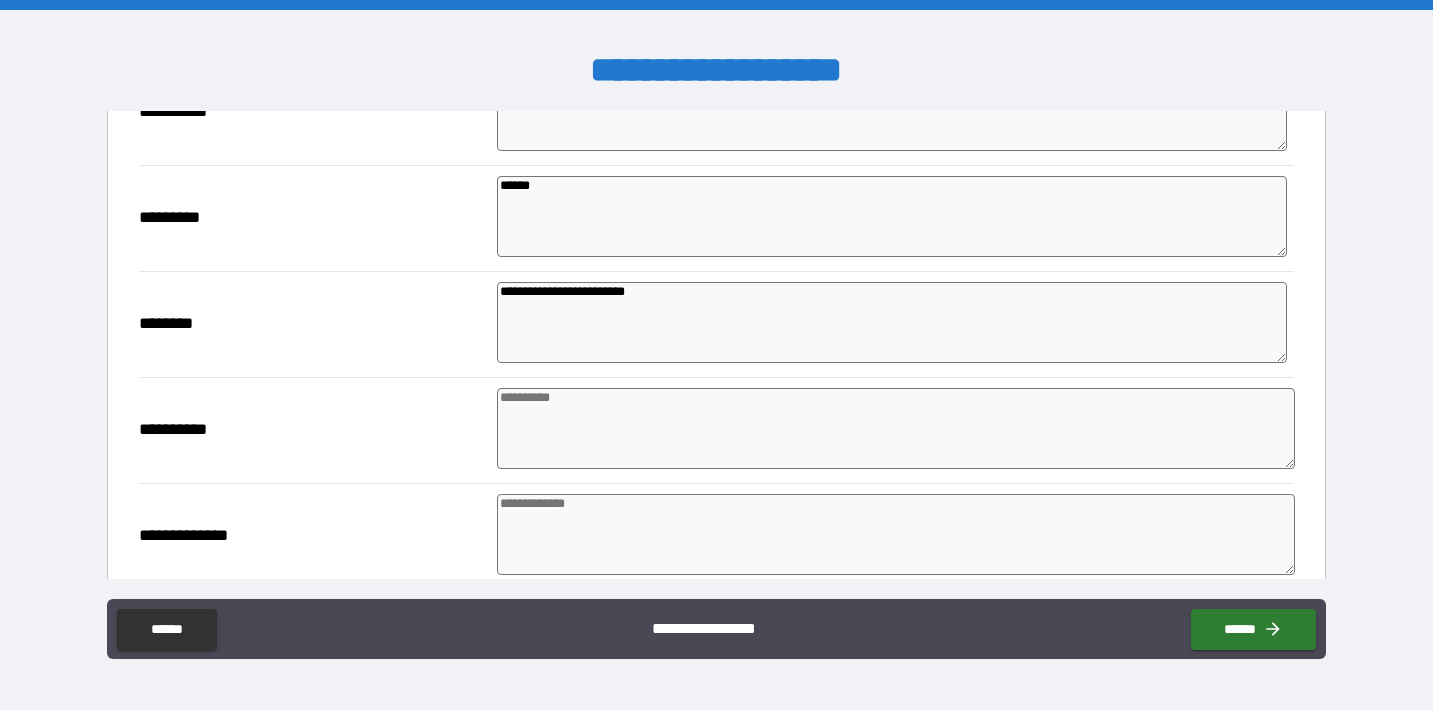 click at bounding box center (896, 428) 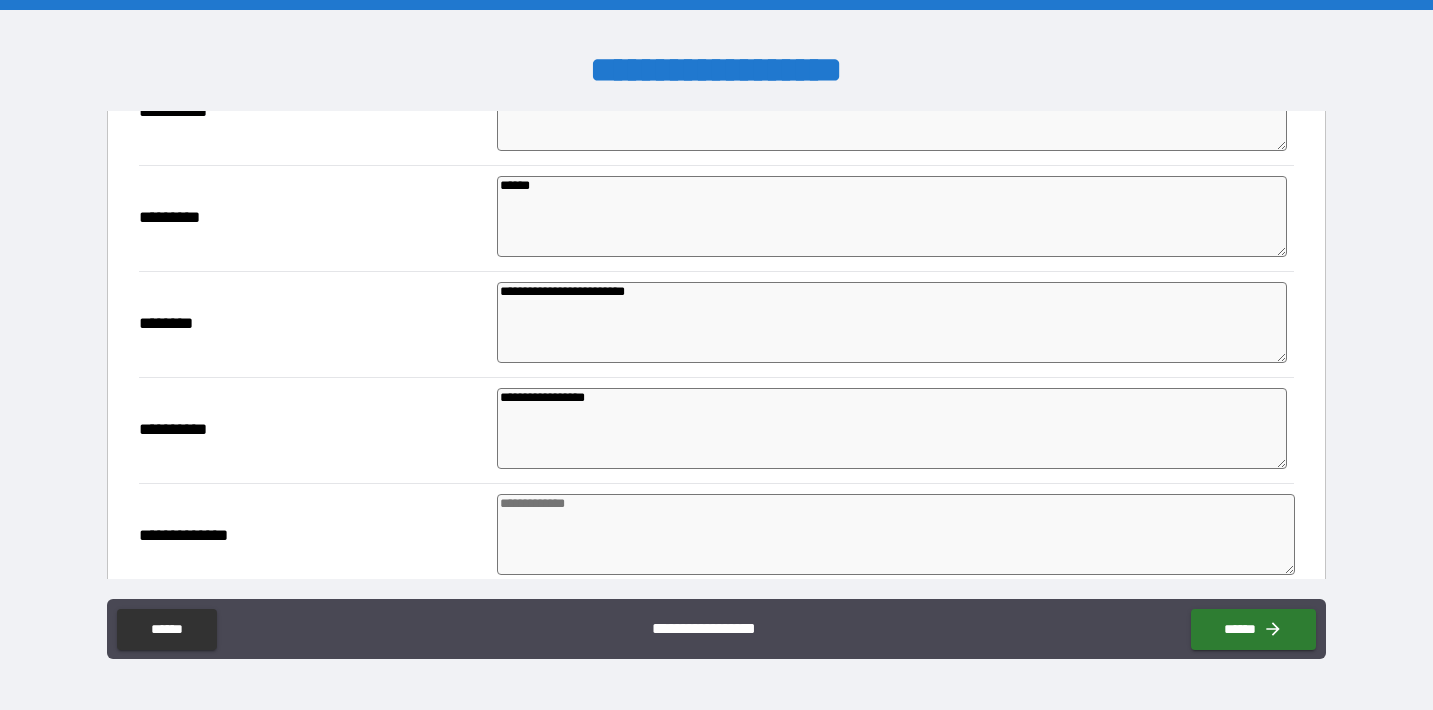 click at bounding box center (896, 534) 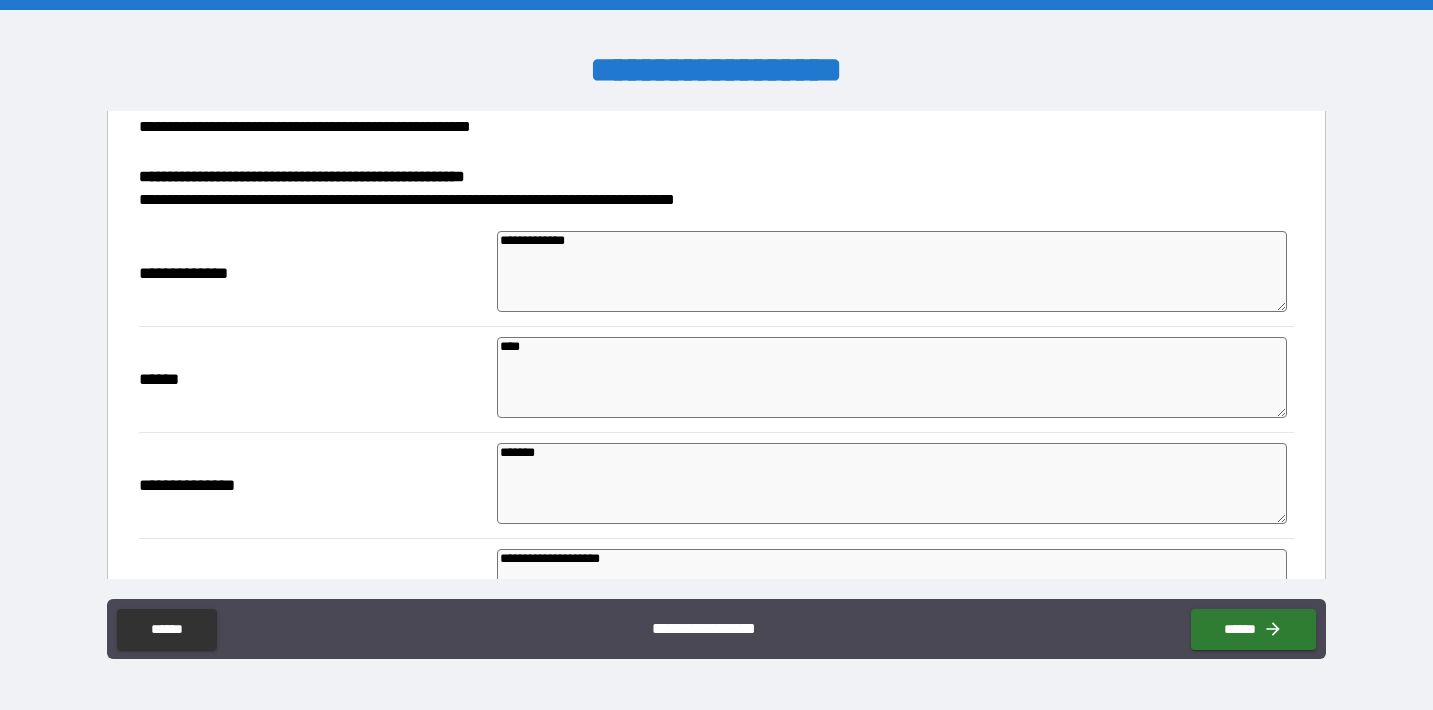 scroll, scrollTop: 593, scrollLeft: 0, axis: vertical 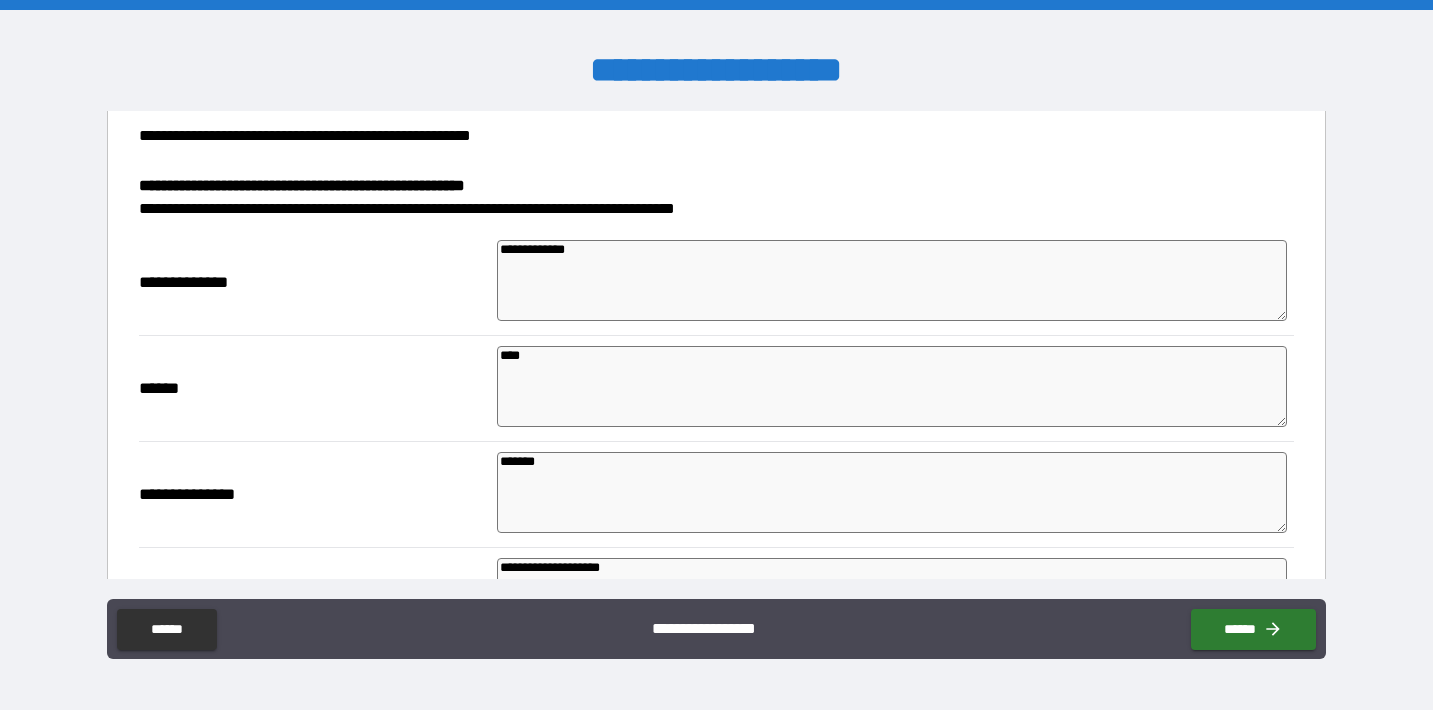 click on "**********" at bounding box center [892, 280] 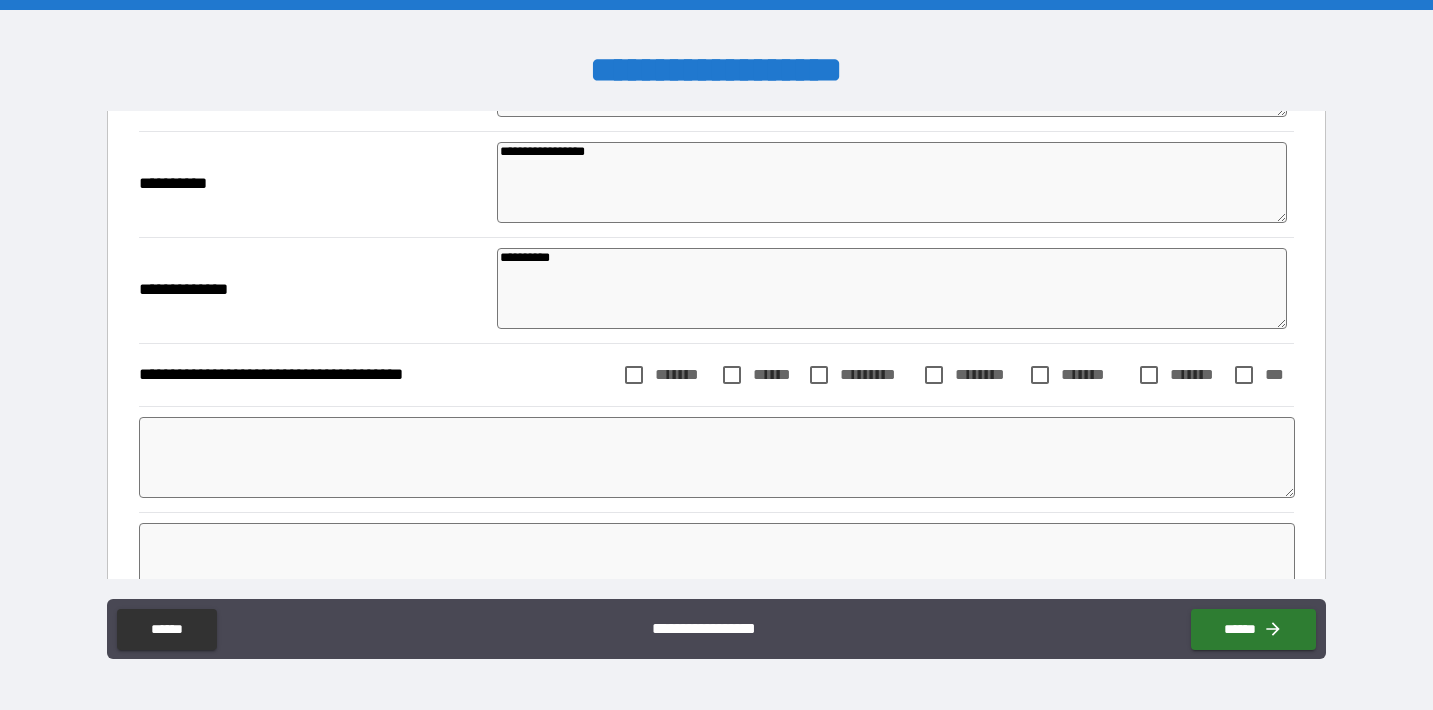 scroll, scrollTop: 2562, scrollLeft: 0, axis: vertical 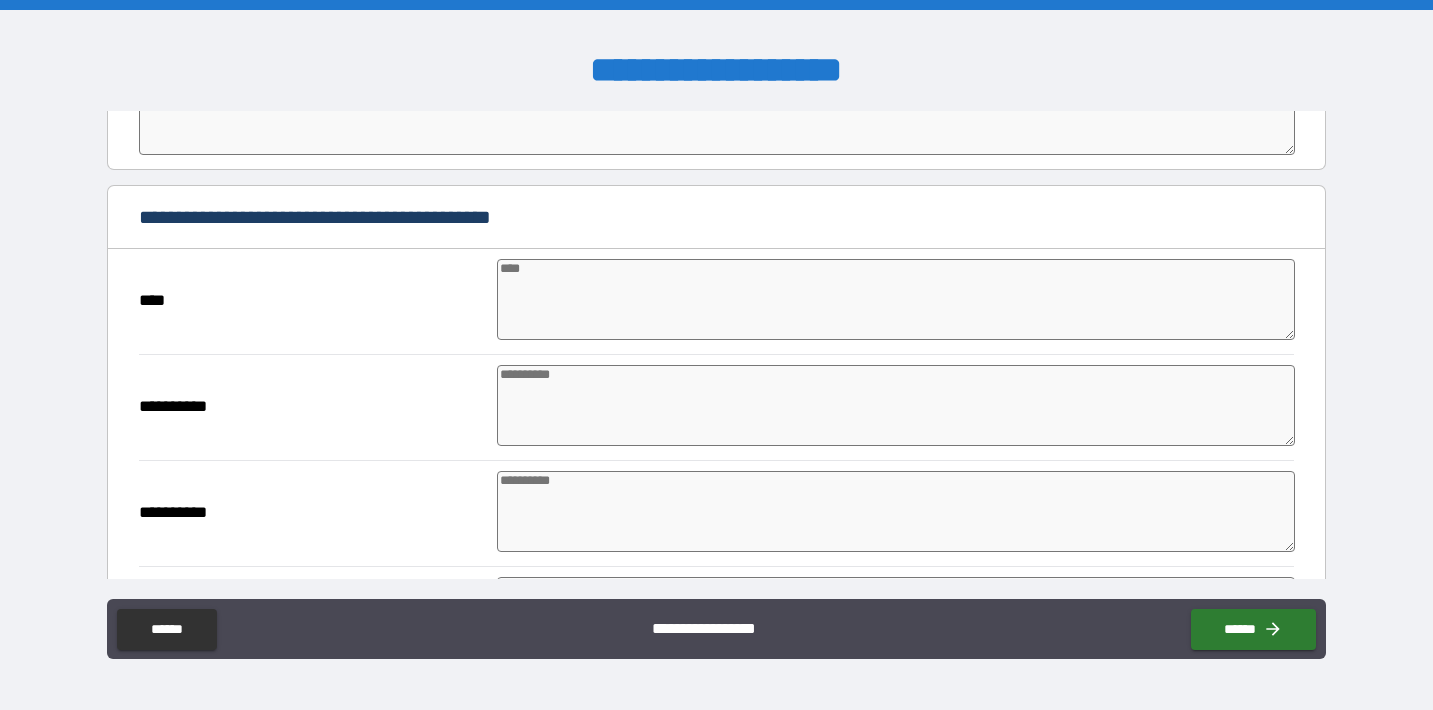 click at bounding box center (896, 299) 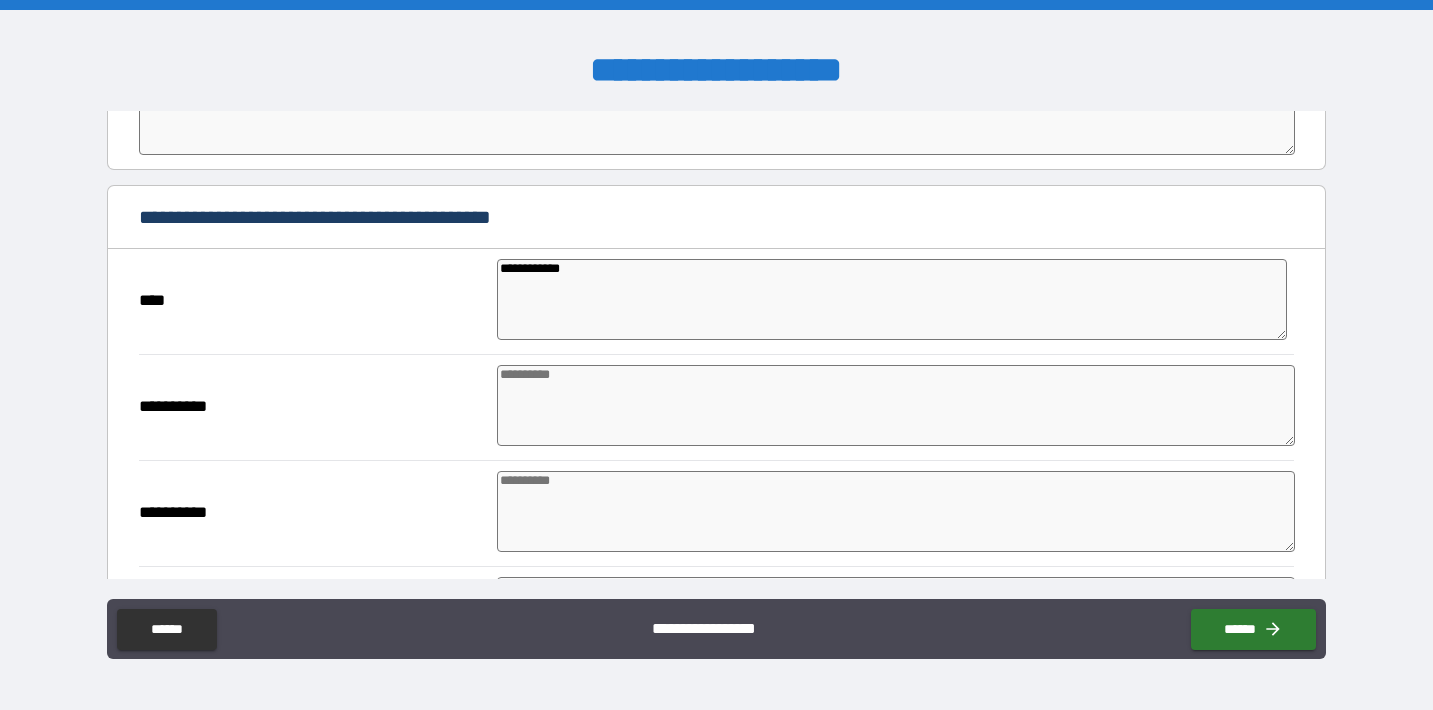 click at bounding box center [896, 405] 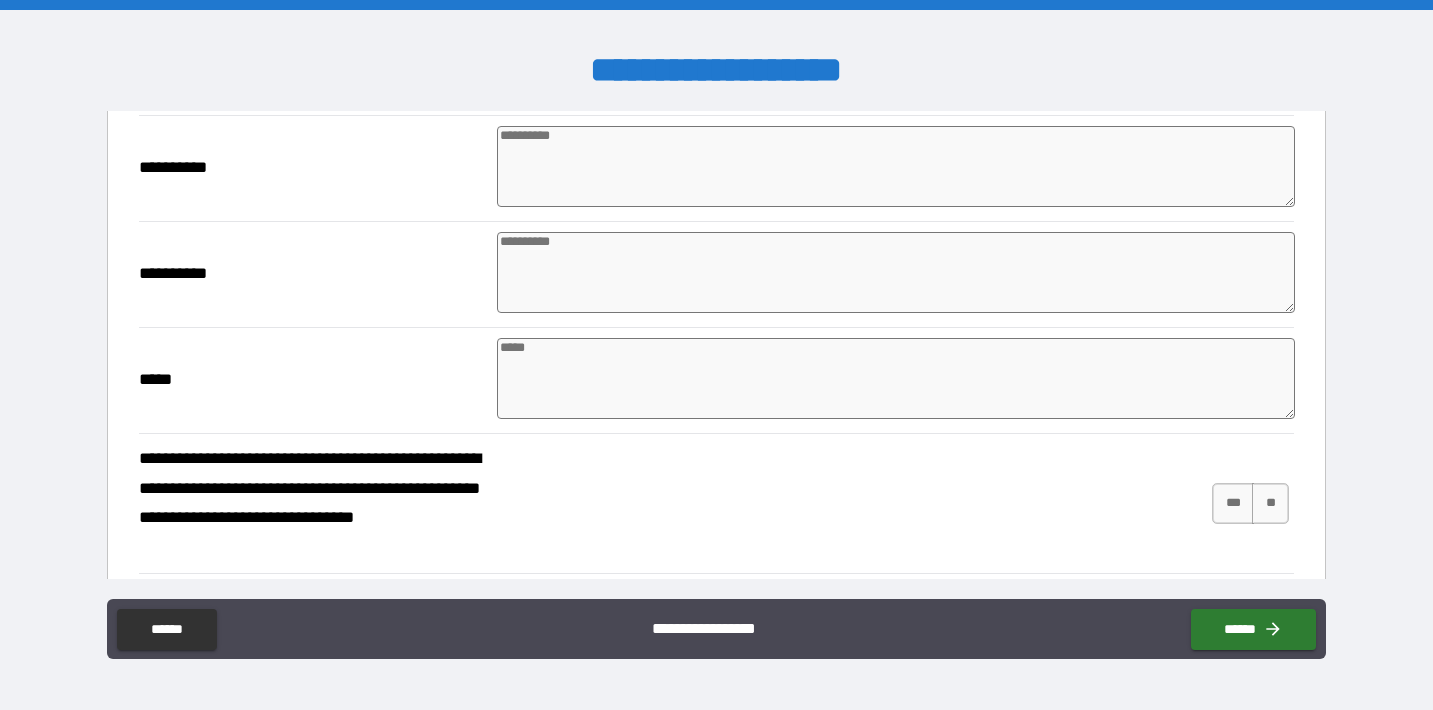 scroll, scrollTop: 3298, scrollLeft: 0, axis: vertical 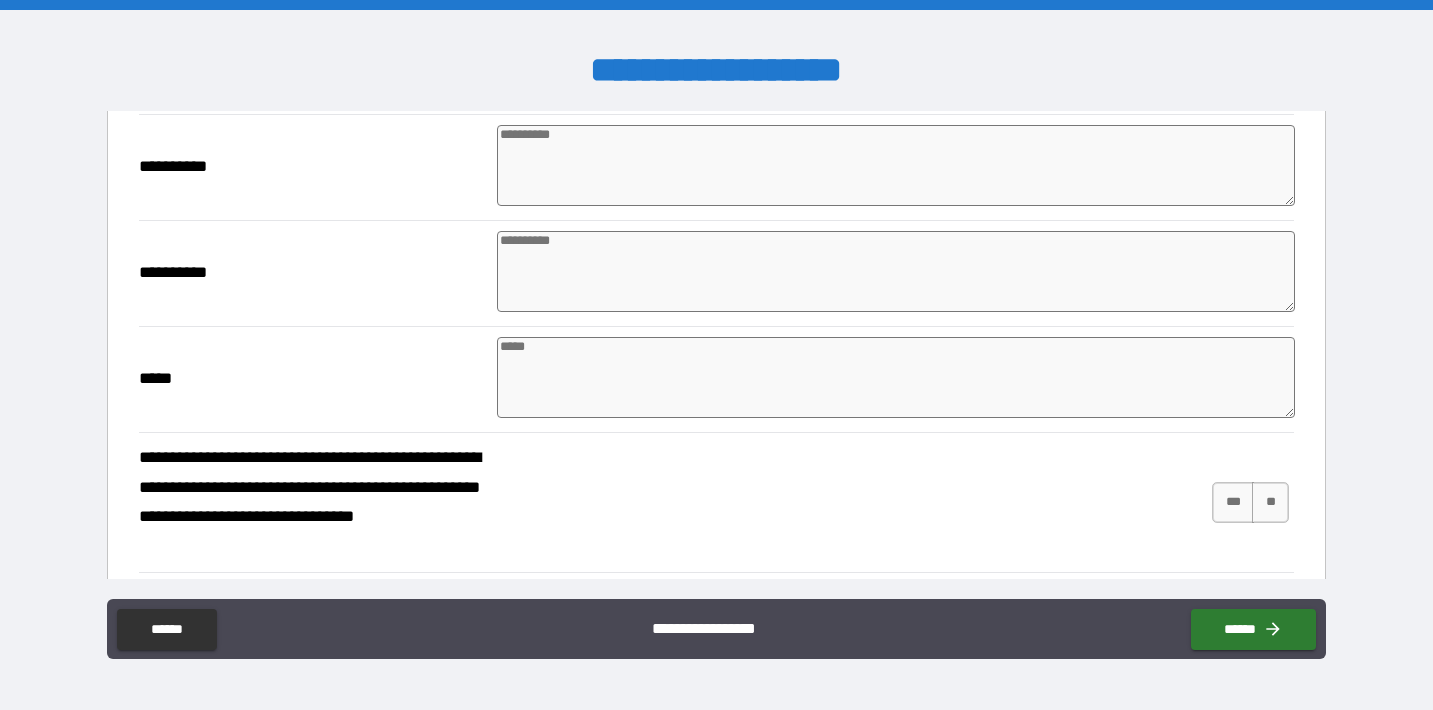 click at bounding box center [896, 377] 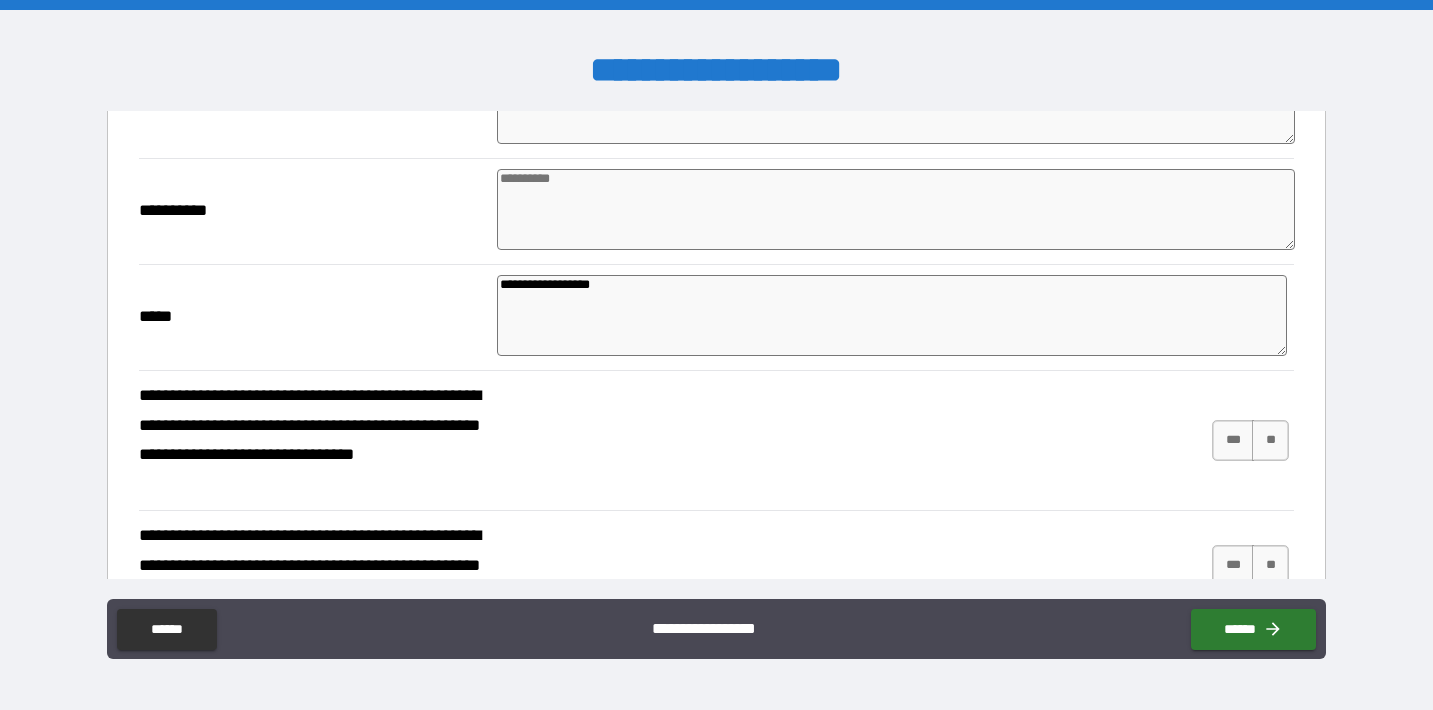 scroll, scrollTop: 3361, scrollLeft: 0, axis: vertical 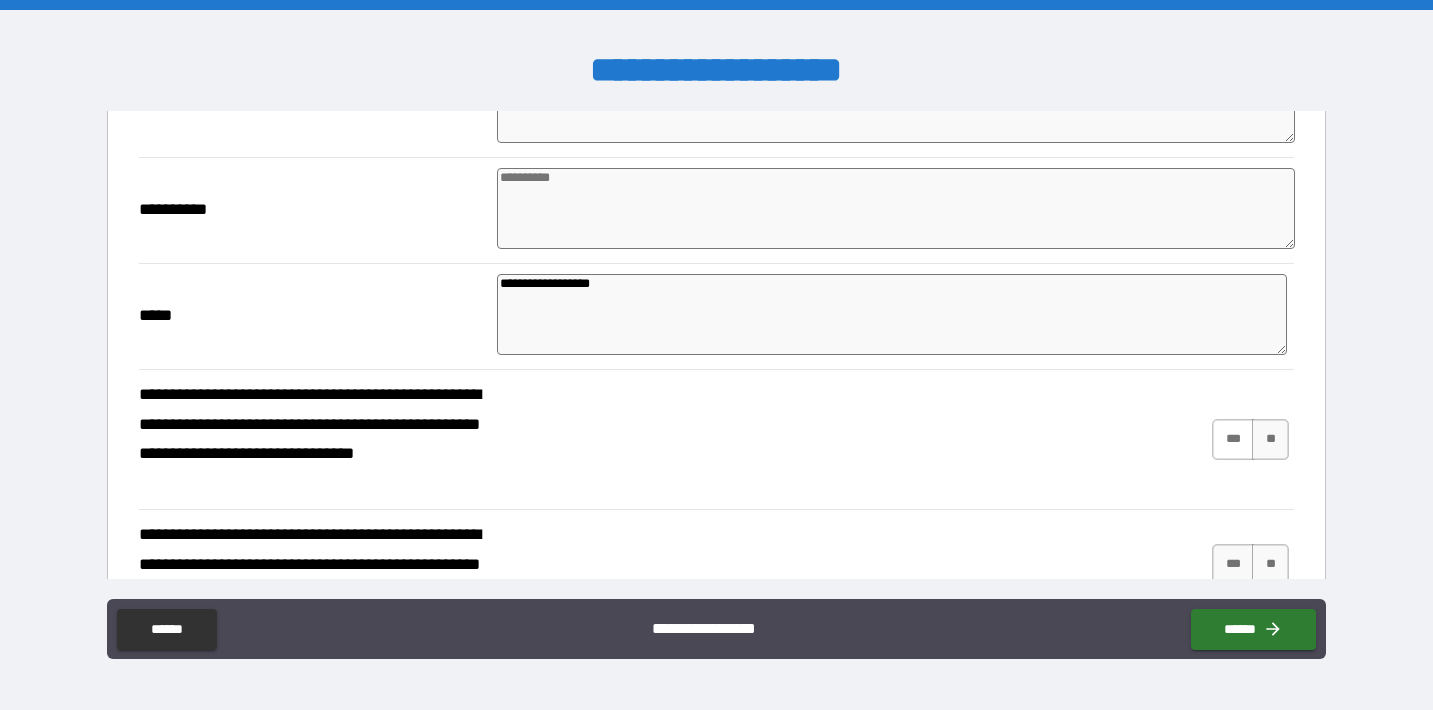 click on "***" at bounding box center [1233, 439] 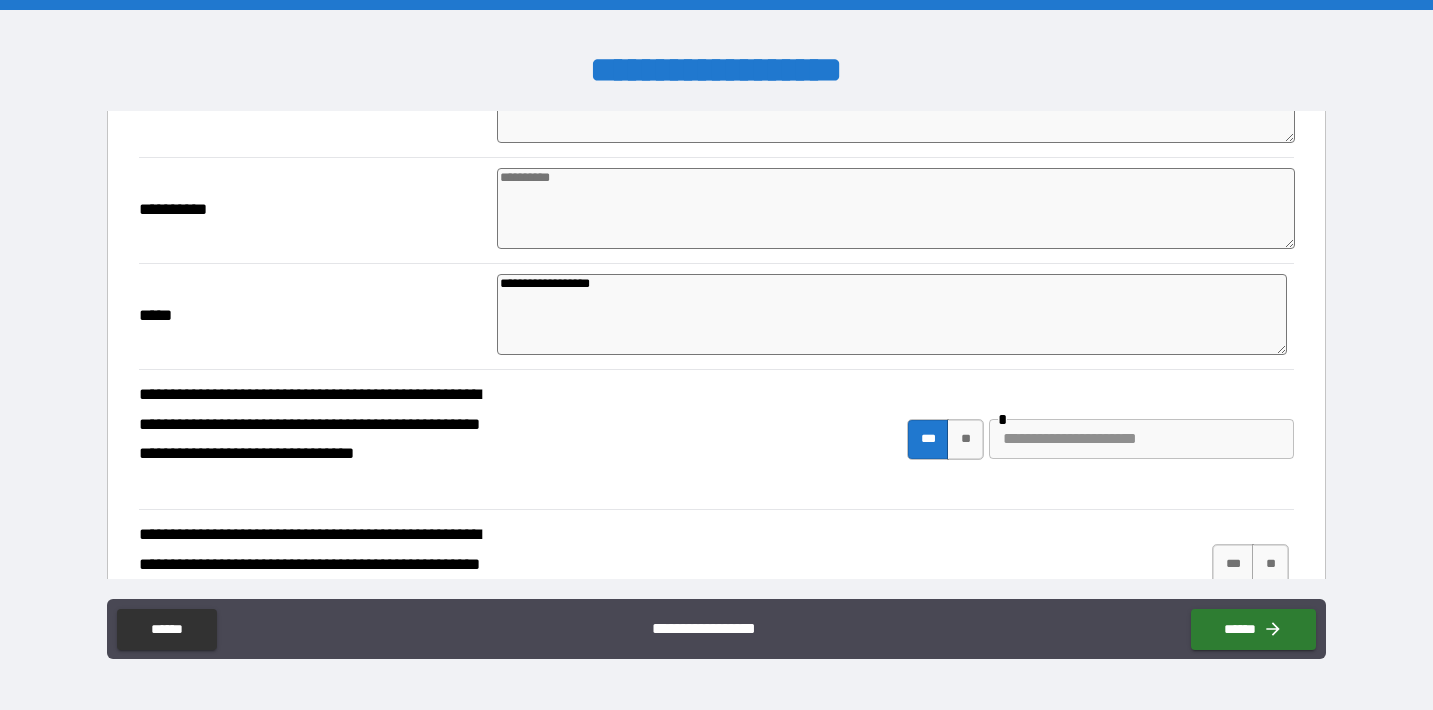 click at bounding box center (1141, 439) 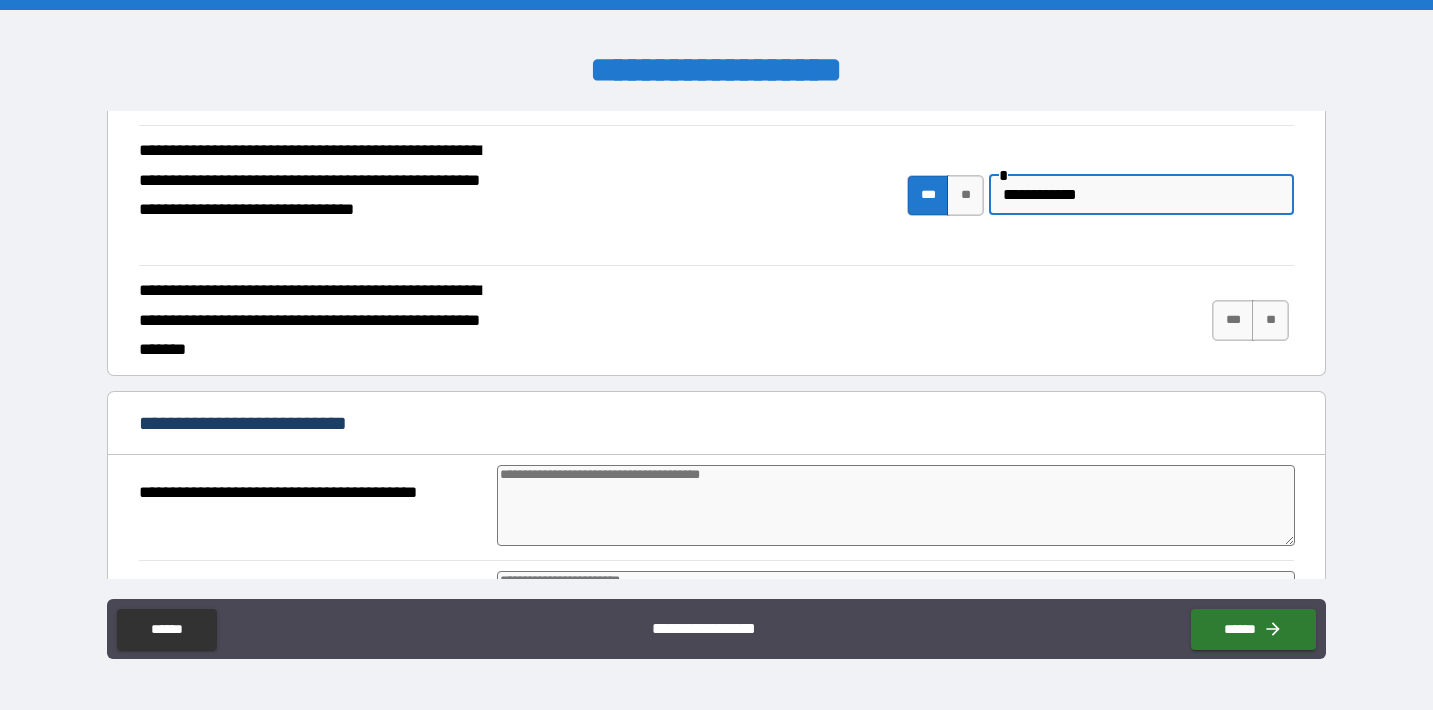scroll, scrollTop: 3606, scrollLeft: 0, axis: vertical 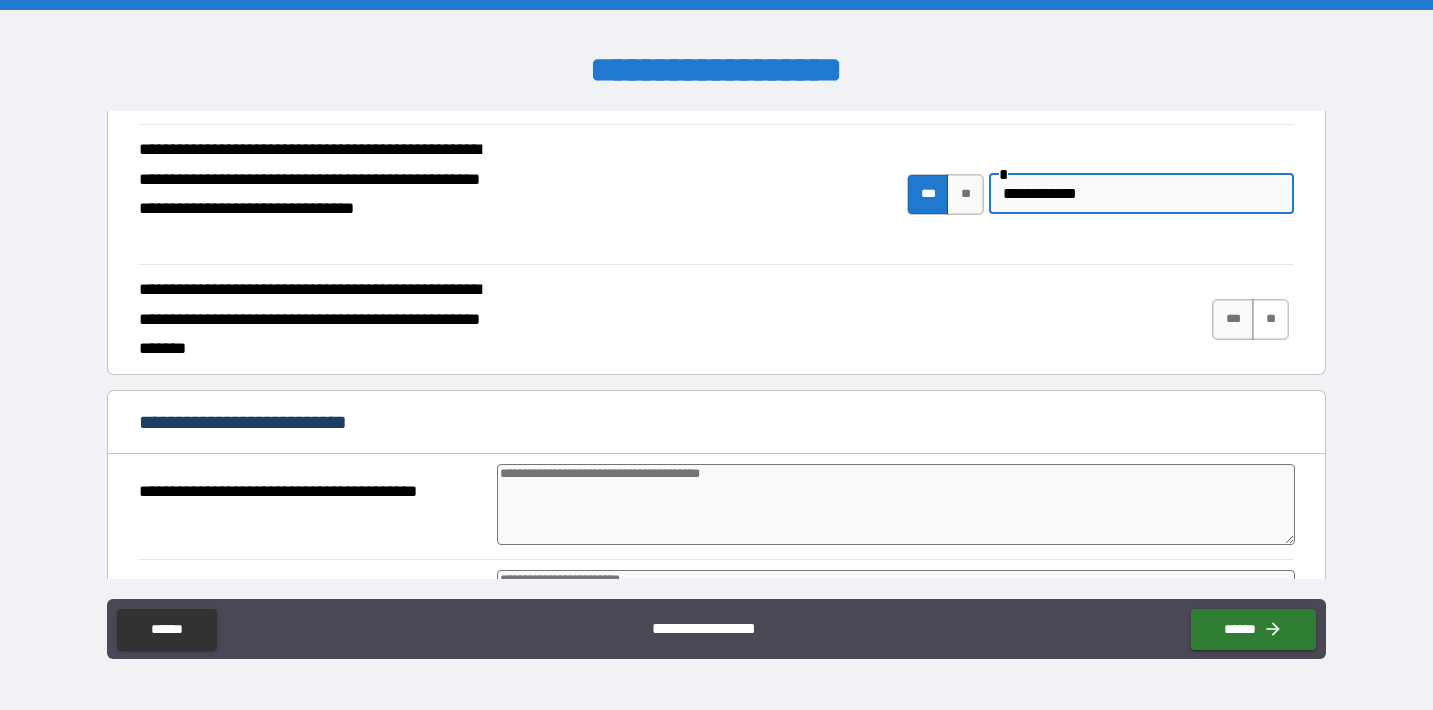 click on "**" at bounding box center (1270, 319) 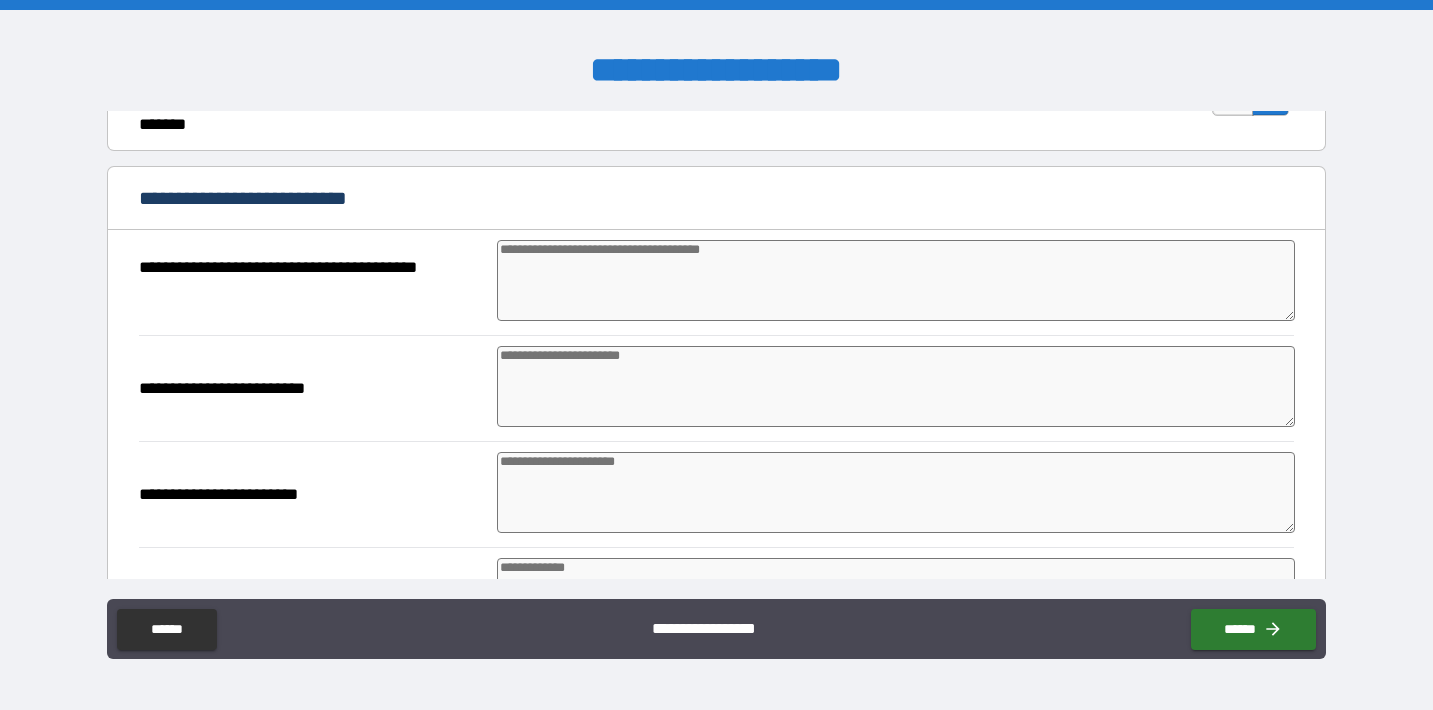 scroll, scrollTop: 3827, scrollLeft: 0, axis: vertical 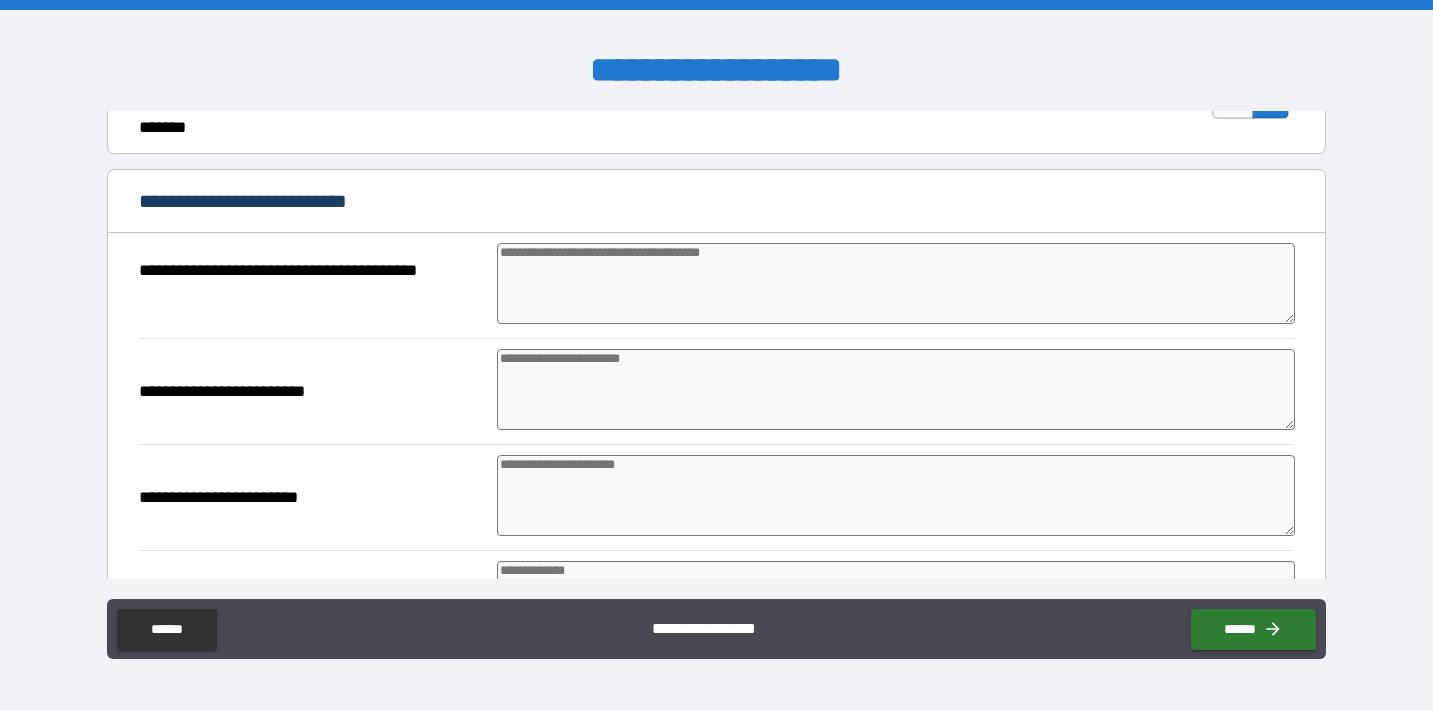 click at bounding box center [896, 283] 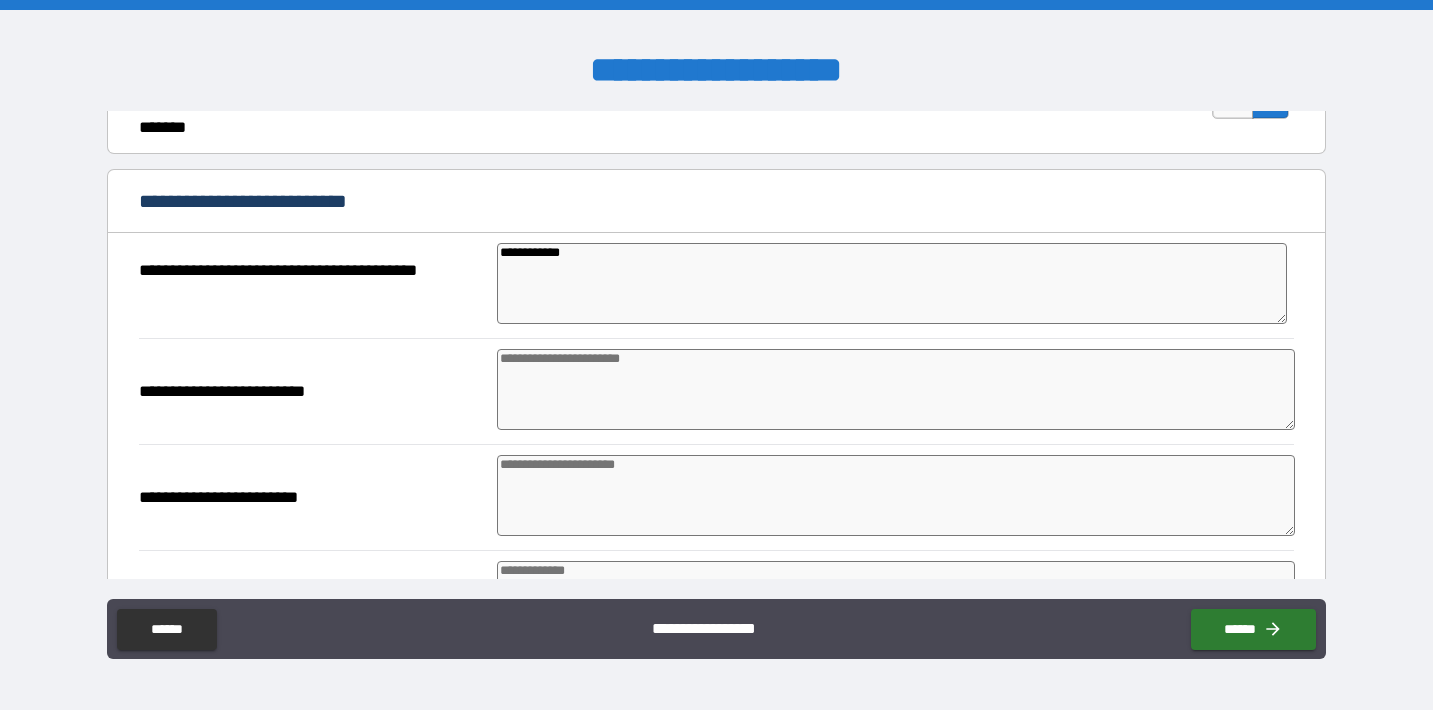 click at bounding box center [896, 389] 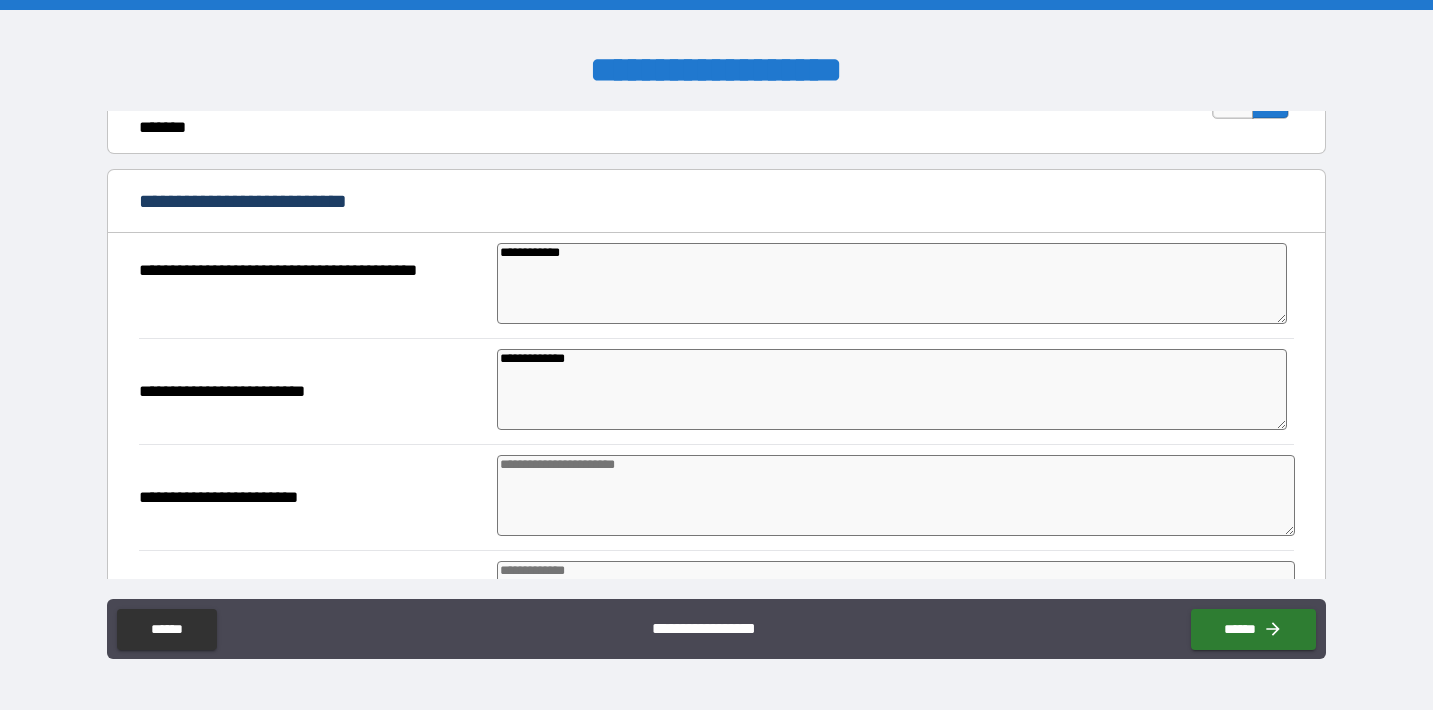 click on "**********" at bounding box center [892, 389] 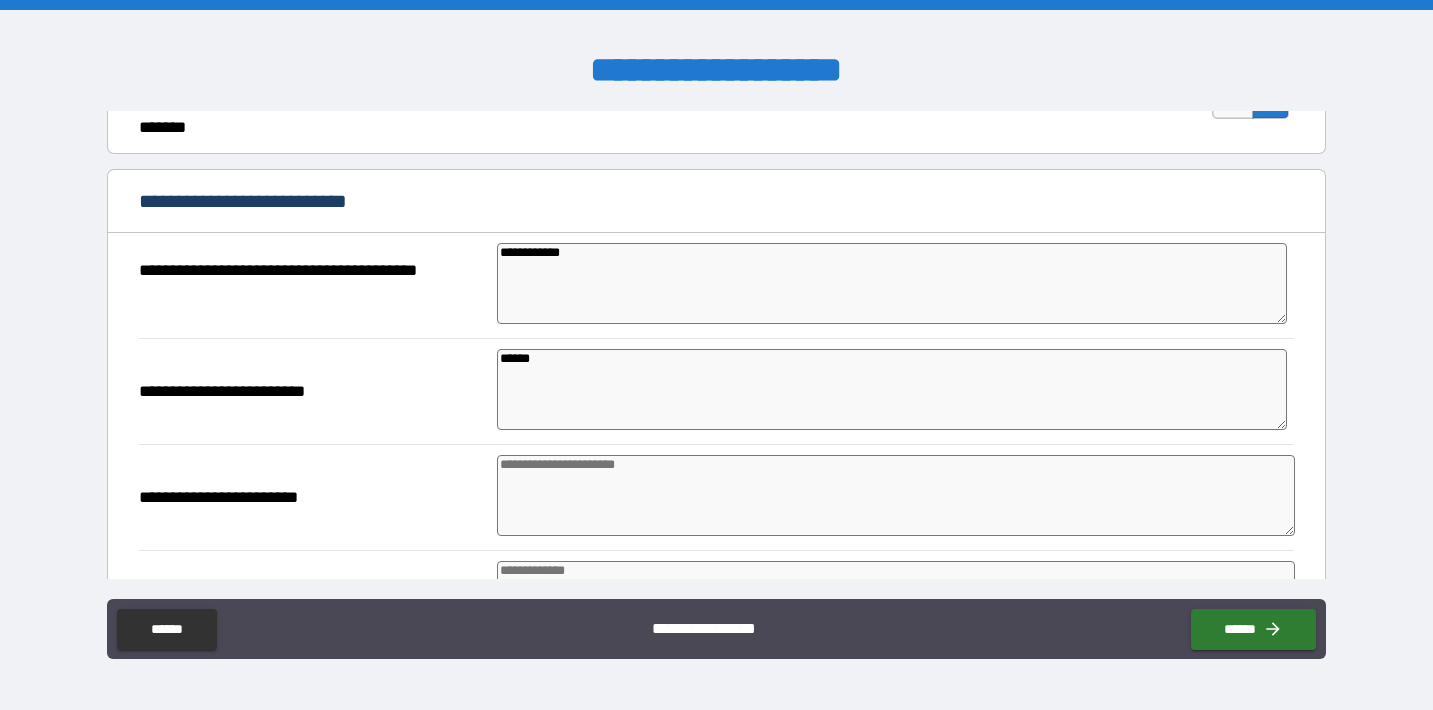 click at bounding box center [896, 495] 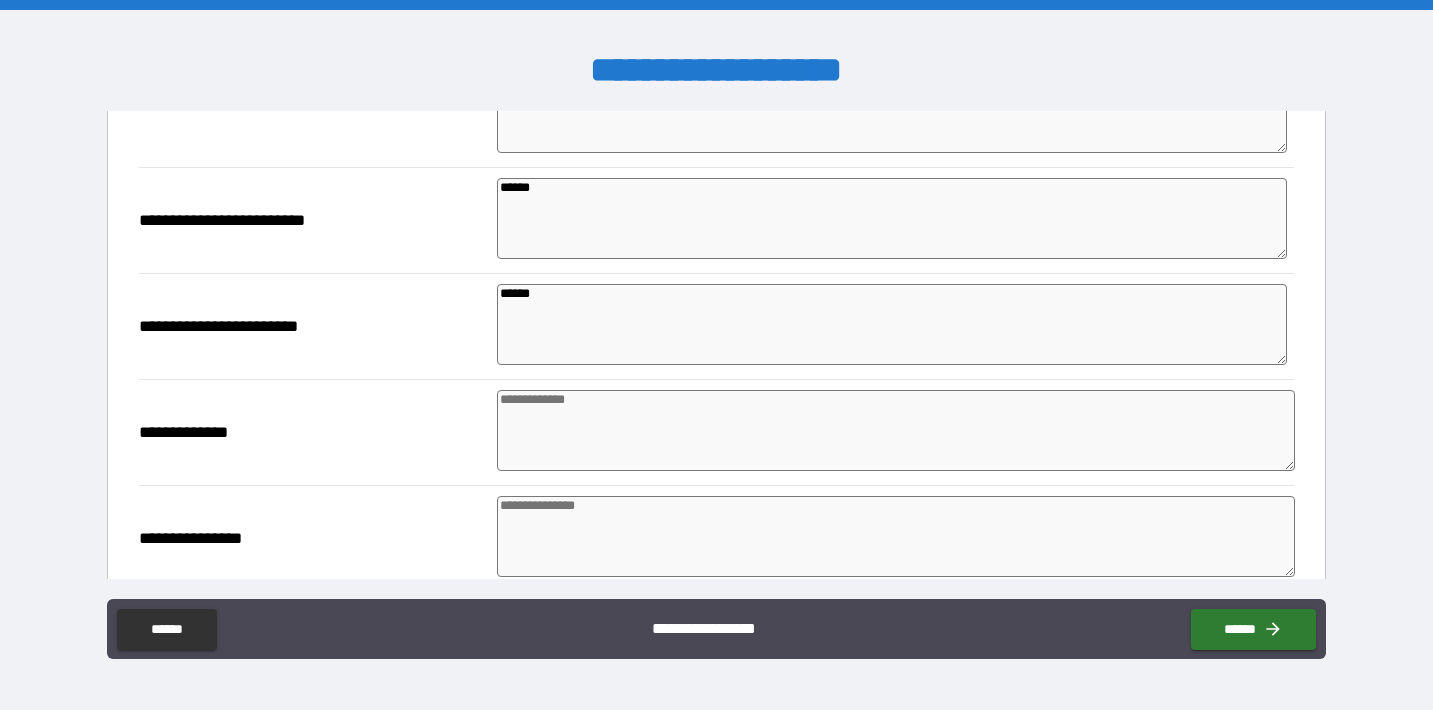 scroll, scrollTop: 4015, scrollLeft: 0, axis: vertical 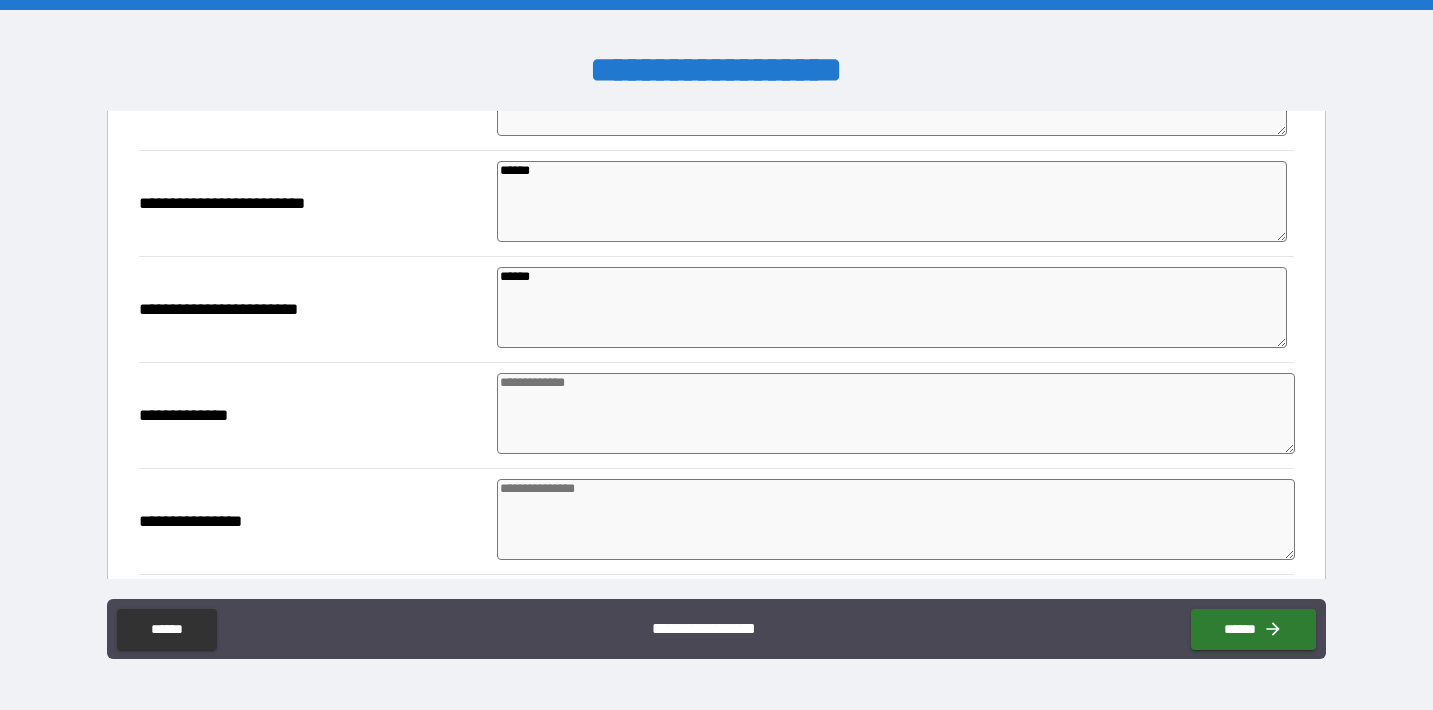 click at bounding box center [896, 413] 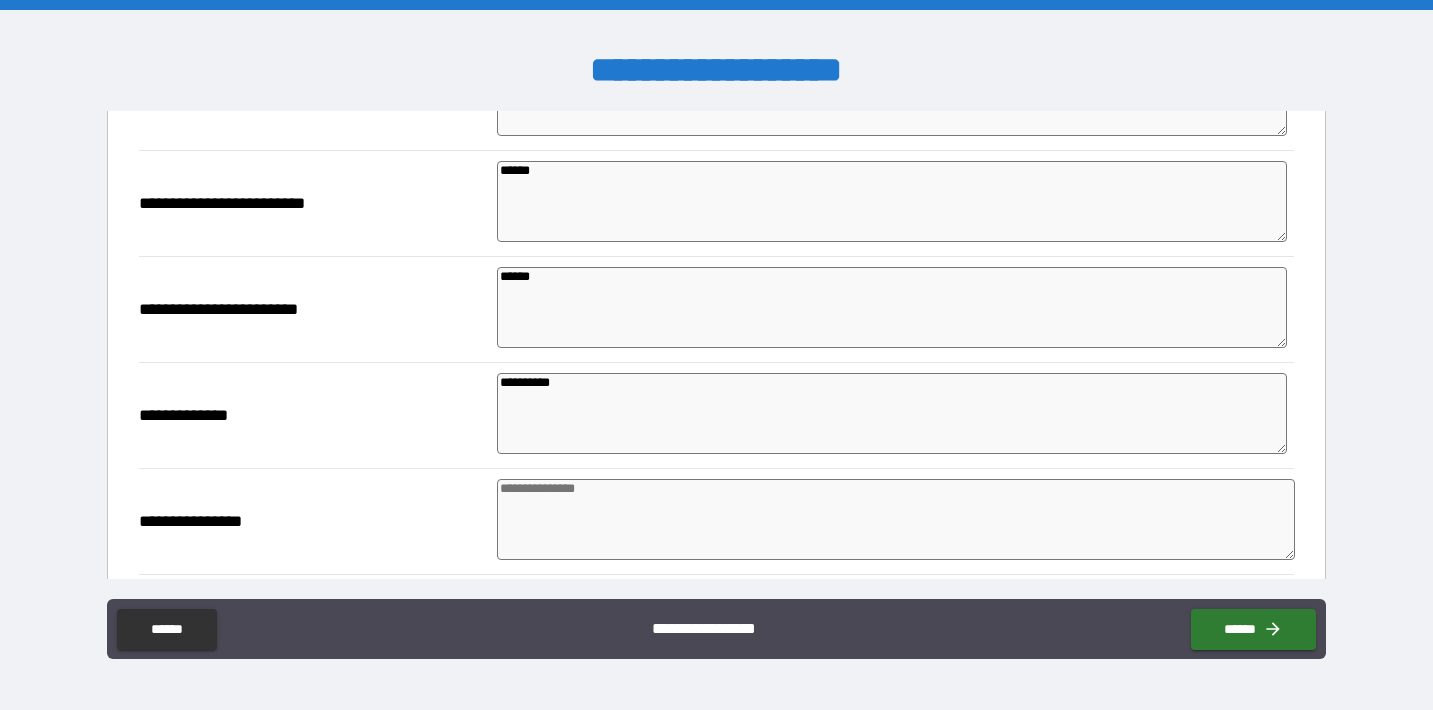 click at bounding box center (896, 519) 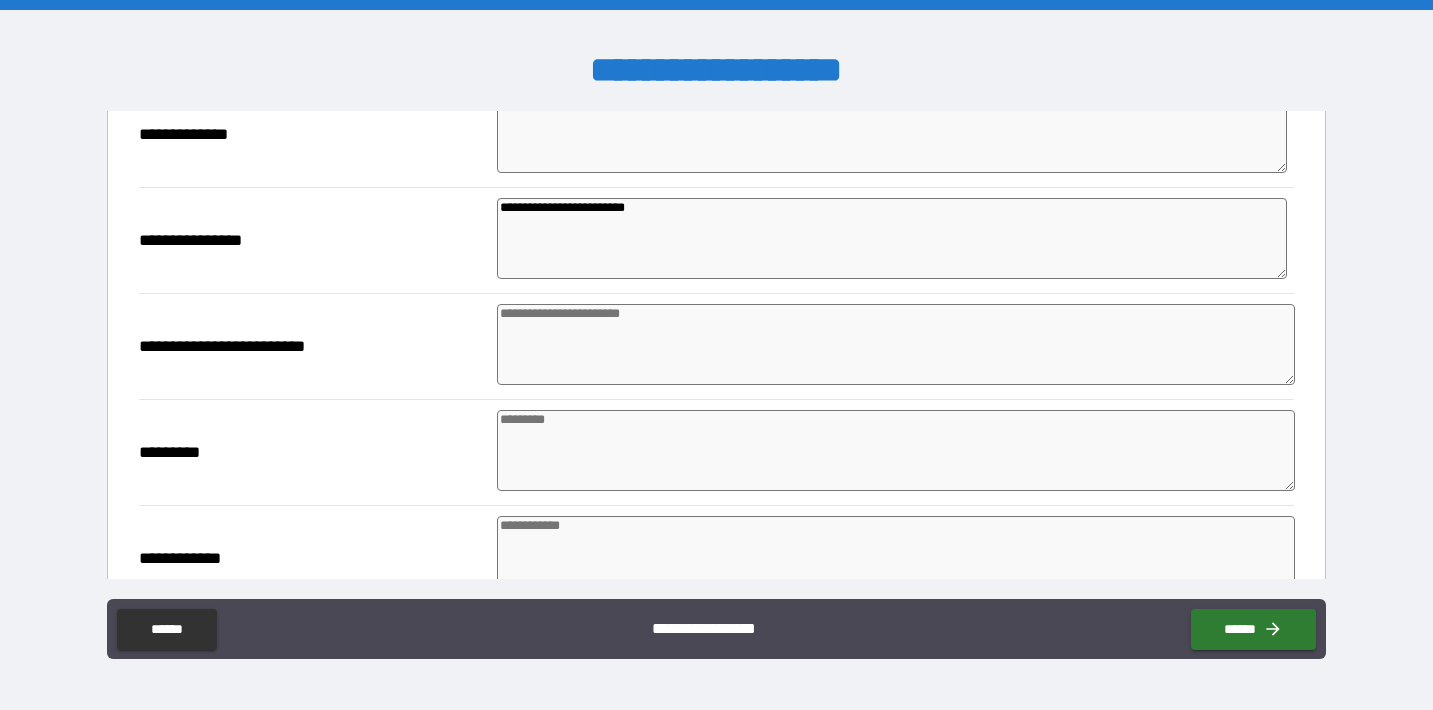 scroll, scrollTop: 4304, scrollLeft: 0, axis: vertical 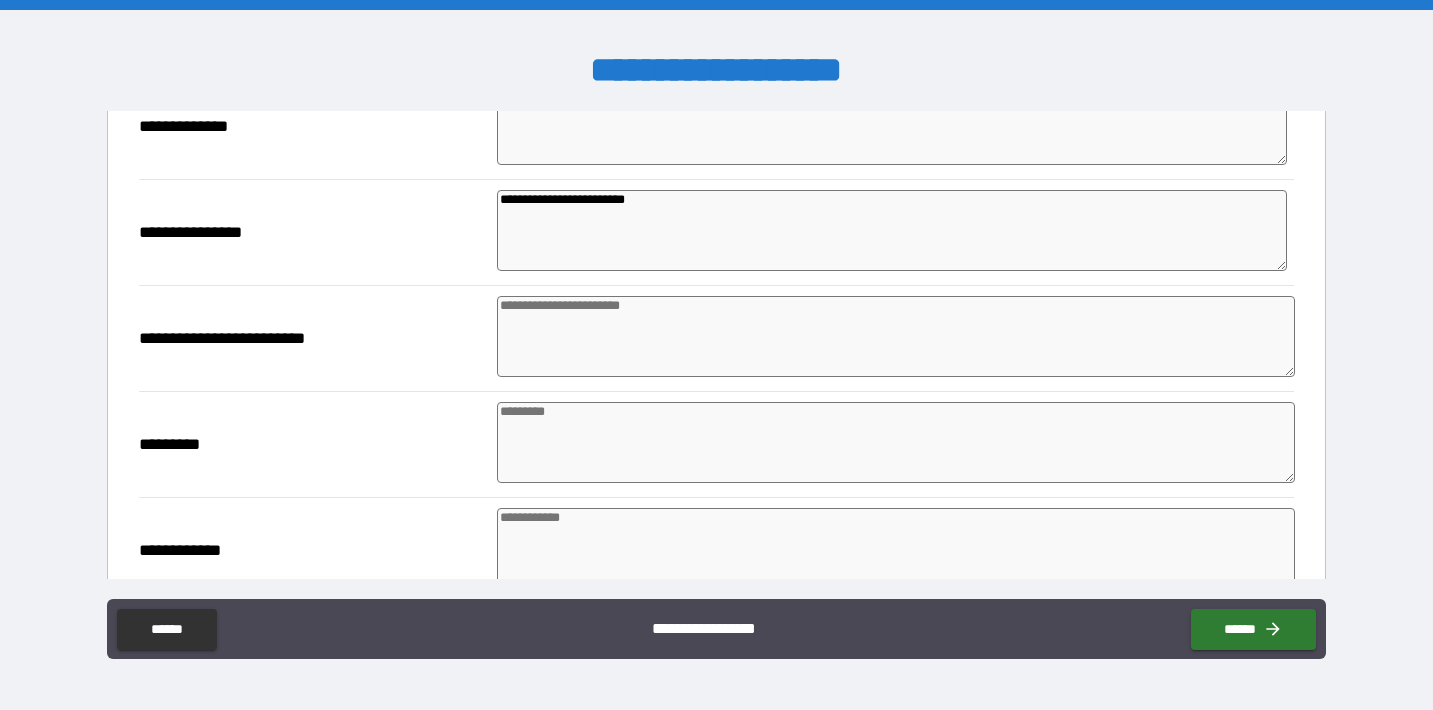 click at bounding box center [896, 336] 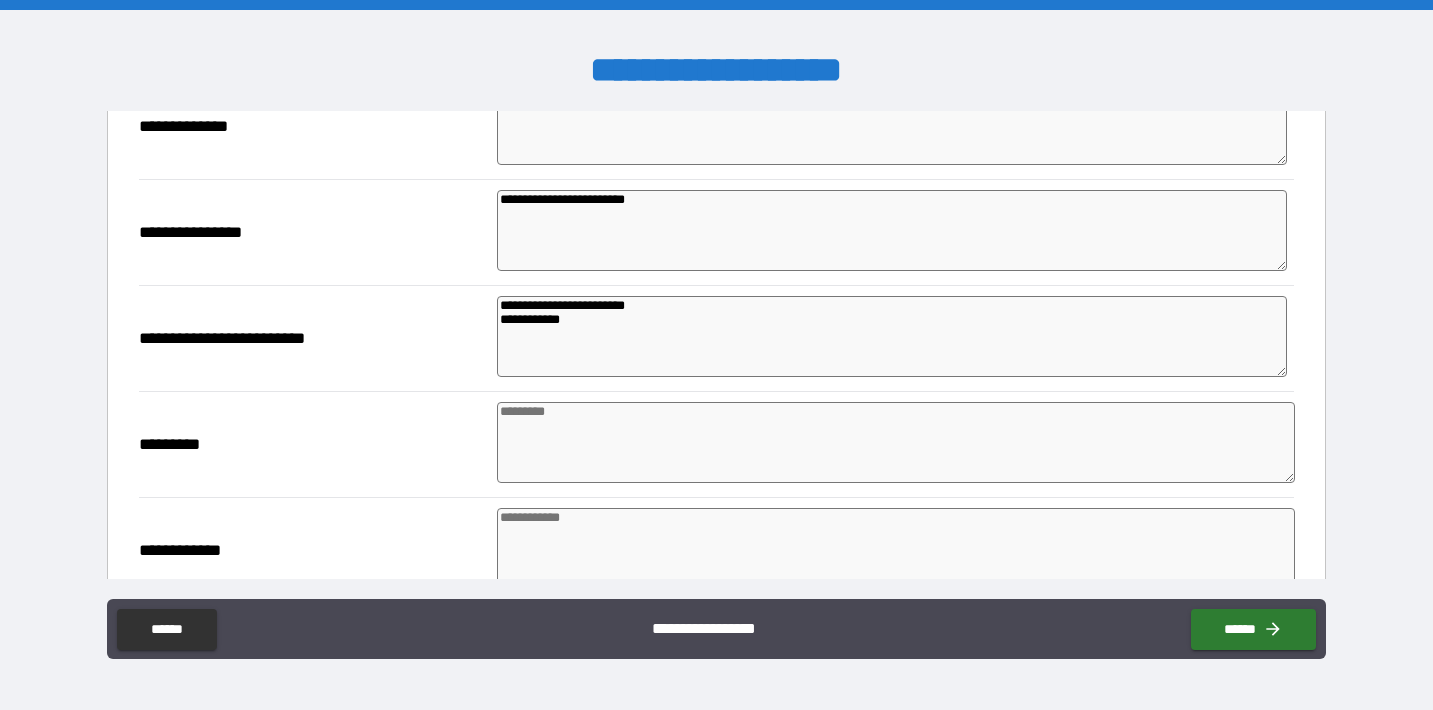 click at bounding box center (896, 442) 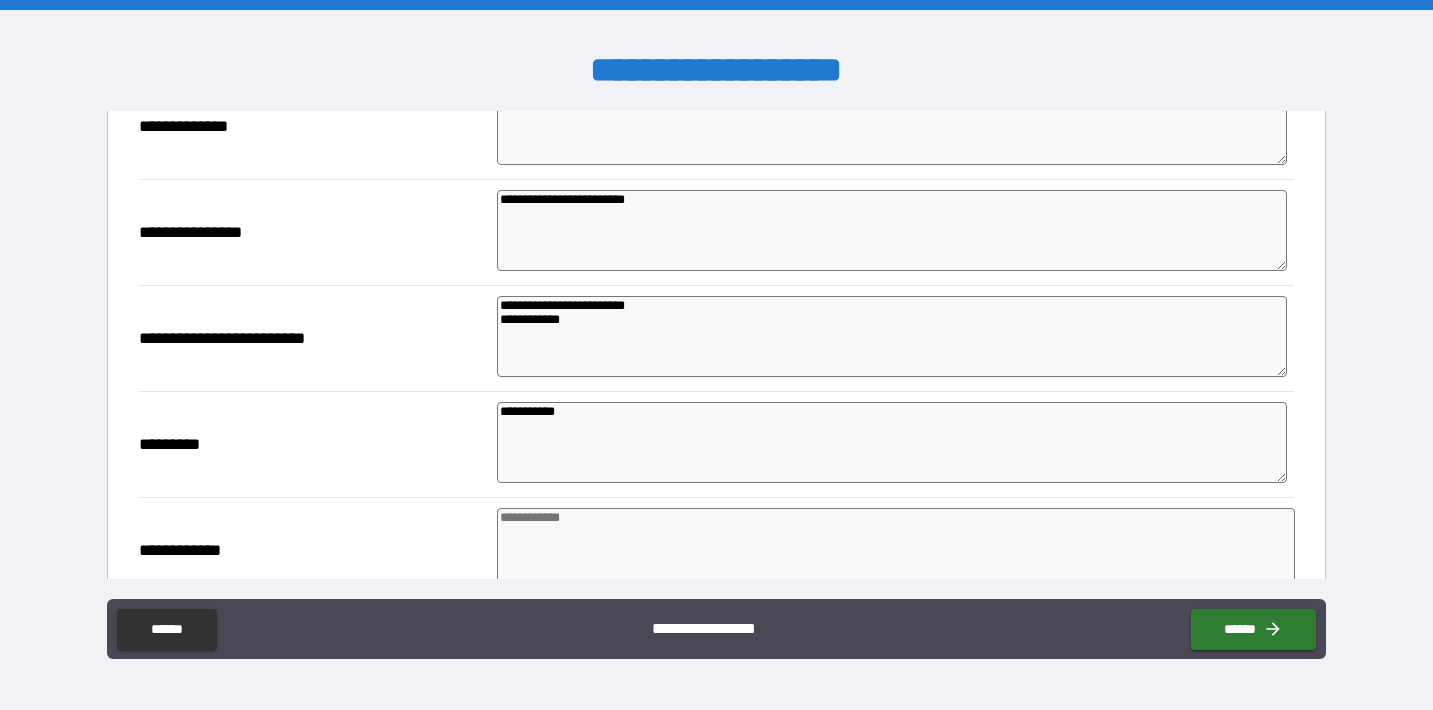 click at bounding box center (896, 548) 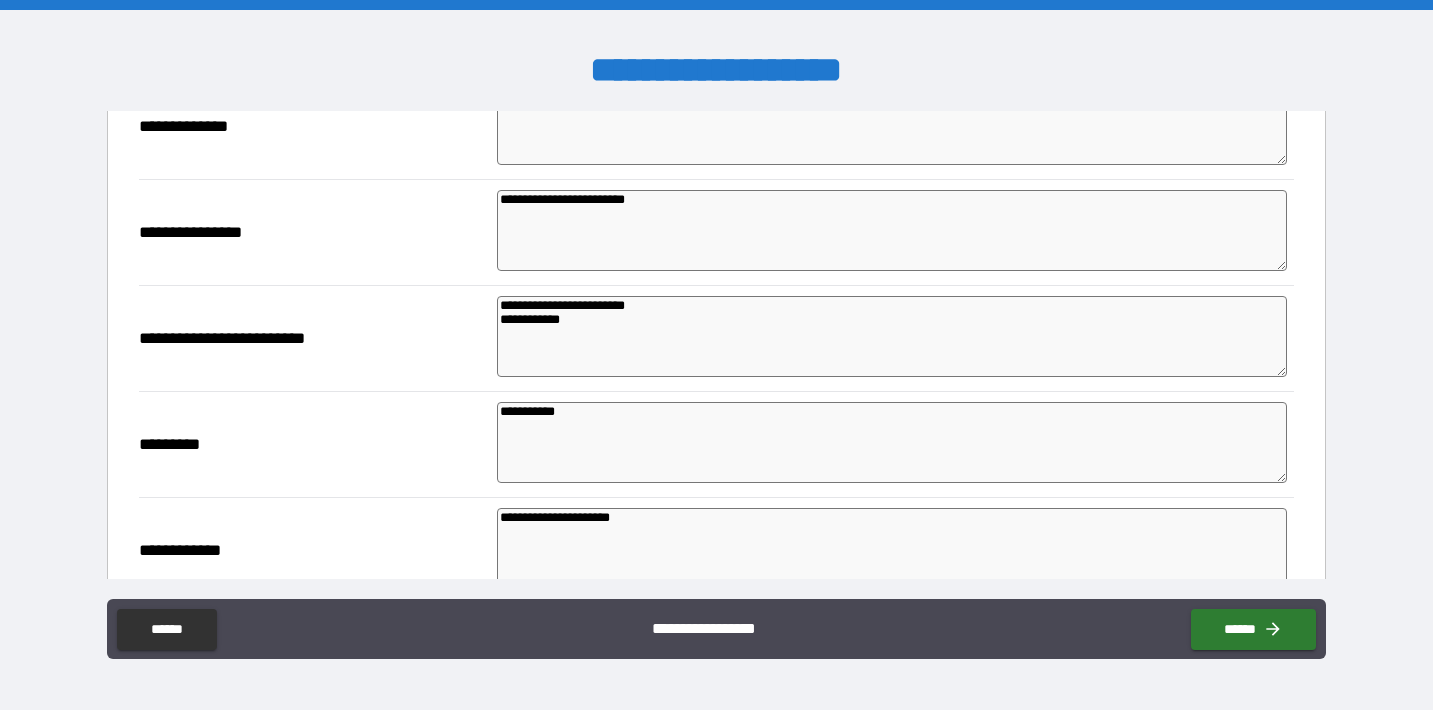 click on "**********" at bounding box center [892, 548] 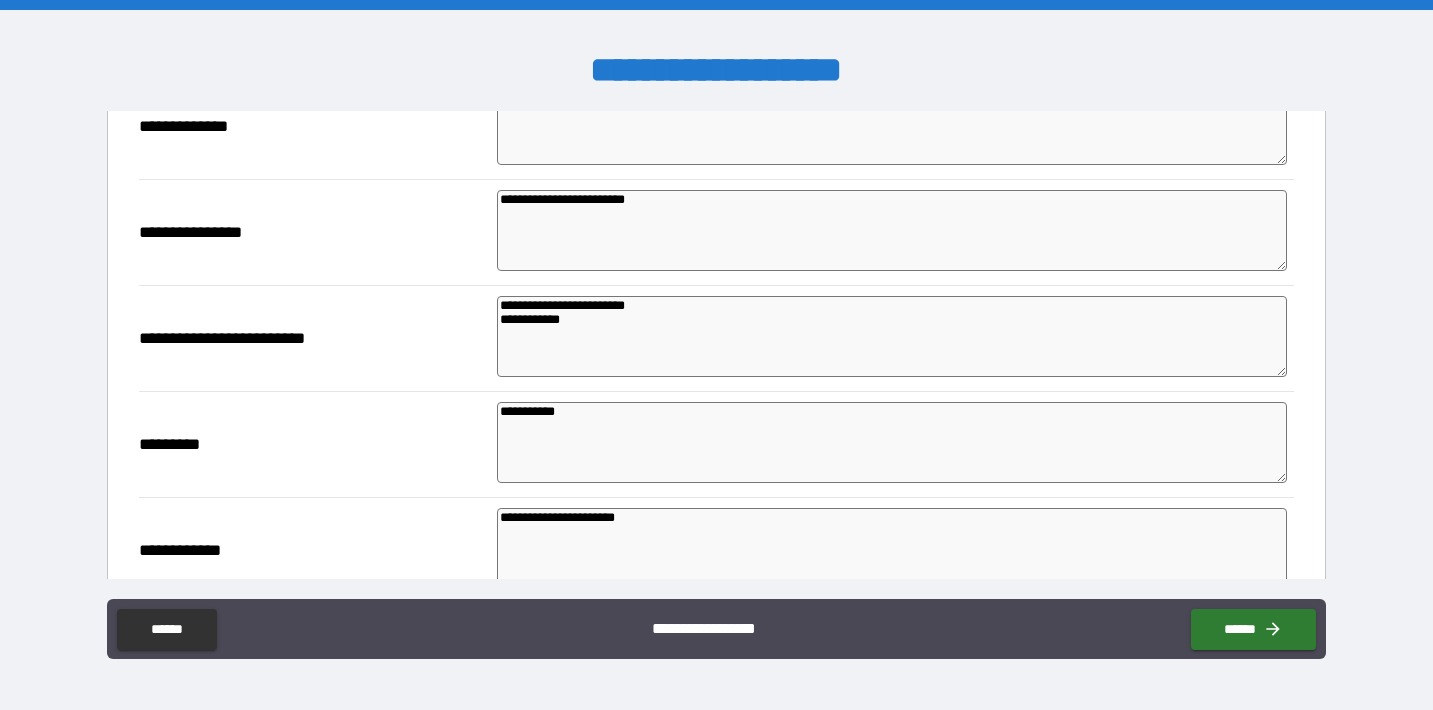 click on "**********" at bounding box center [892, 548] 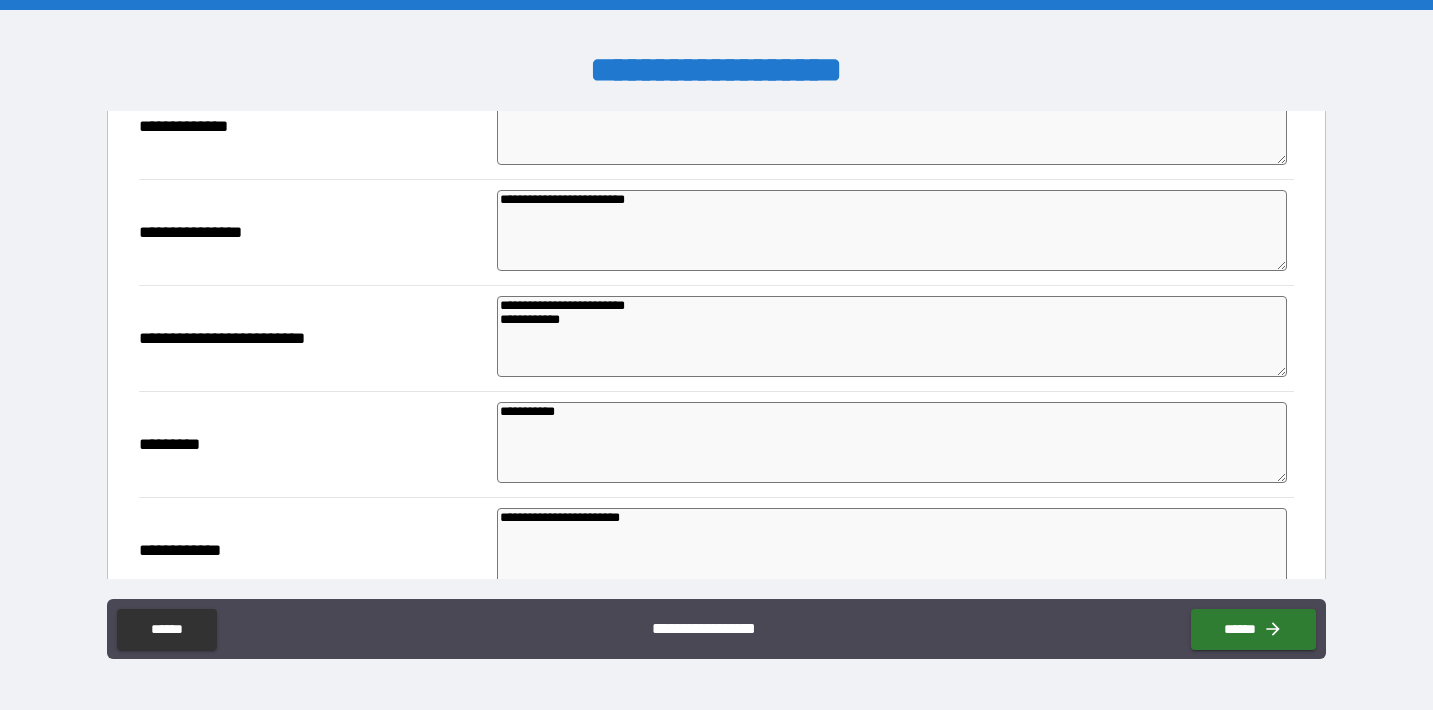 click on "**********" at bounding box center (892, 548) 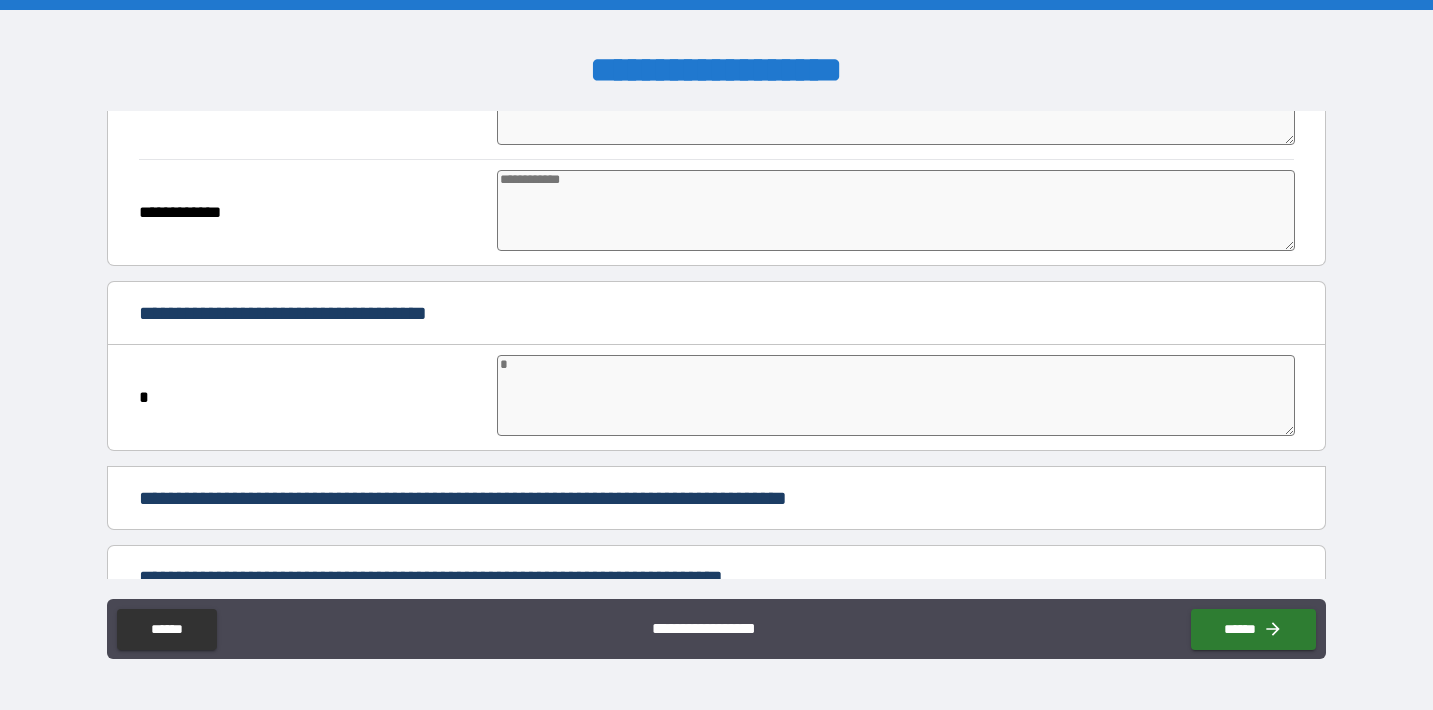 scroll, scrollTop: 5503, scrollLeft: 0, axis: vertical 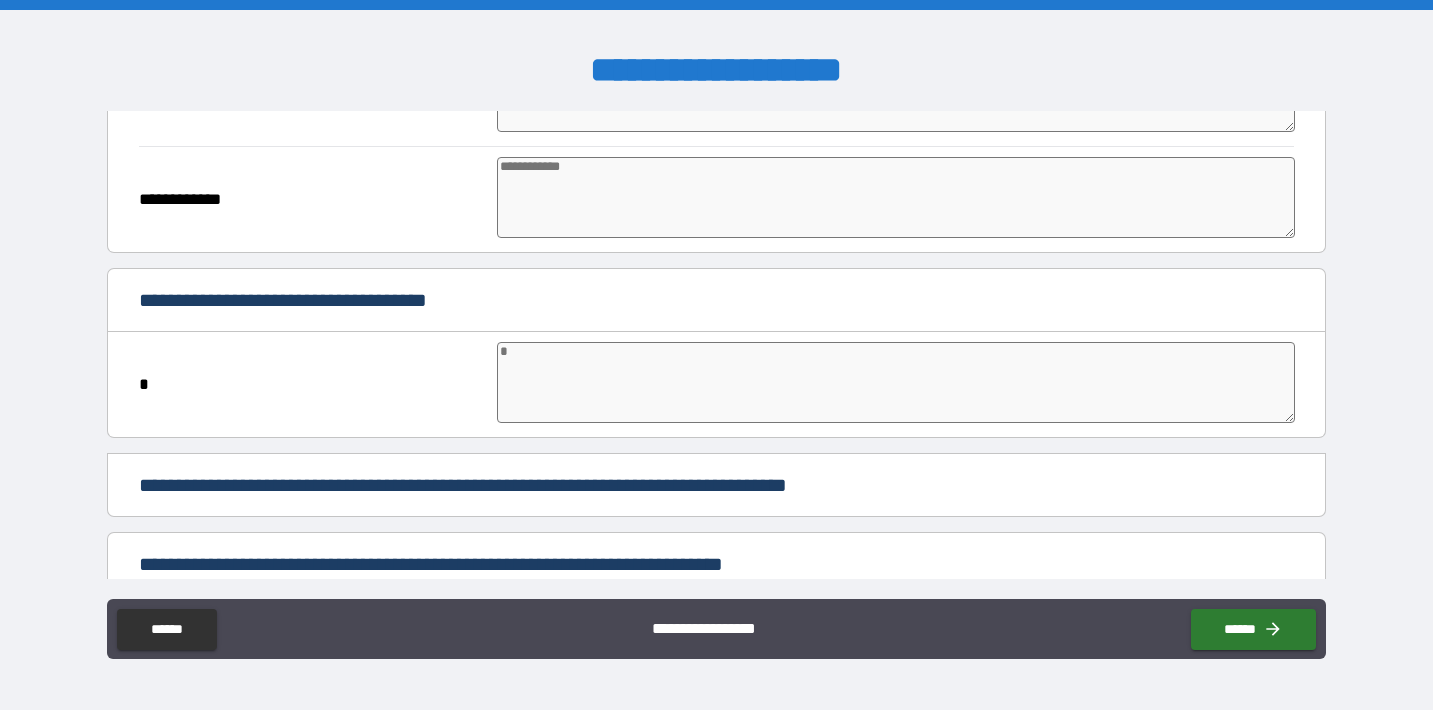 click at bounding box center [896, 382] 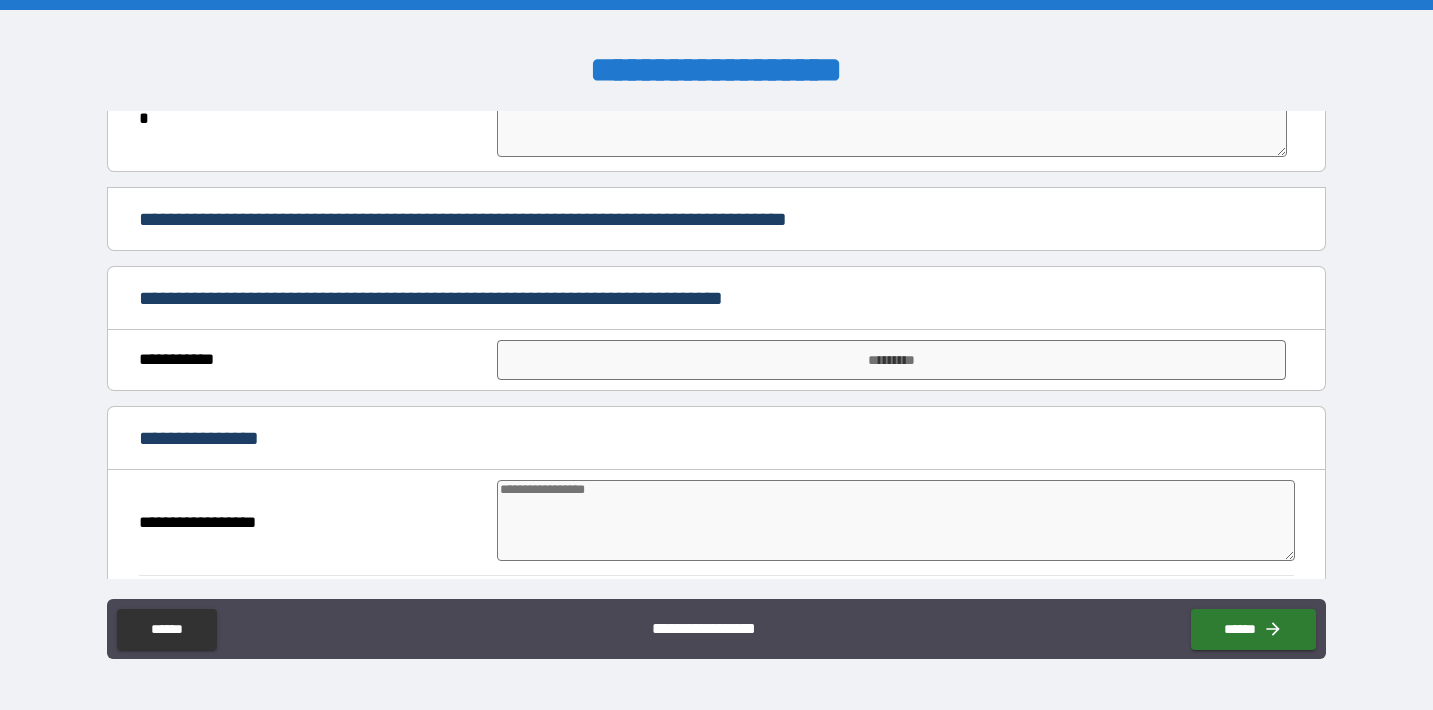 scroll, scrollTop: 5788, scrollLeft: 0, axis: vertical 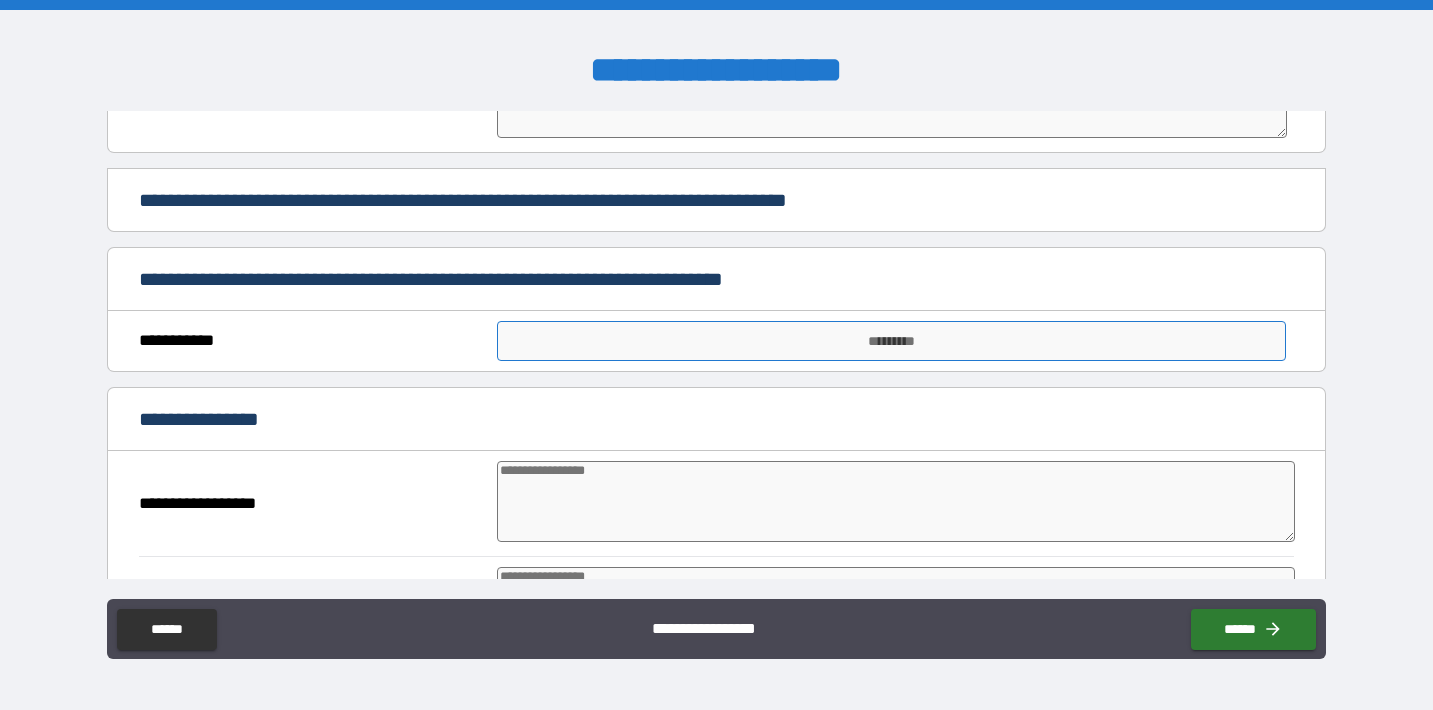 click on "*********" at bounding box center [891, 341] 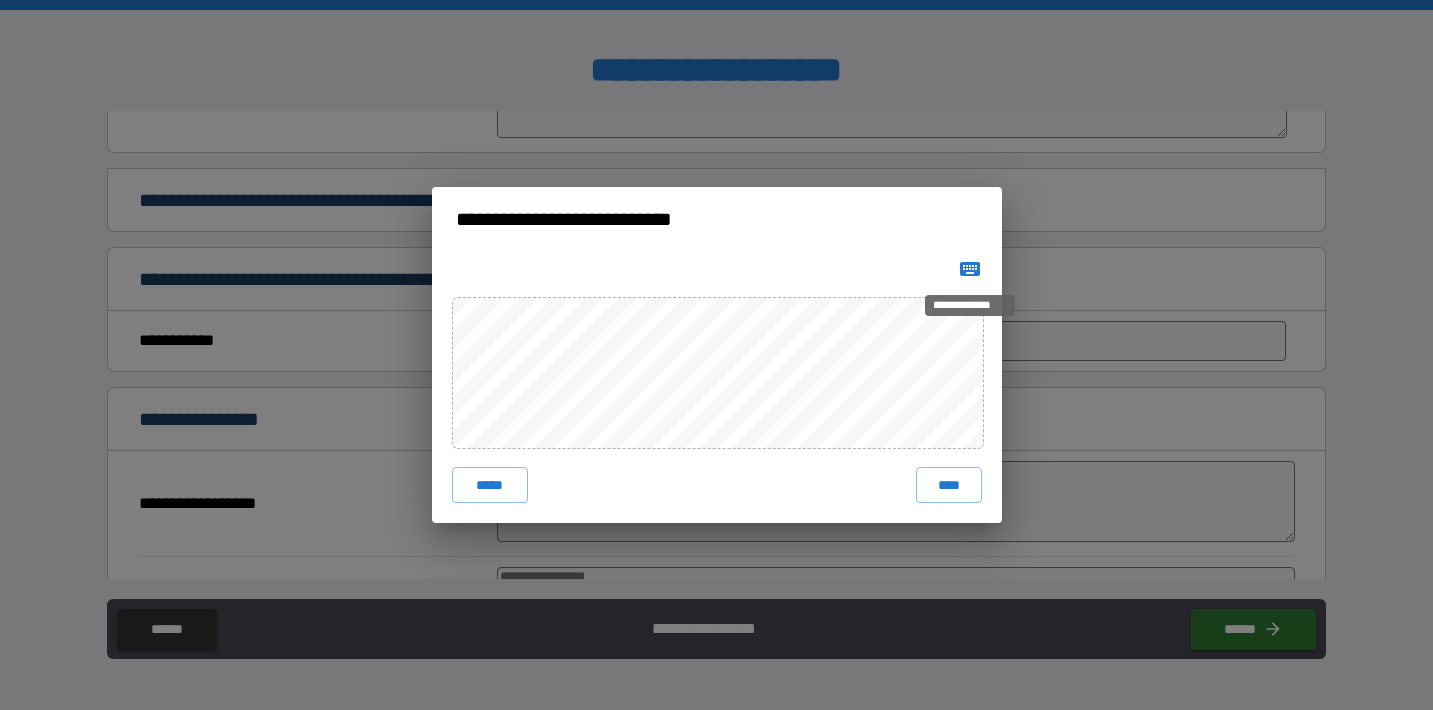click 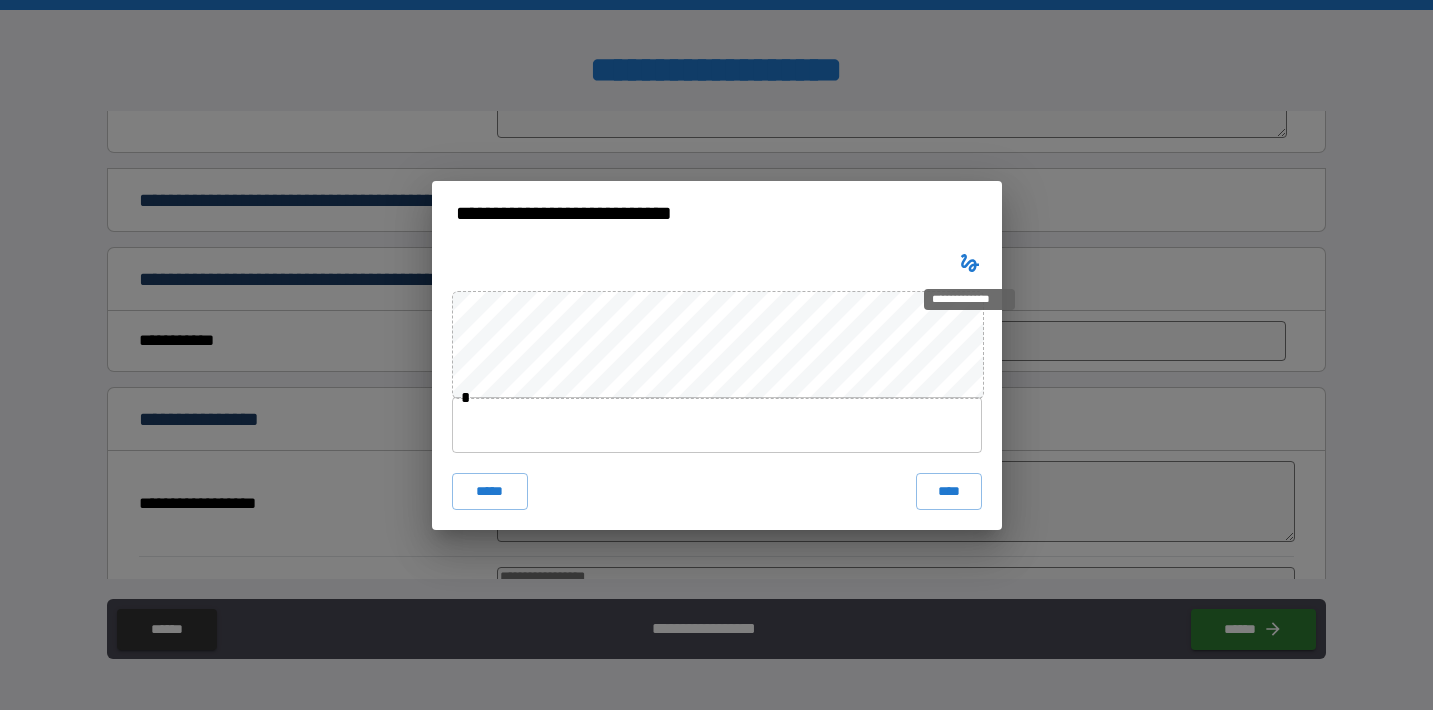 click 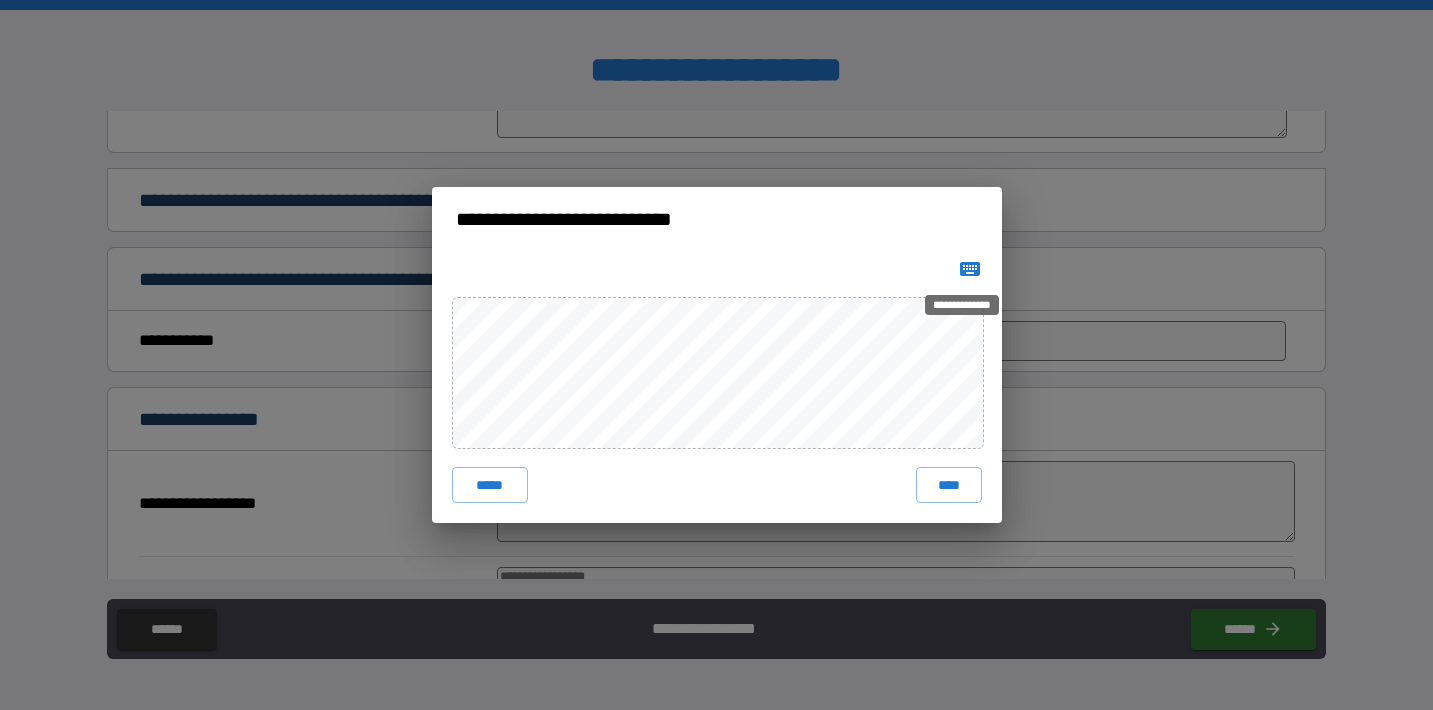 click 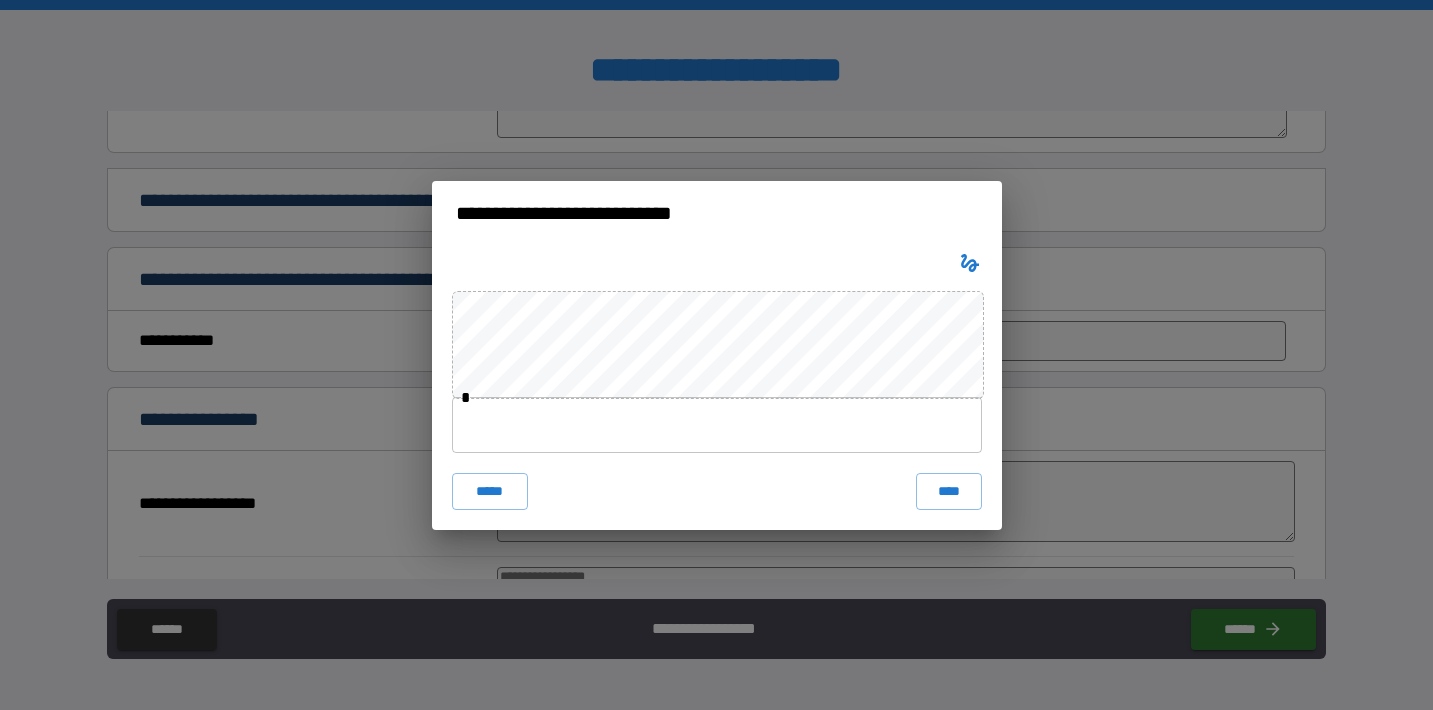 click at bounding box center (717, 425) 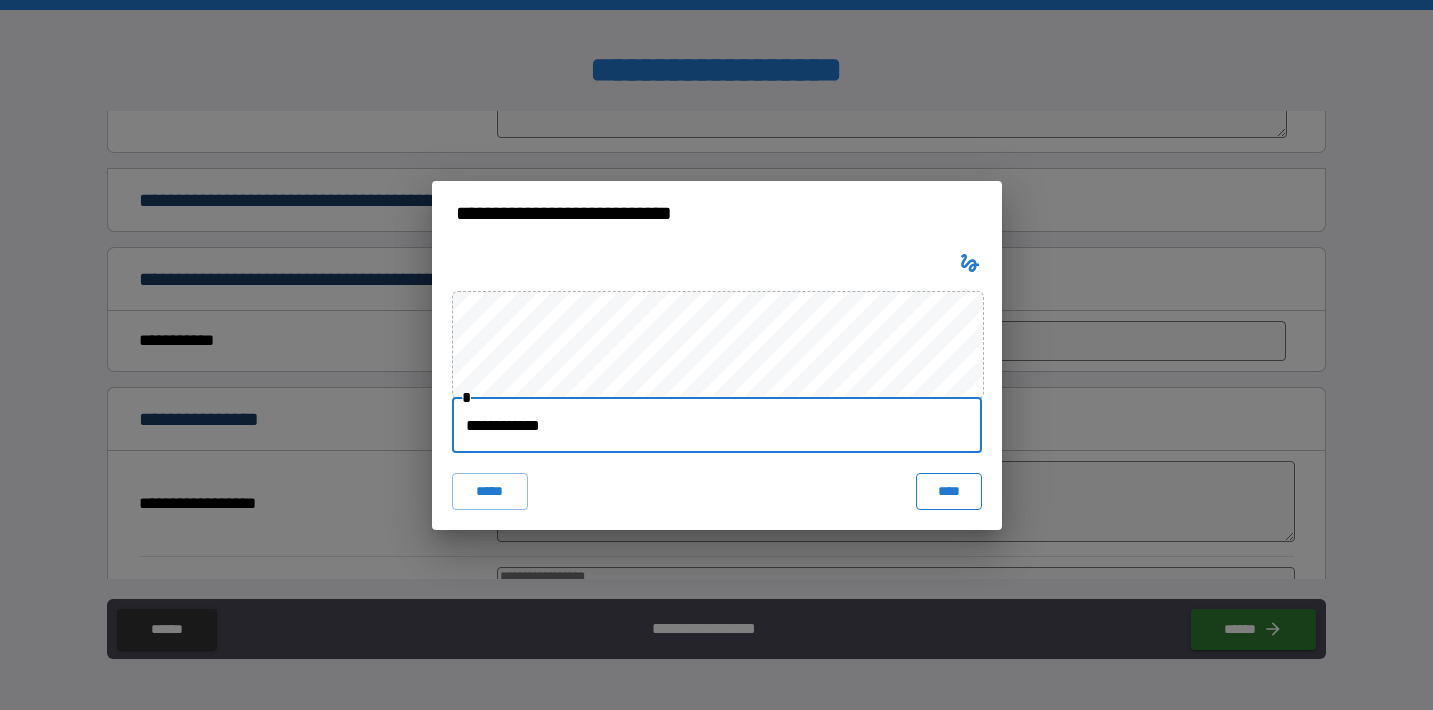 click on "****" at bounding box center [949, 491] 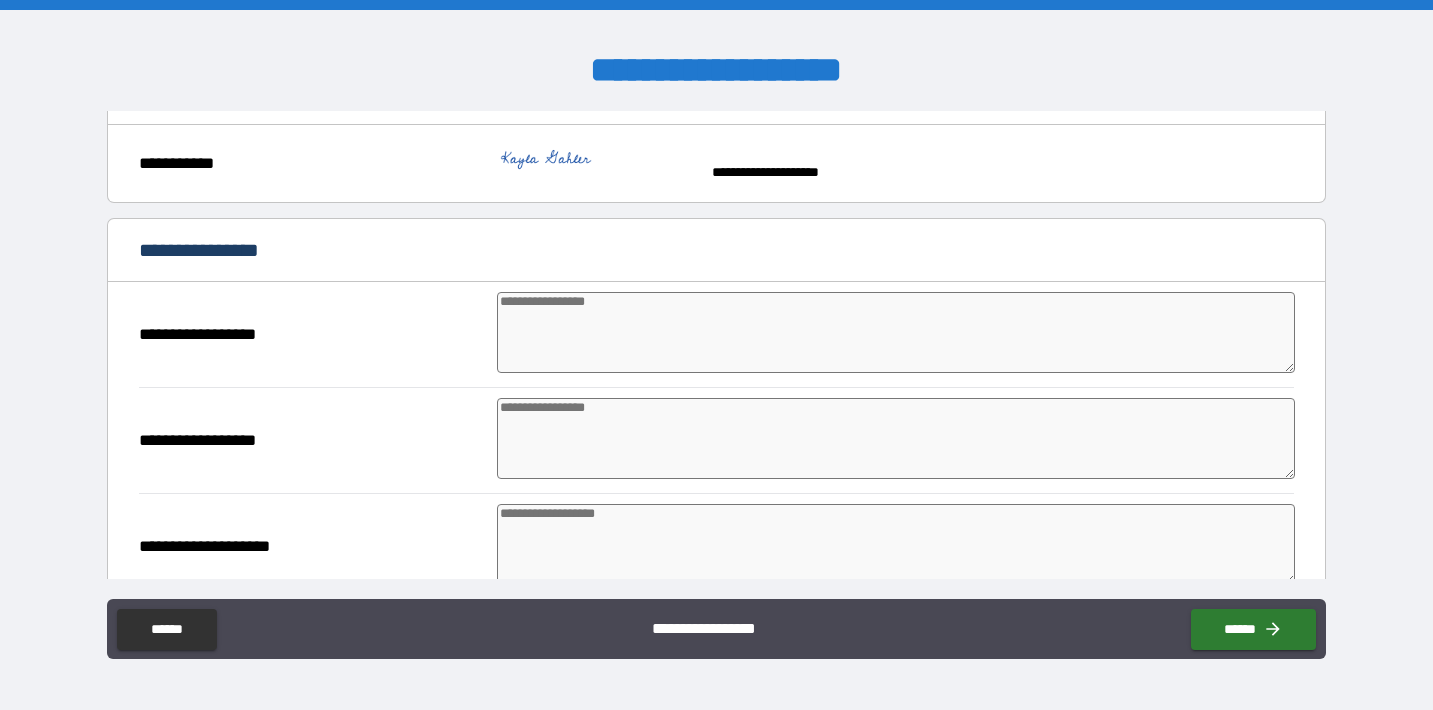 scroll, scrollTop: 5981, scrollLeft: 0, axis: vertical 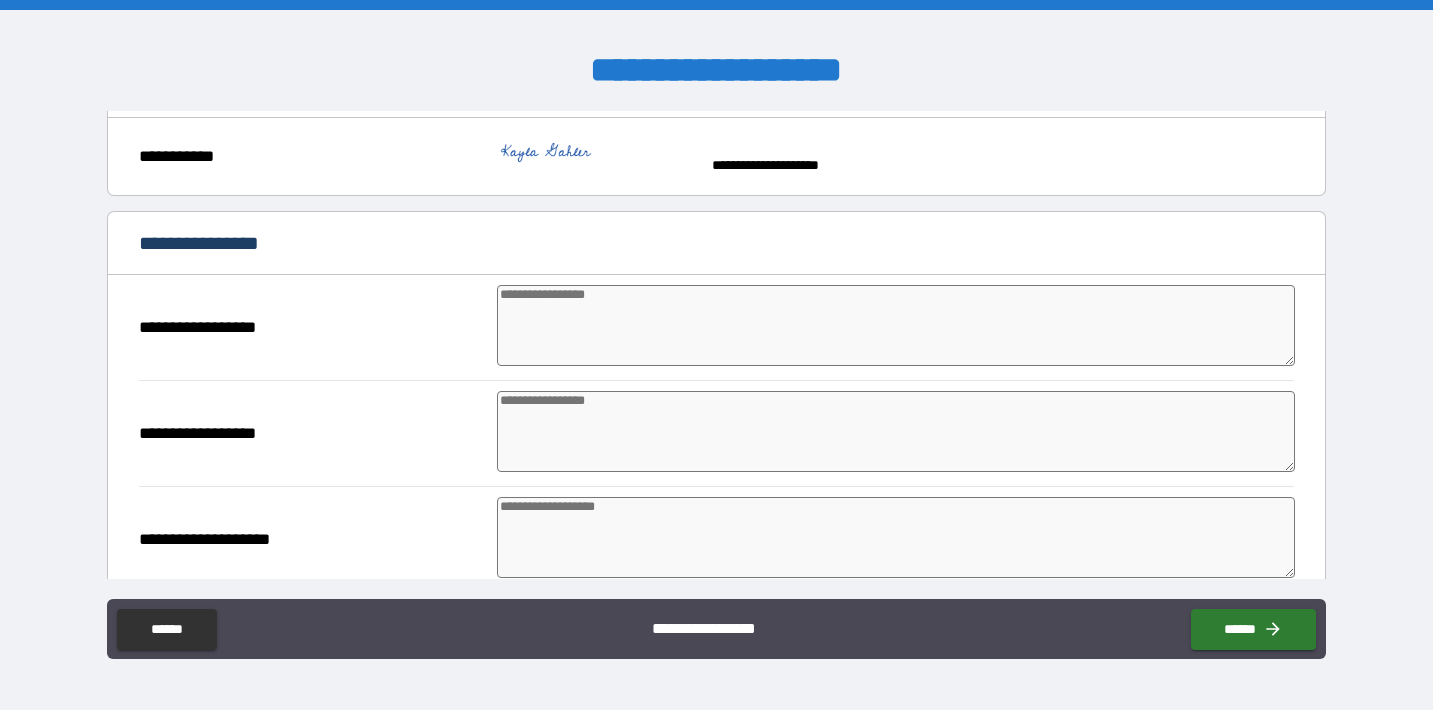 click at bounding box center (896, 325) 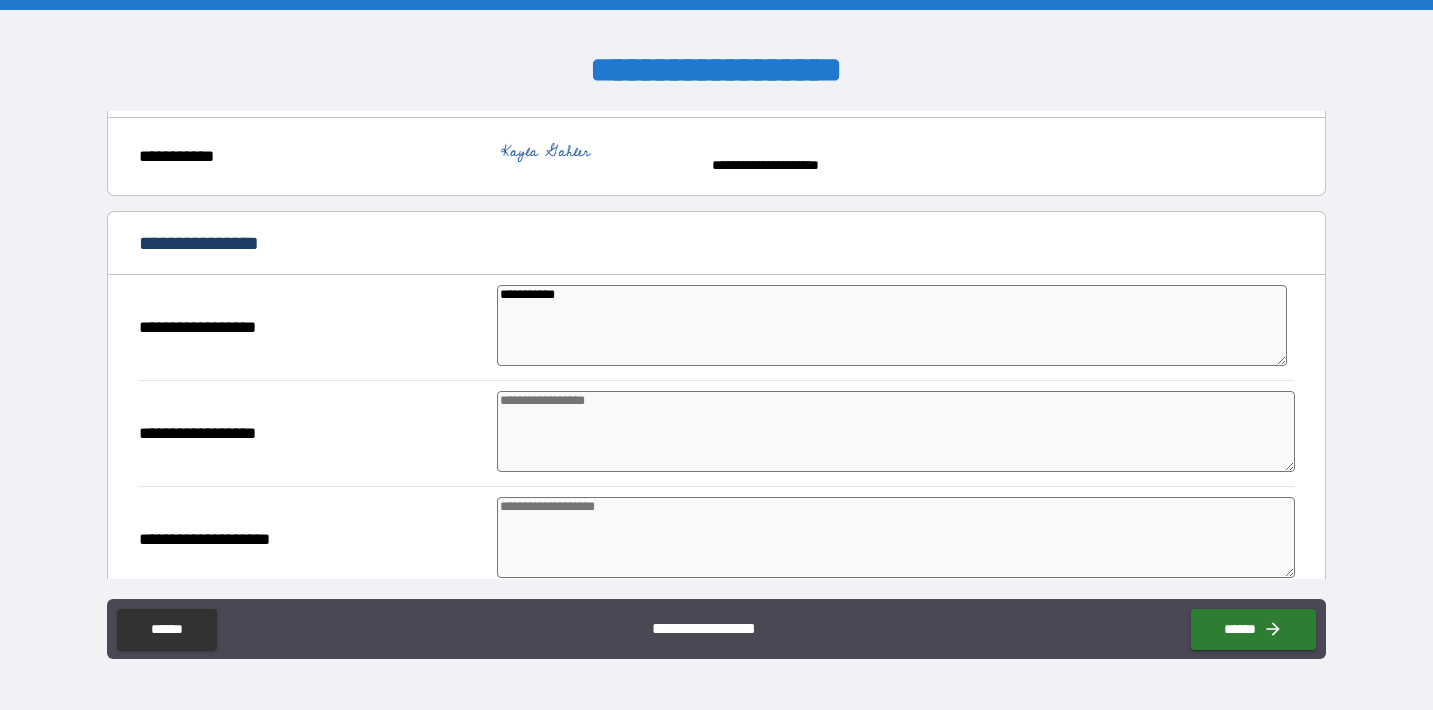 click at bounding box center (896, 431) 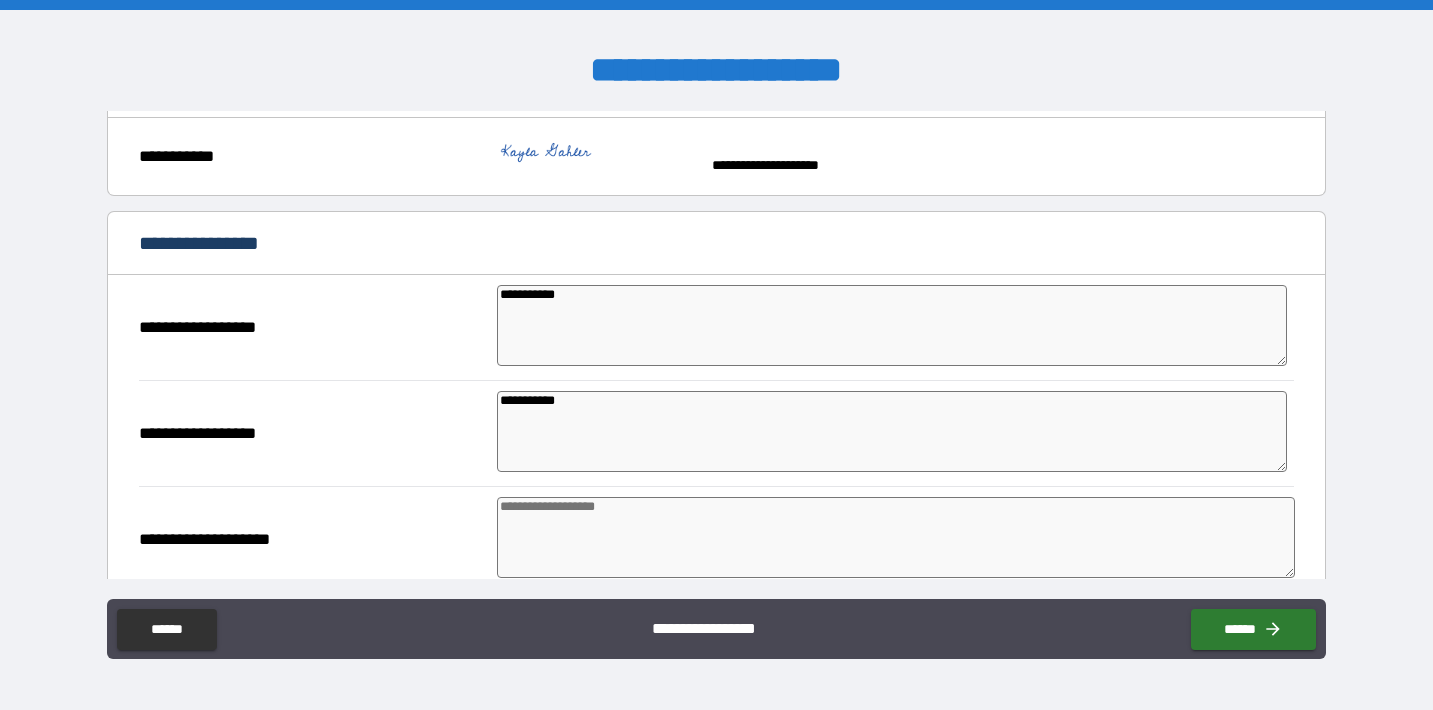 click at bounding box center [896, 537] 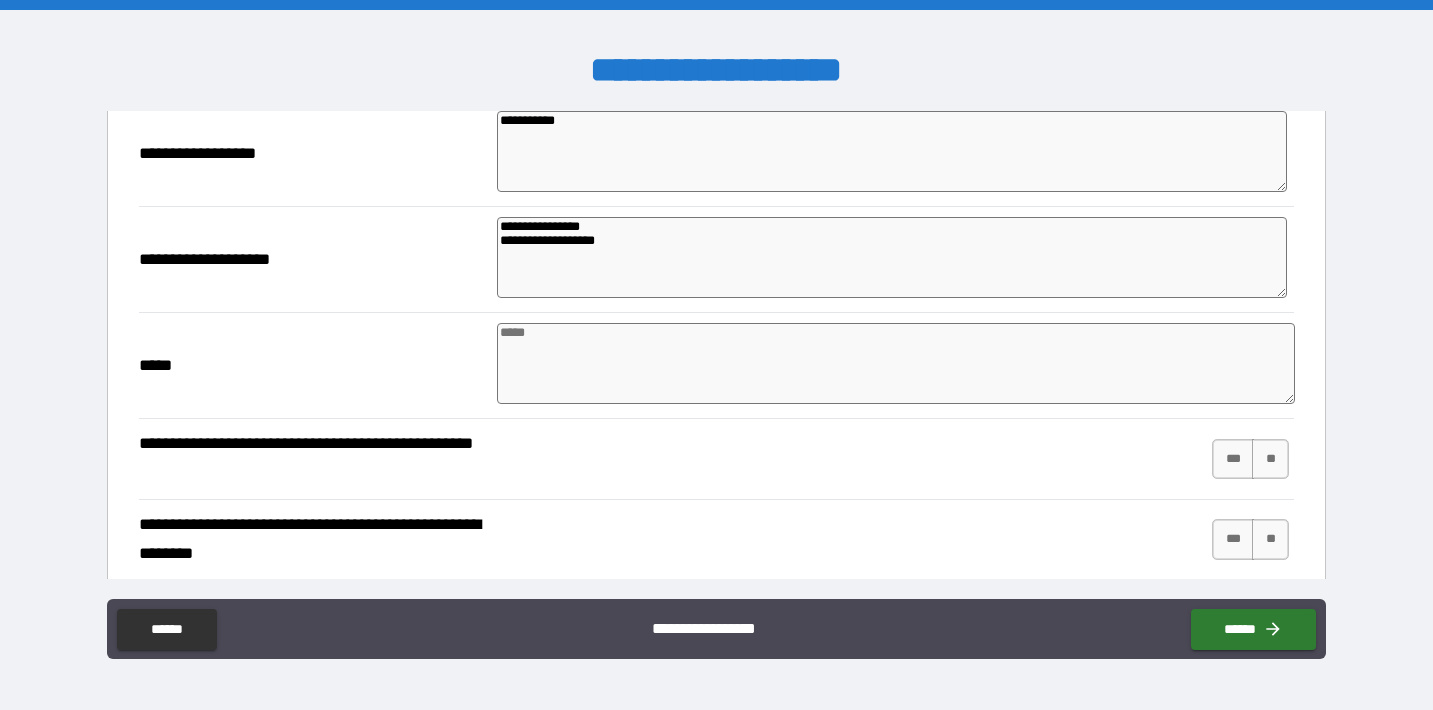 scroll, scrollTop: 6263, scrollLeft: 0, axis: vertical 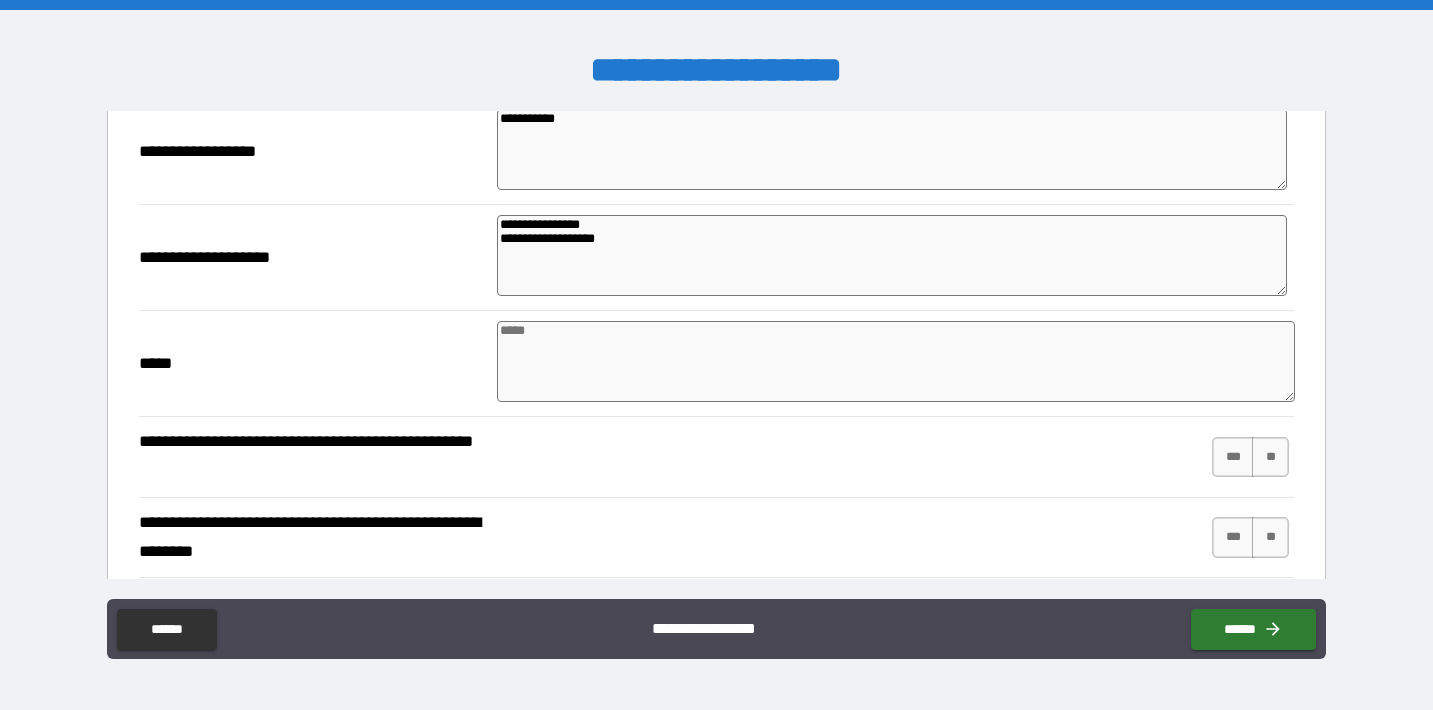 click at bounding box center [896, 361] 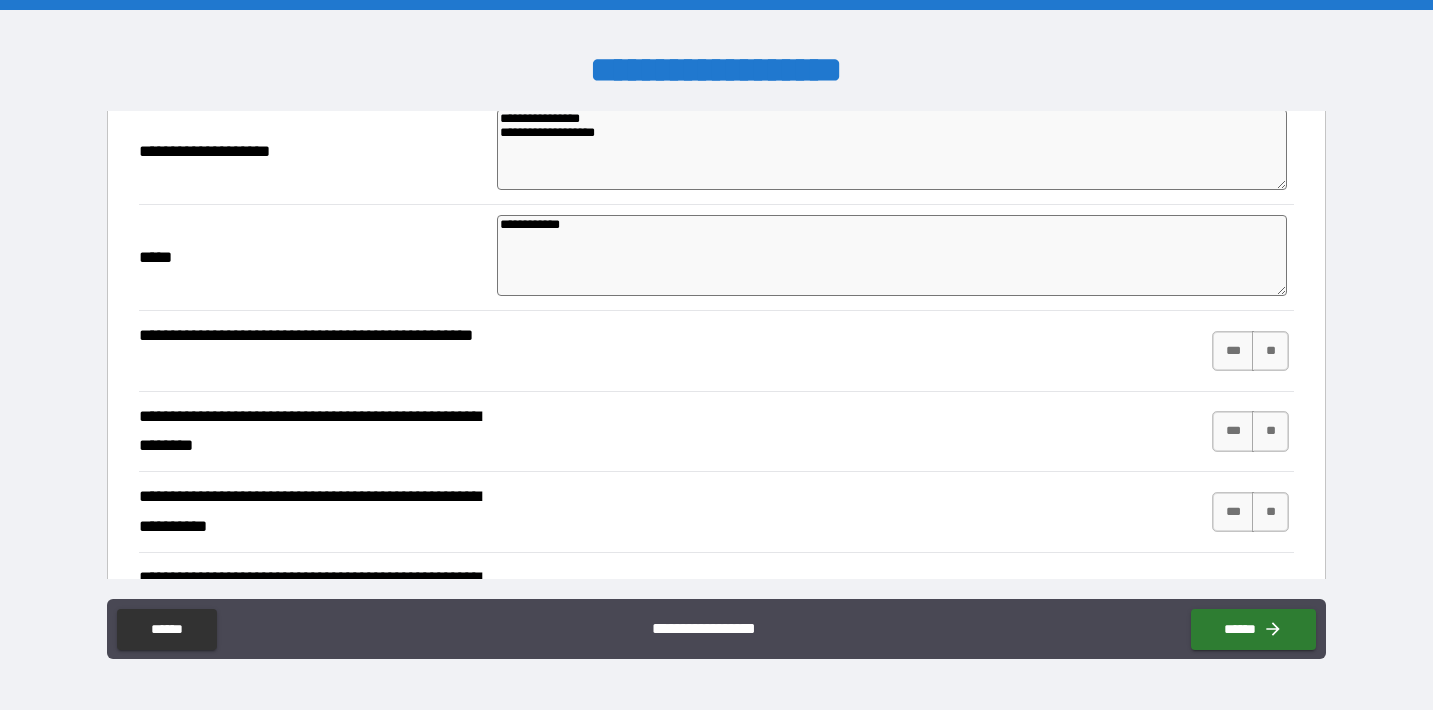 scroll, scrollTop: 6379, scrollLeft: 0, axis: vertical 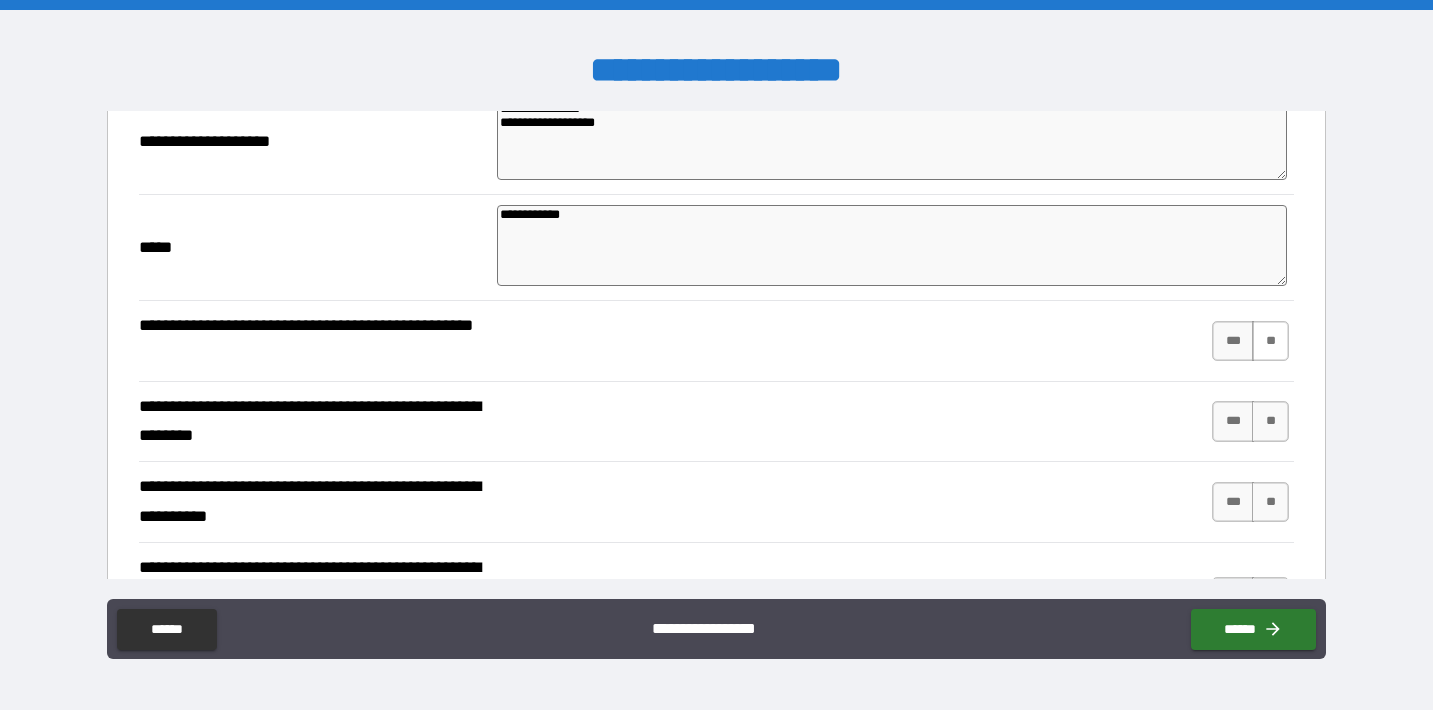 click on "**" at bounding box center [1270, 341] 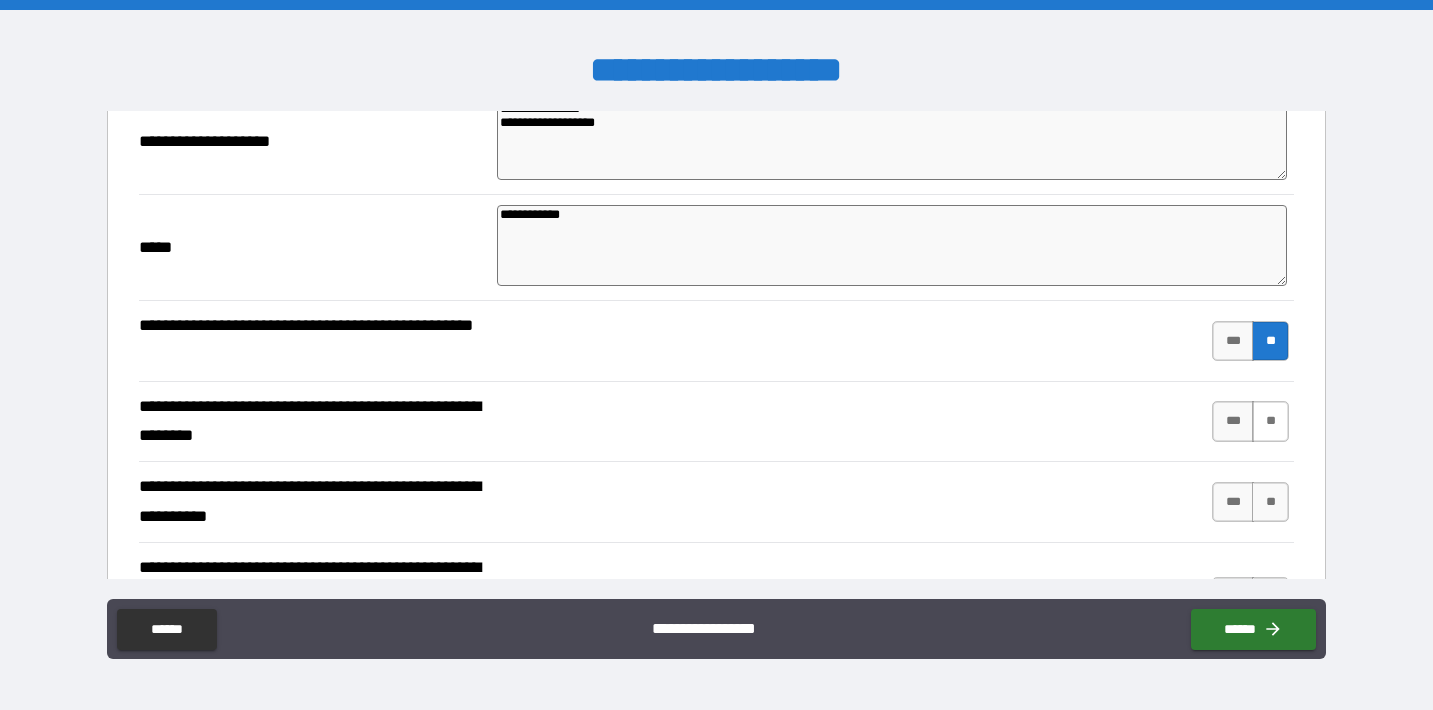 click on "**" at bounding box center (1270, 421) 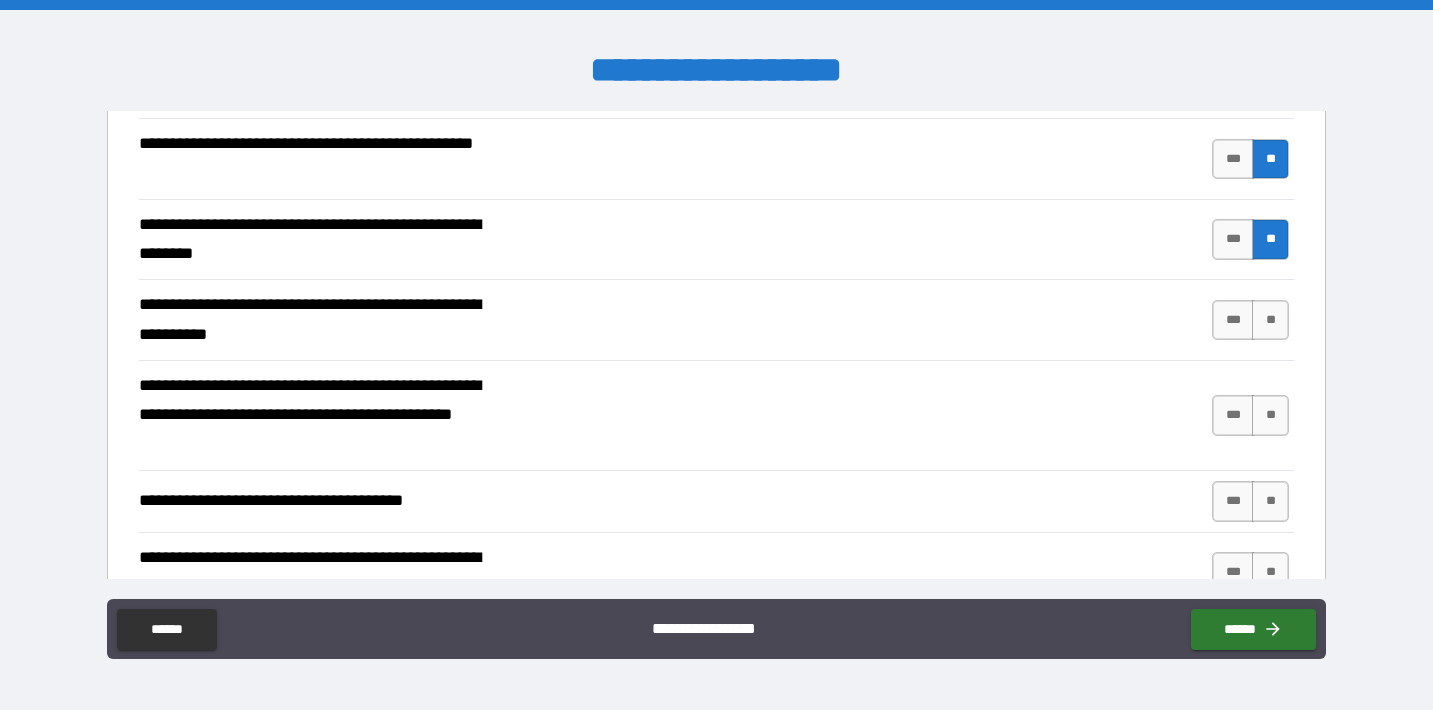 scroll, scrollTop: 6563, scrollLeft: 0, axis: vertical 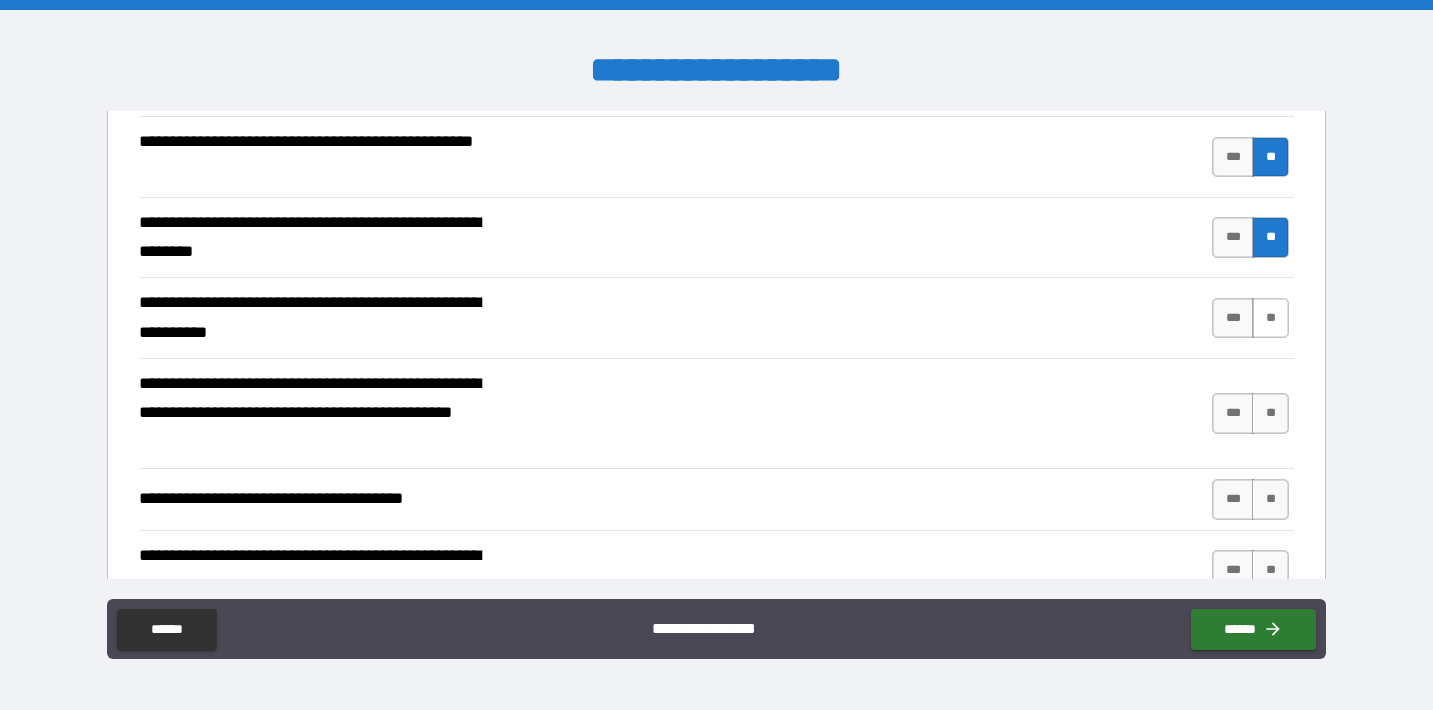 click on "**" at bounding box center (1270, 318) 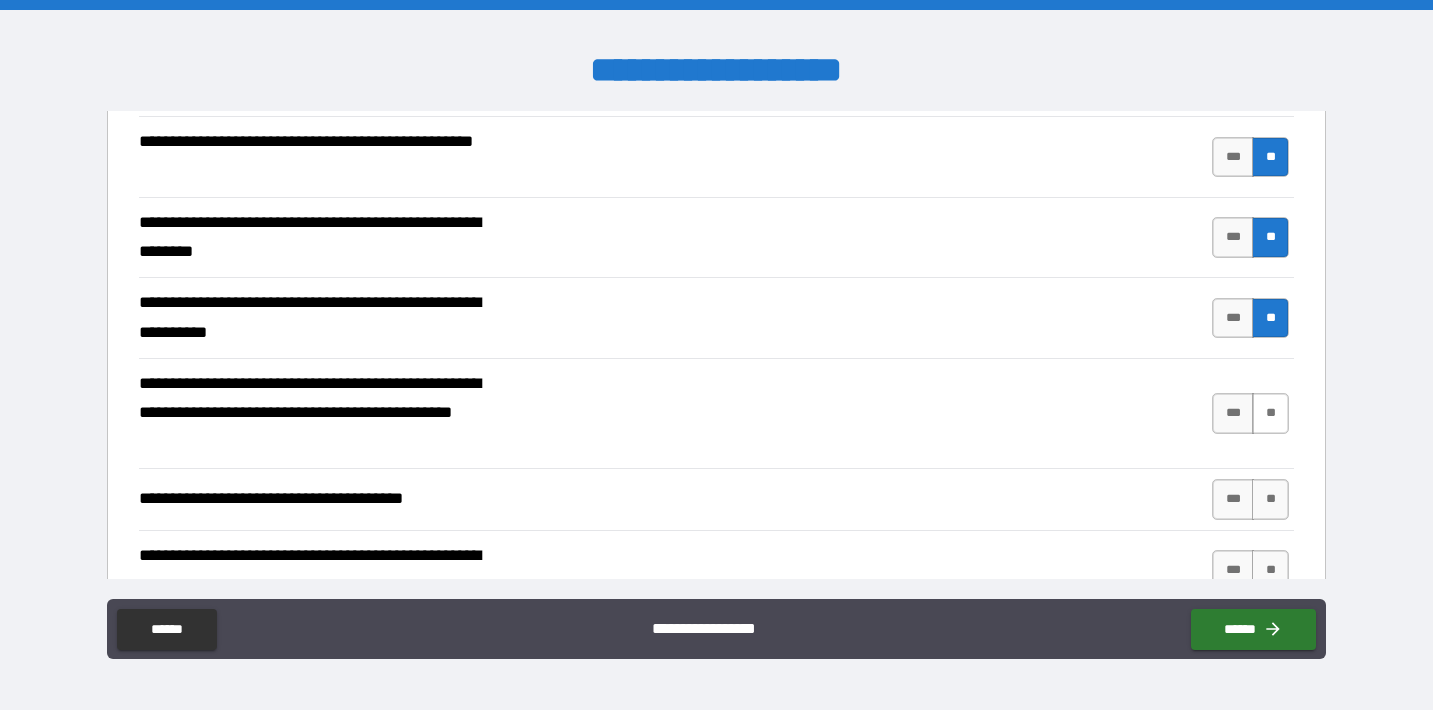 click on "**" at bounding box center (1270, 413) 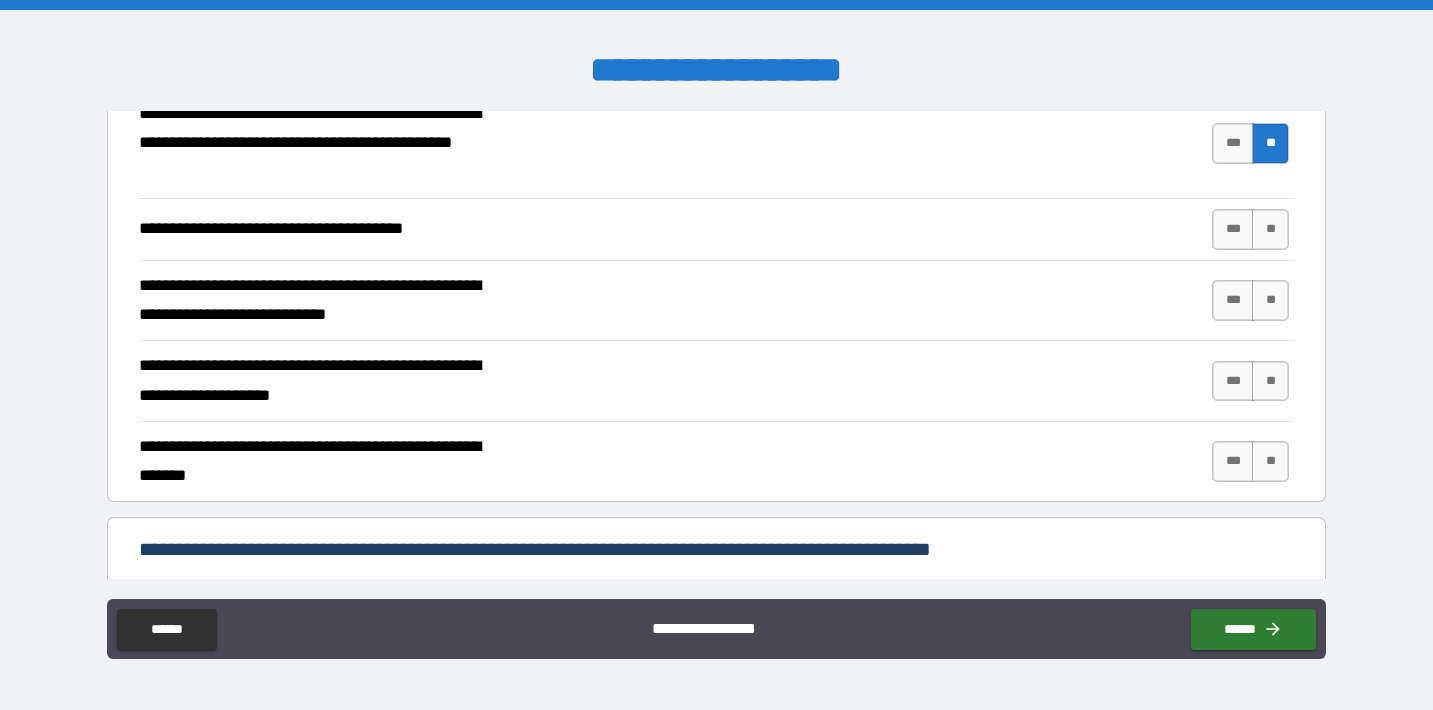 scroll, scrollTop: 6832, scrollLeft: 0, axis: vertical 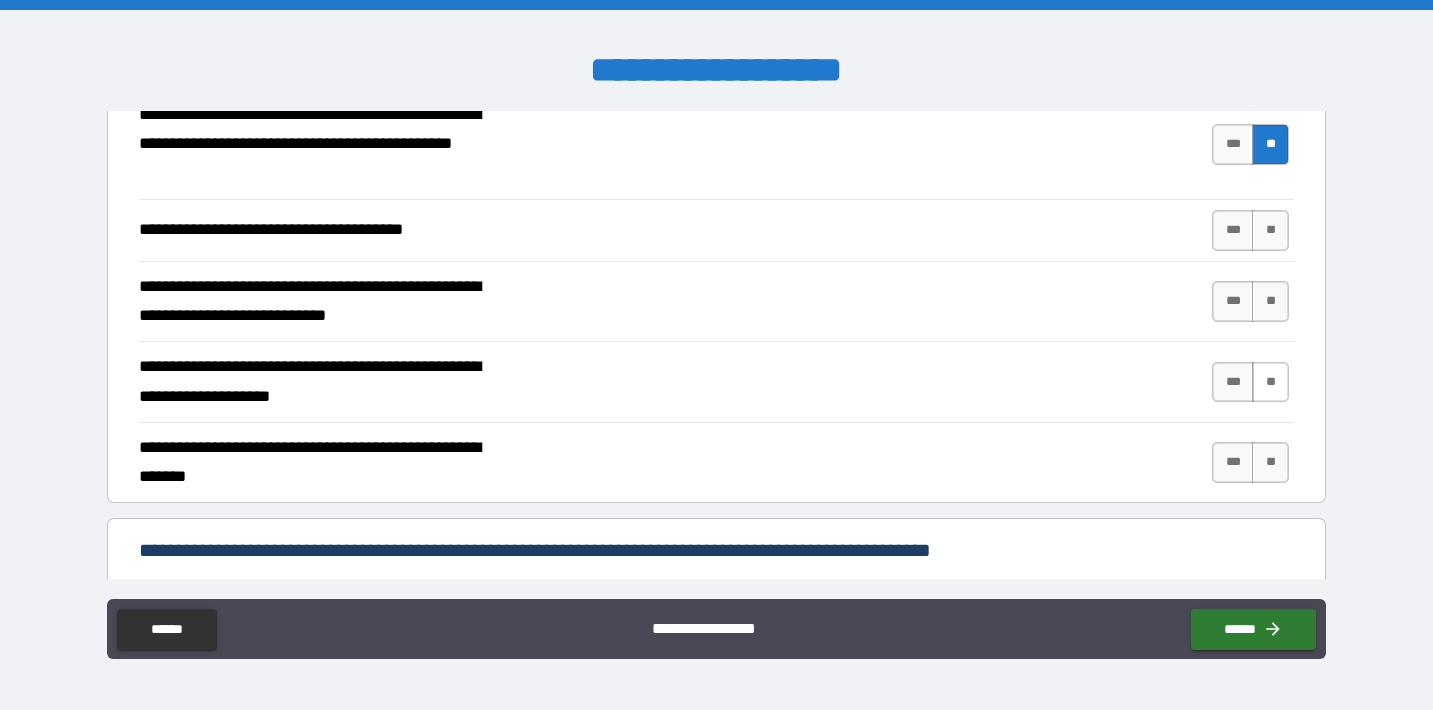 click on "**" at bounding box center [1270, 382] 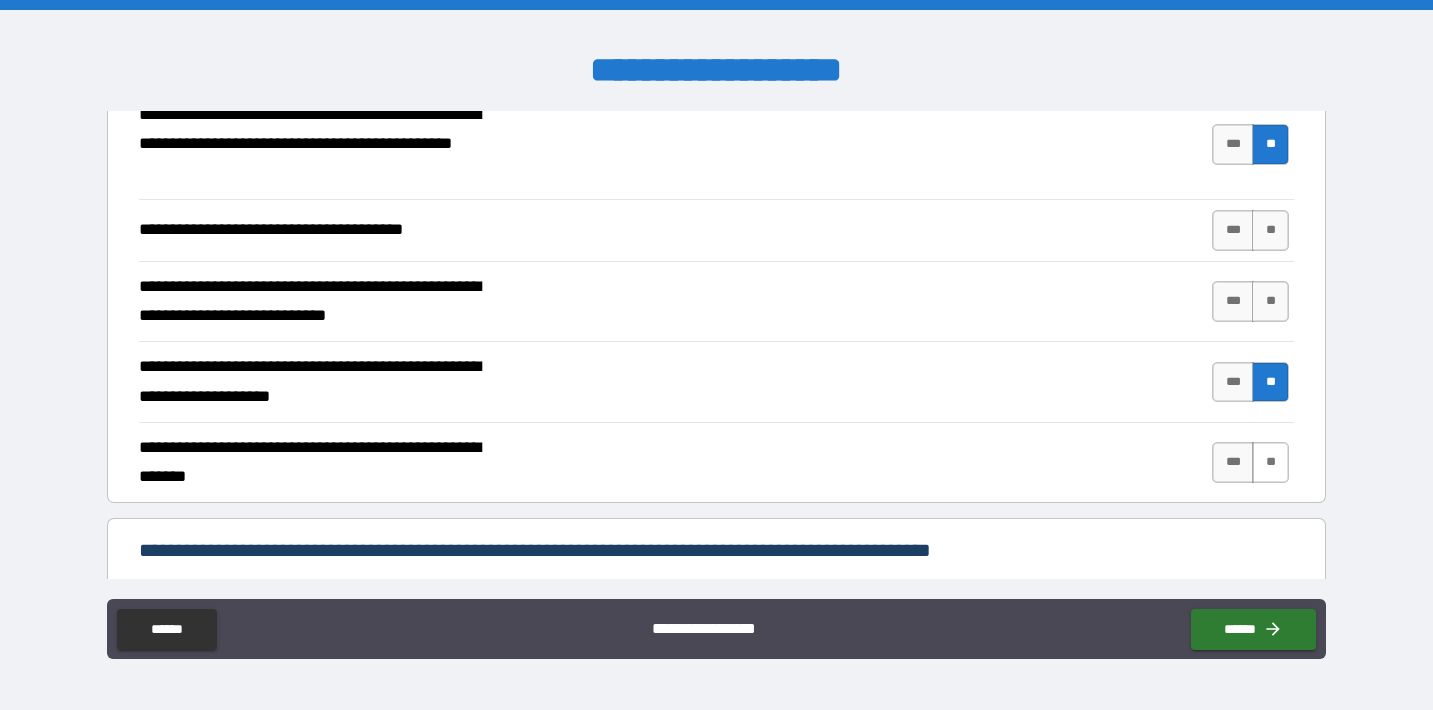 click on "**" at bounding box center (1270, 462) 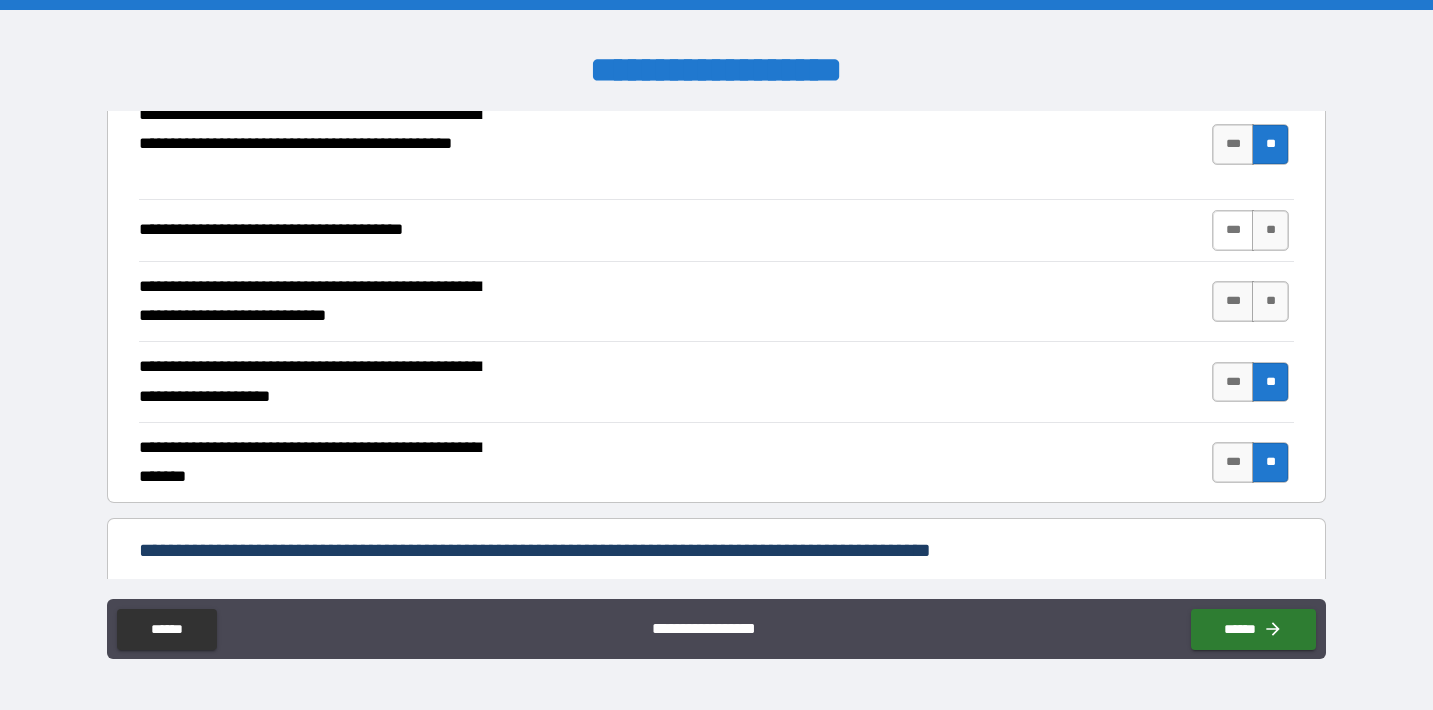 click on "***" at bounding box center (1233, 230) 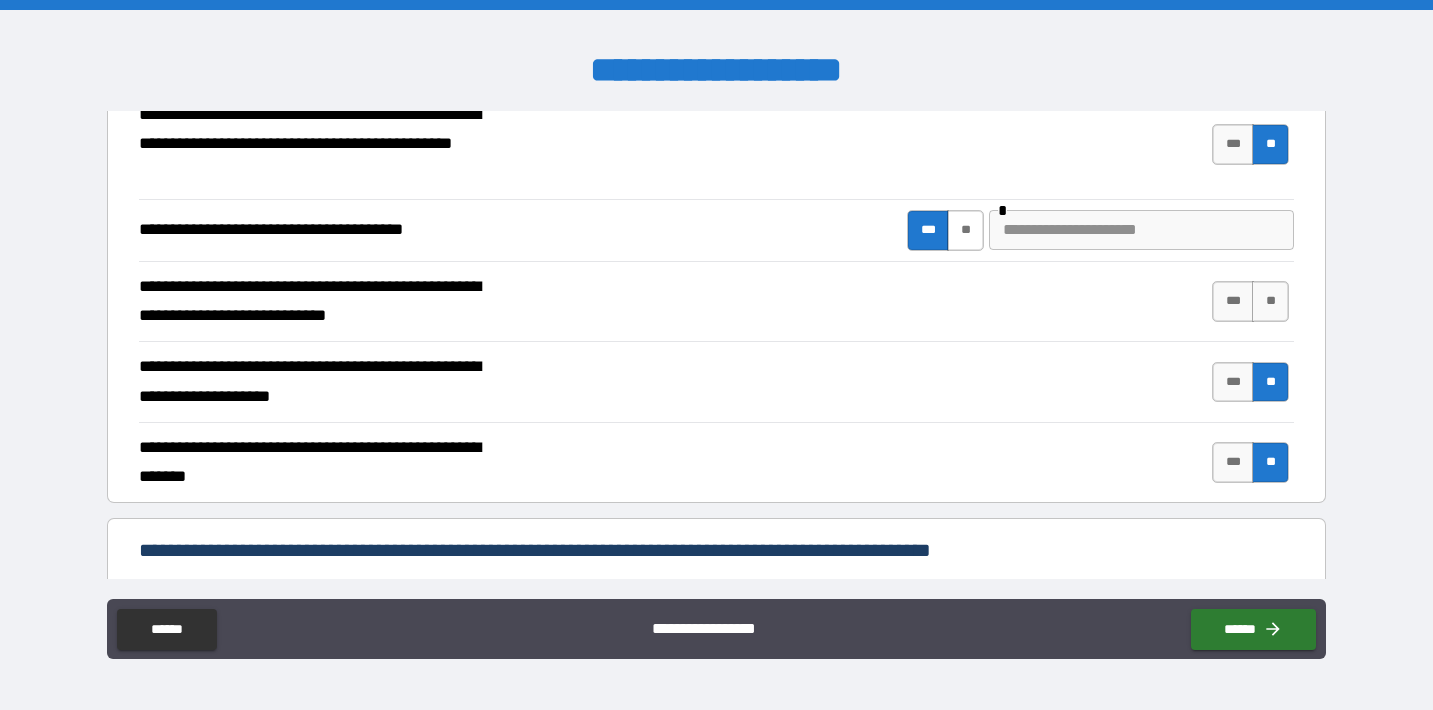click on "**" at bounding box center (965, 230) 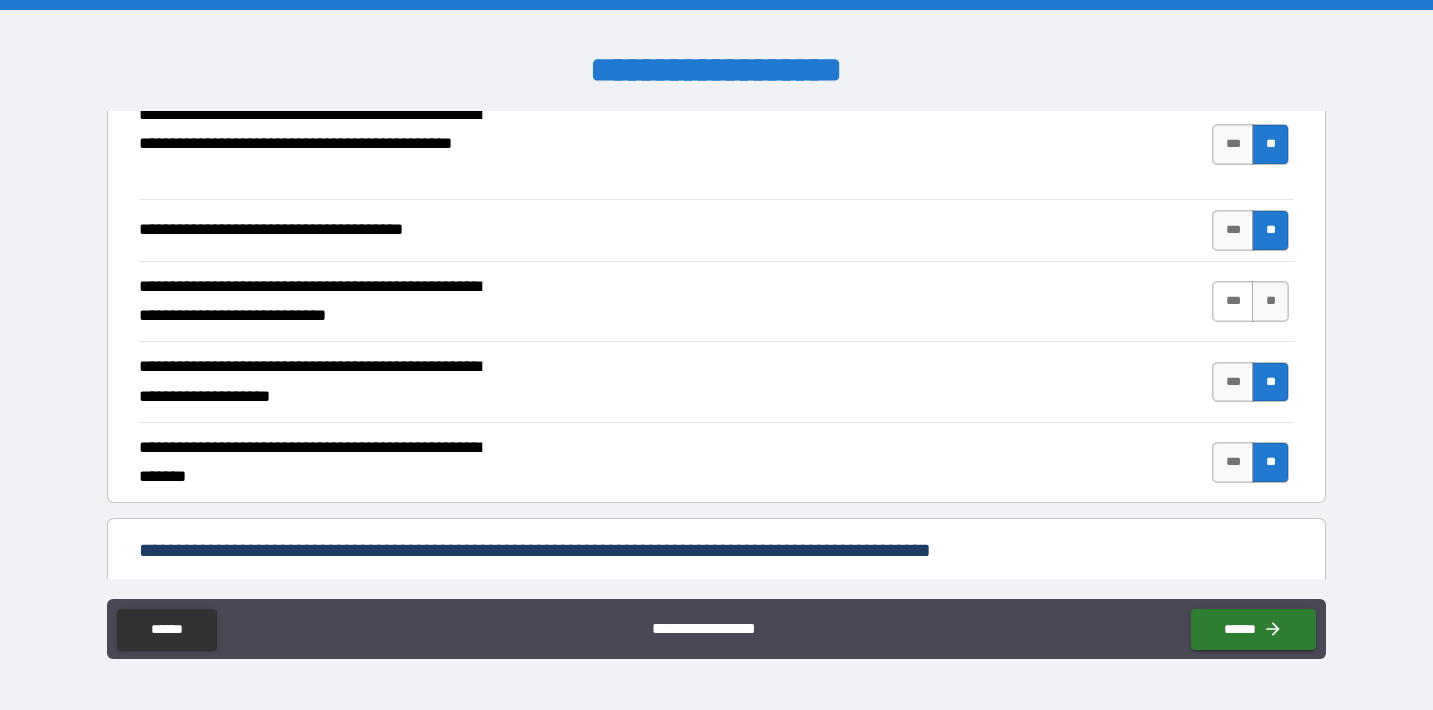 click on "***" at bounding box center (1233, 301) 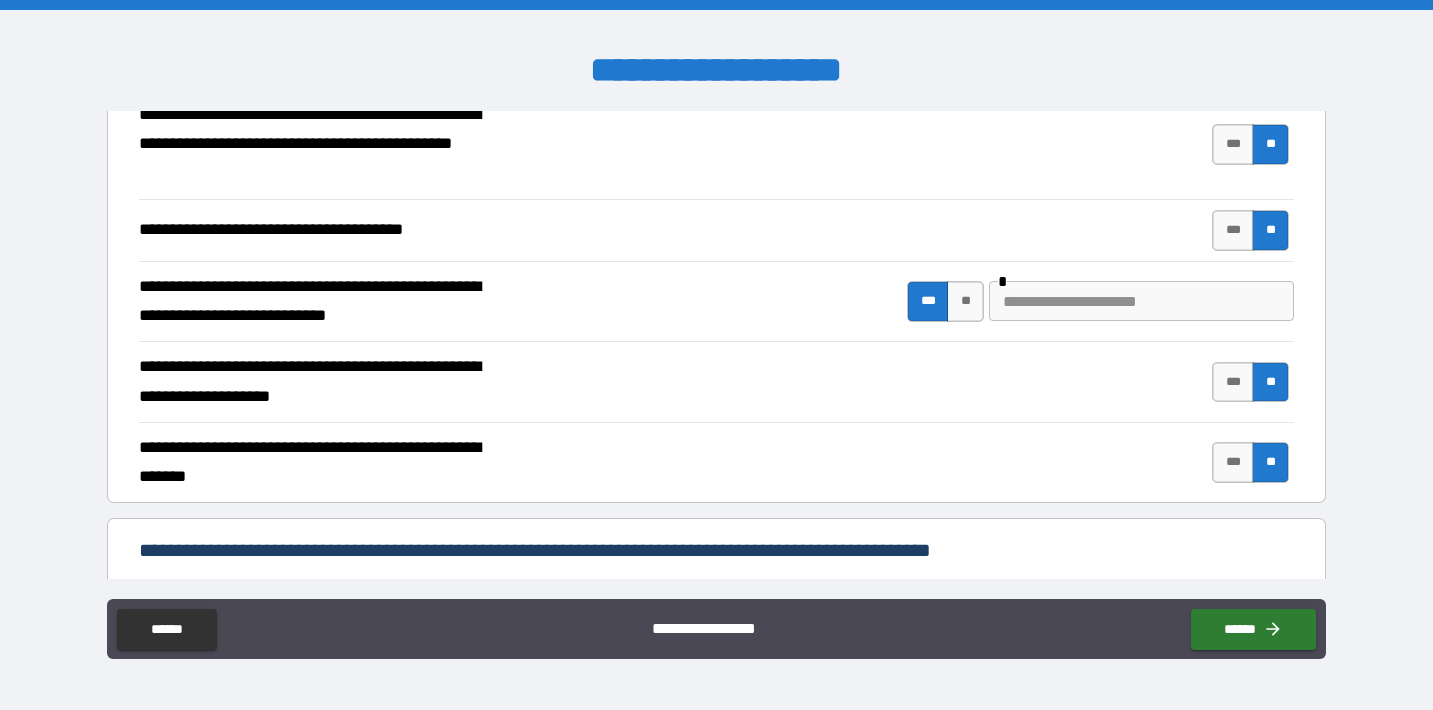 click at bounding box center (1141, 301) 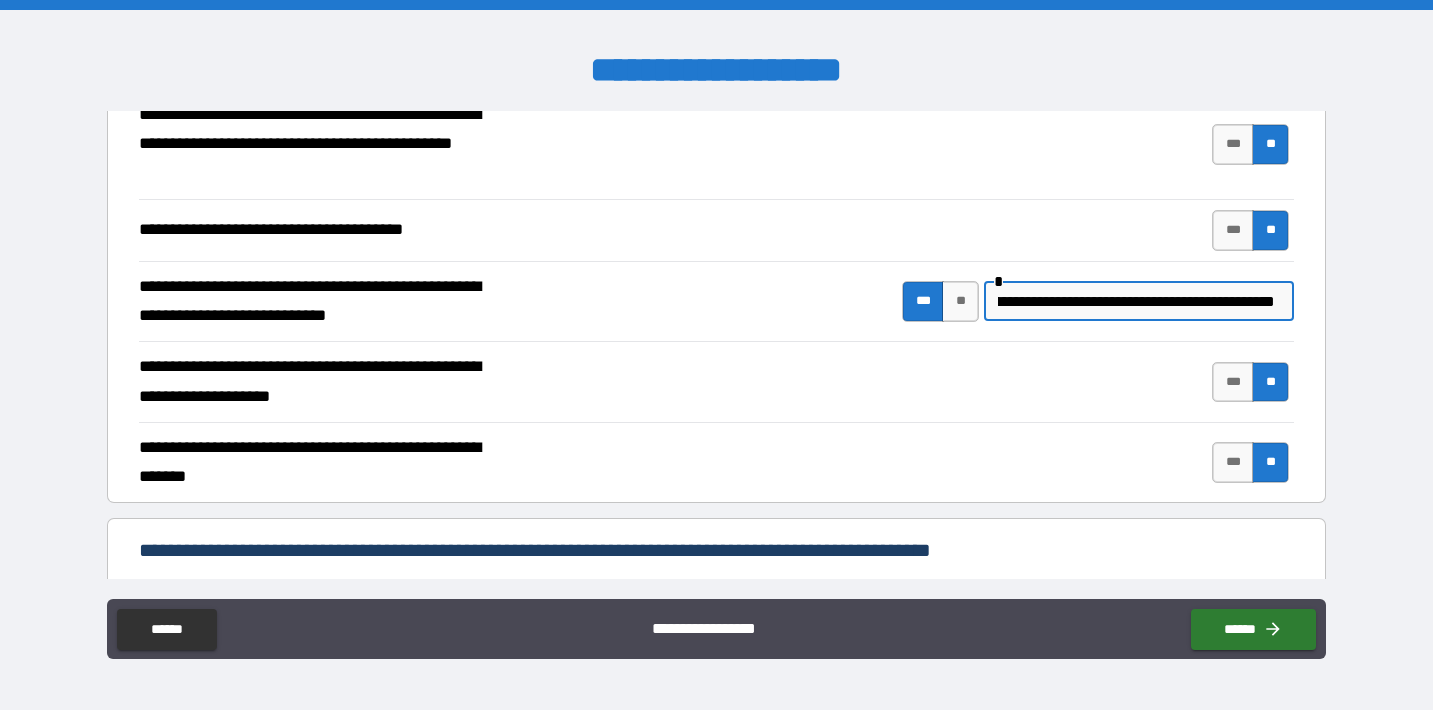 scroll, scrollTop: 0, scrollLeft: 103, axis: horizontal 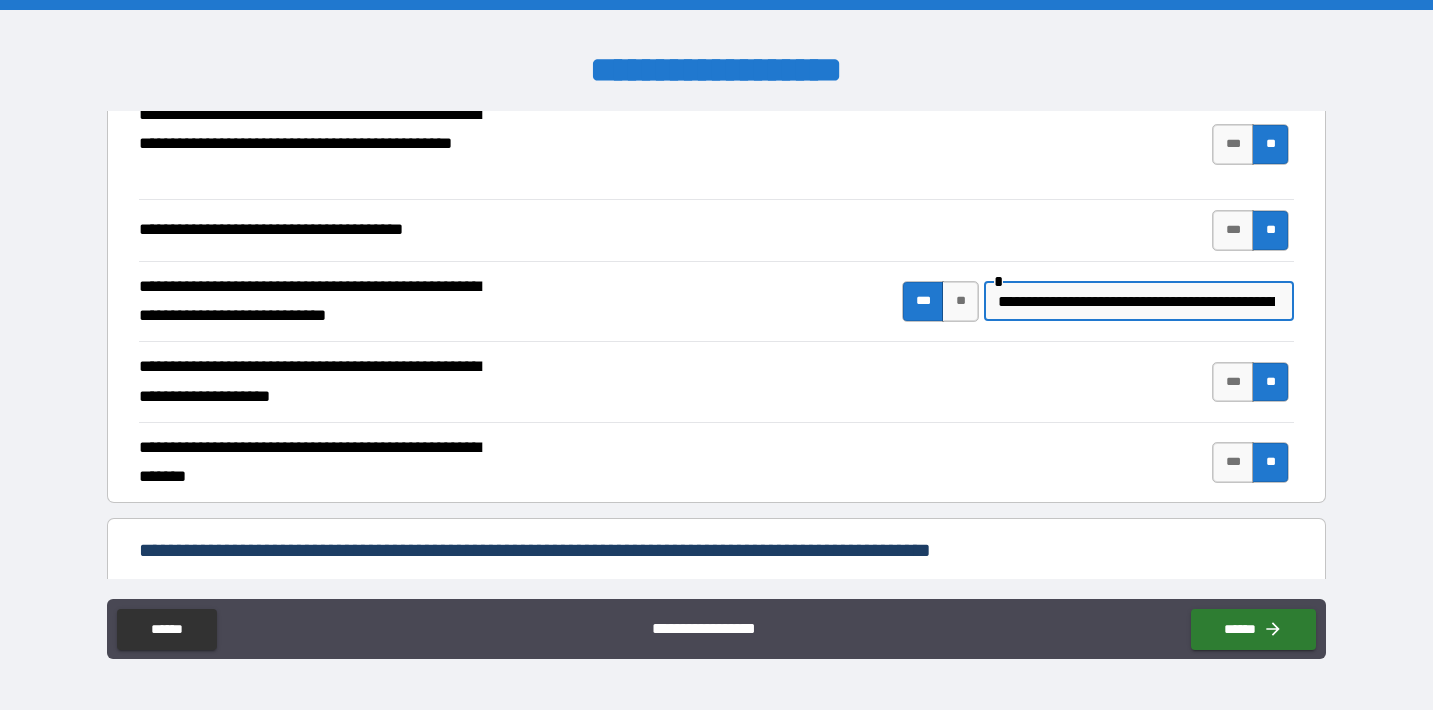 drag, startPoint x: 1041, startPoint y: 303, endPoint x: 1137, endPoint y: 294, distance: 96.42095 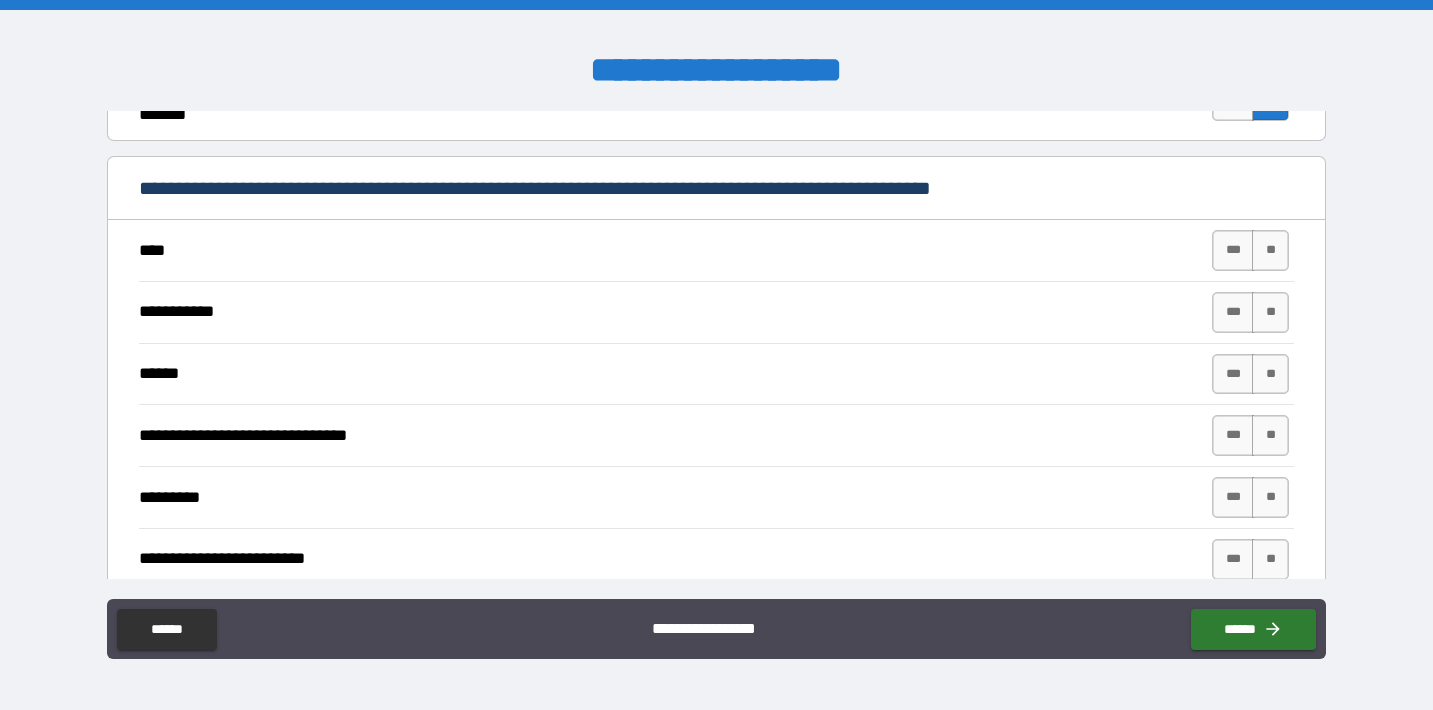 scroll, scrollTop: 7214, scrollLeft: 0, axis: vertical 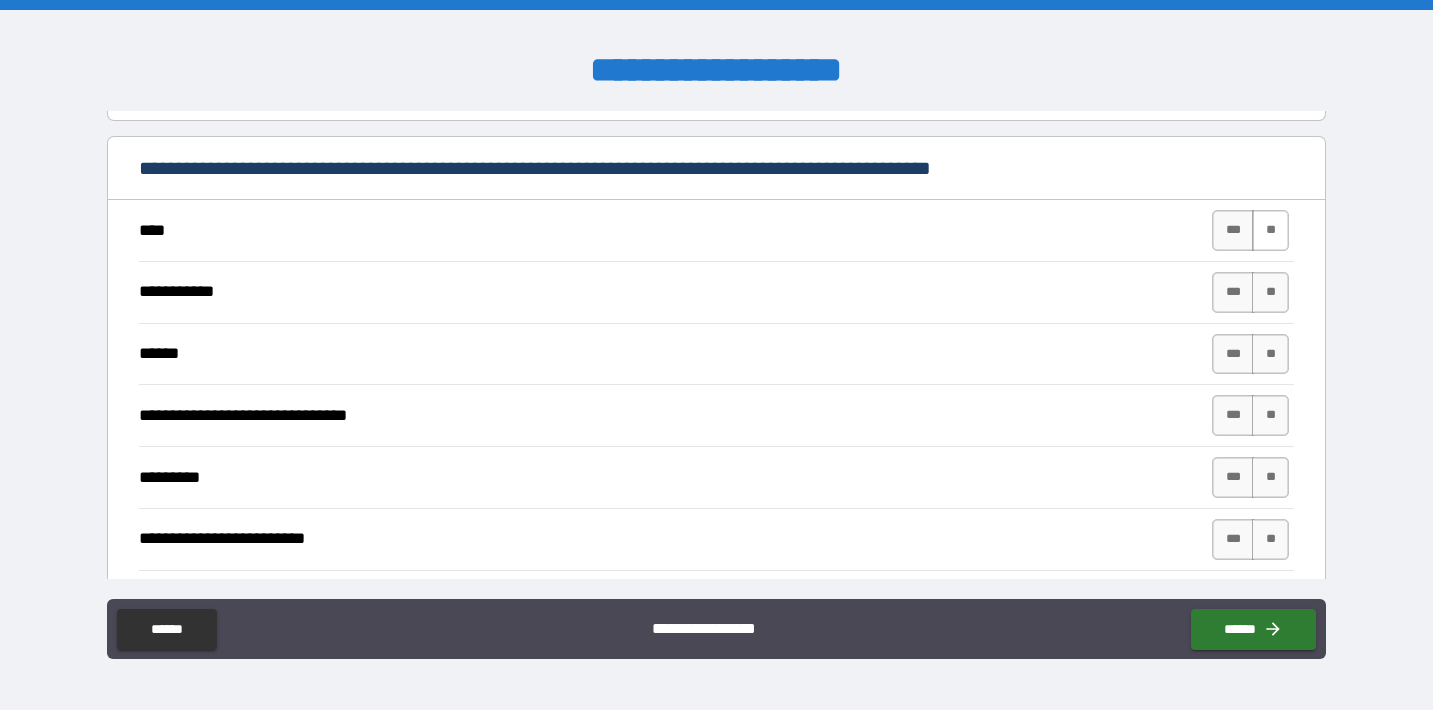 click on "**" at bounding box center [1270, 230] 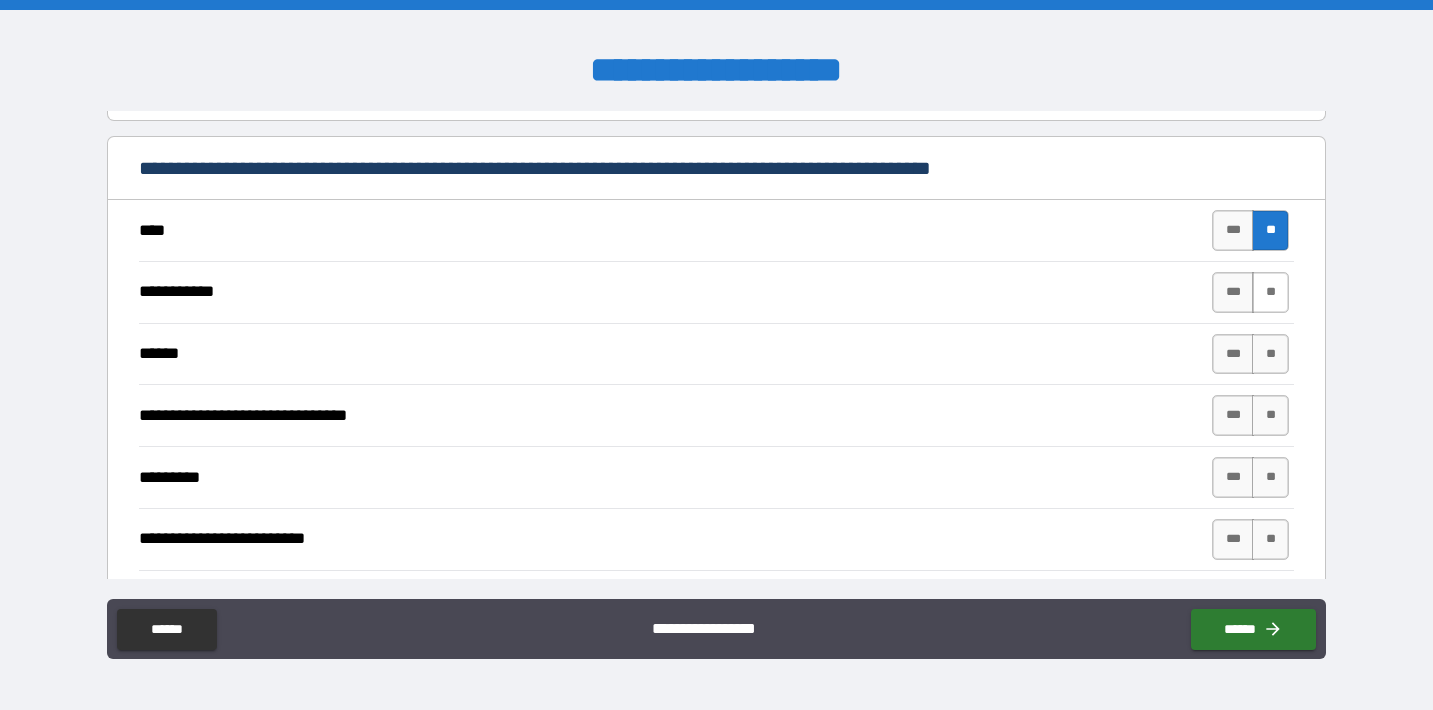 click on "**" at bounding box center [1270, 292] 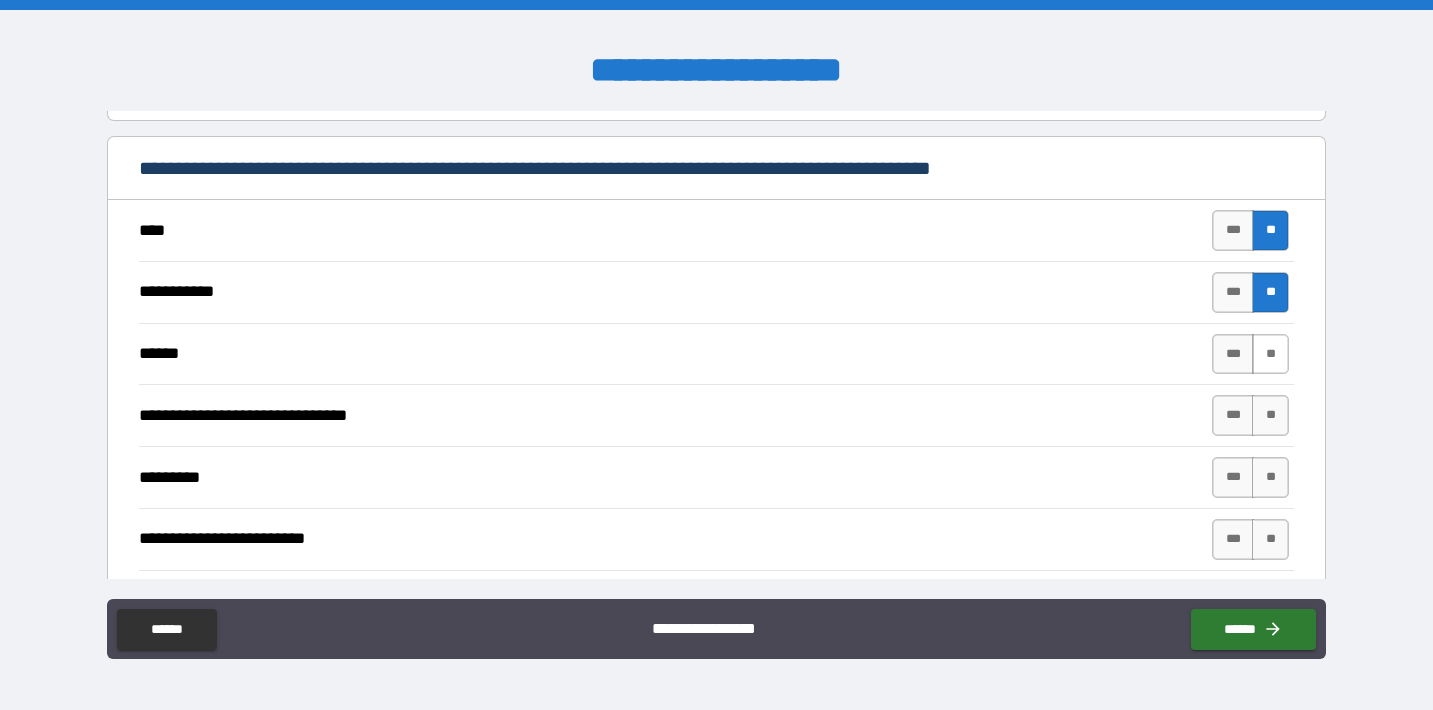 click on "**" at bounding box center (1270, 354) 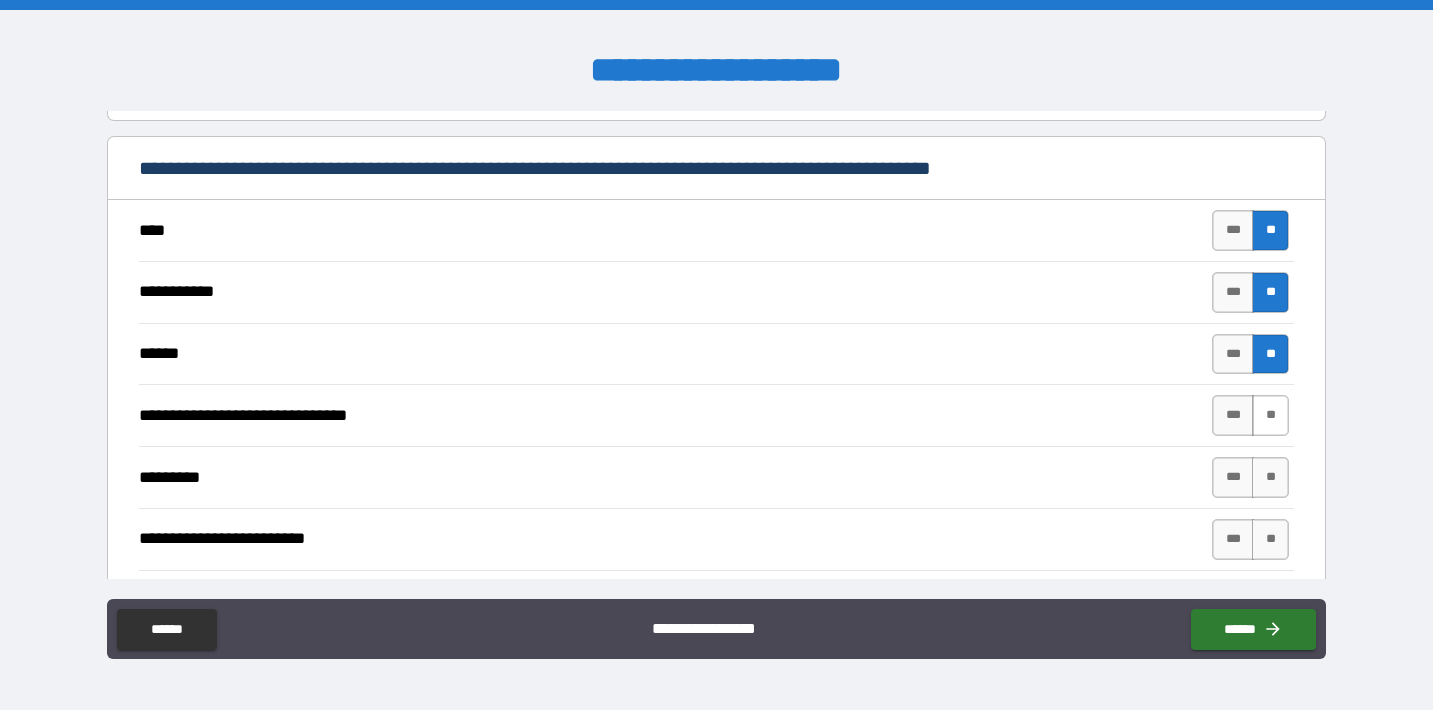click on "**" at bounding box center (1270, 415) 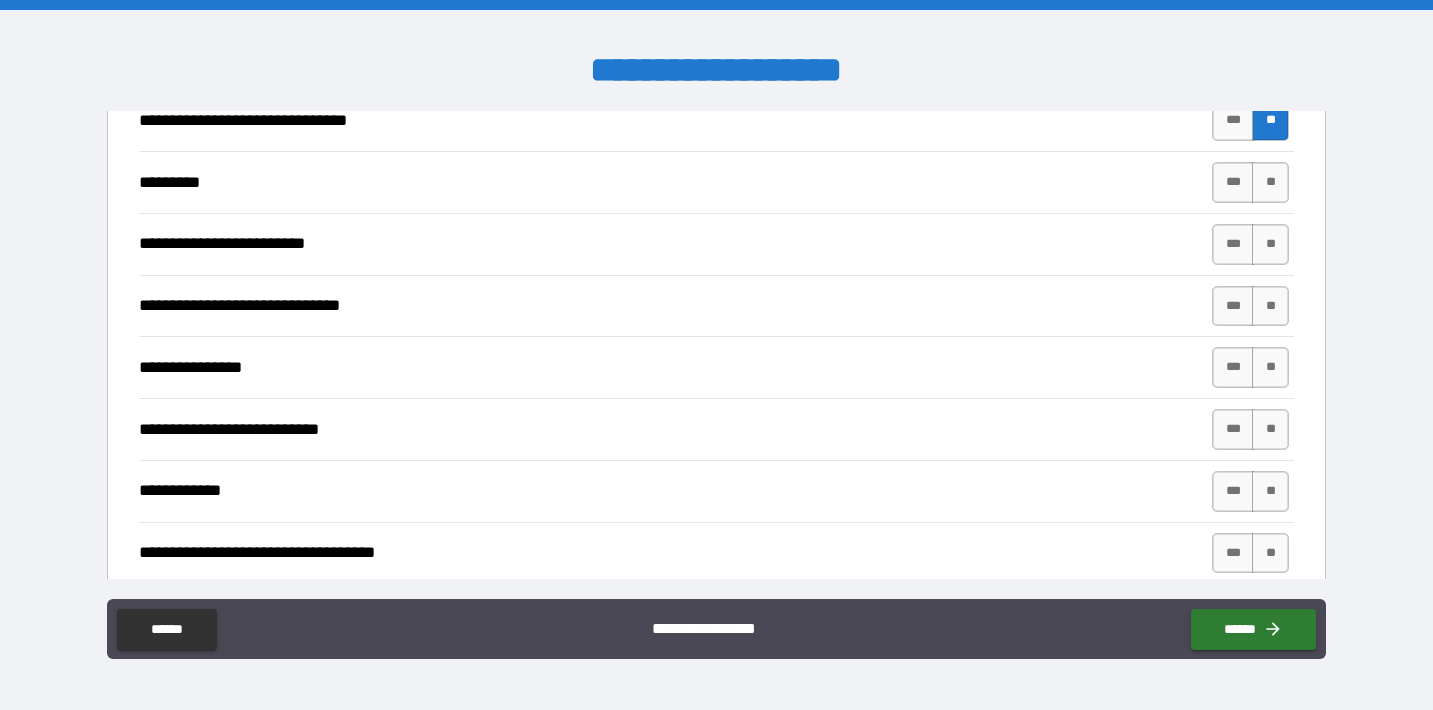 scroll, scrollTop: 7528, scrollLeft: 0, axis: vertical 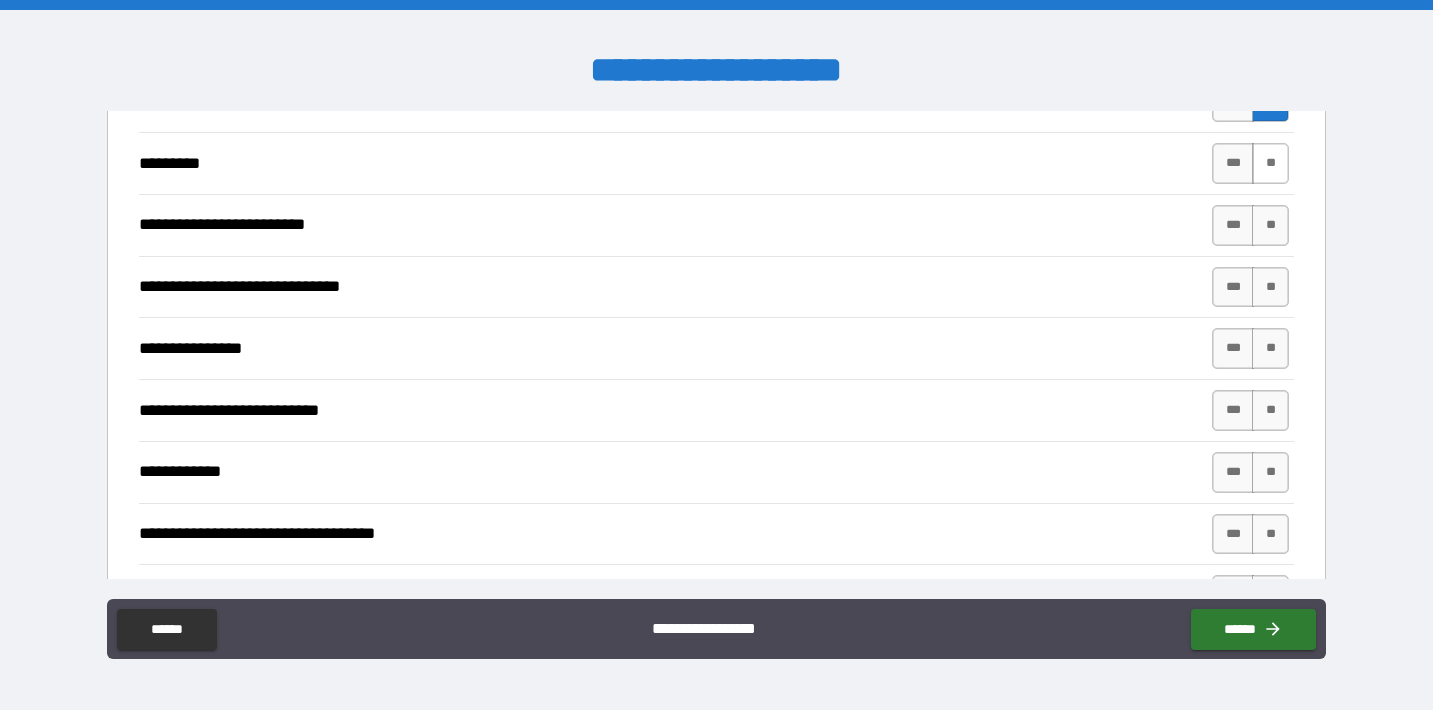 click on "**" at bounding box center [1270, 163] 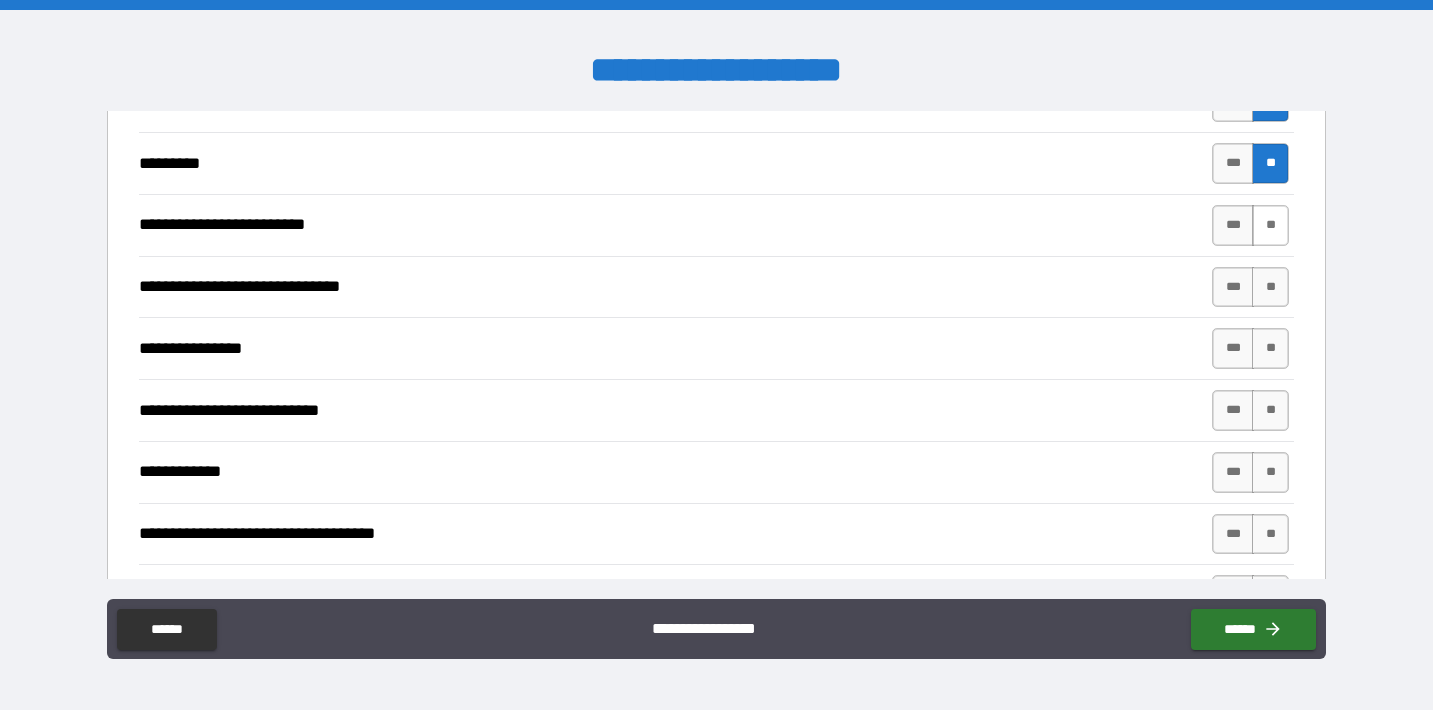 click on "**" at bounding box center (1270, 225) 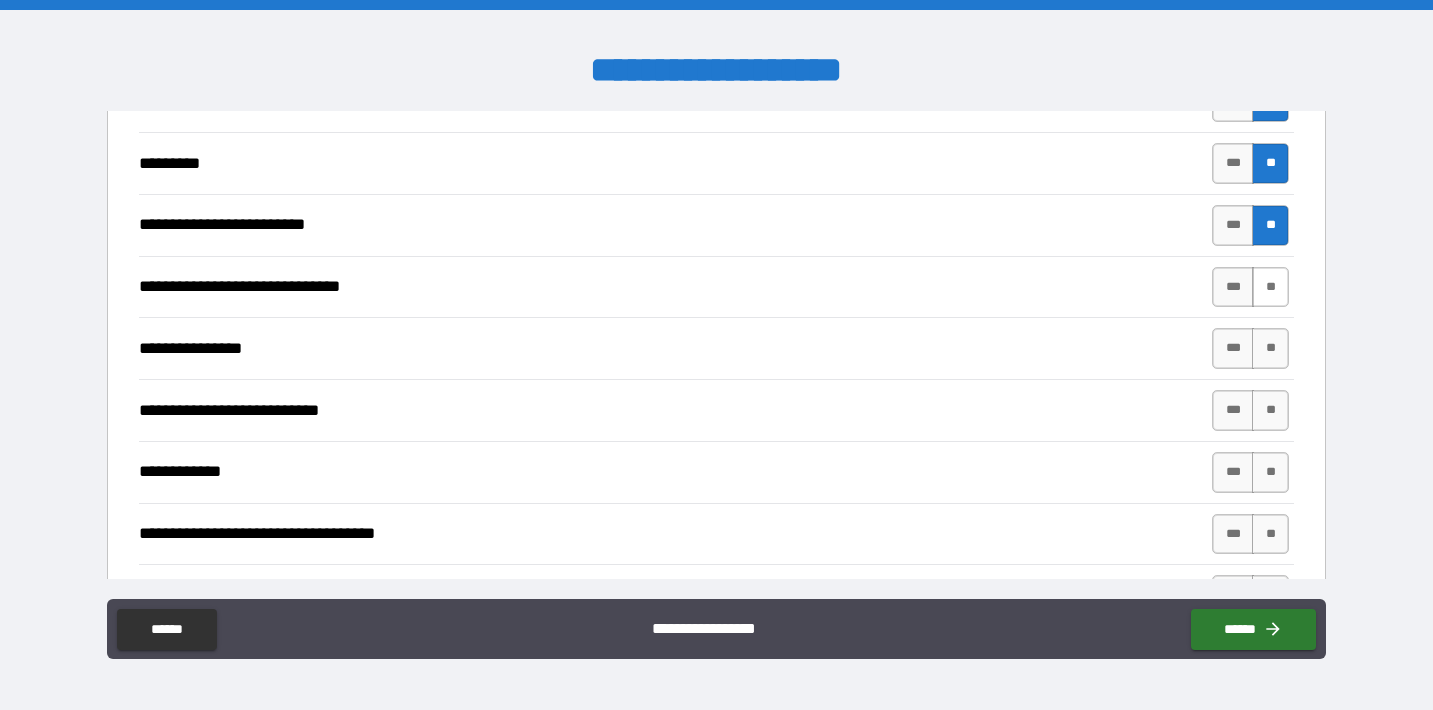 click on "**" at bounding box center (1270, 287) 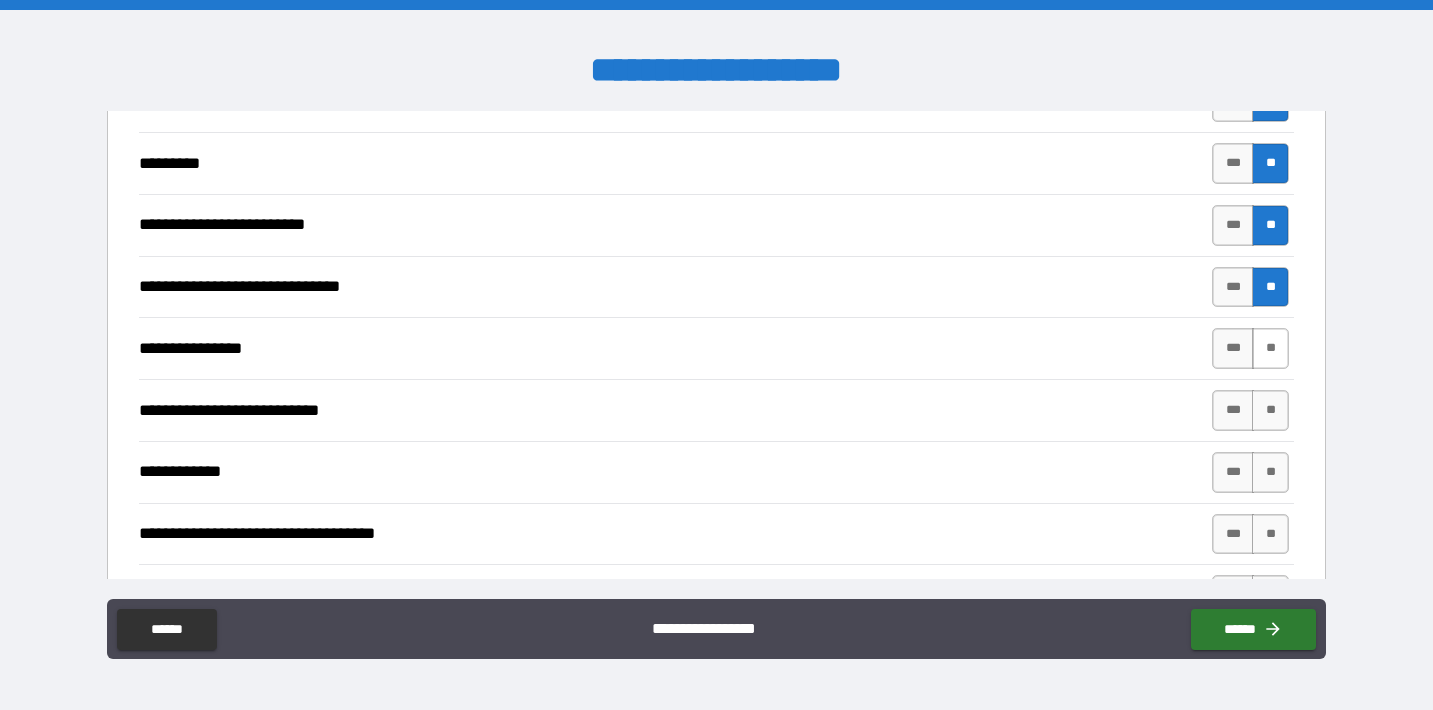 click on "**" at bounding box center (1270, 348) 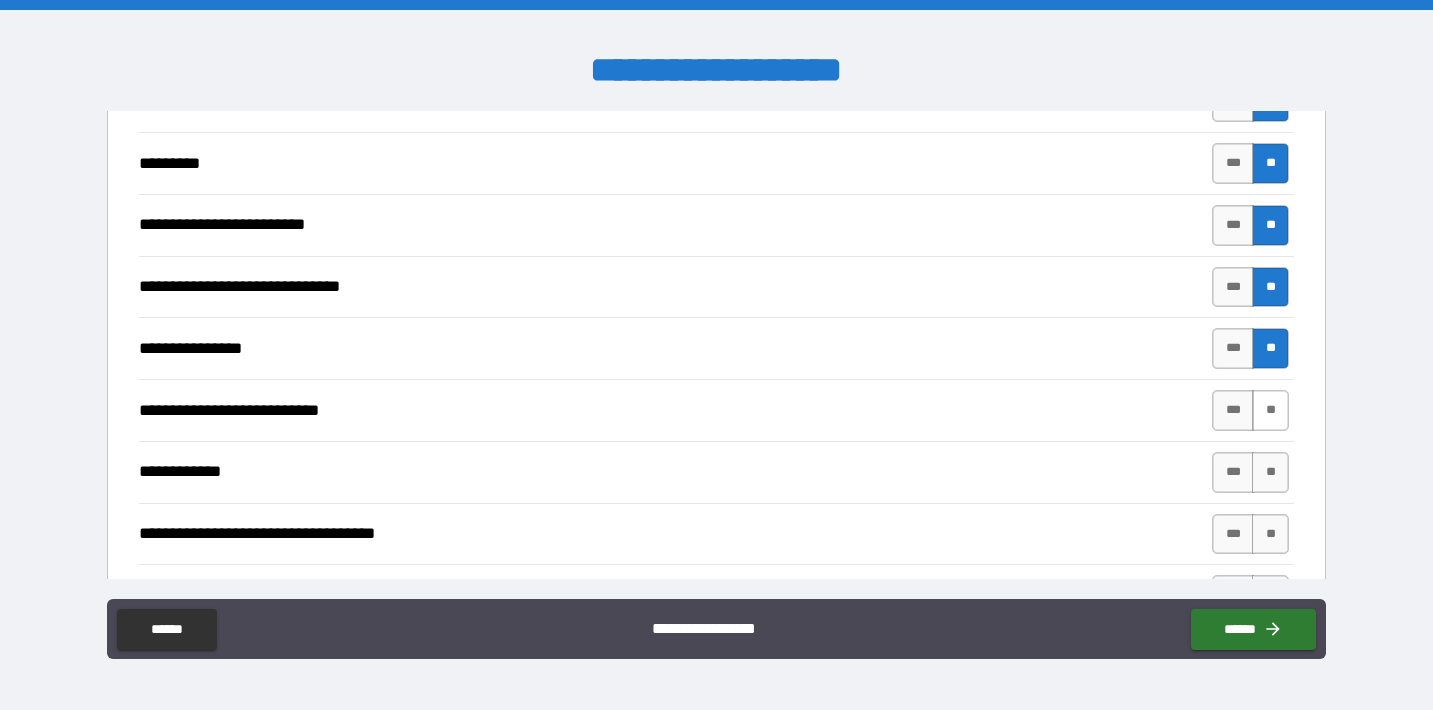 click on "**" at bounding box center [1270, 410] 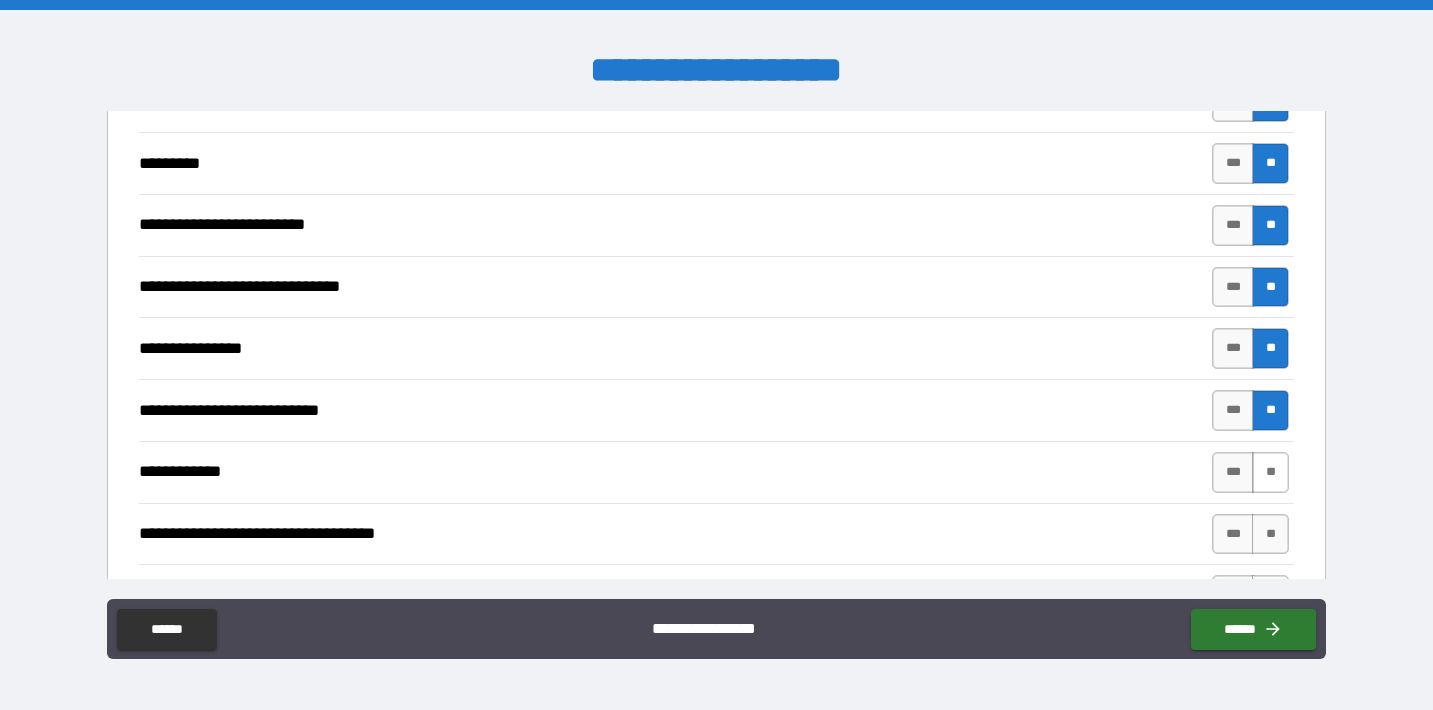 click on "**" at bounding box center (1270, 472) 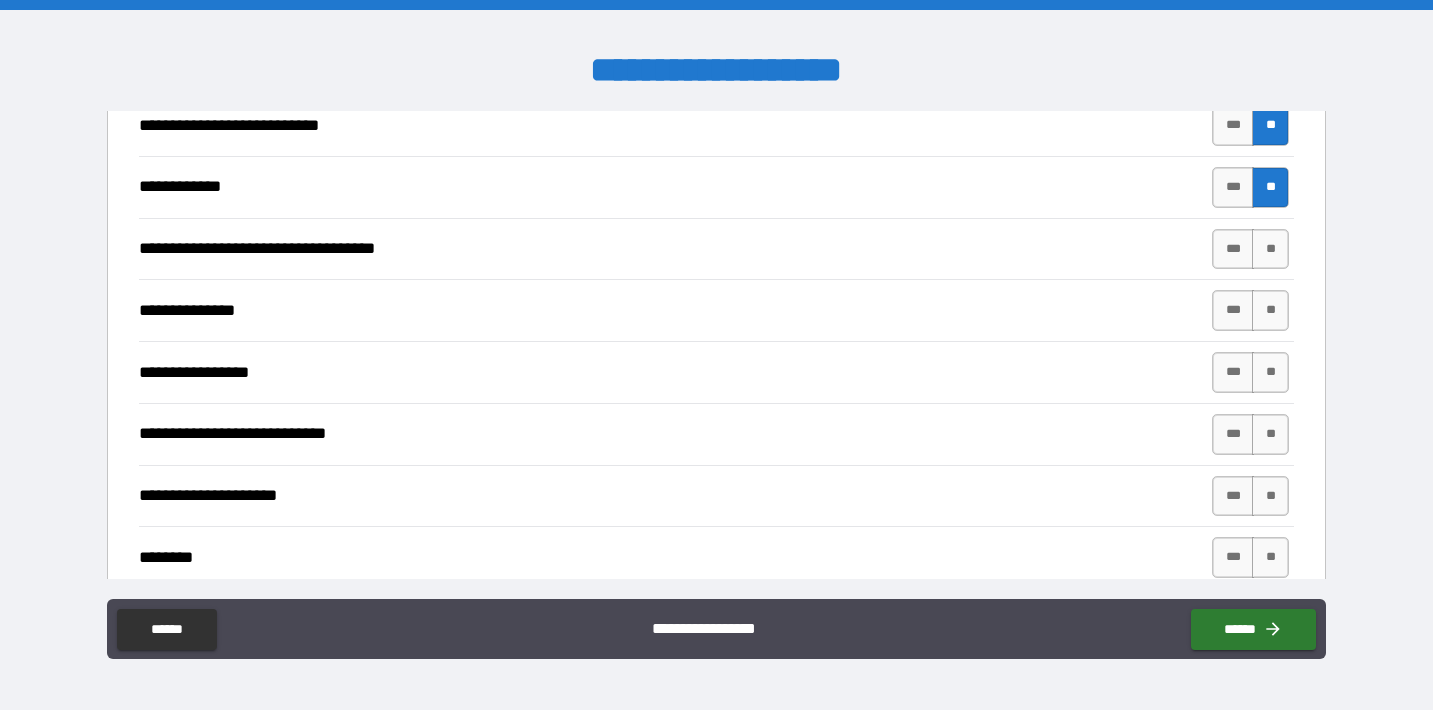 scroll, scrollTop: 7855, scrollLeft: 0, axis: vertical 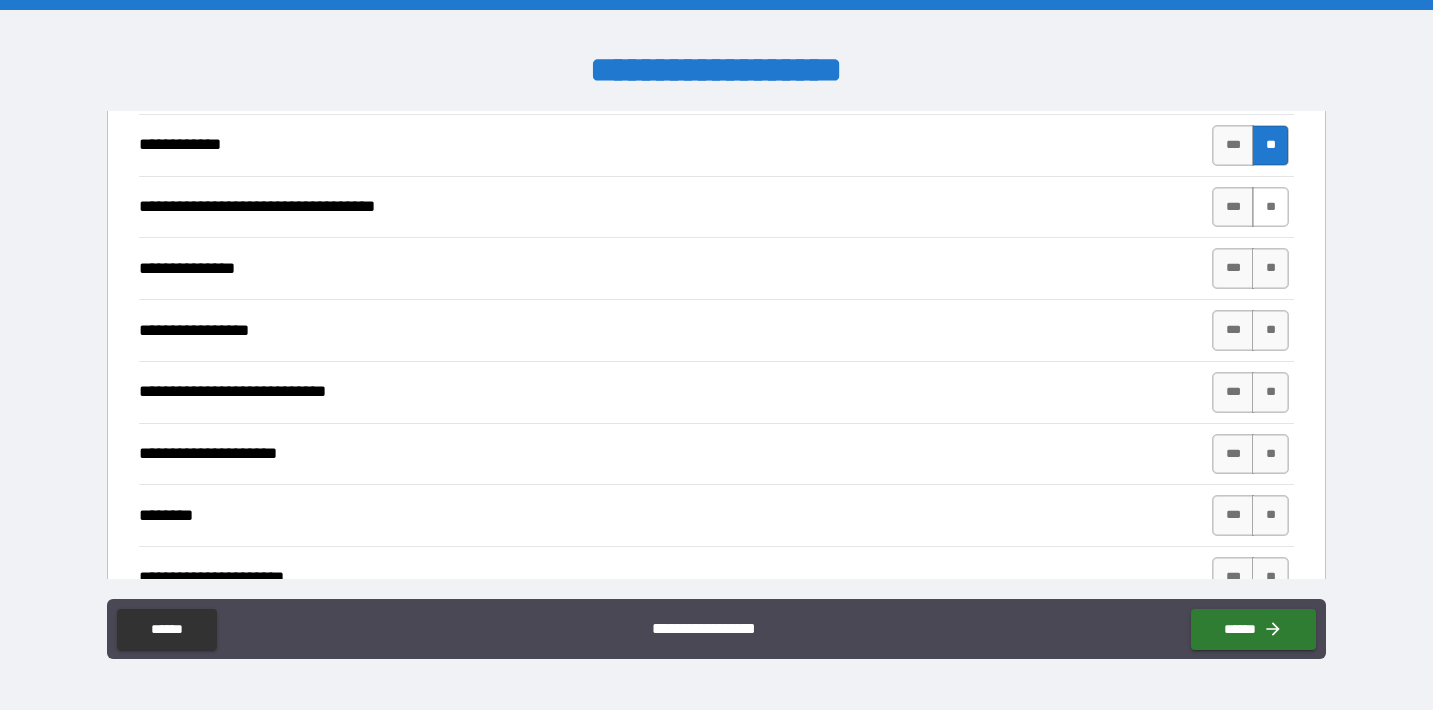 click on "**" at bounding box center [1270, 207] 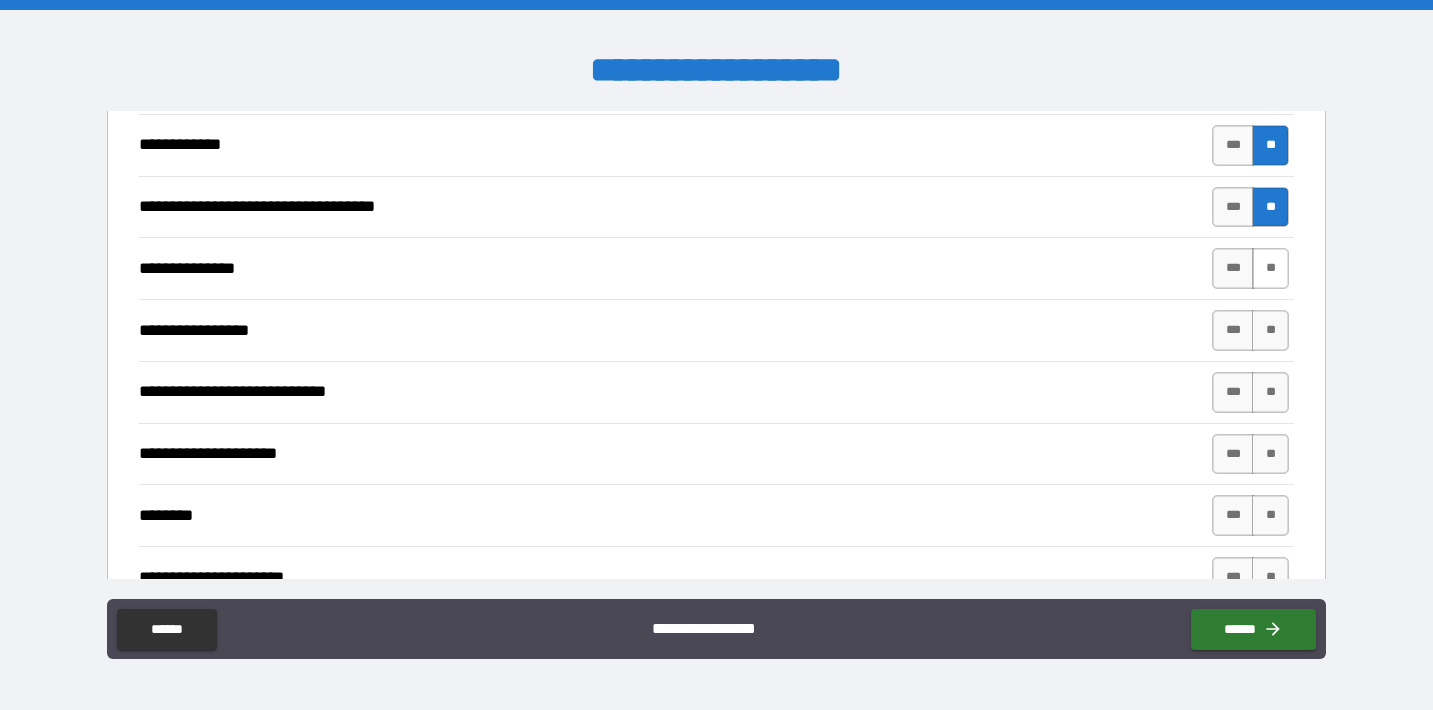 click on "**" at bounding box center [1270, 268] 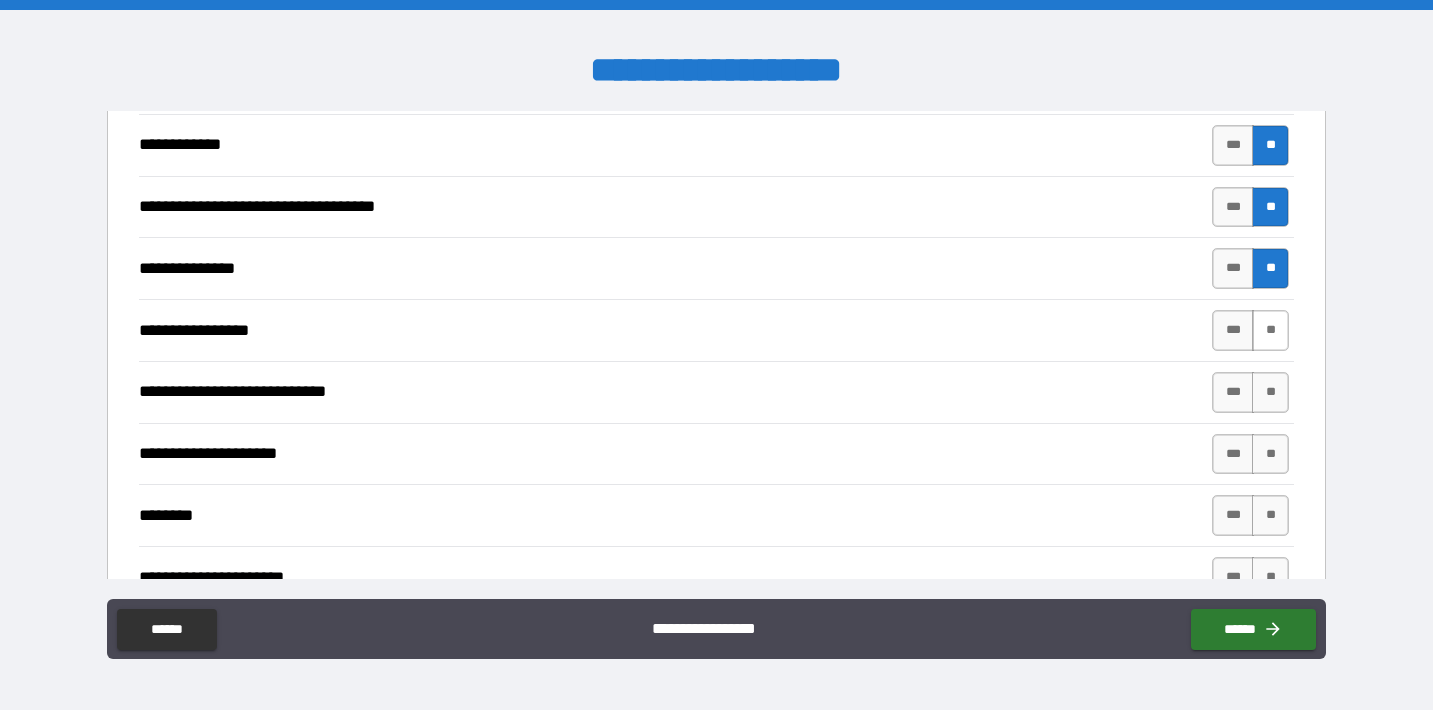 click on "**" at bounding box center (1270, 330) 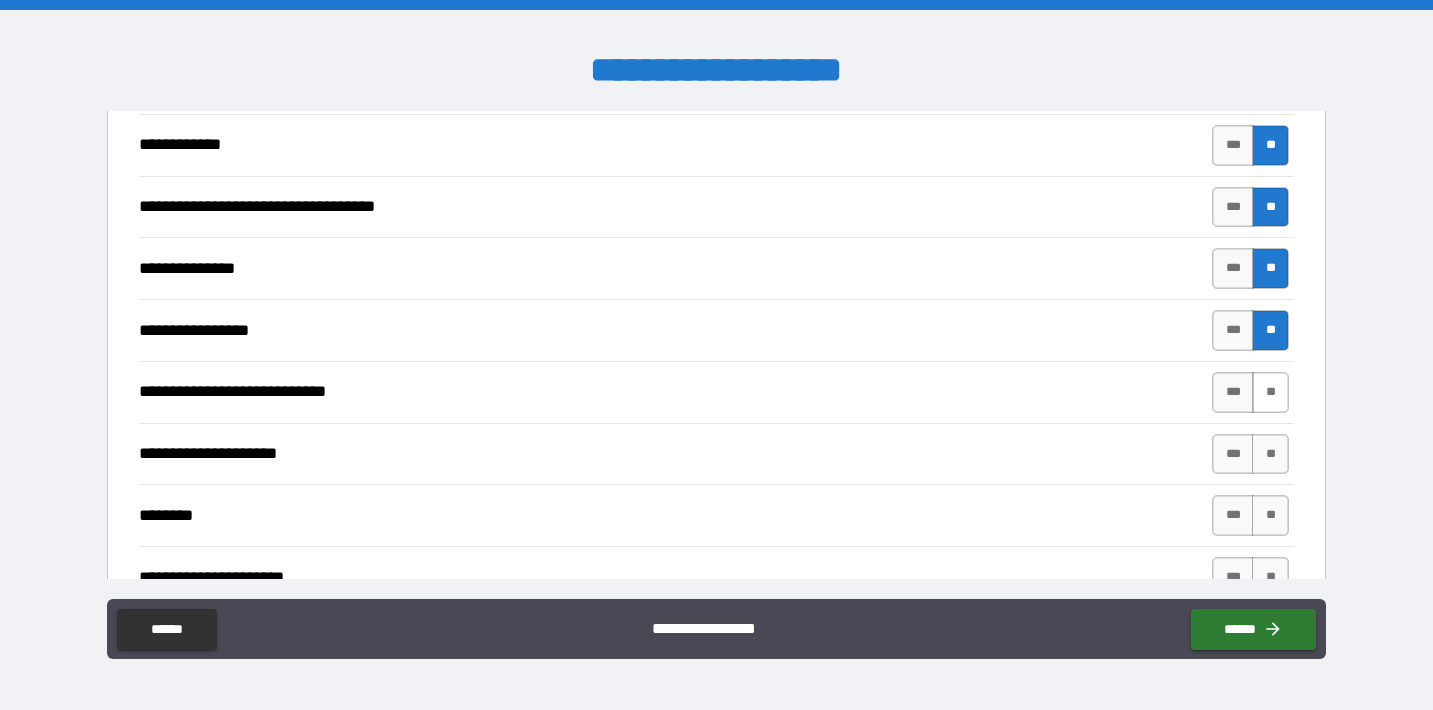 click on "**" at bounding box center [1270, 392] 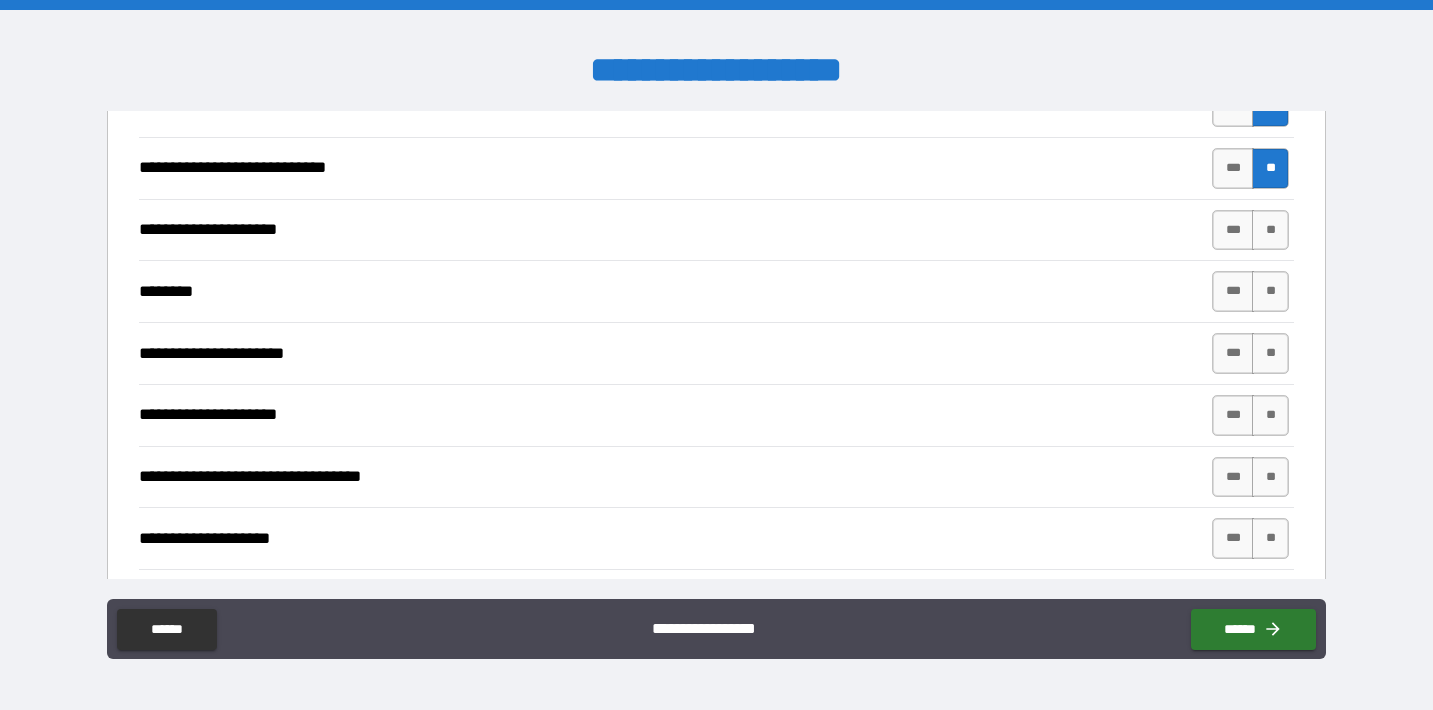 scroll, scrollTop: 8089, scrollLeft: 0, axis: vertical 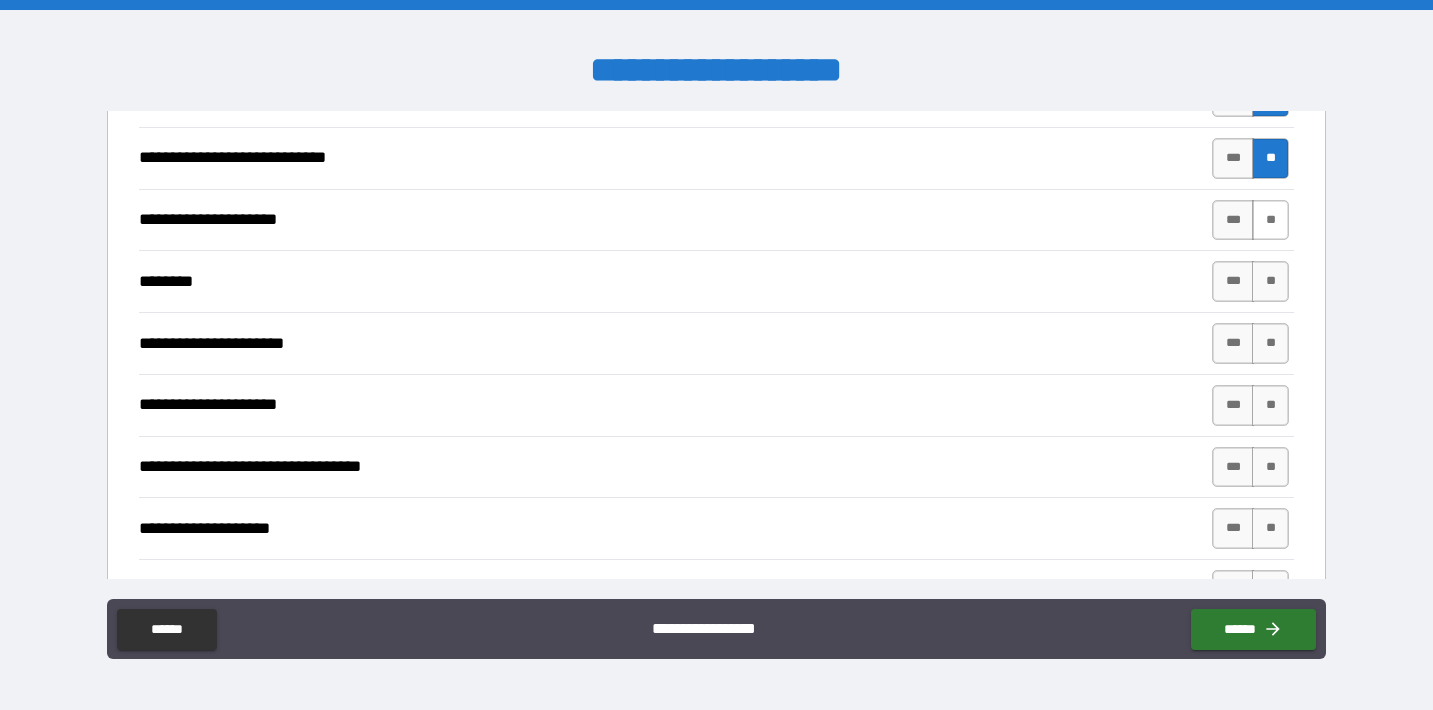click on "**" at bounding box center (1270, 220) 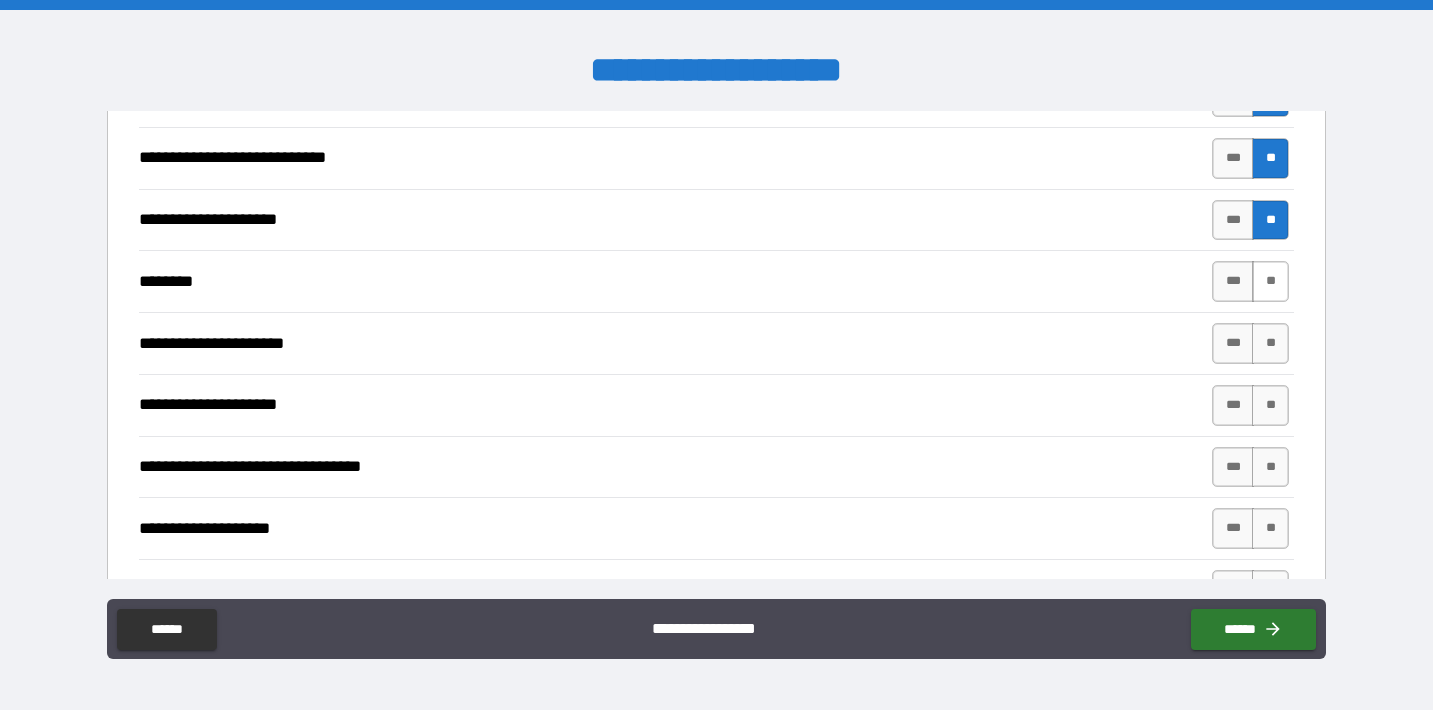 click on "**" at bounding box center (1270, 281) 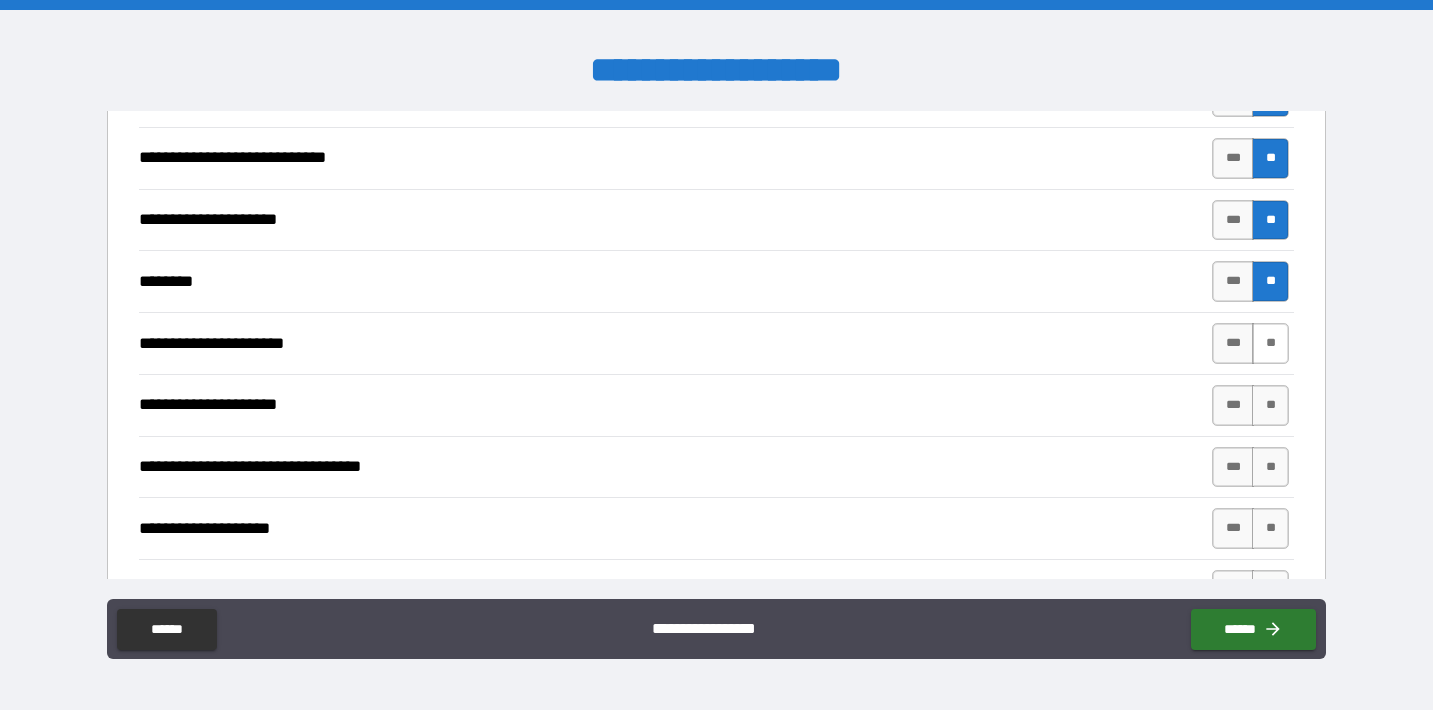 click on "**" at bounding box center [1270, 343] 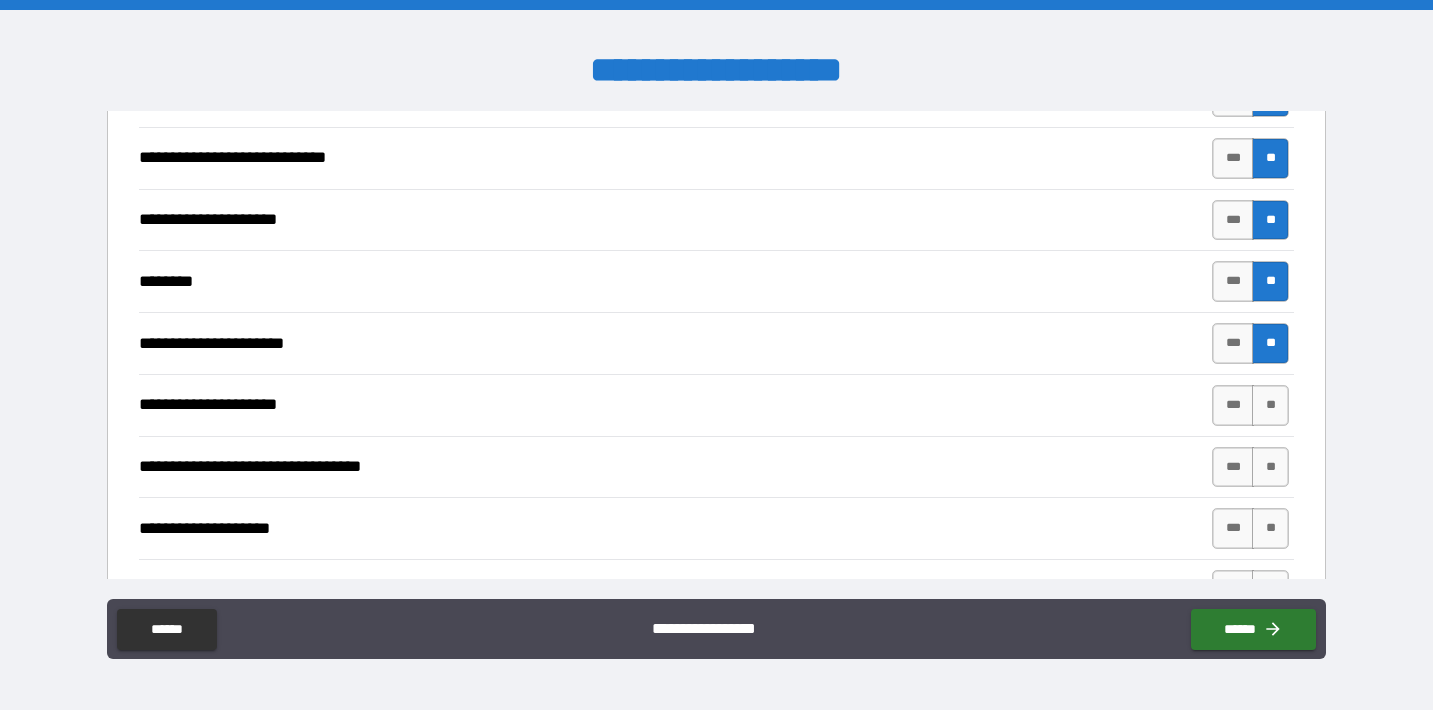 click on "**" at bounding box center (1270, 343) 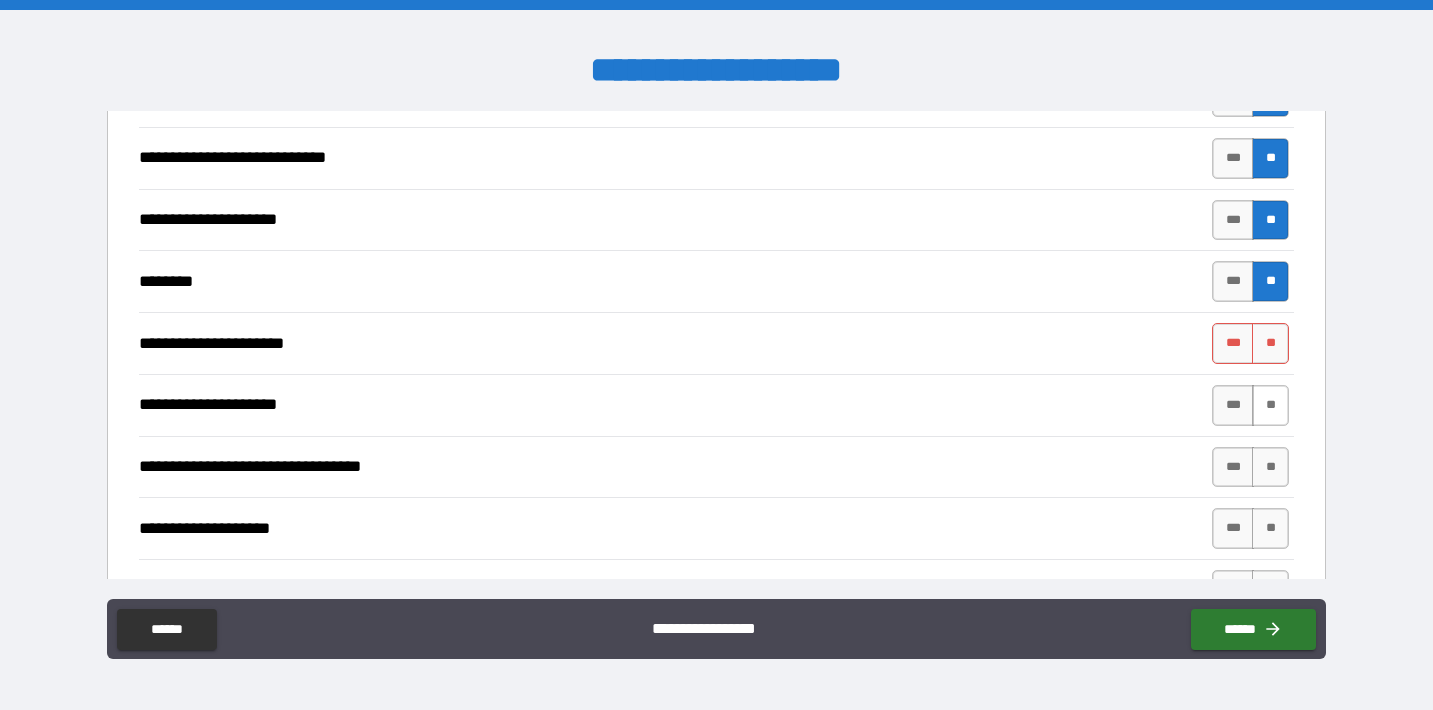 click on "**" at bounding box center (1270, 405) 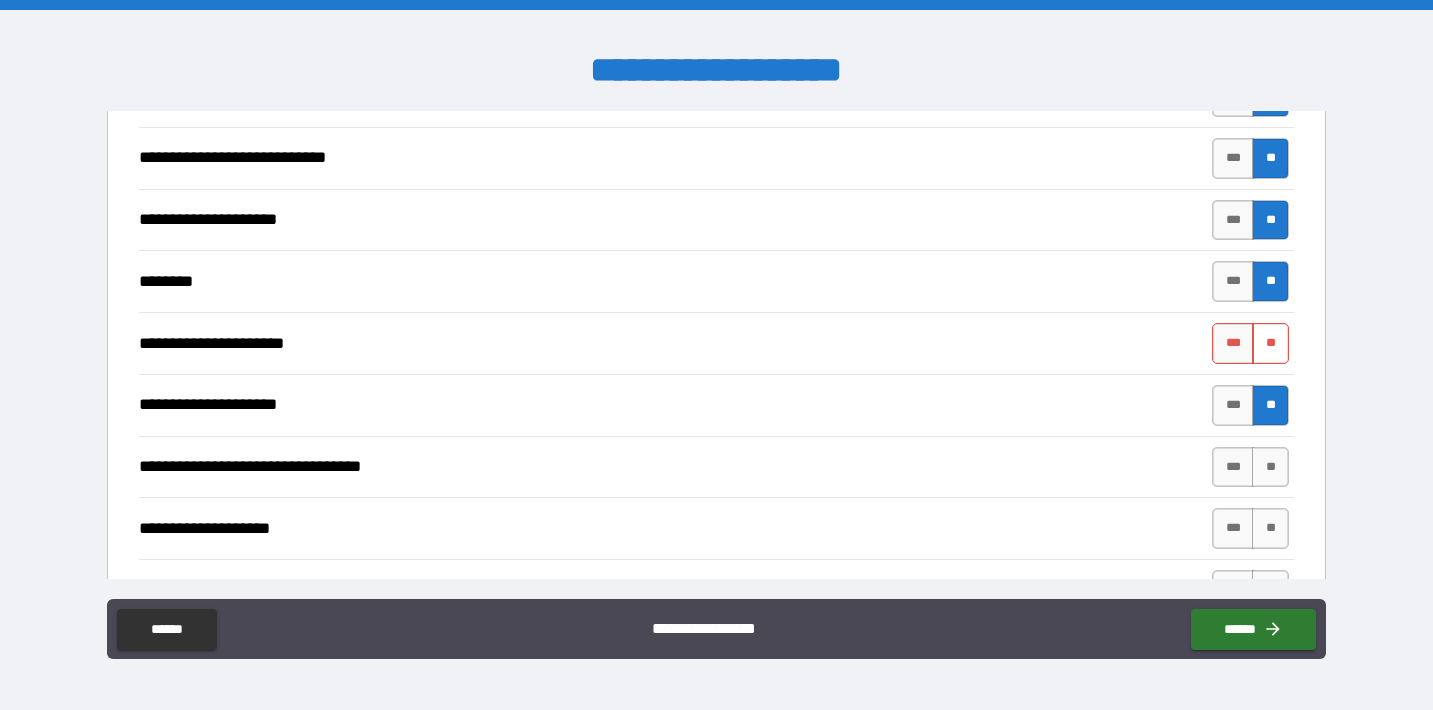 click on "**" at bounding box center [1270, 343] 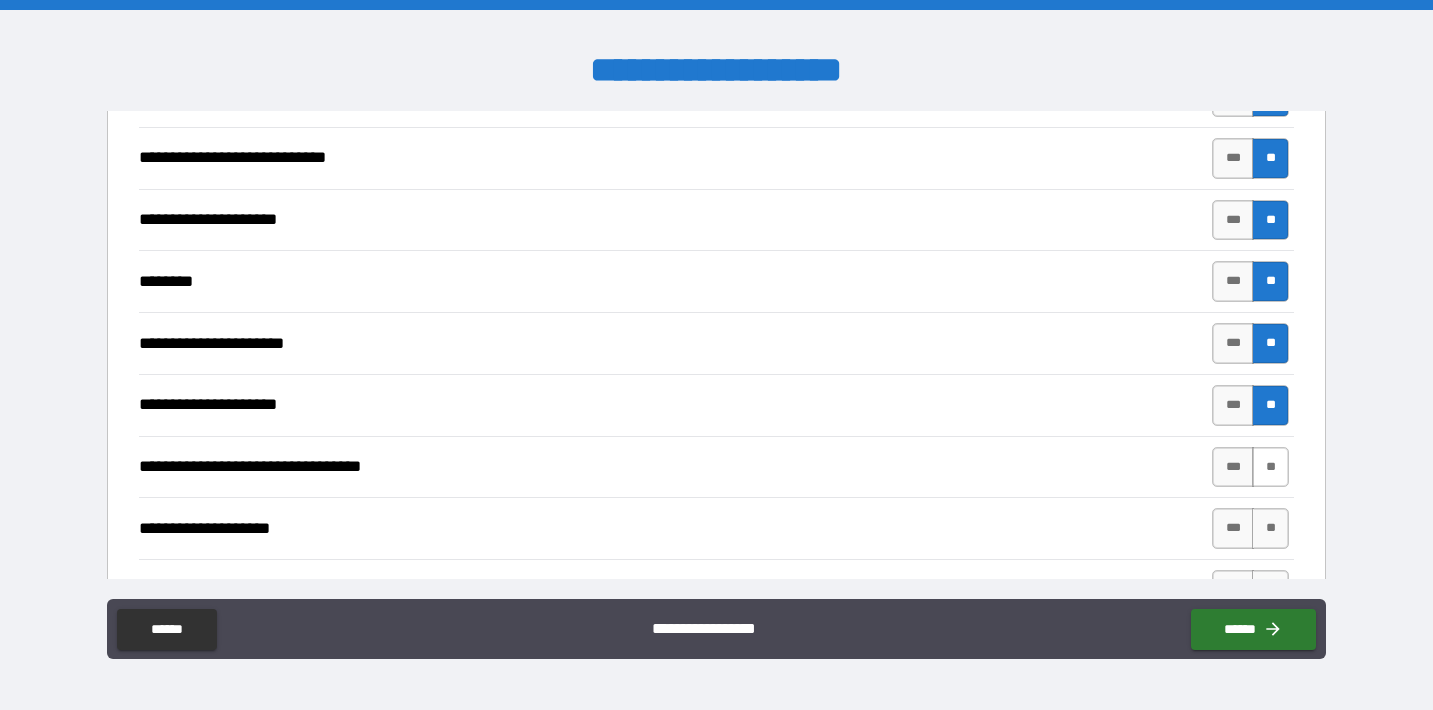 click on "**" at bounding box center (1270, 467) 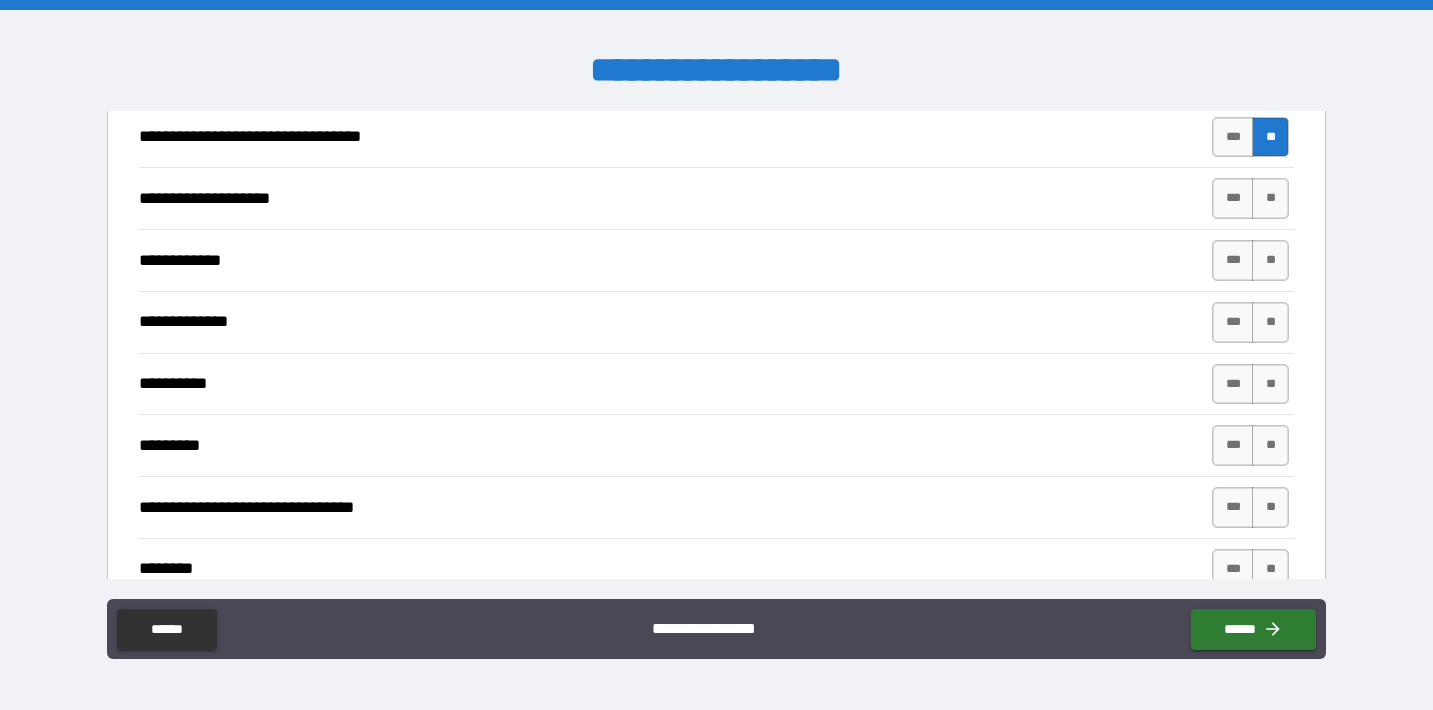 scroll, scrollTop: 8423, scrollLeft: 0, axis: vertical 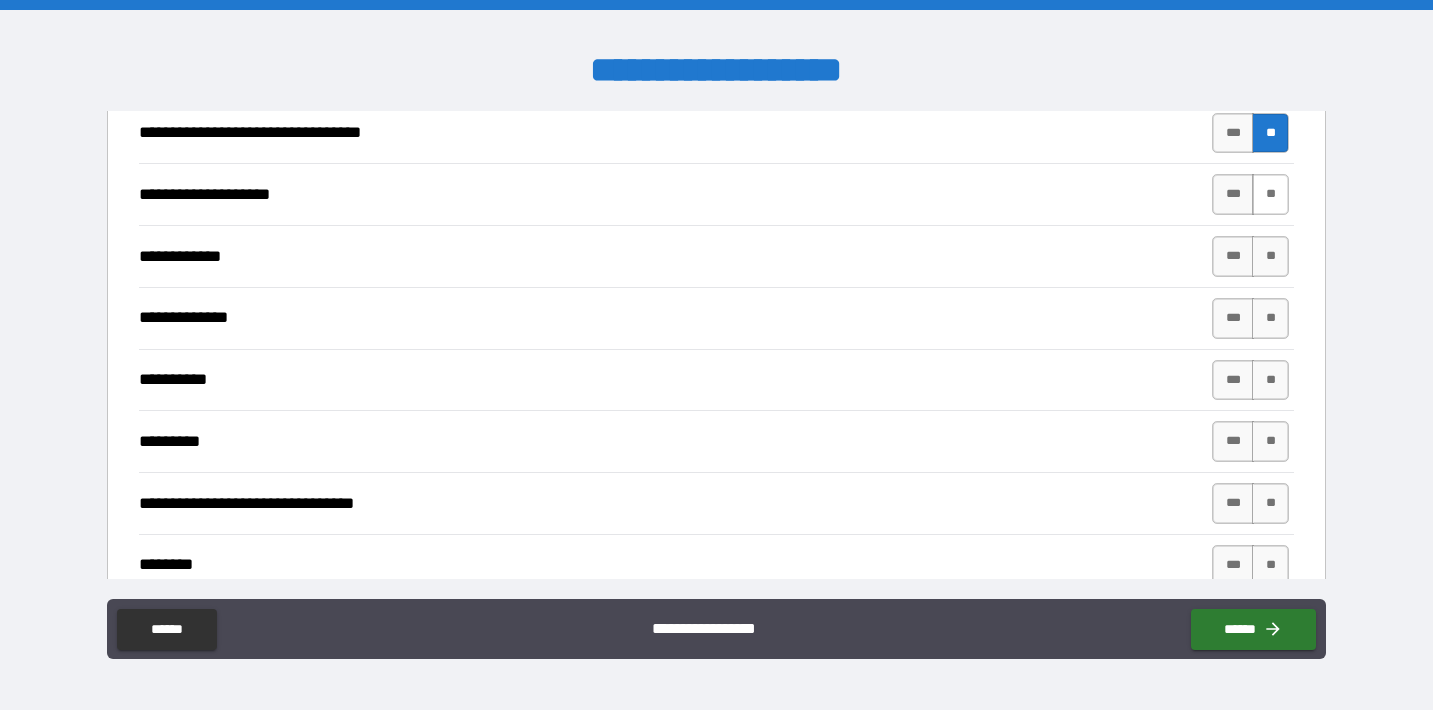 click on "**" at bounding box center [1270, 194] 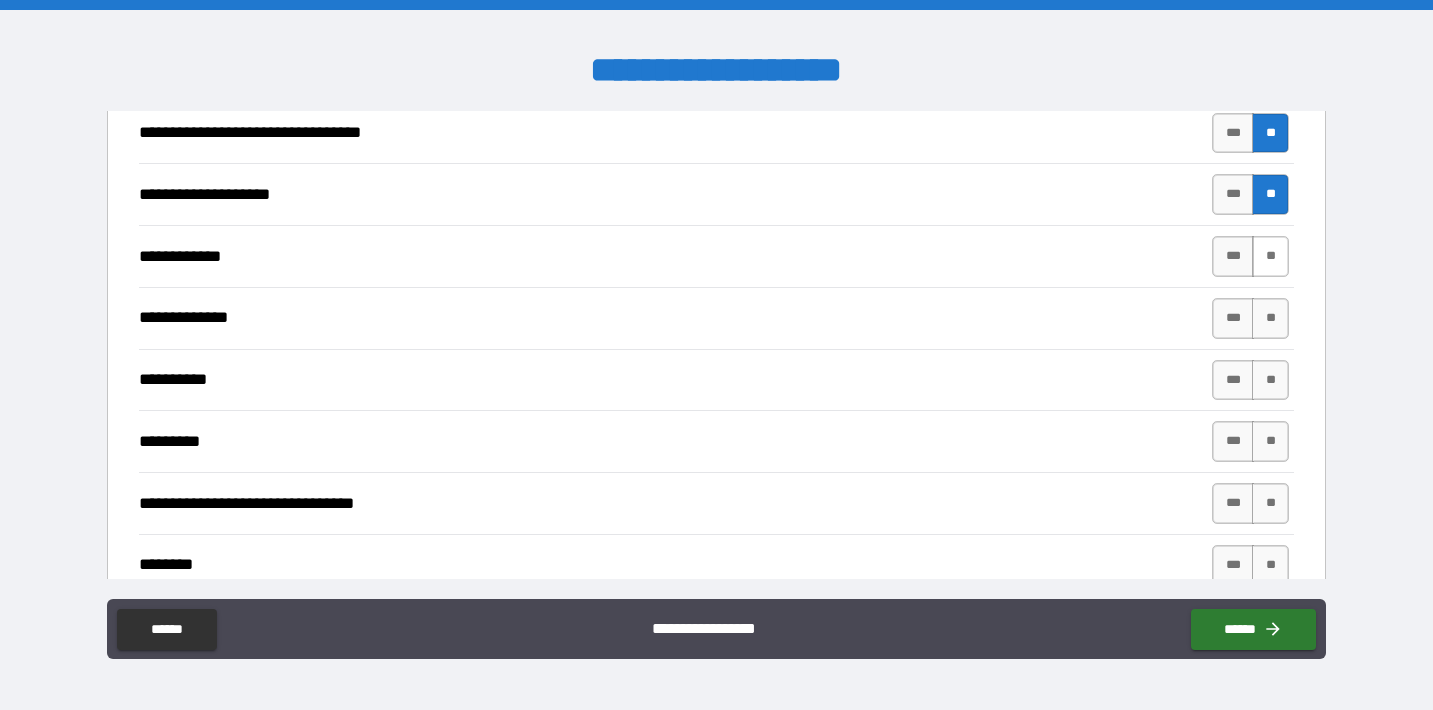 click on "**" at bounding box center (1270, 256) 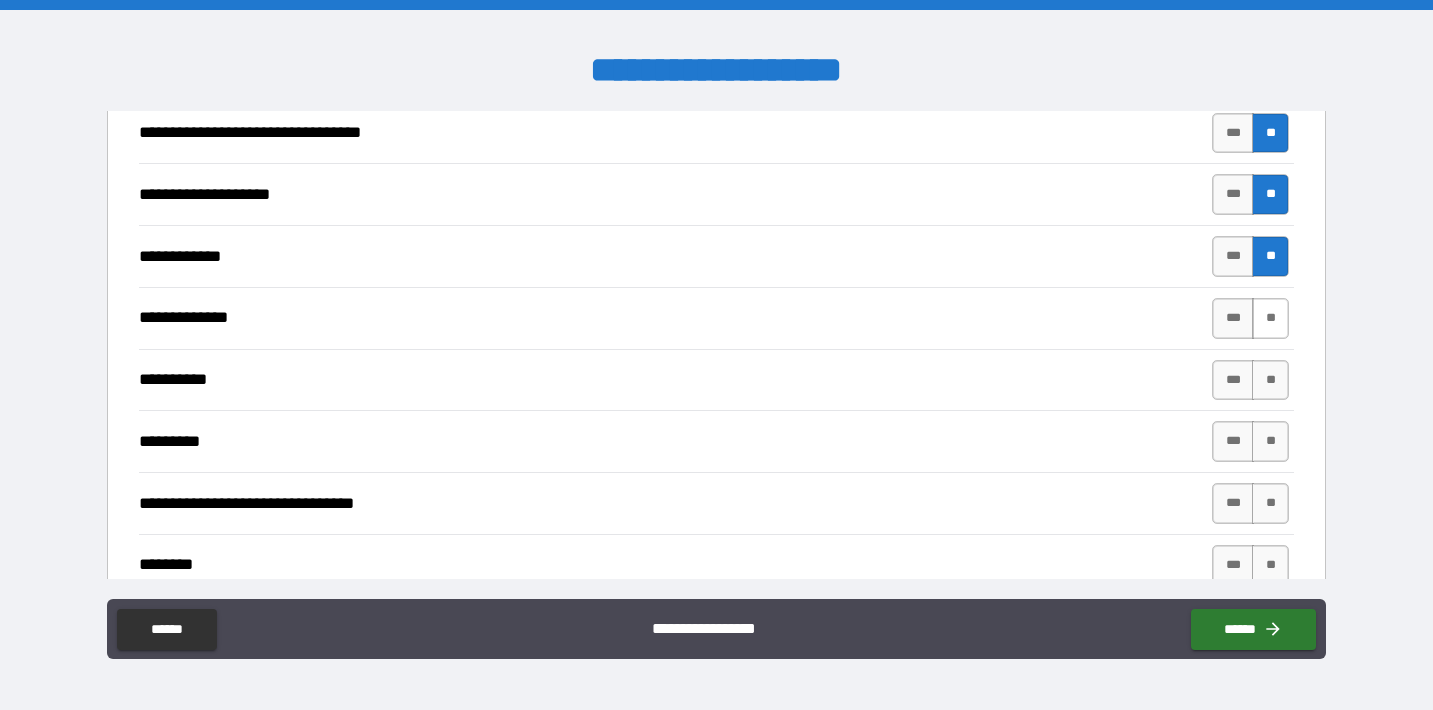 click on "**" at bounding box center (1270, 318) 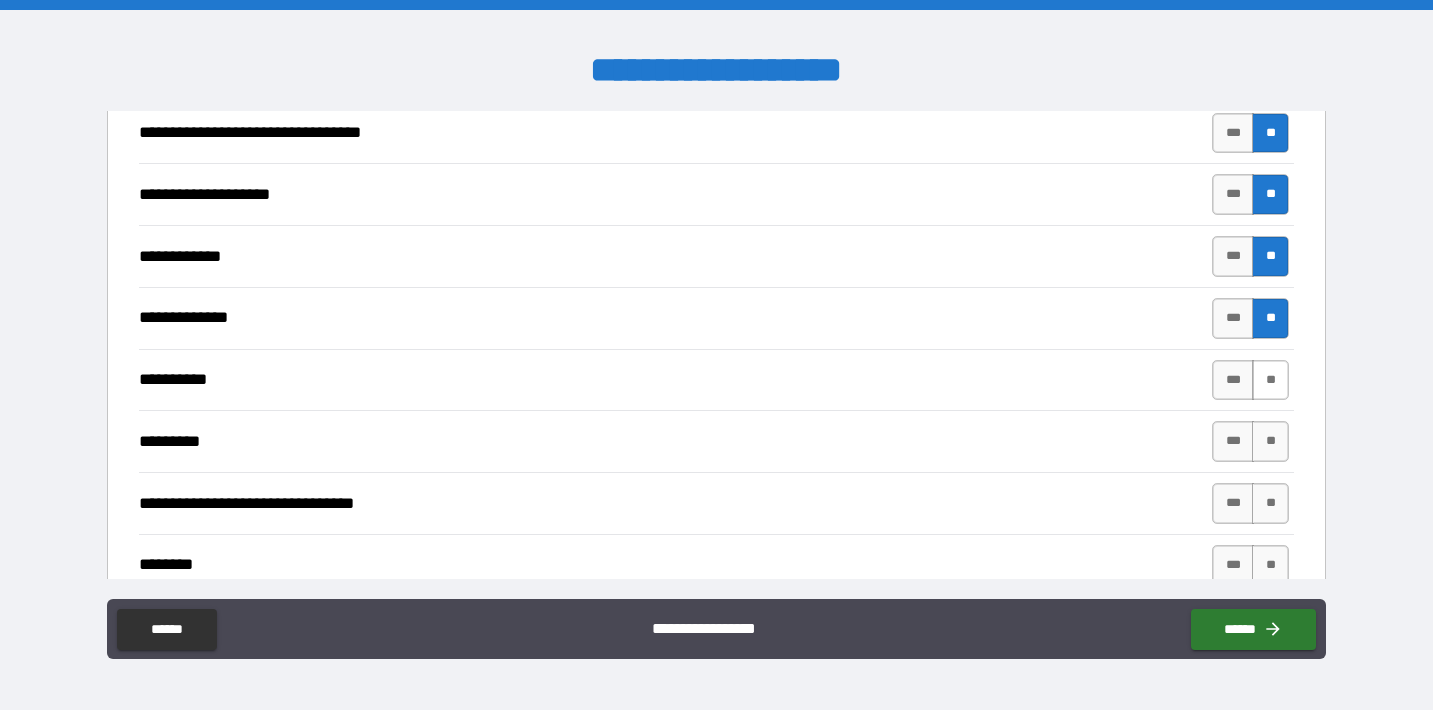 click on "**" at bounding box center [1270, 380] 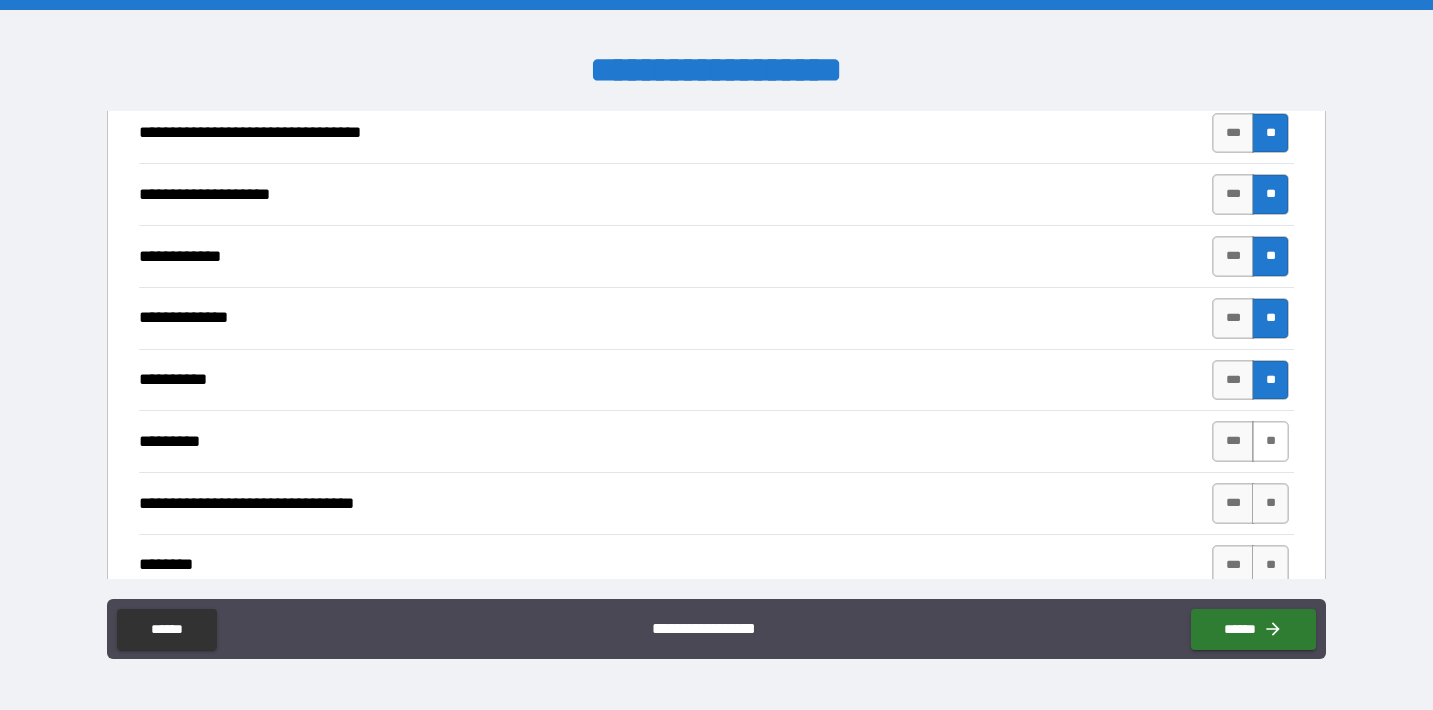 click on "**" at bounding box center (1270, 441) 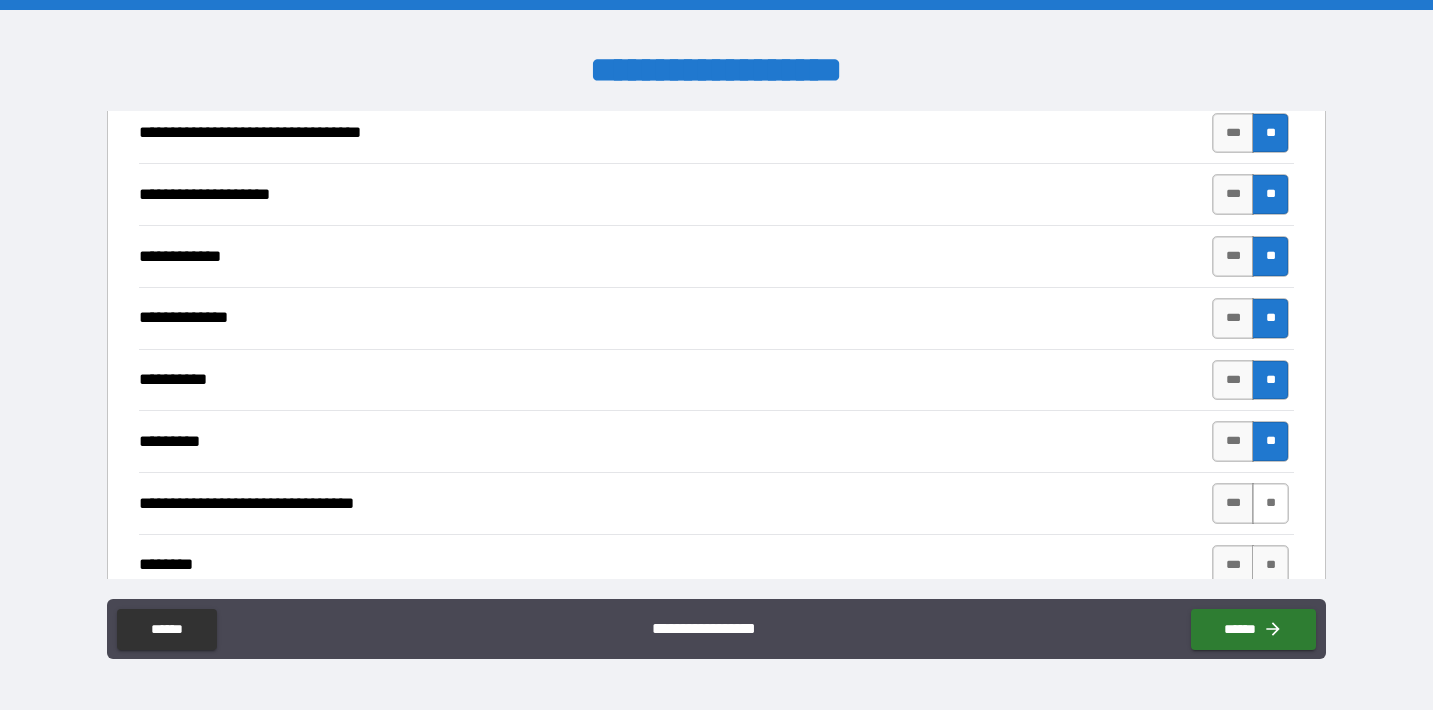 click on "**" at bounding box center [1270, 503] 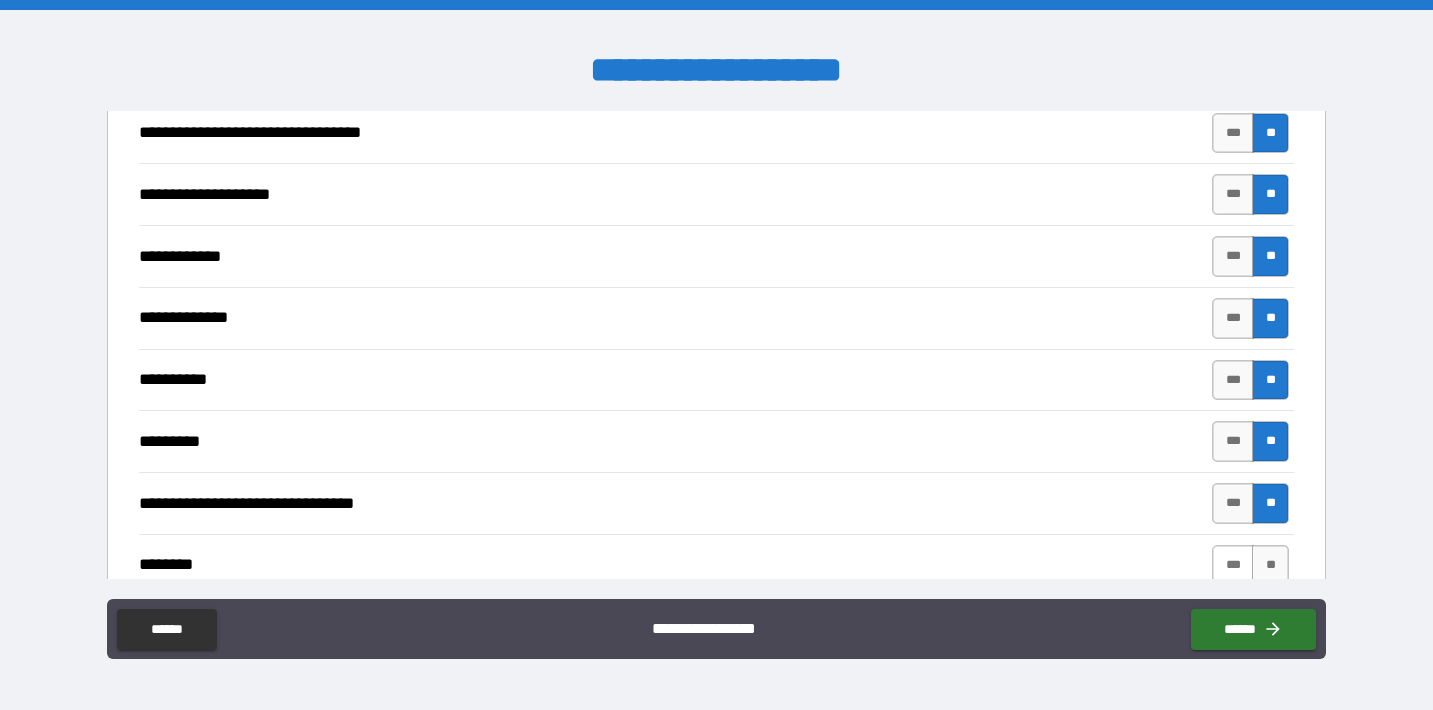click on "***" at bounding box center (1233, 565) 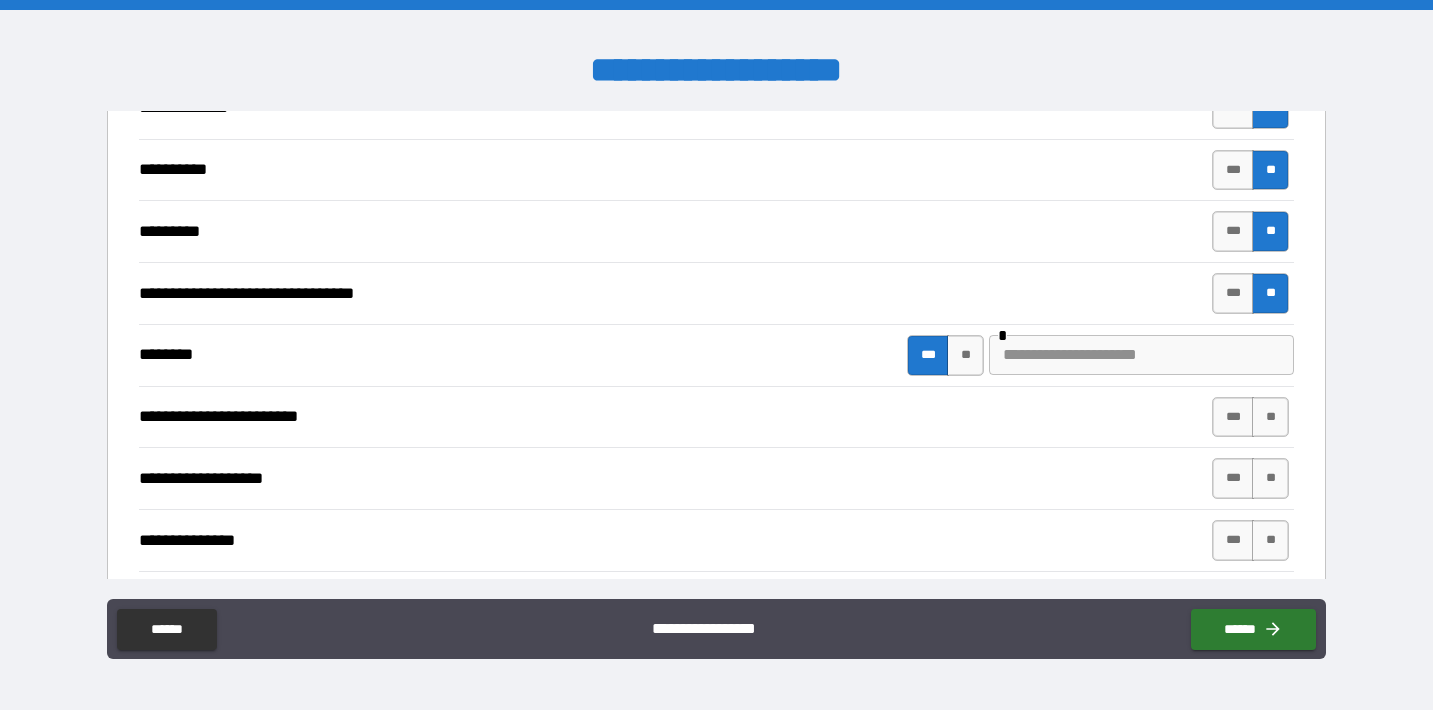 scroll, scrollTop: 8640, scrollLeft: 0, axis: vertical 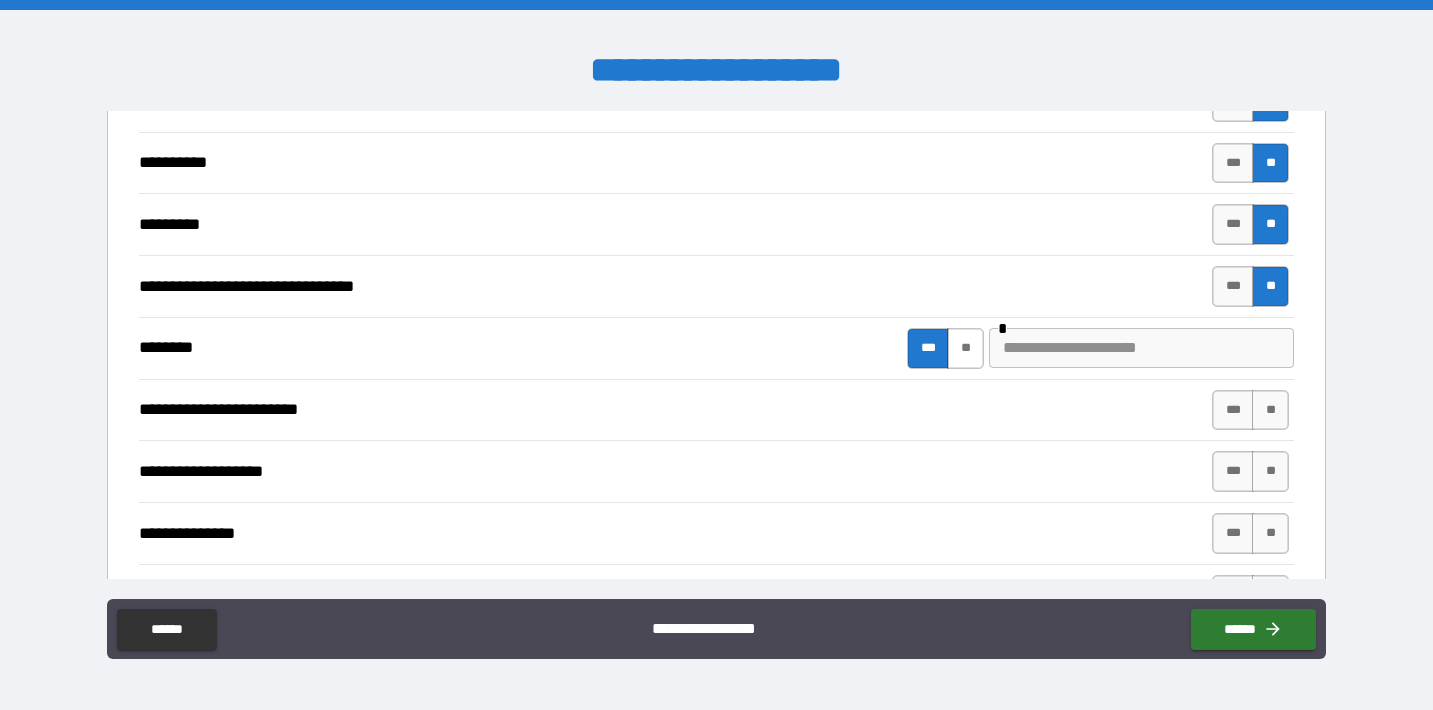 click on "**" at bounding box center [965, 348] 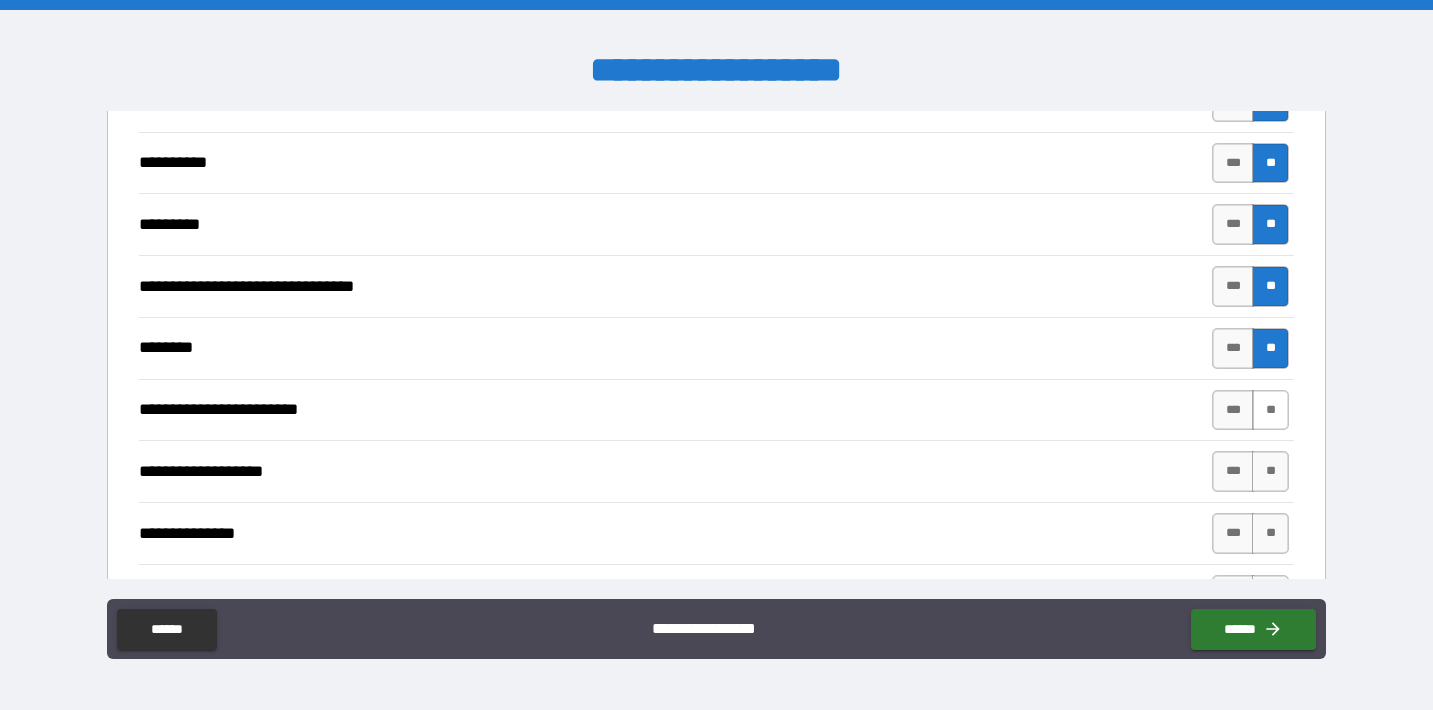 click on "**" at bounding box center [1270, 410] 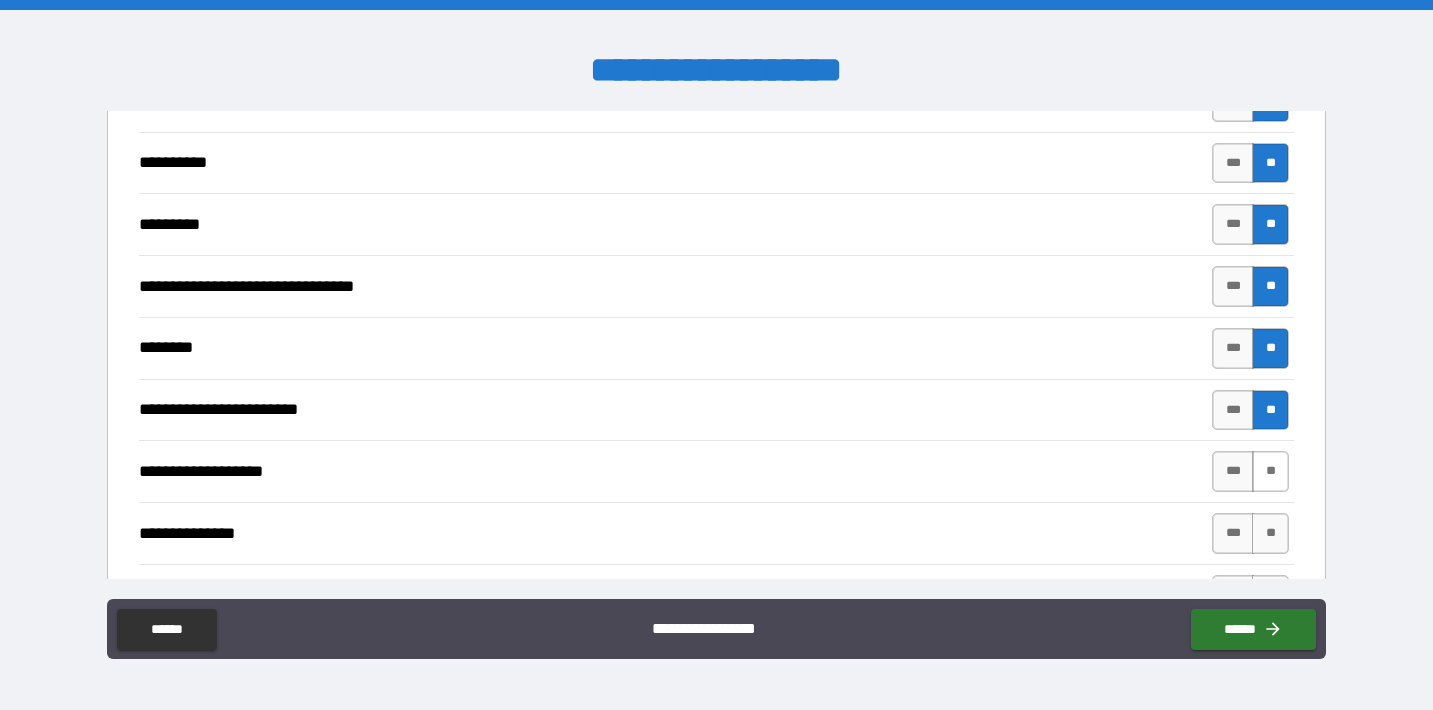 click on "**" at bounding box center [1270, 471] 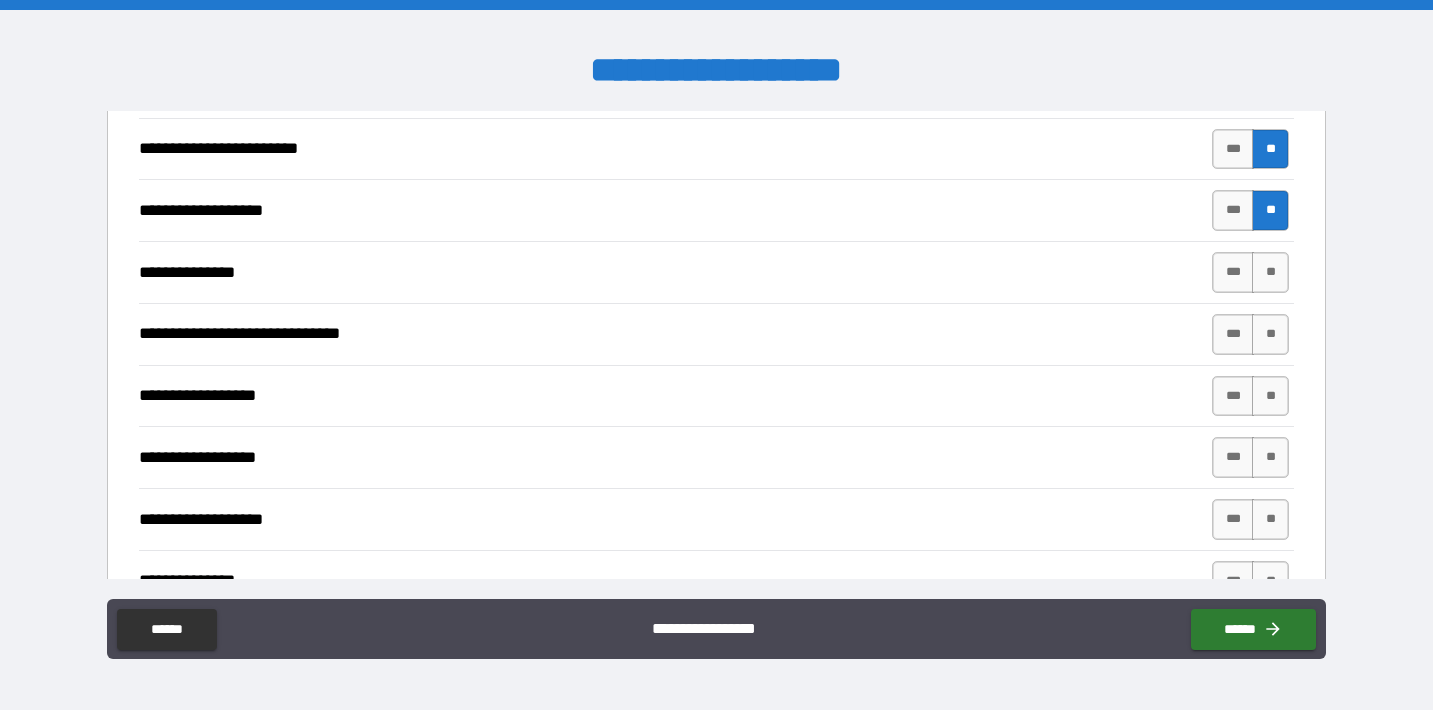 scroll, scrollTop: 8902, scrollLeft: 0, axis: vertical 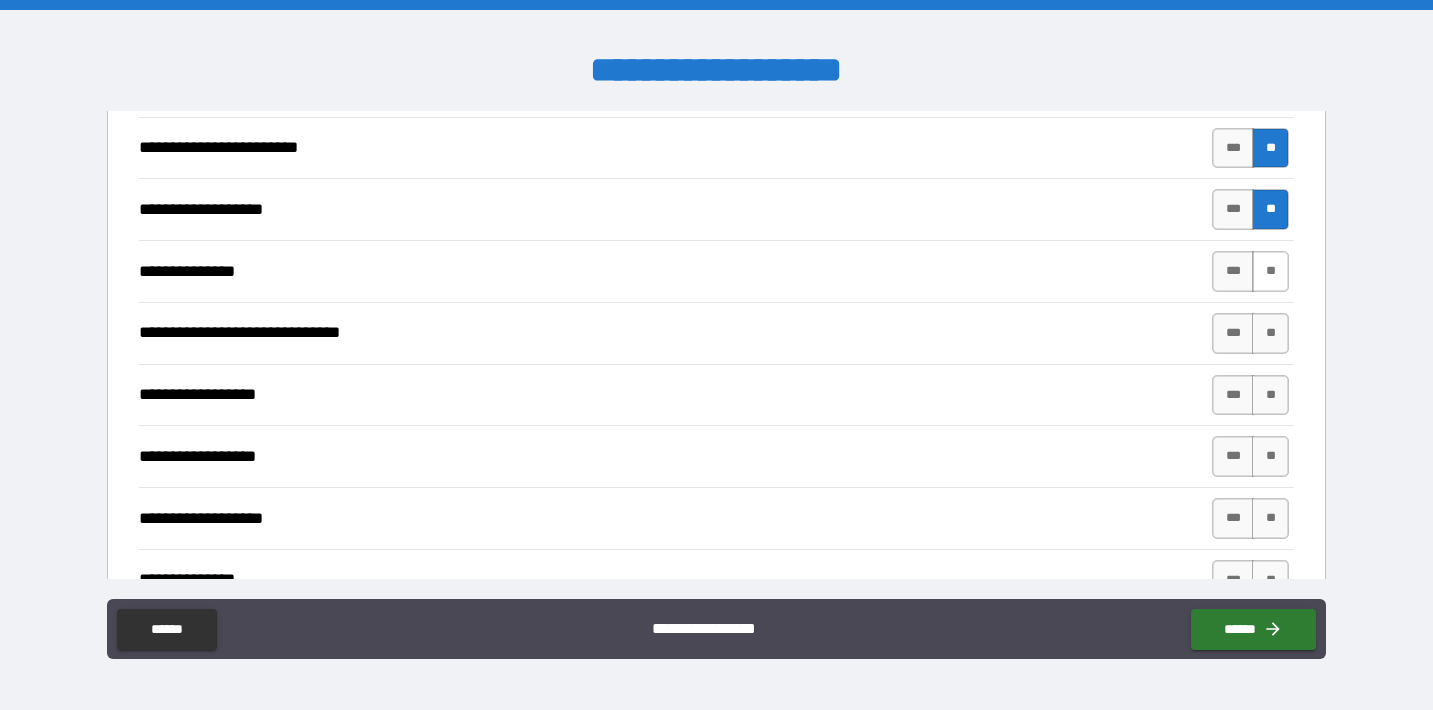 click on "**" at bounding box center [1270, 271] 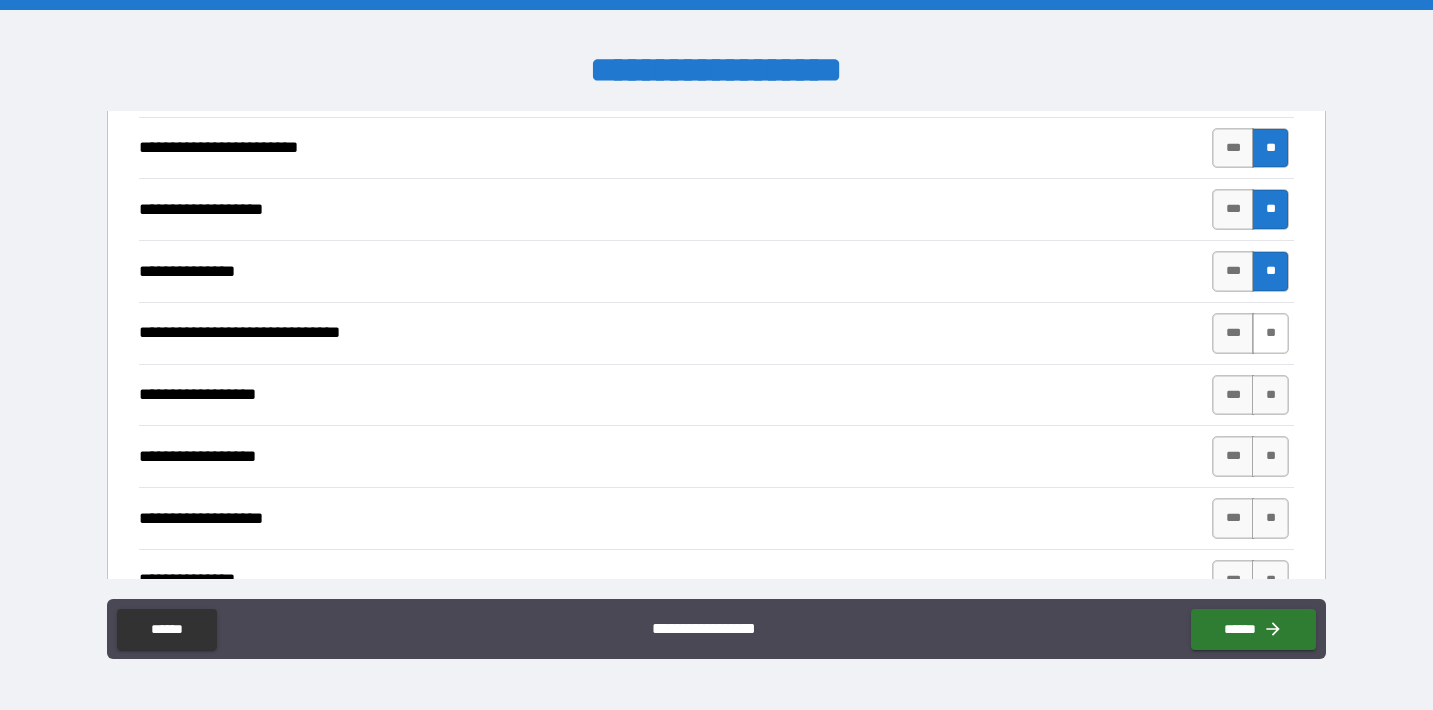 click on "**" at bounding box center [1270, 333] 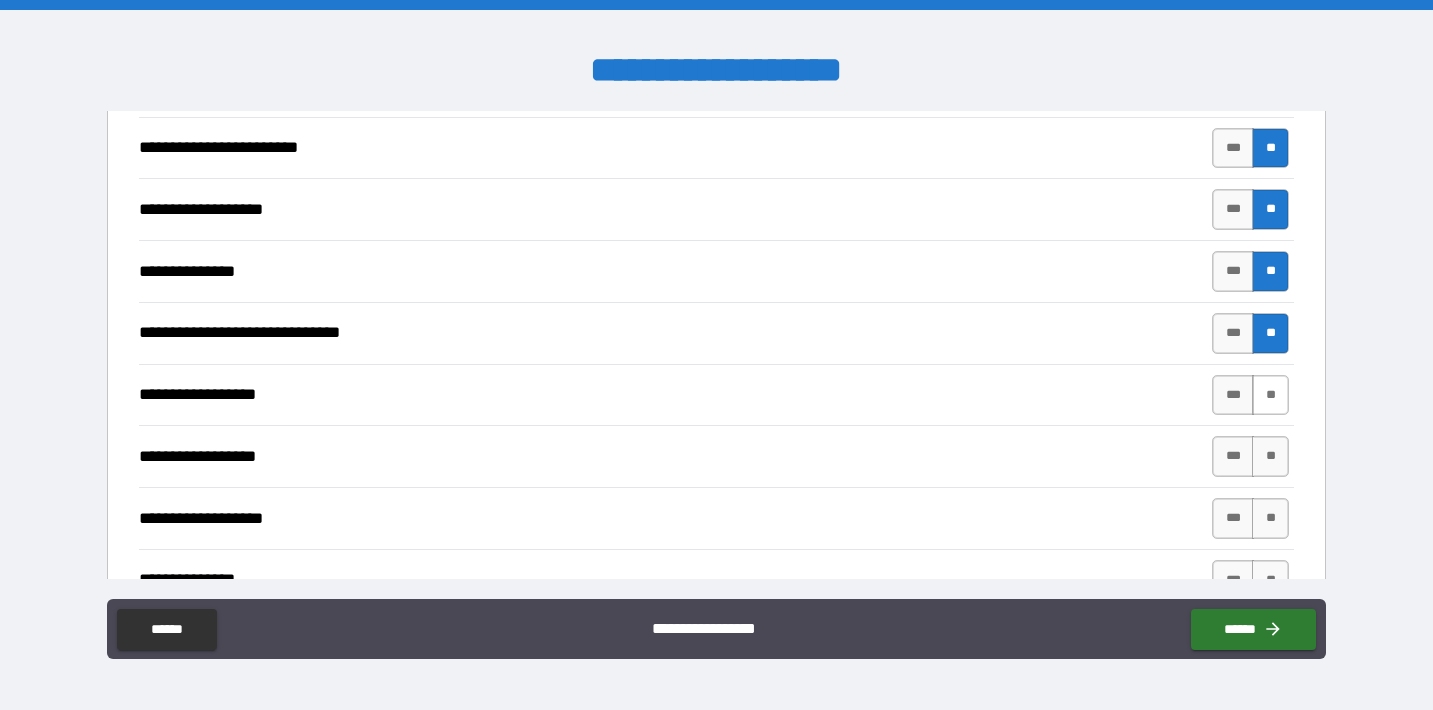 click on "**" at bounding box center (1270, 395) 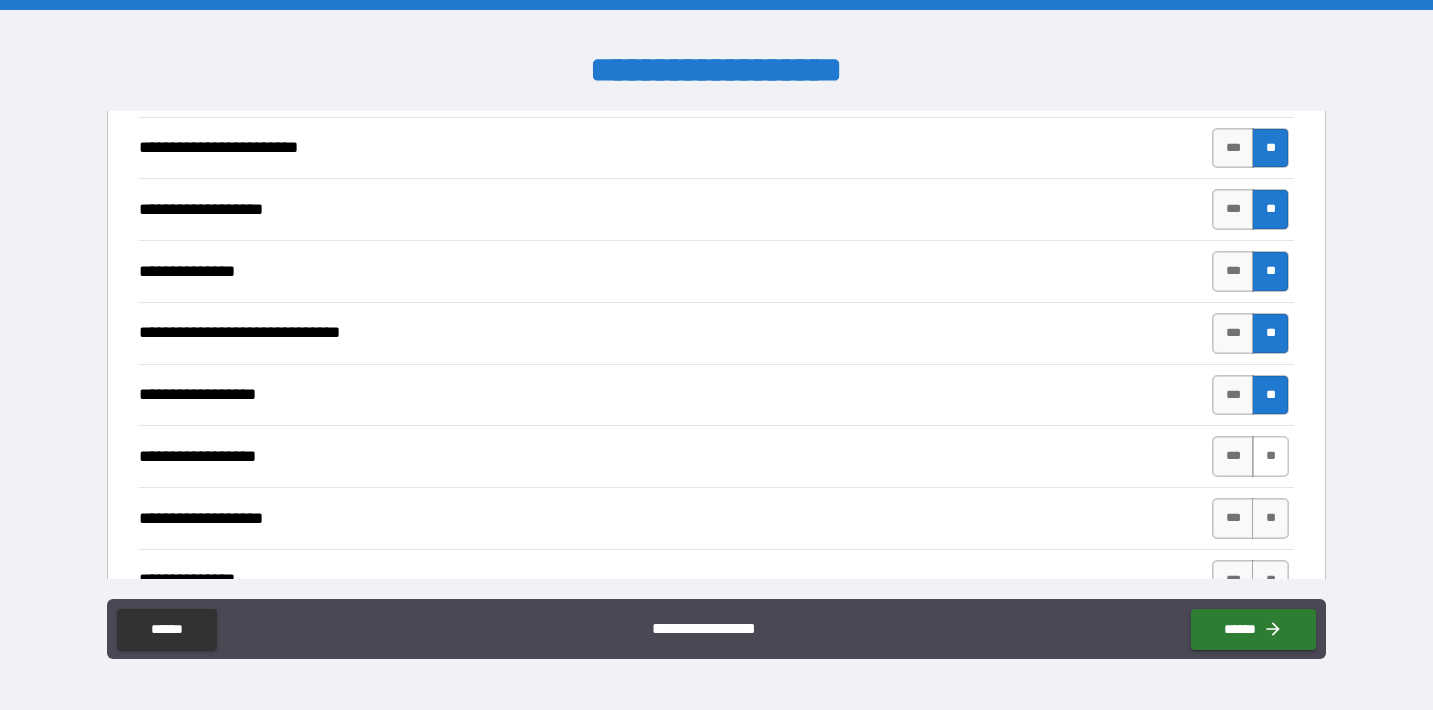 click on "**" at bounding box center (1270, 456) 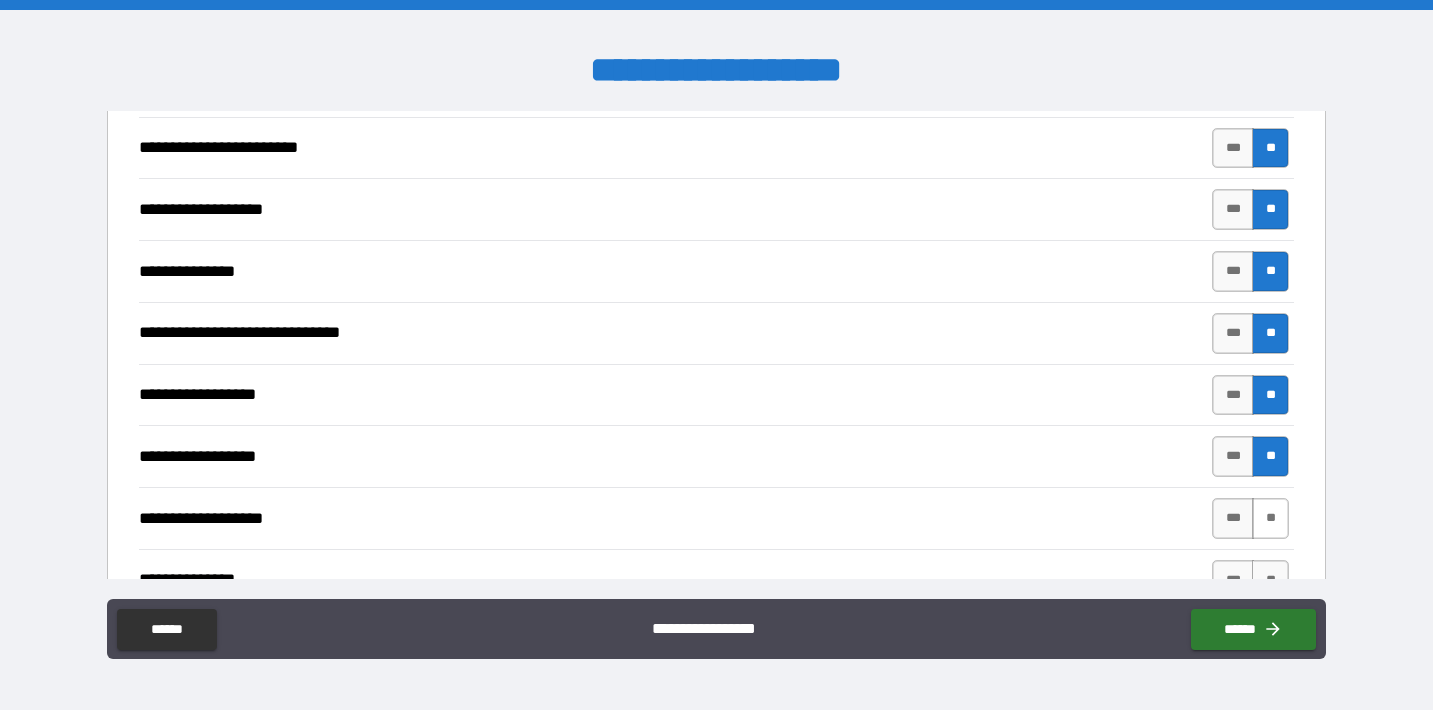 click on "**" at bounding box center (1270, 518) 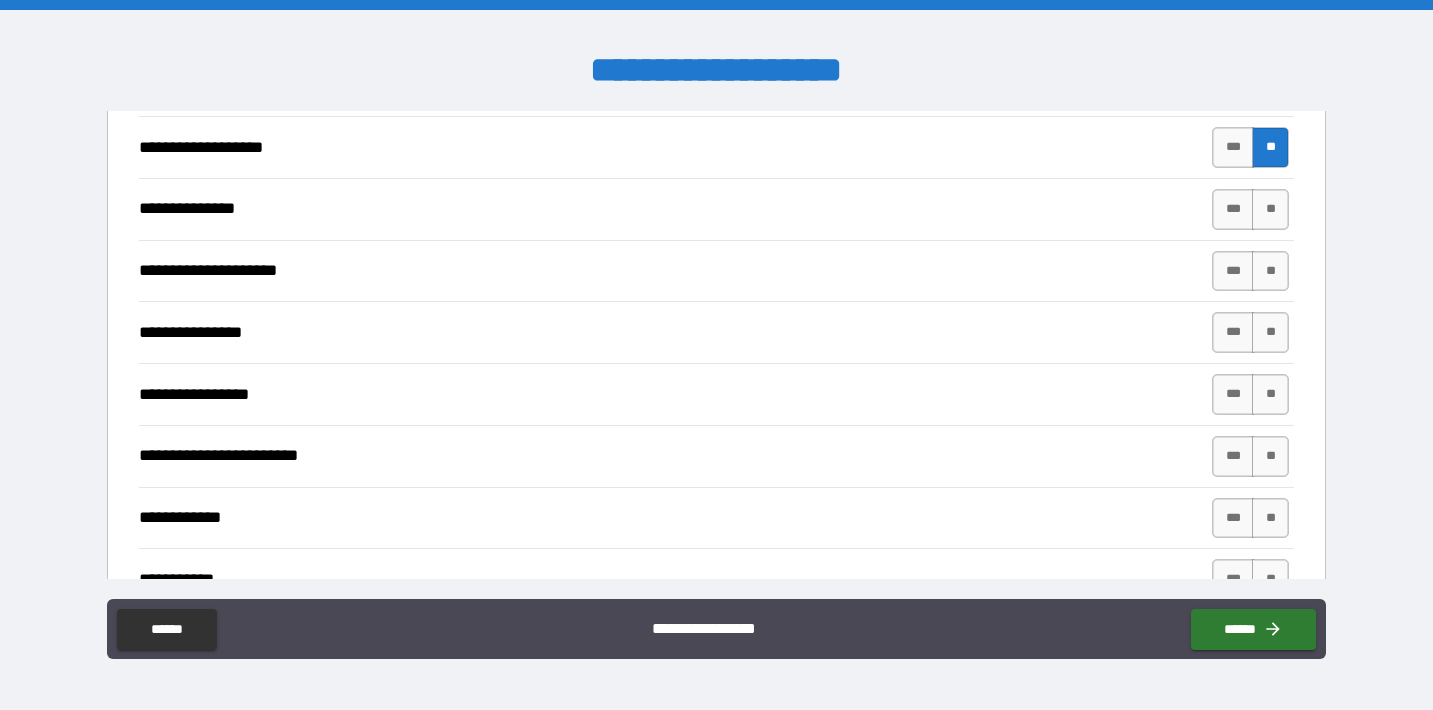 scroll, scrollTop: 9300, scrollLeft: 0, axis: vertical 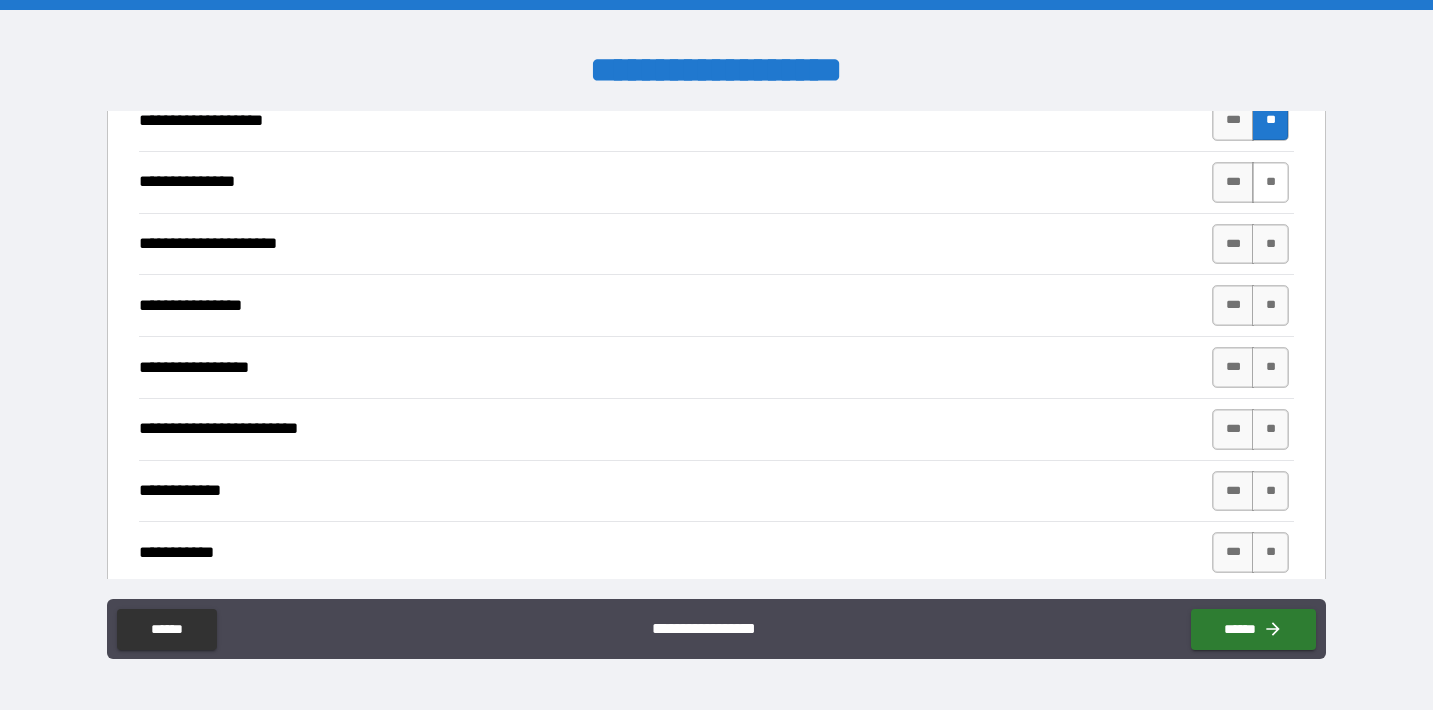 click on "**" at bounding box center (1270, 182) 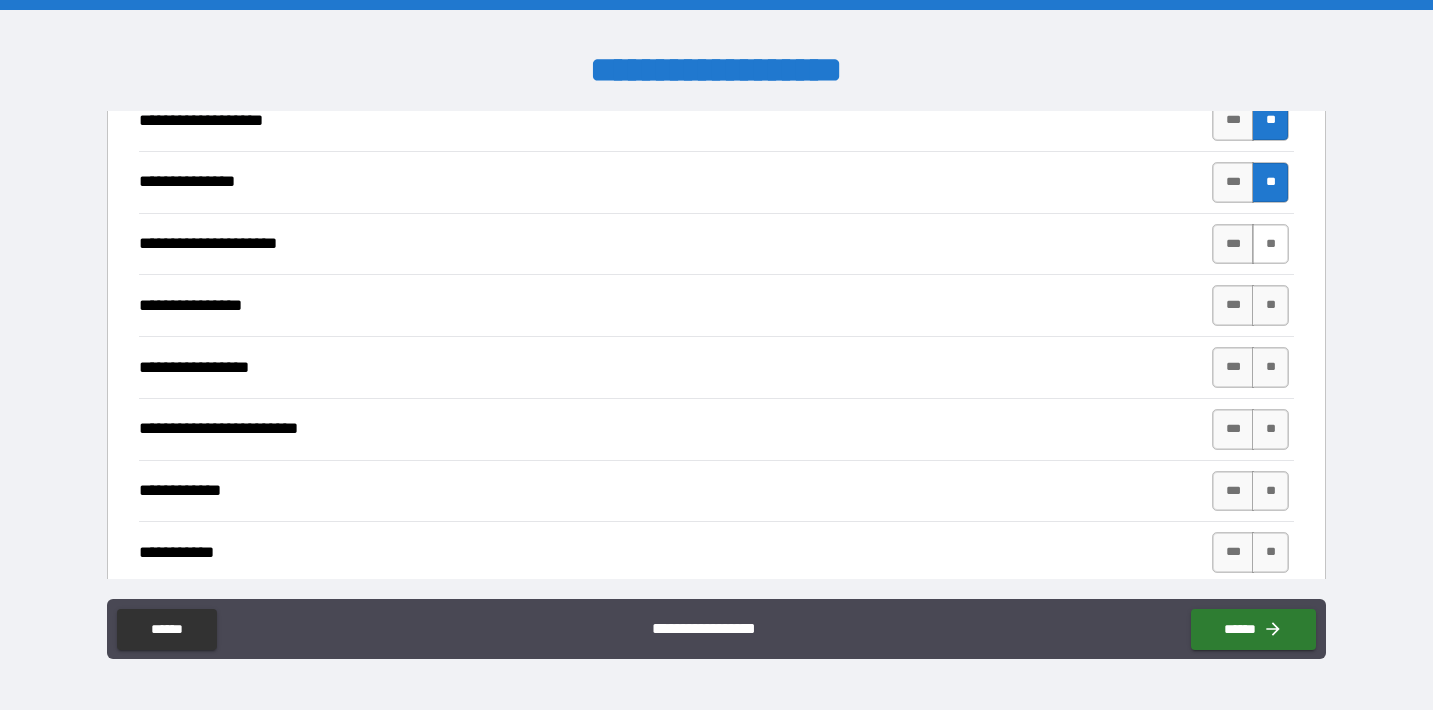 click on "**" at bounding box center [1270, 244] 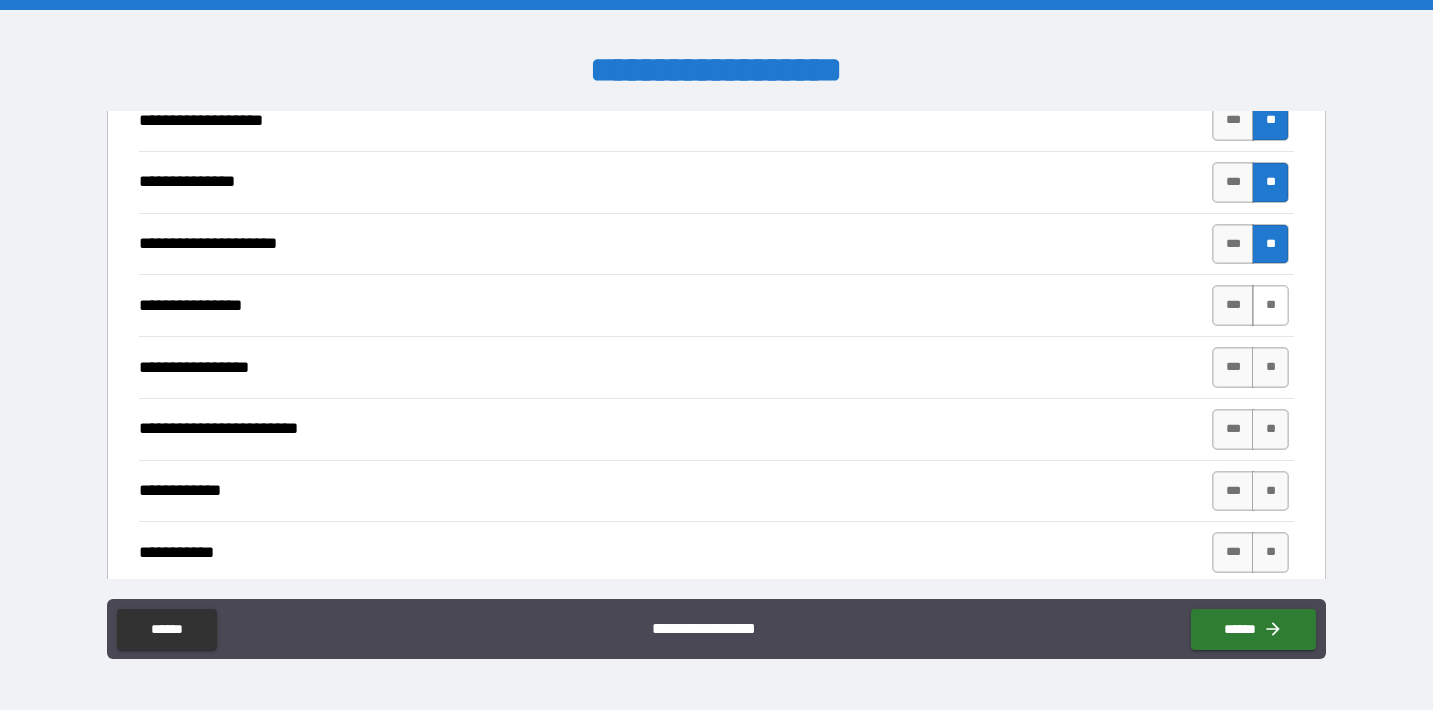 click on "**" at bounding box center (1270, 305) 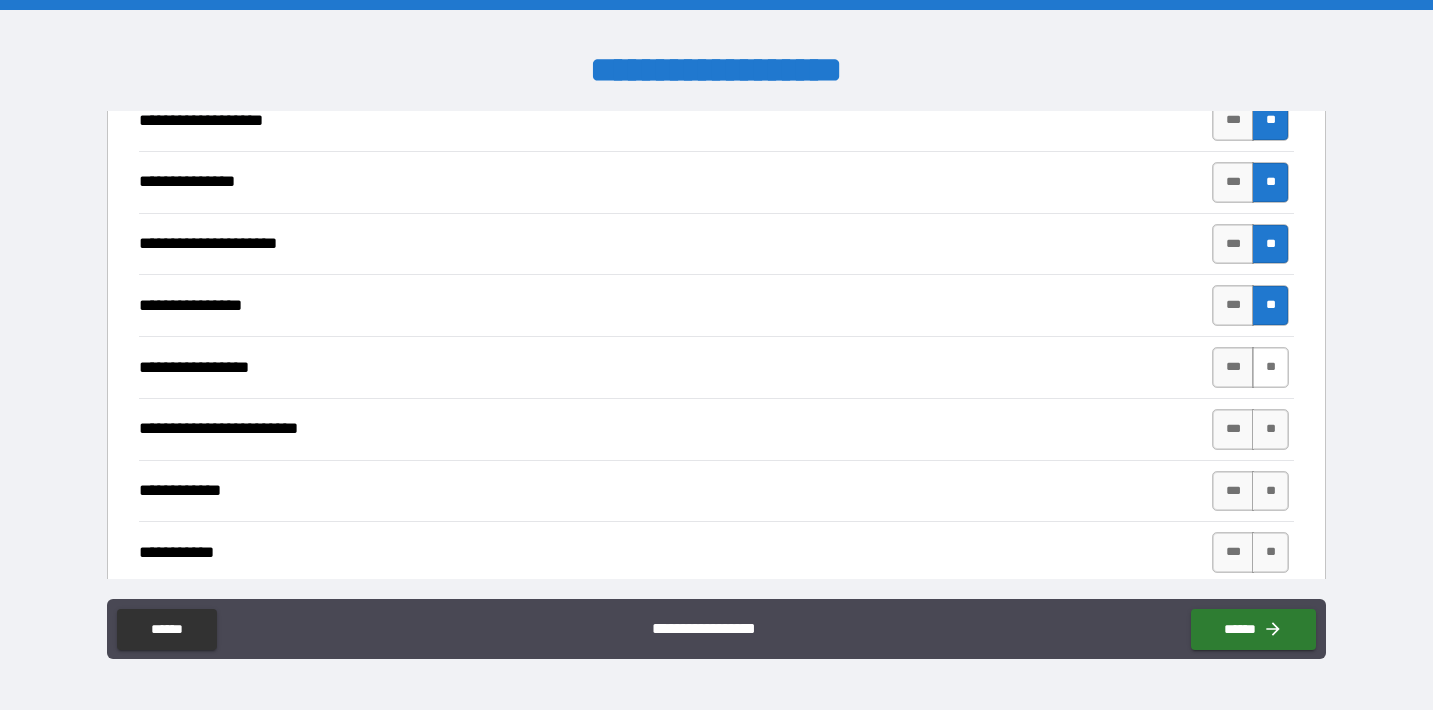 click on "**" at bounding box center (1270, 367) 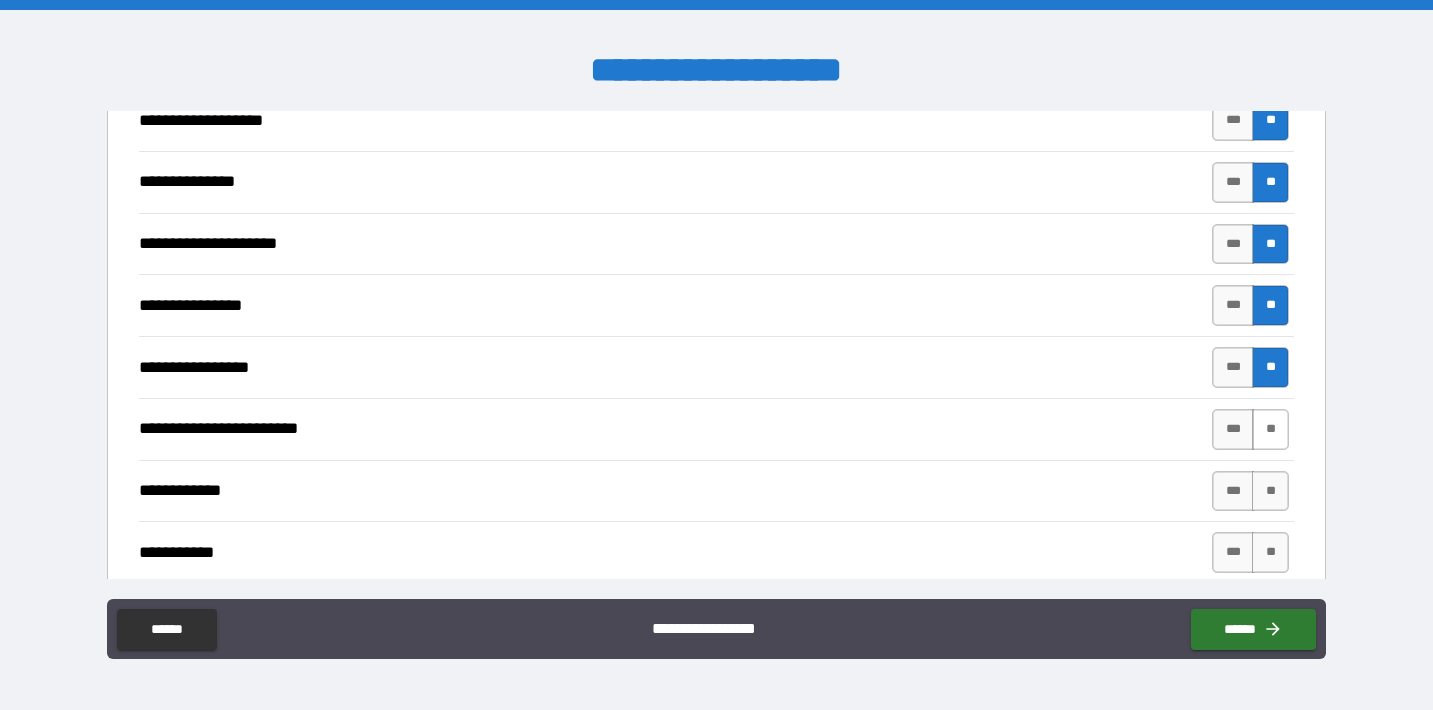click on "**" at bounding box center (1270, 429) 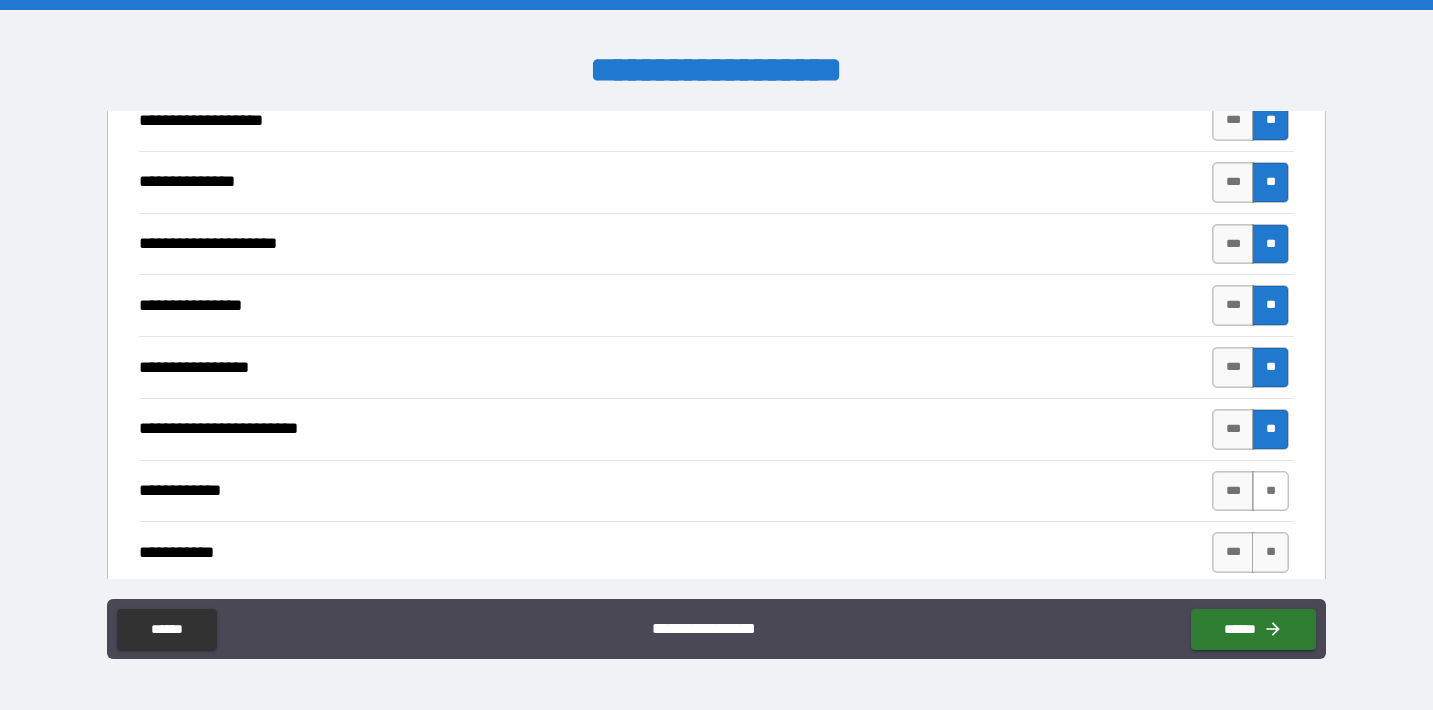 click on "**" at bounding box center (1270, 491) 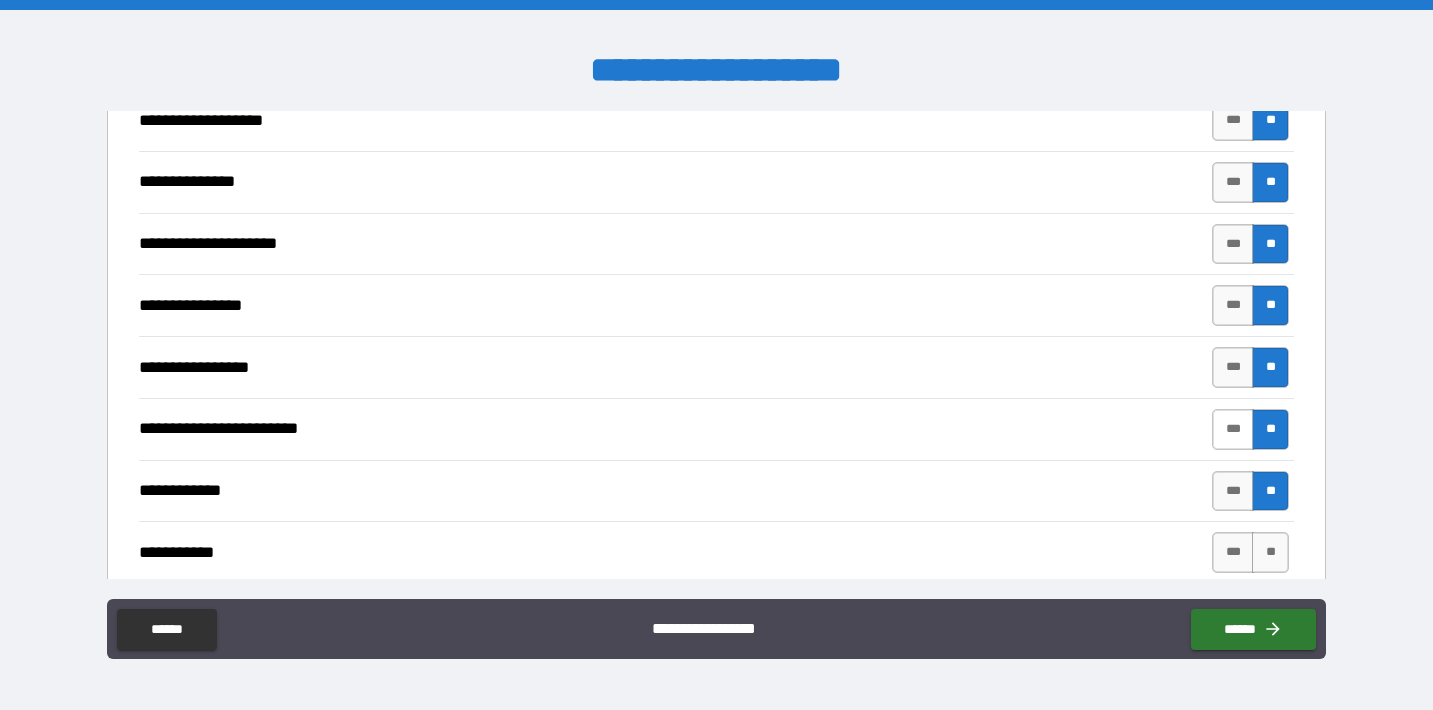 click on "***" at bounding box center (1233, 429) 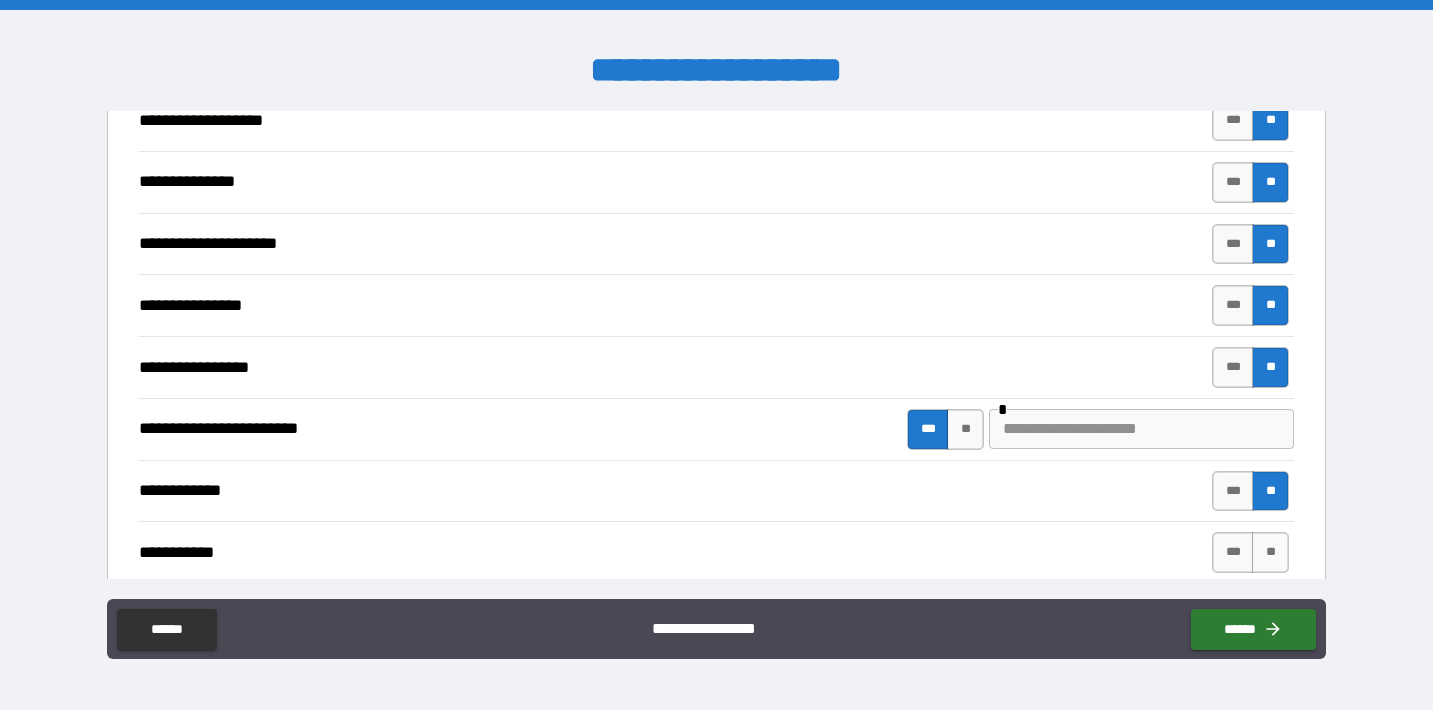 click at bounding box center [1141, 429] 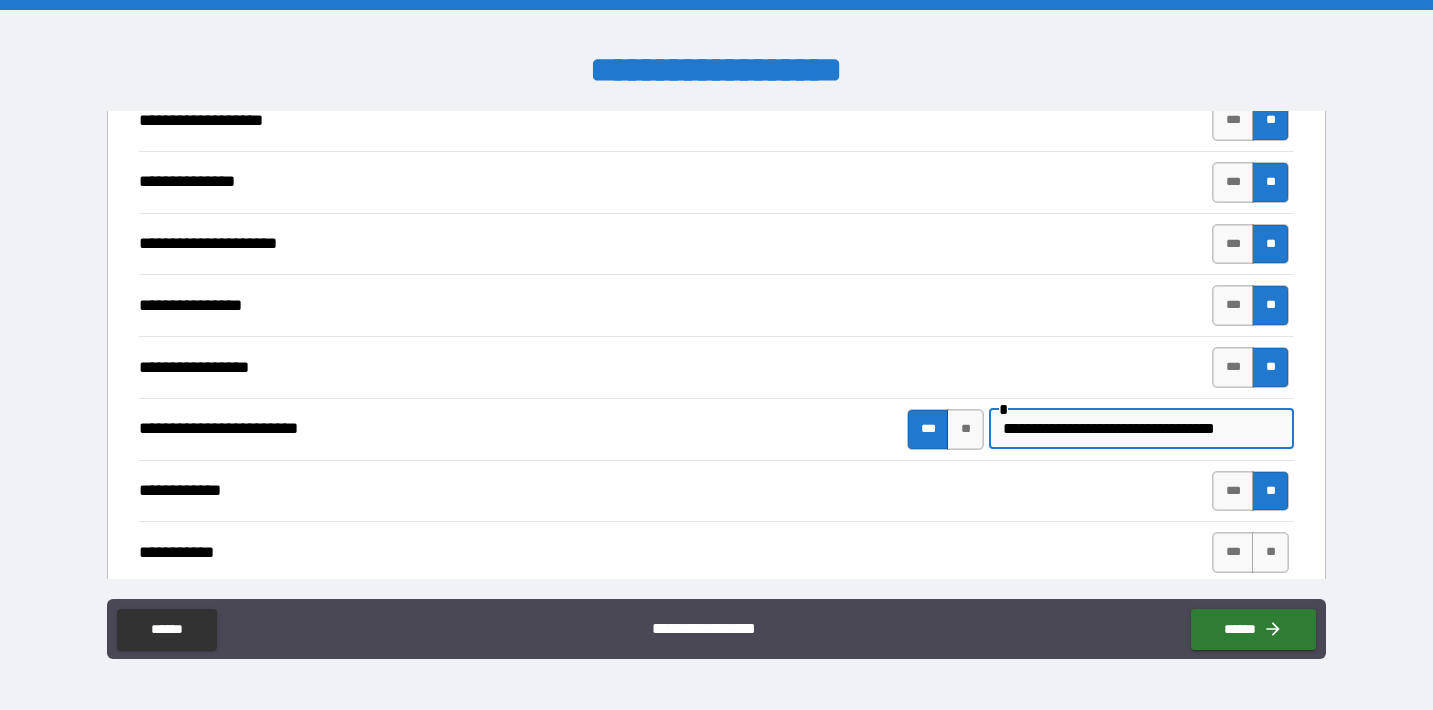 scroll, scrollTop: 0, scrollLeft: 3, axis: horizontal 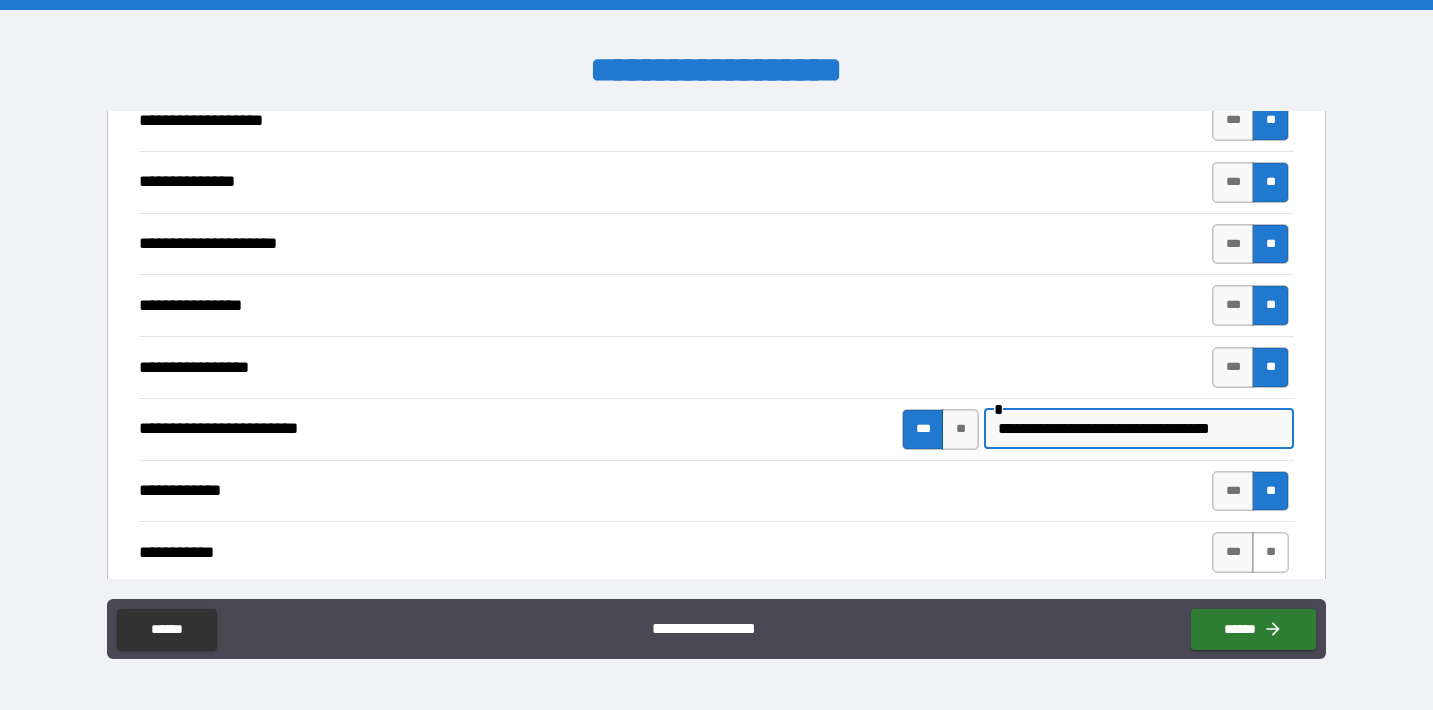 click on "**" at bounding box center (1270, 552) 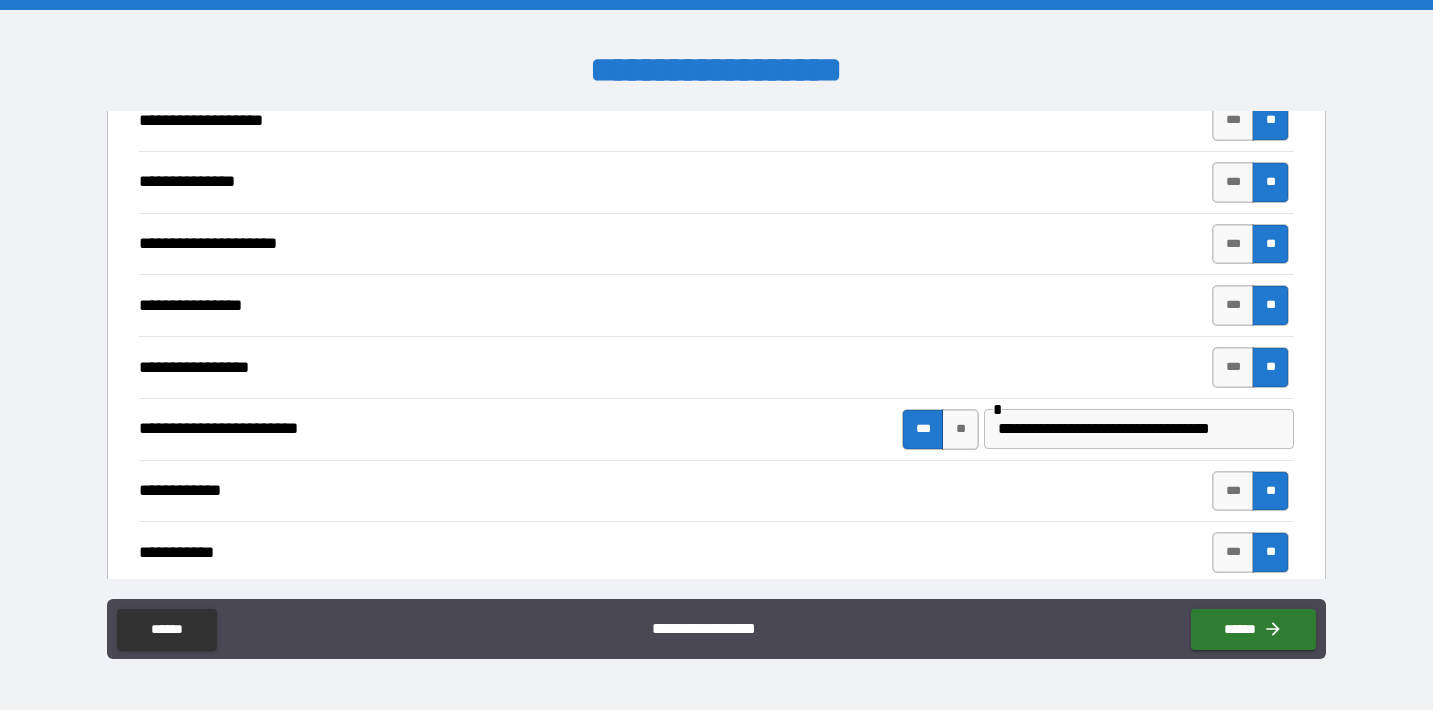 scroll, scrollTop: 0, scrollLeft: 0, axis: both 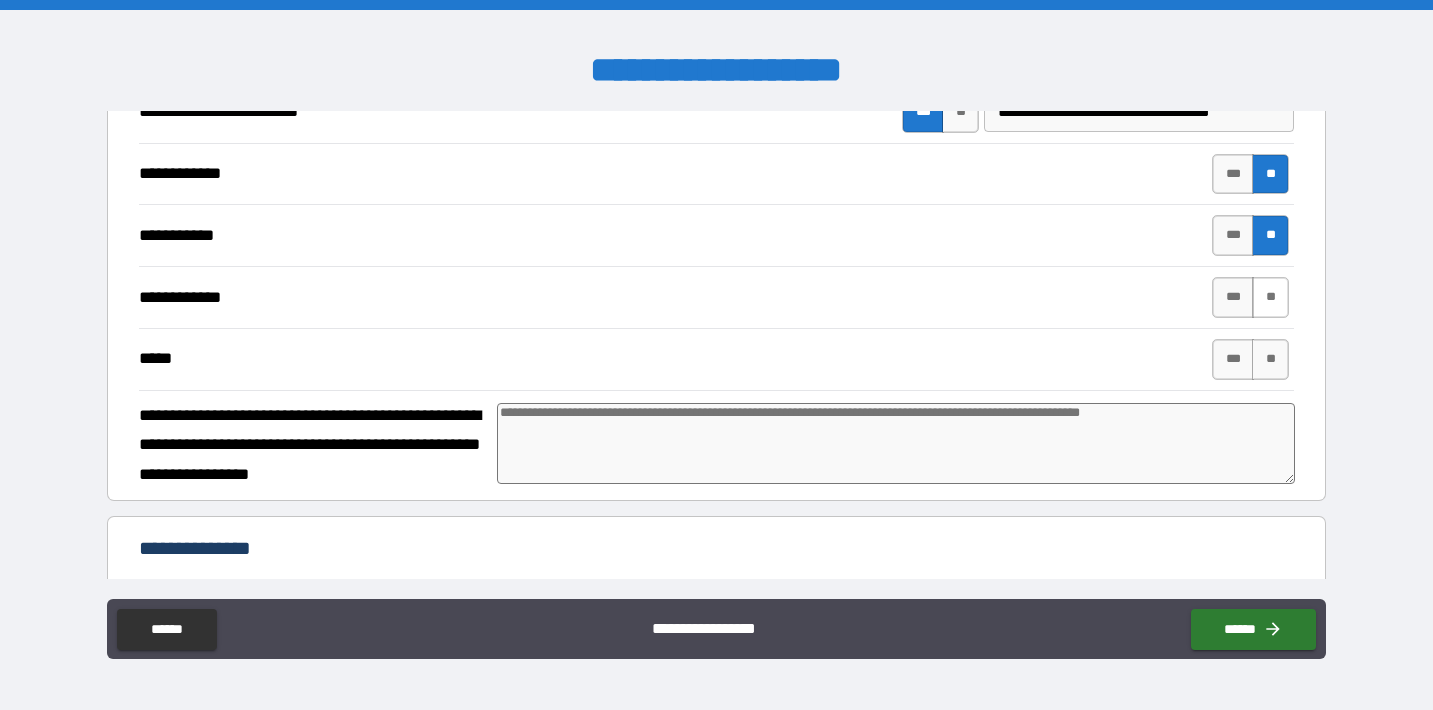 click on "**" at bounding box center [1270, 297] 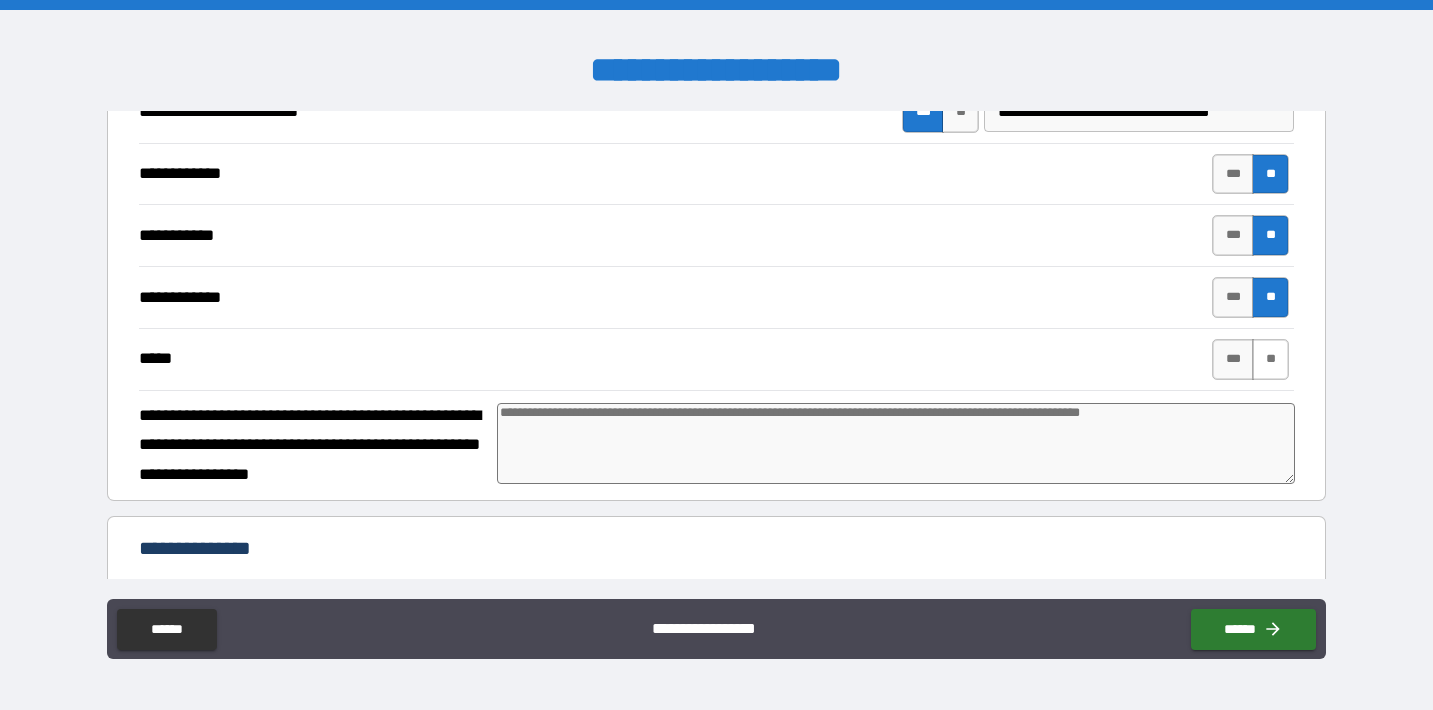 click on "**" at bounding box center (1270, 359) 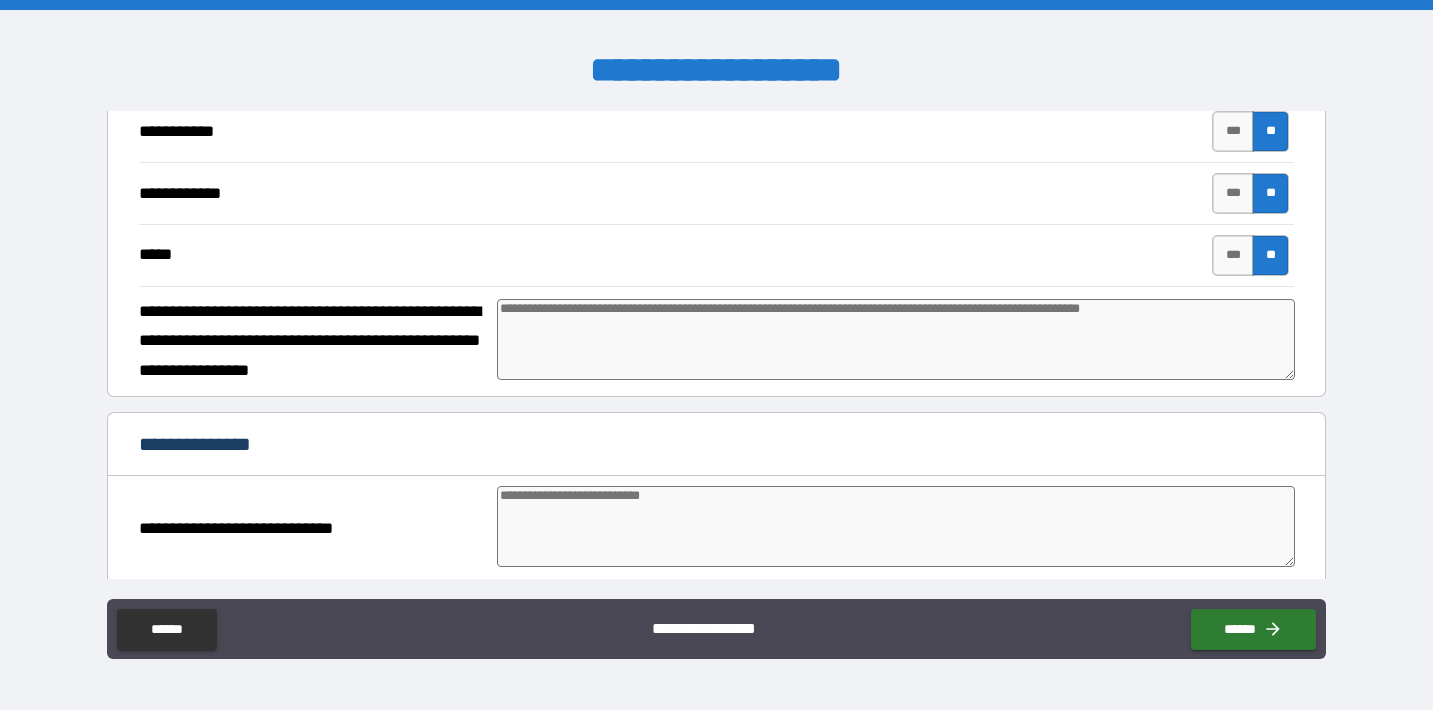 scroll, scrollTop: 9722, scrollLeft: 0, axis: vertical 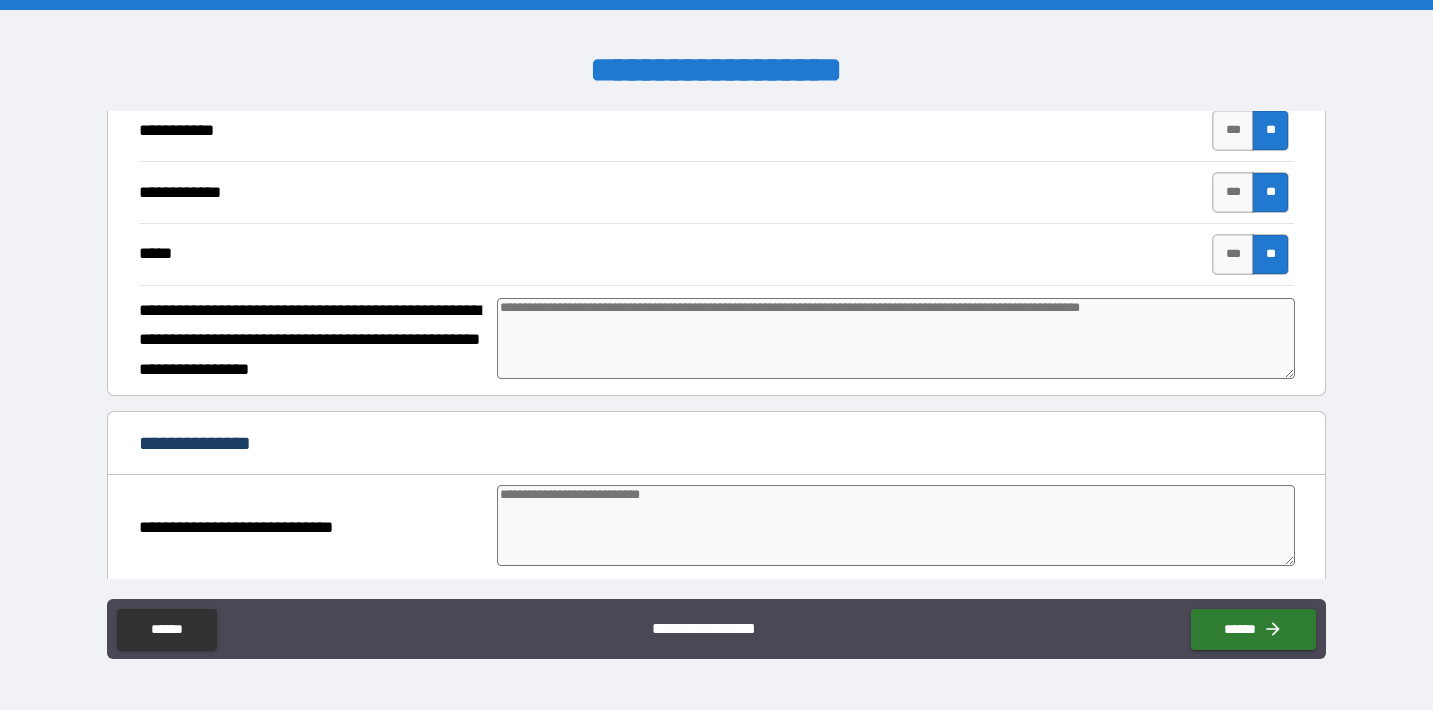 click at bounding box center [896, 338] 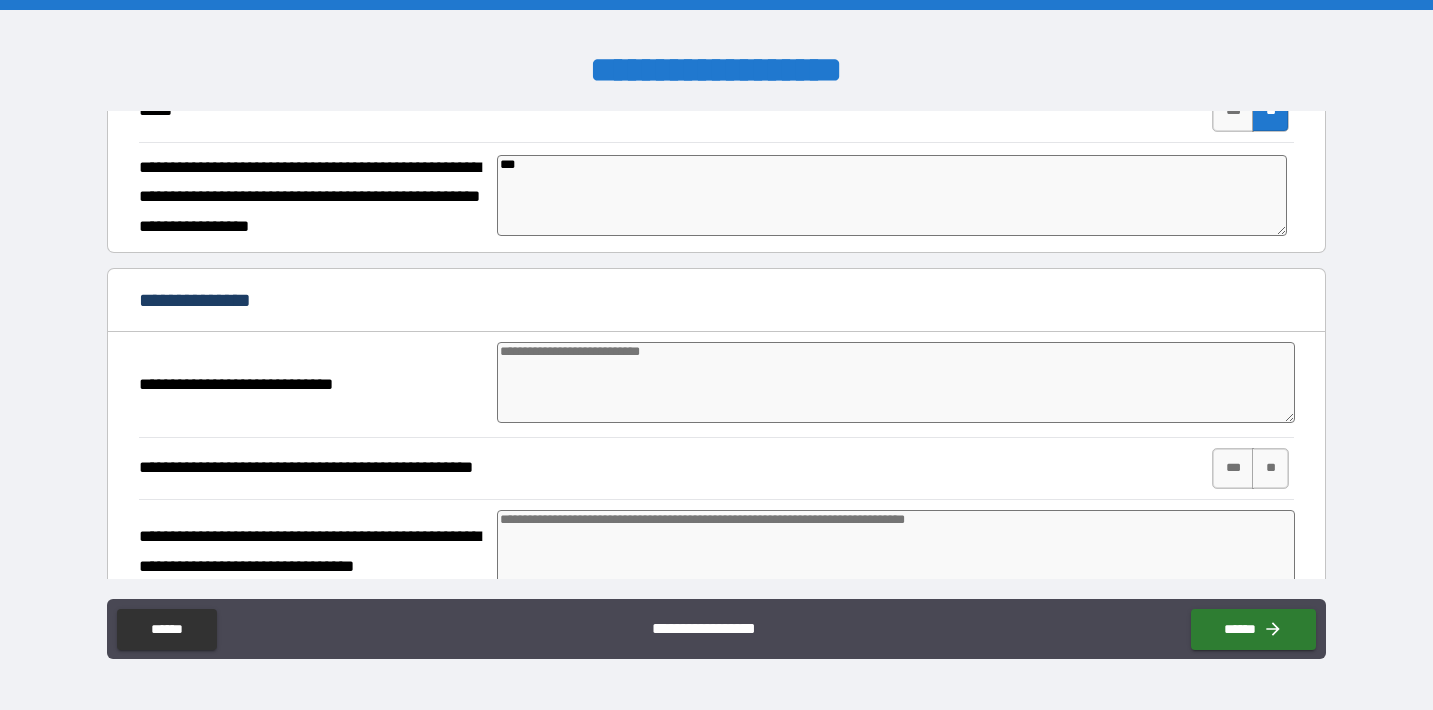 scroll, scrollTop: 9879, scrollLeft: 0, axis: vertical 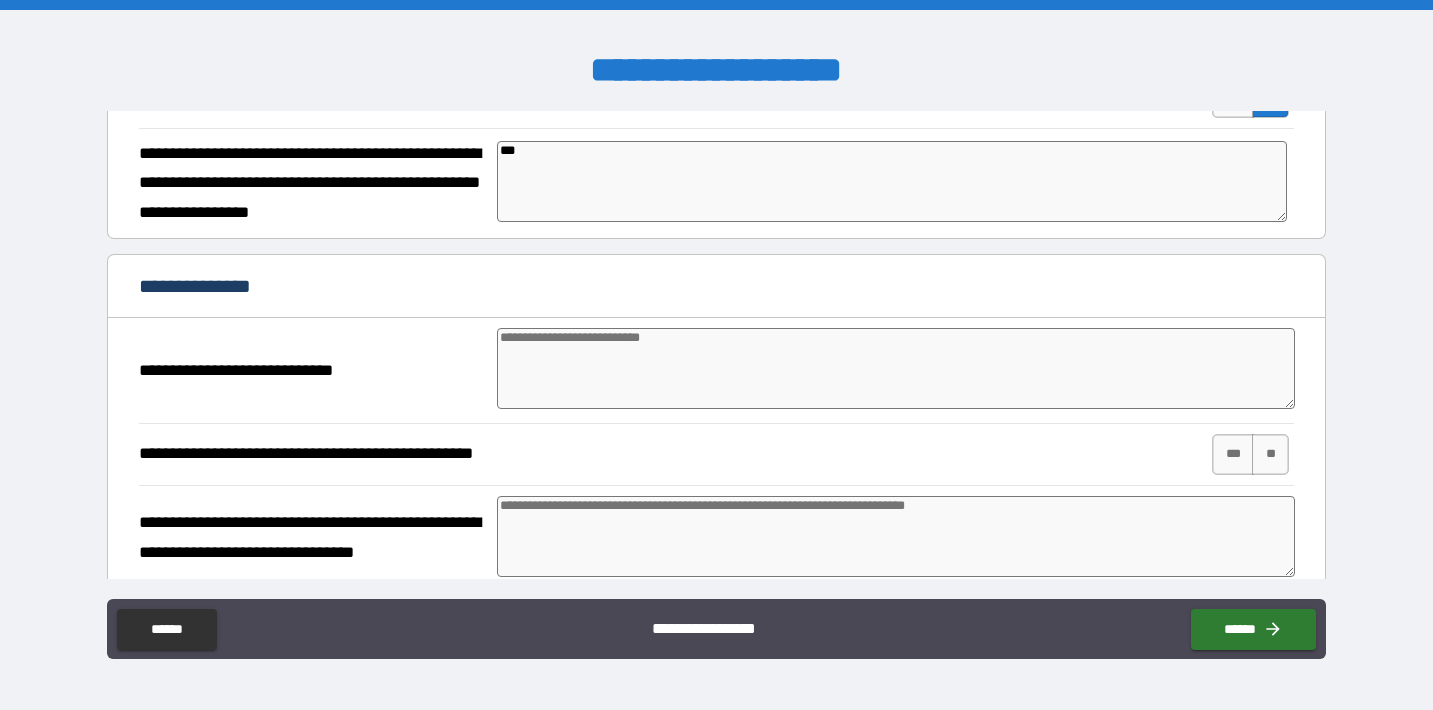 click at bounding box center (896, 368) 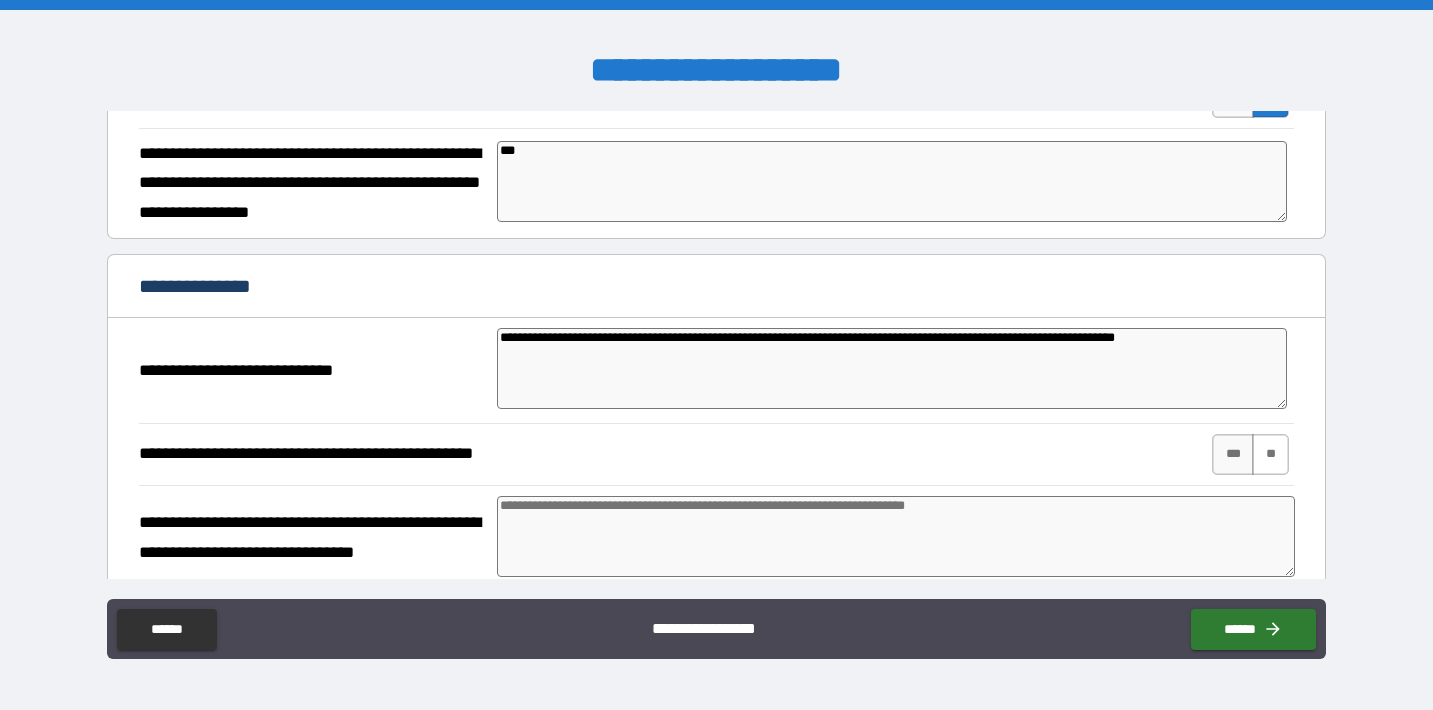 click on "**" at bounding box center [1270, 454] 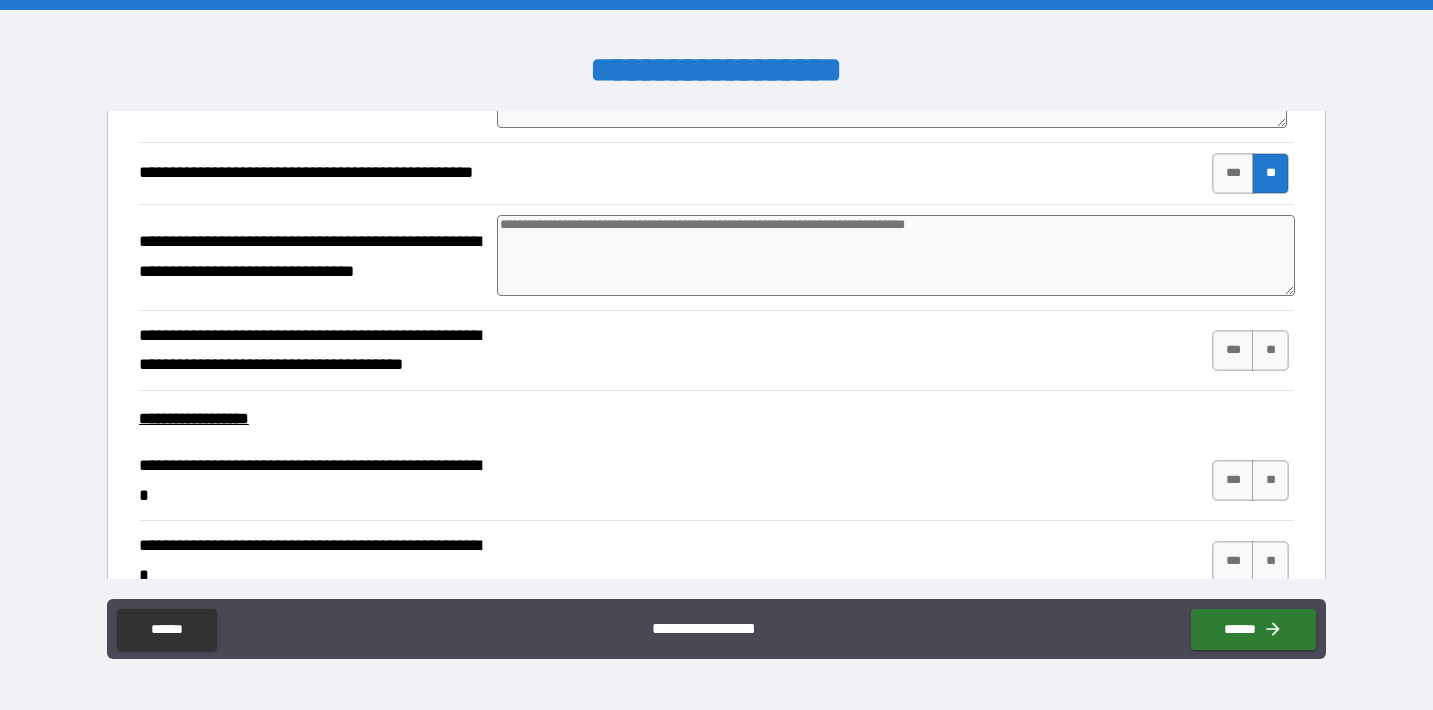 scroll, scrollTop: 10167, scrollLeft: 0, axis: vertical 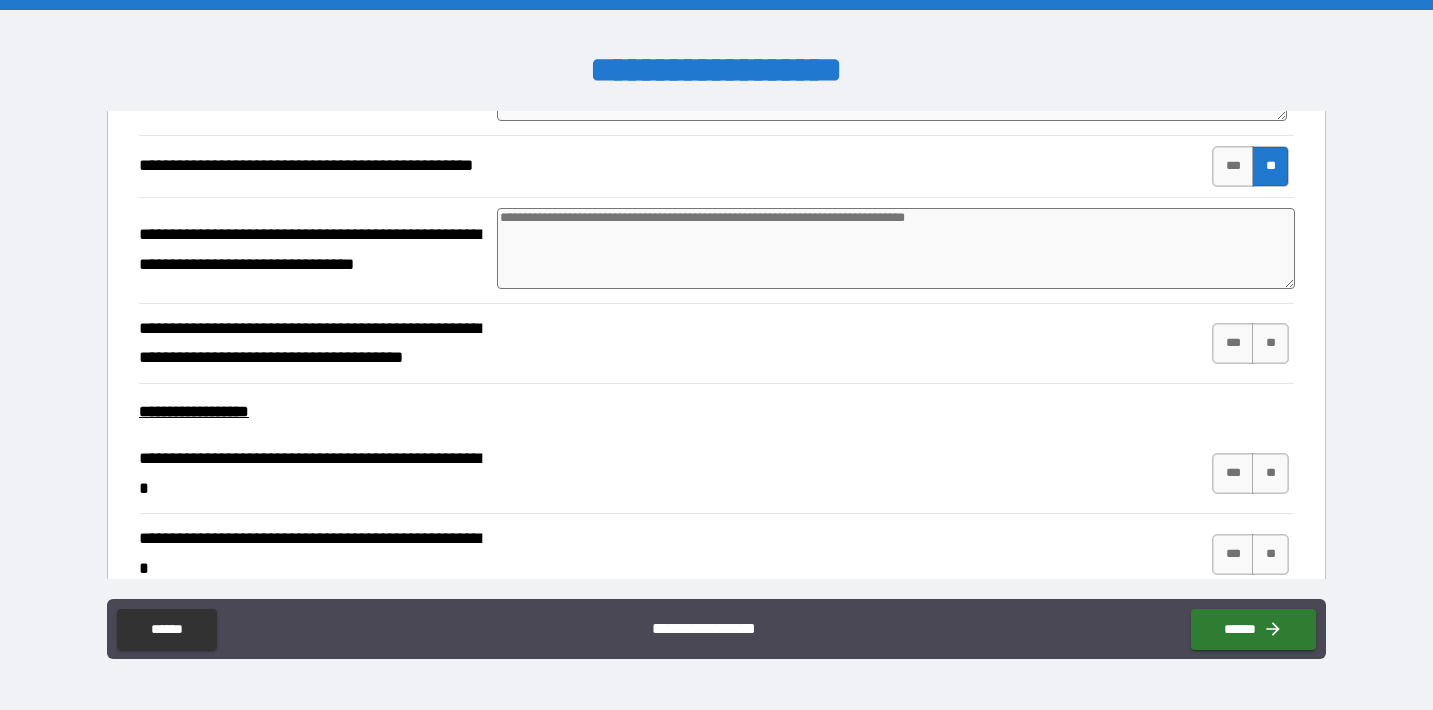 click at bounding box center [896, 248] 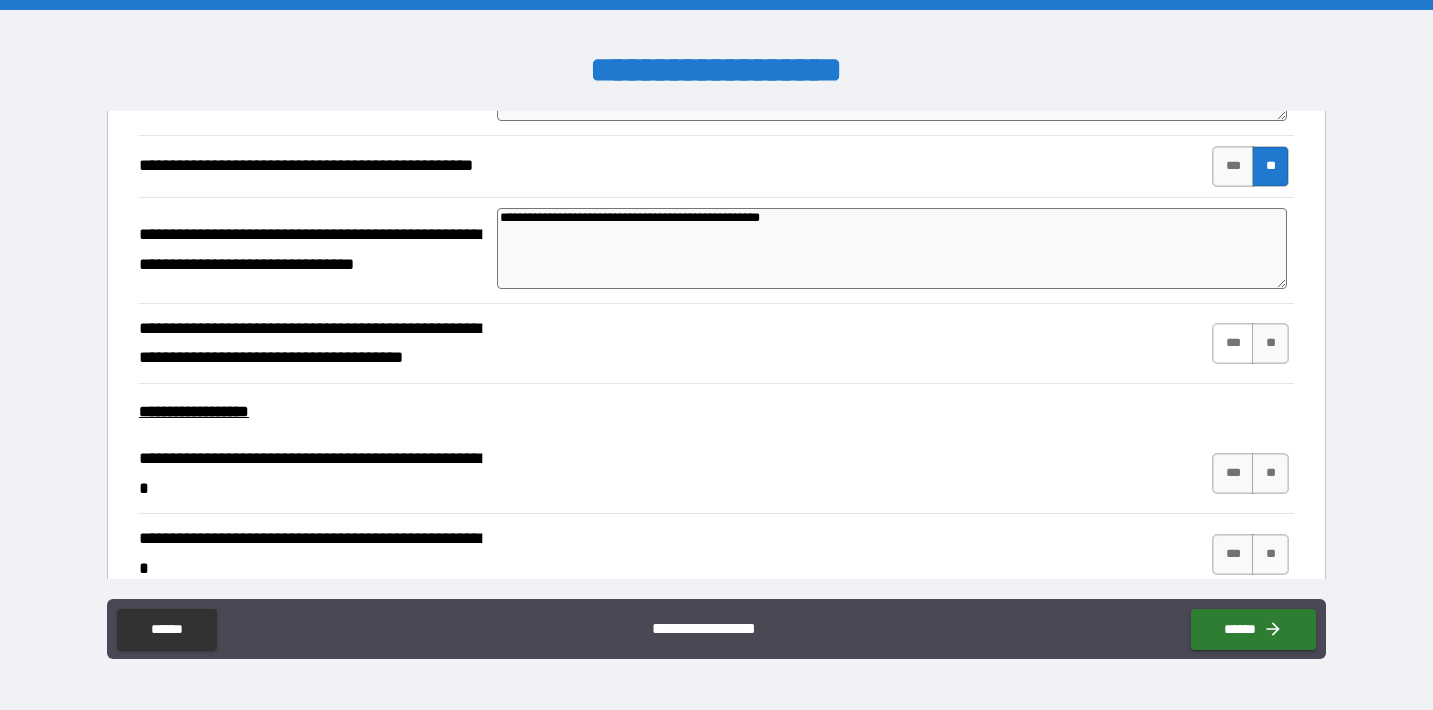 click on "***" at bounding box center [1233, 343] 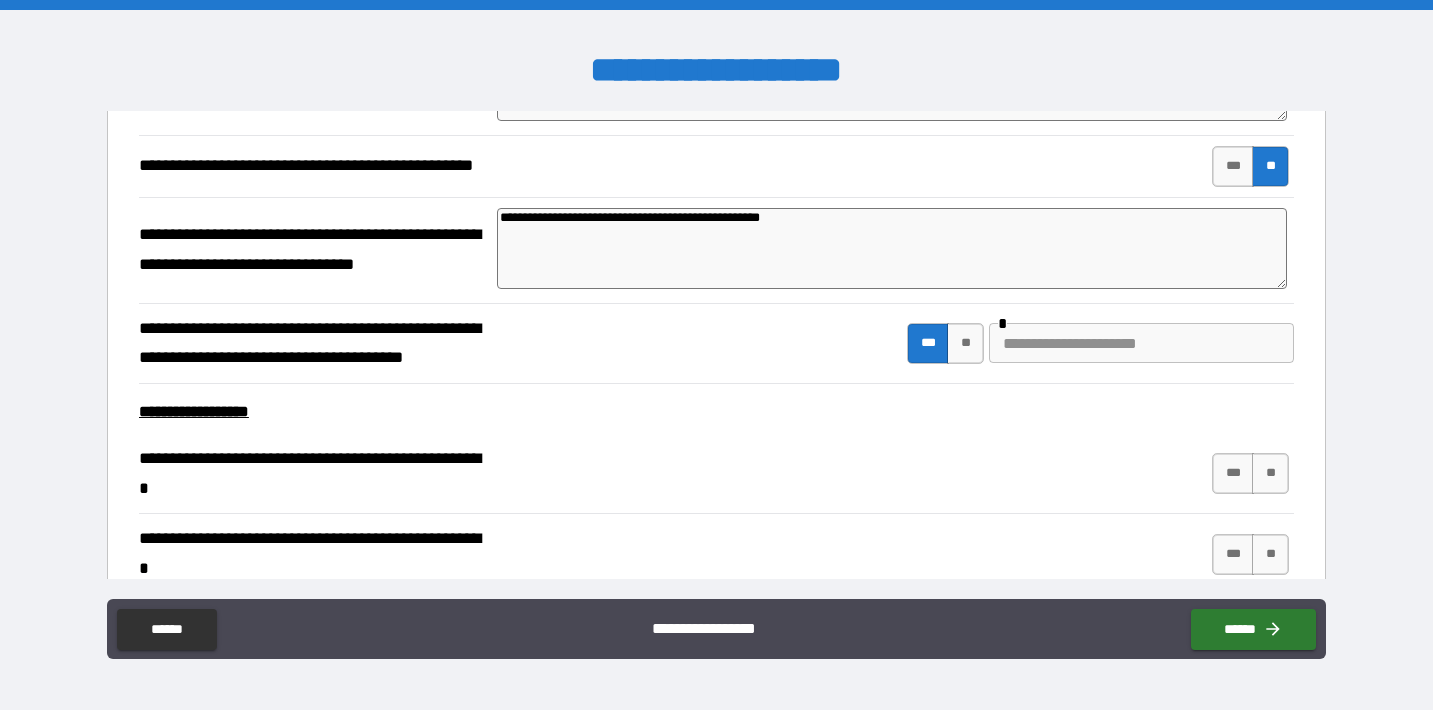 click at bounding box center (1141, 343) 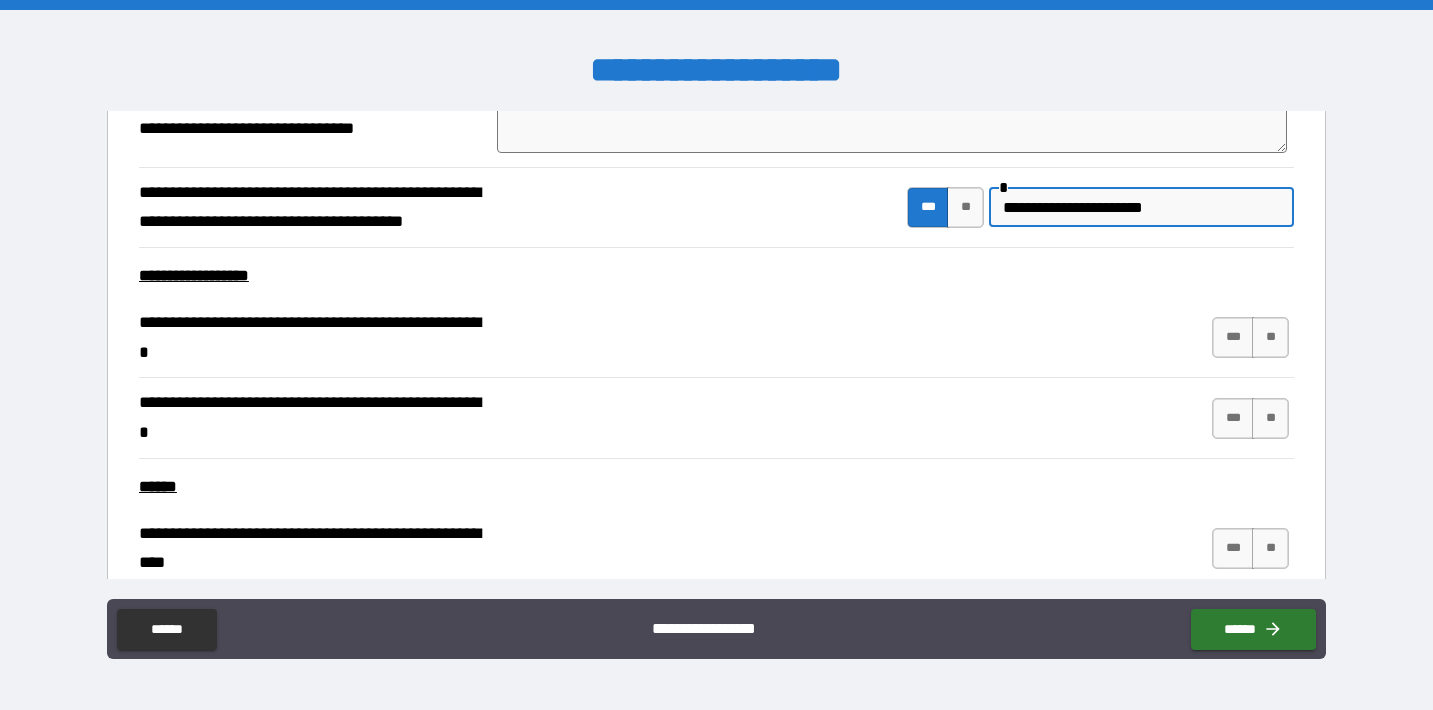 scroll, scrollTop: 10335, scrollLeft: 0, axis: vertical 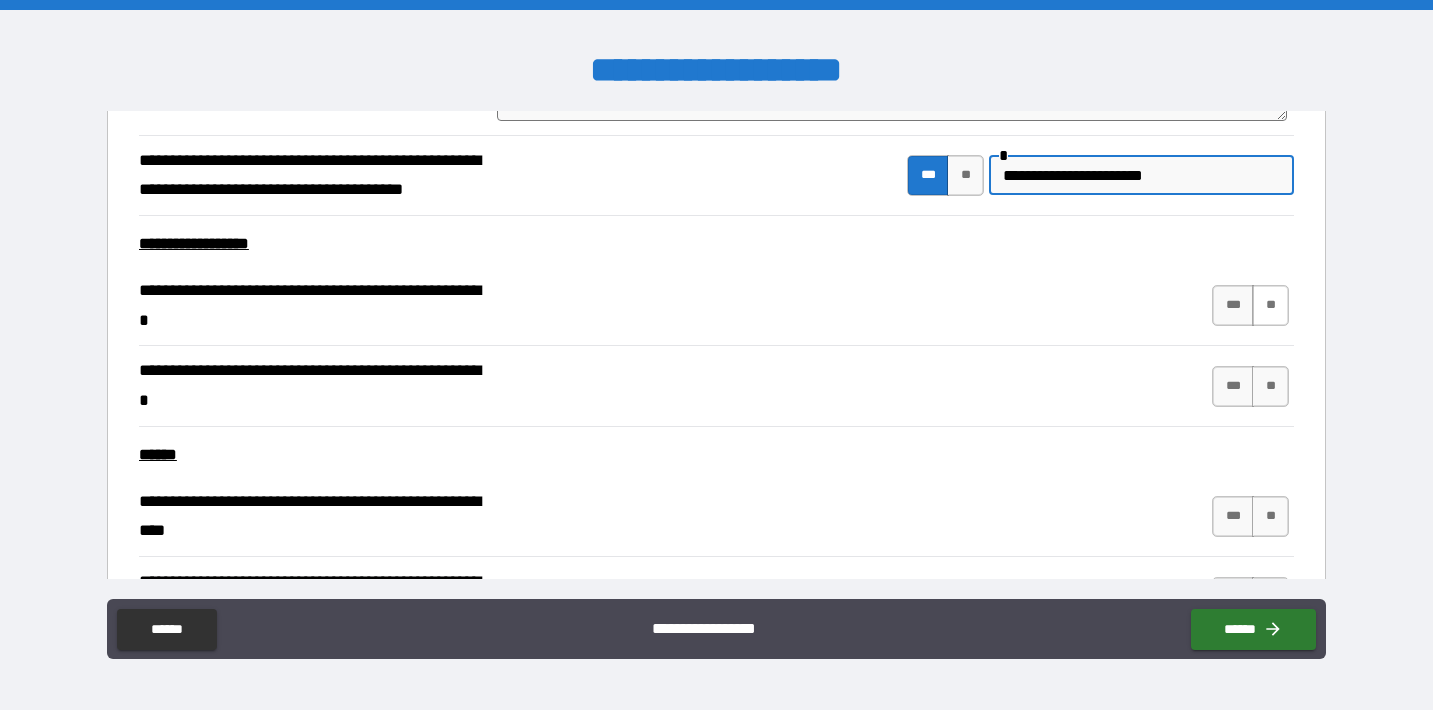 click on "**" at bounding box center (1270, 305) 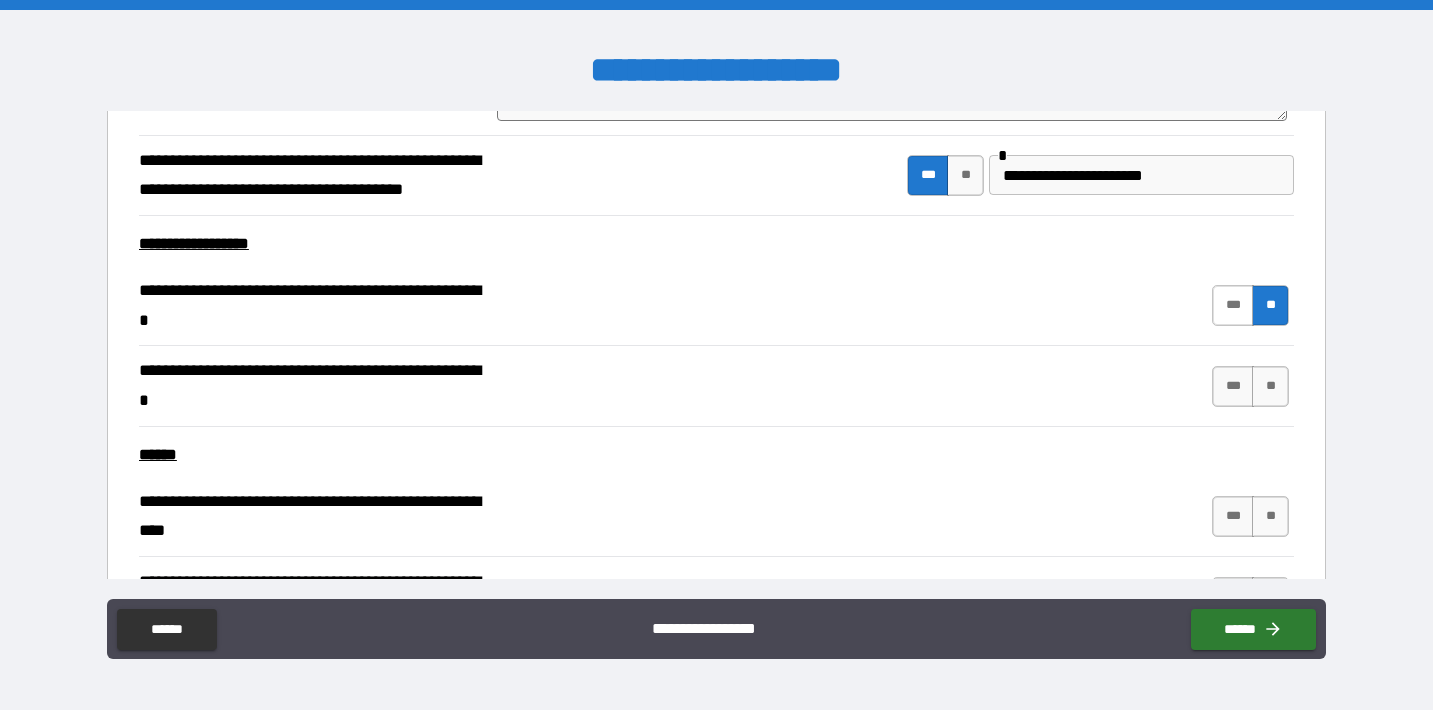 click on "***" at bounding box center (1233, 305) 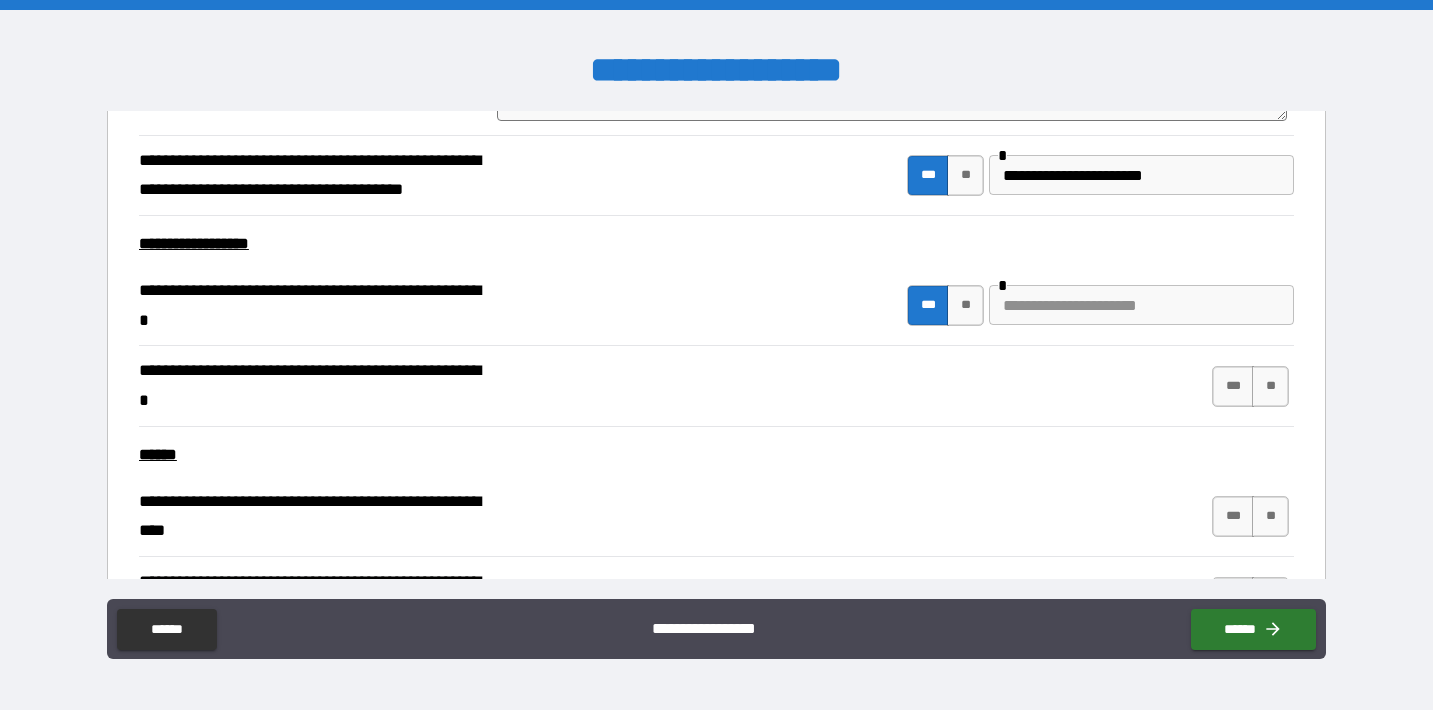 click at bounding box center [1141, 305] 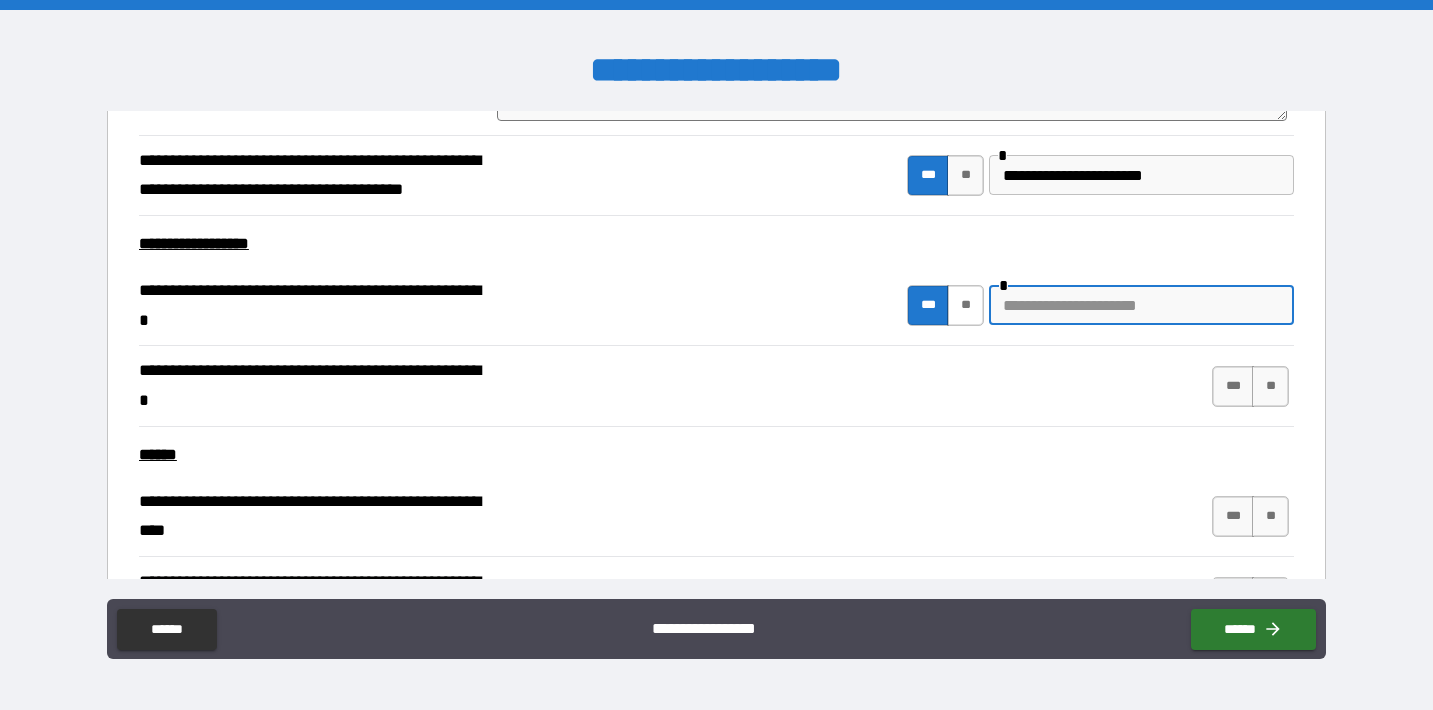 click on "**" at bounding box center (965, 305) 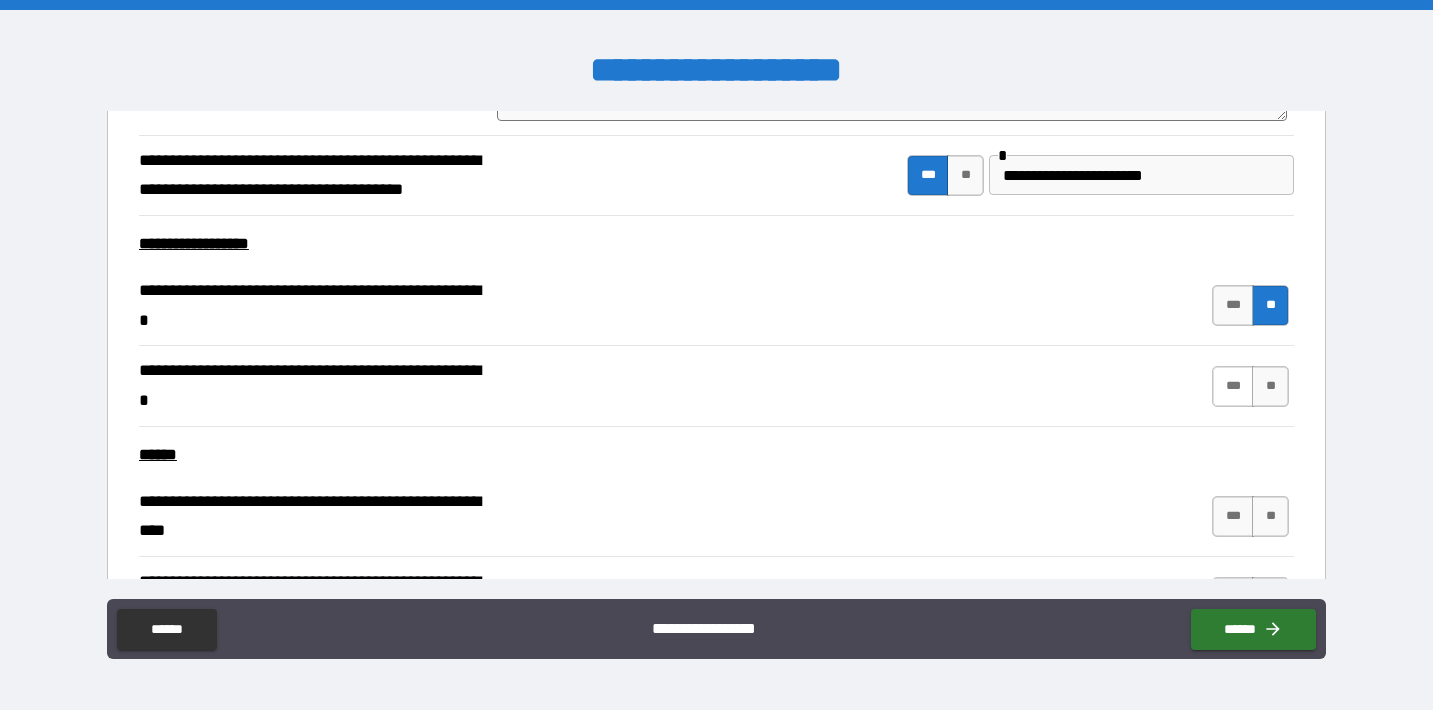 click on "***" at bounding box center [1233, 386] 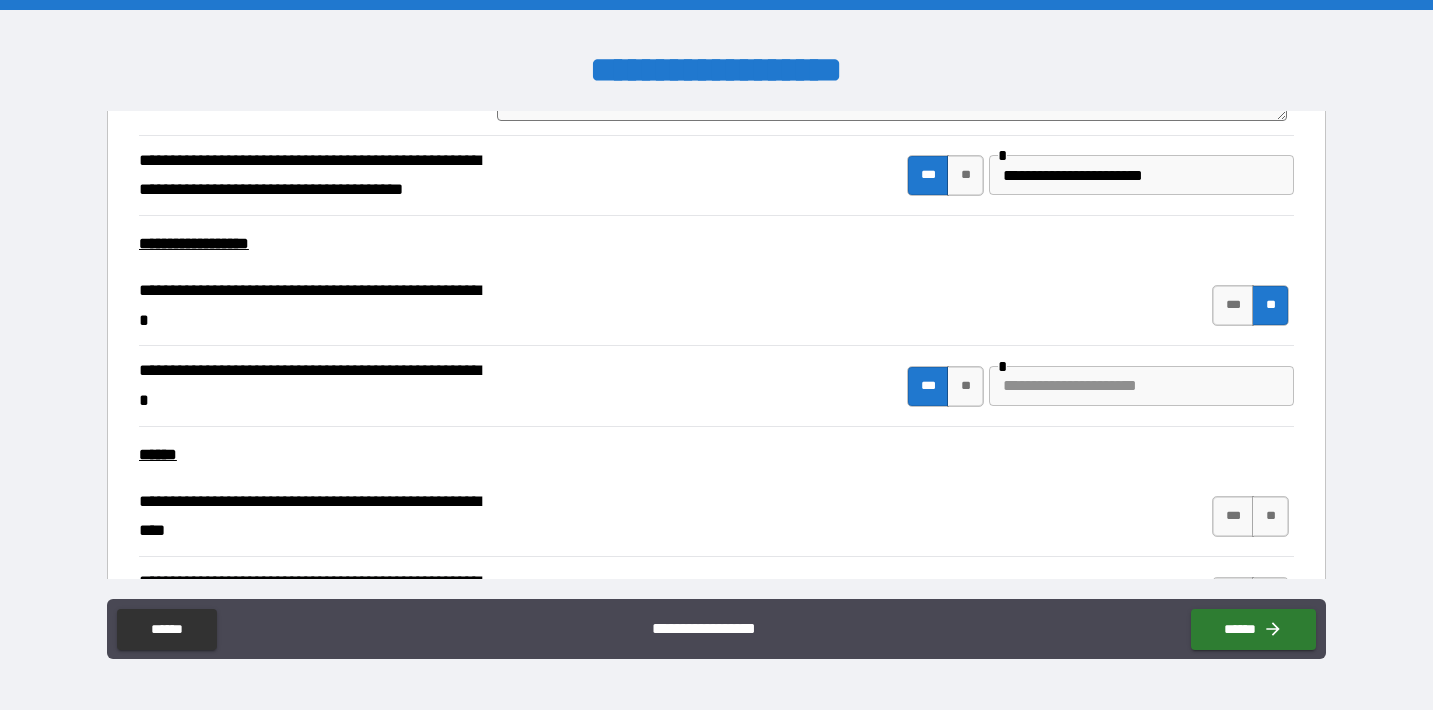 click at bounding box center (1141, 386) 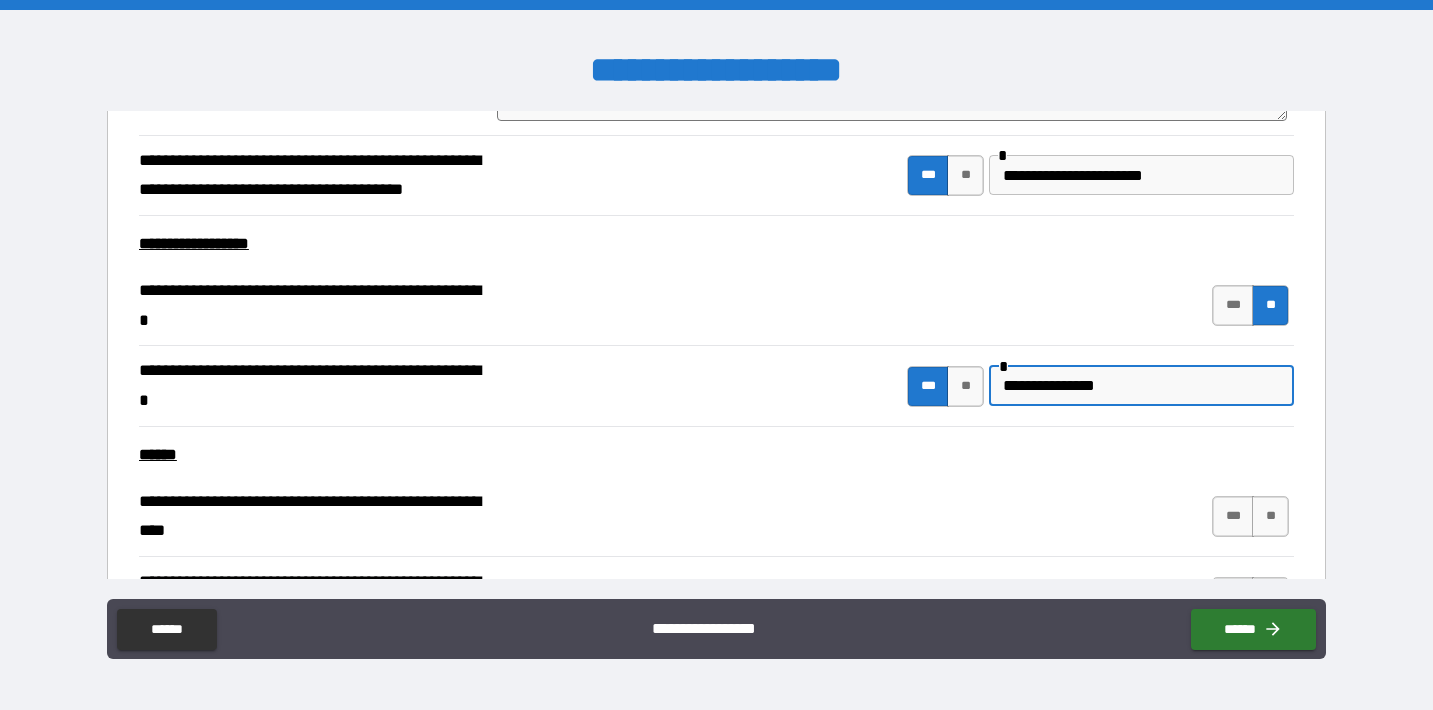 click on "**********" at bounding box center [1141, 386] 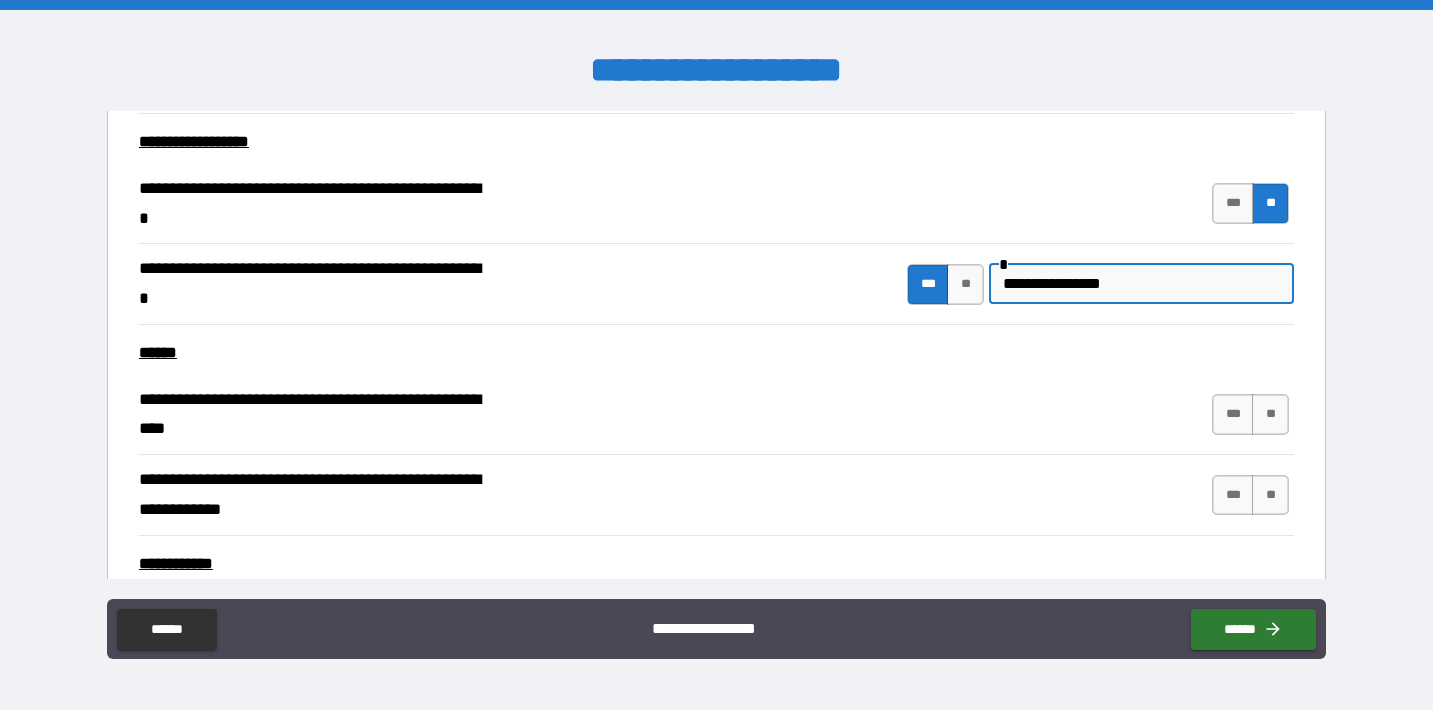scroll, scrollTop: 10448, scrollLeft: 0, axis: vertical 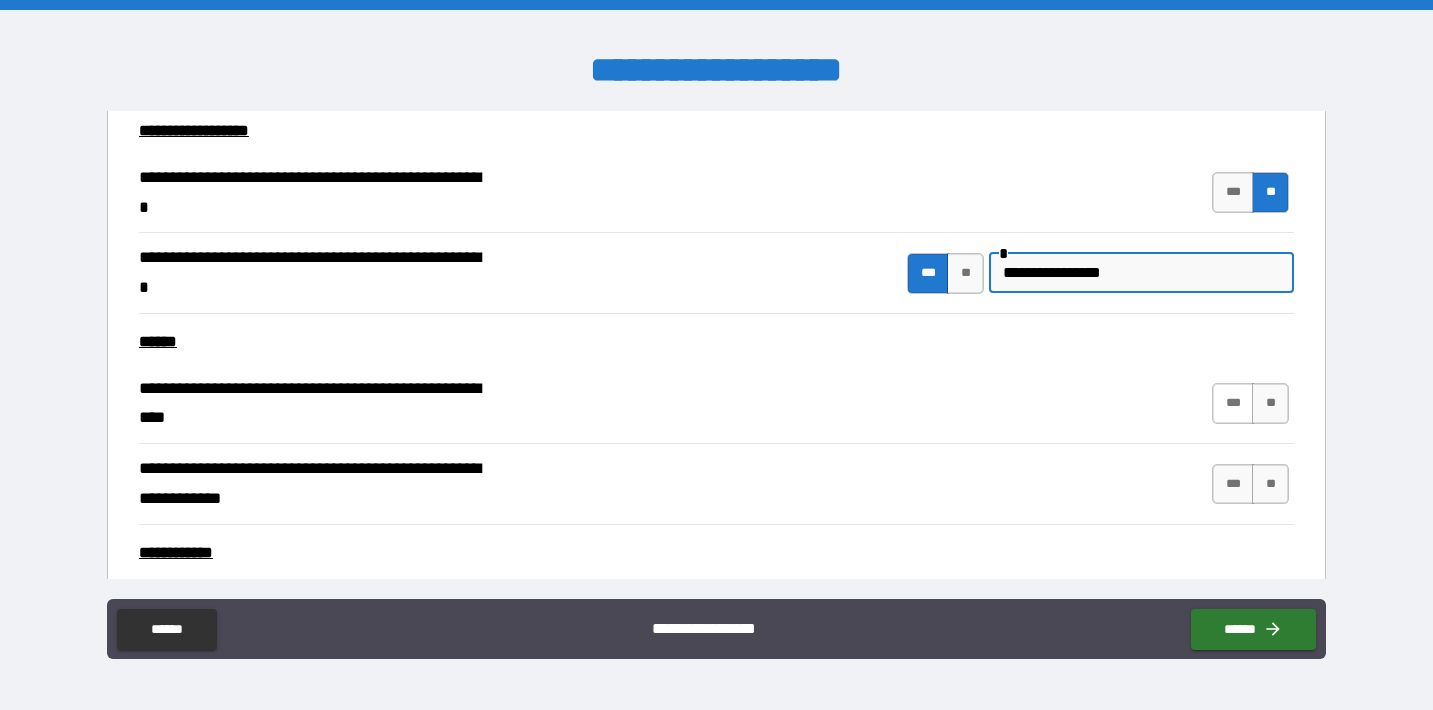 click on "***" at bounding box center [1233, 403] 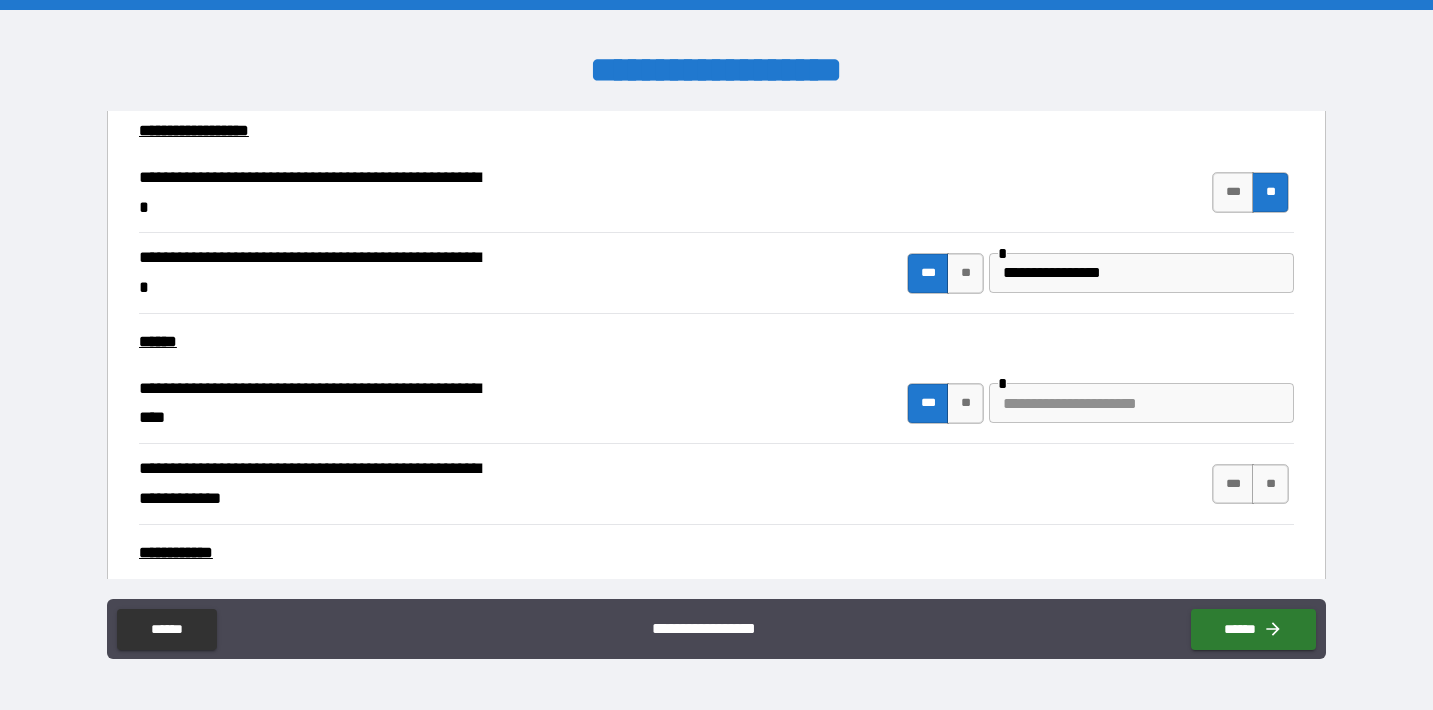 click at bounding box center (1141, 403) 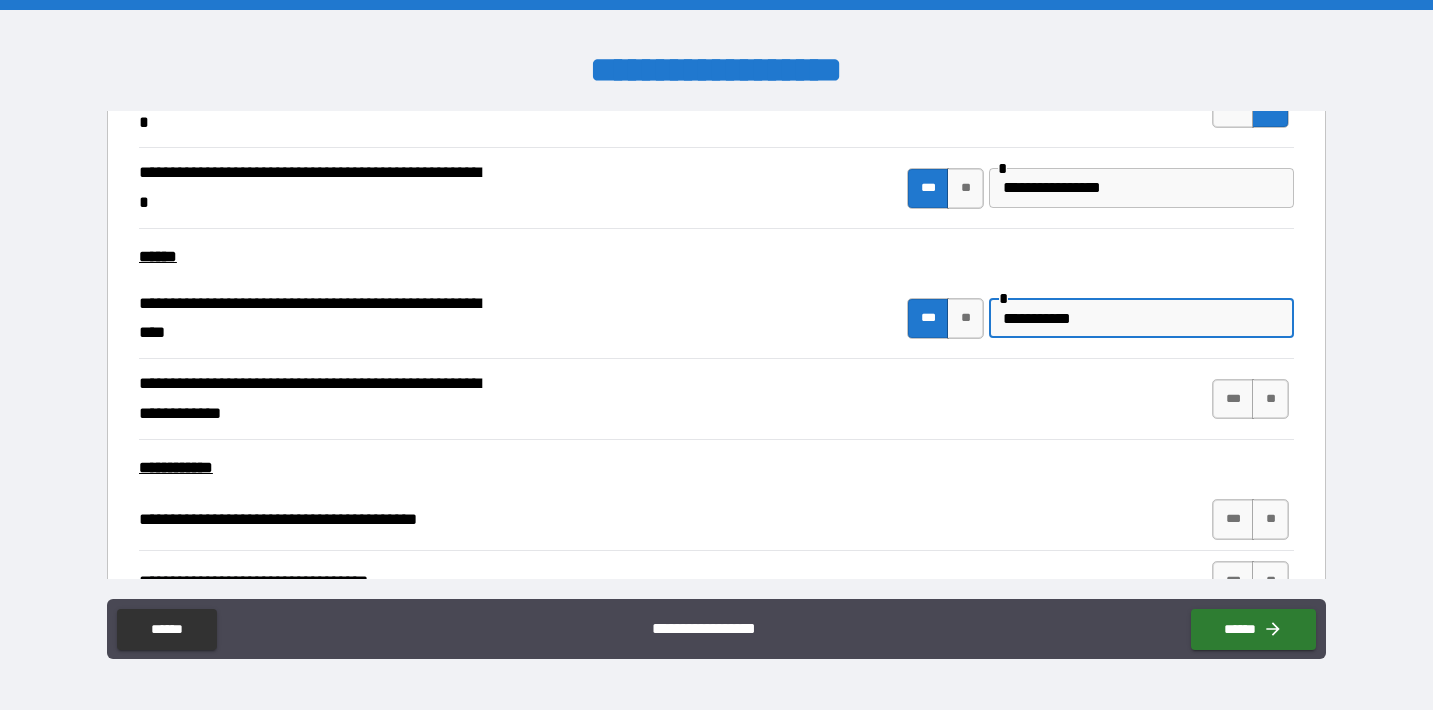 scroll, scrollTop: 10540, scrollLeft: 0, axis: vertical 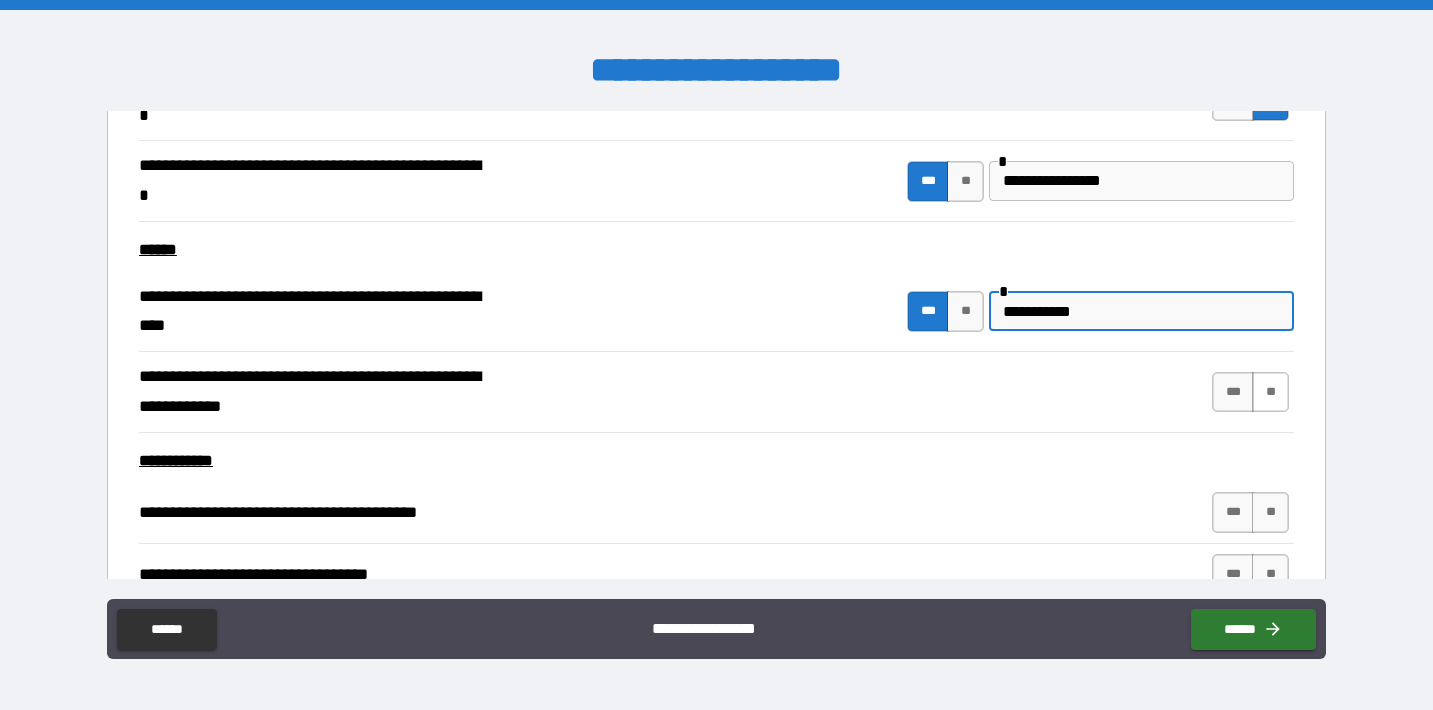 click on "**" at bounding box center (1270, 392) 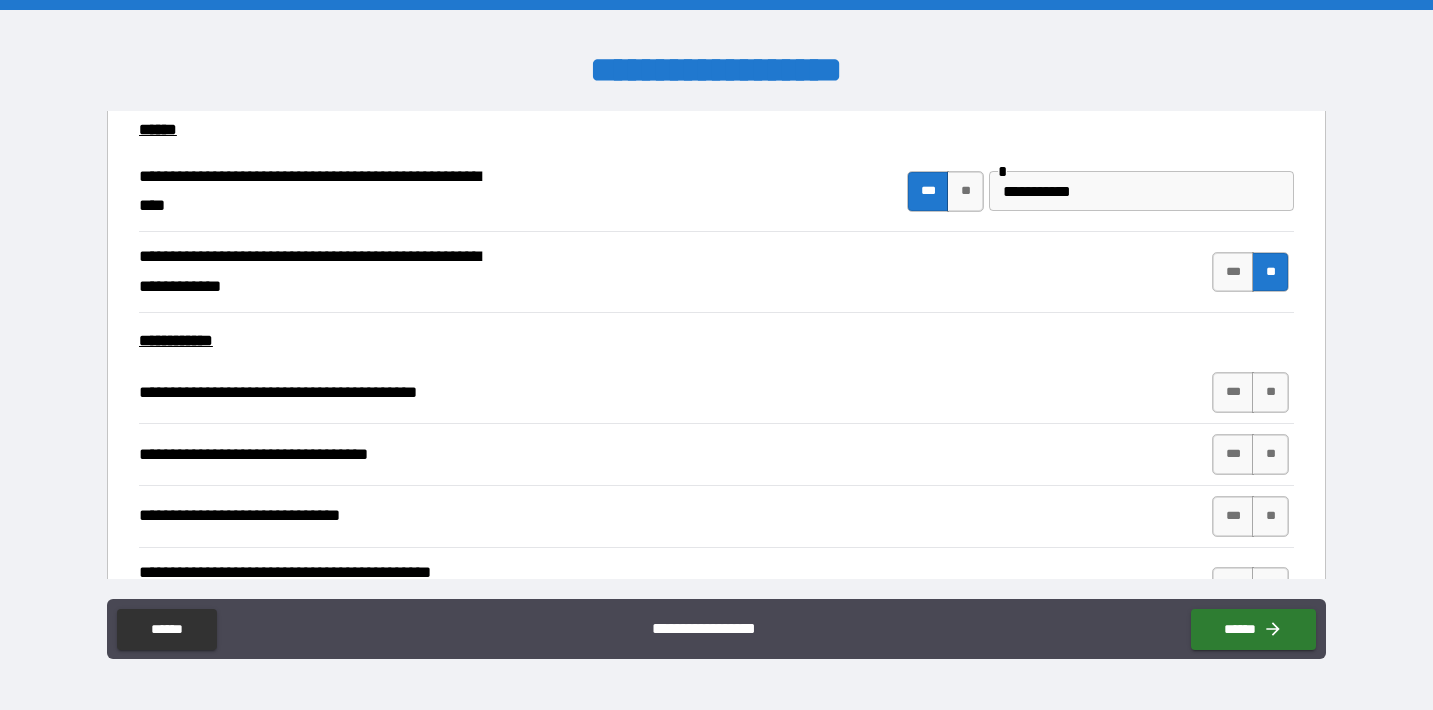 scroll, scrollTop: 10695, scrollLeft: 0, axis: vertical 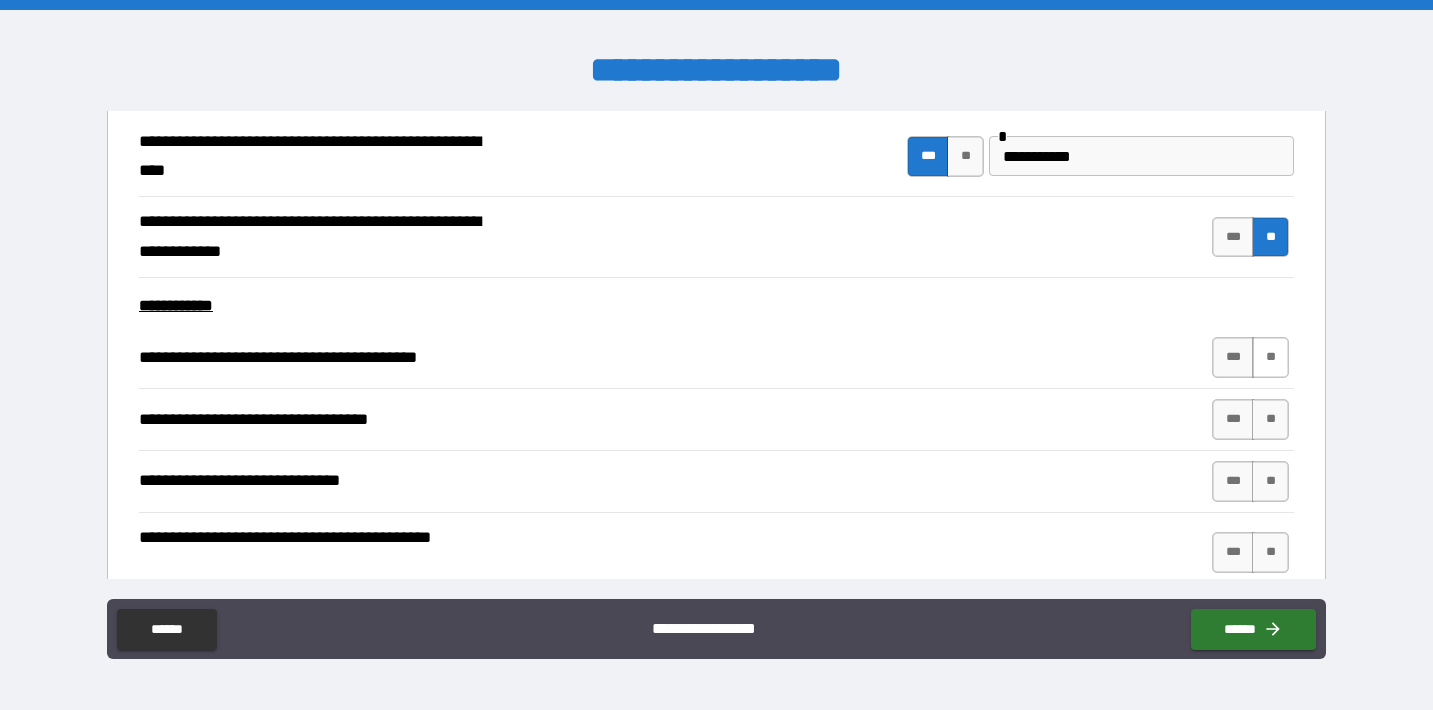 click on "**" at bounding box center [1270, 357] 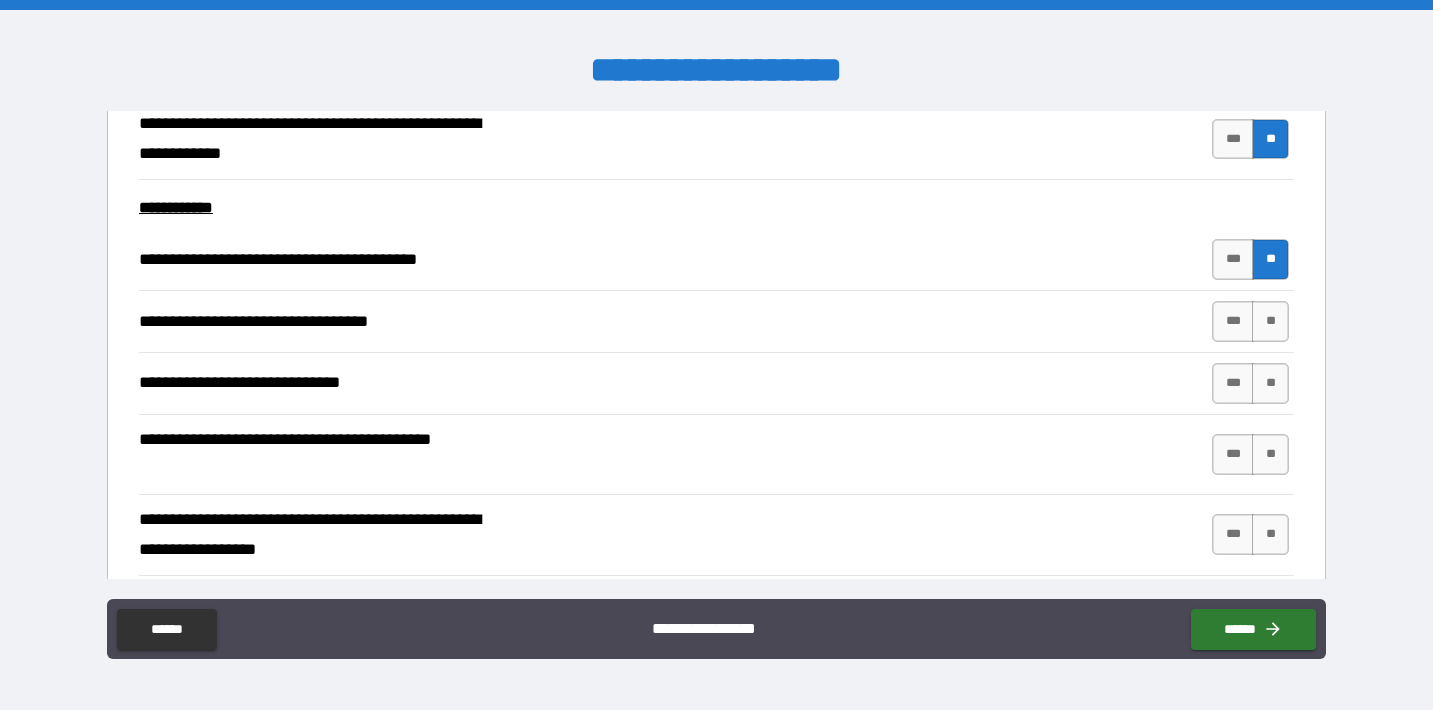 scroll, scrollTop: 10806, scrollLeft: 0, axis: vertical 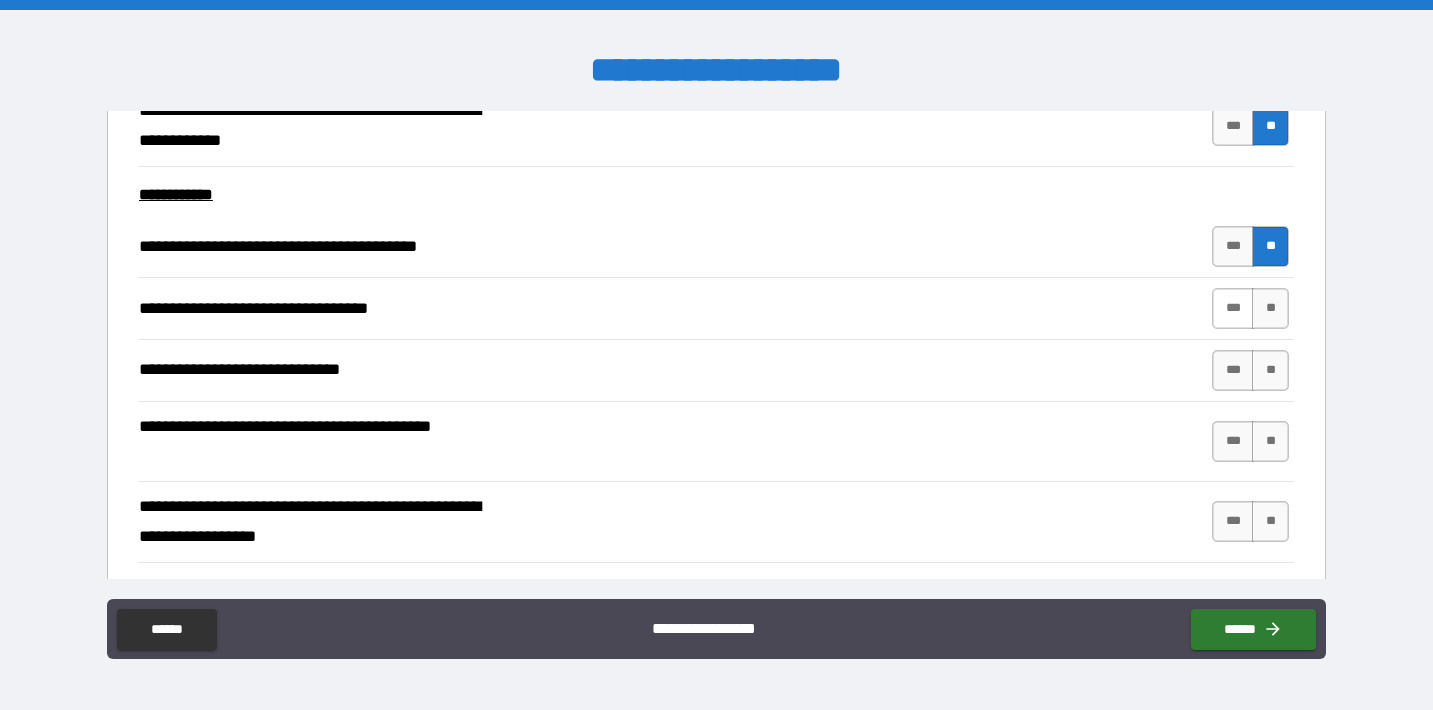 click on "***" at bounding box center [1233, 308] 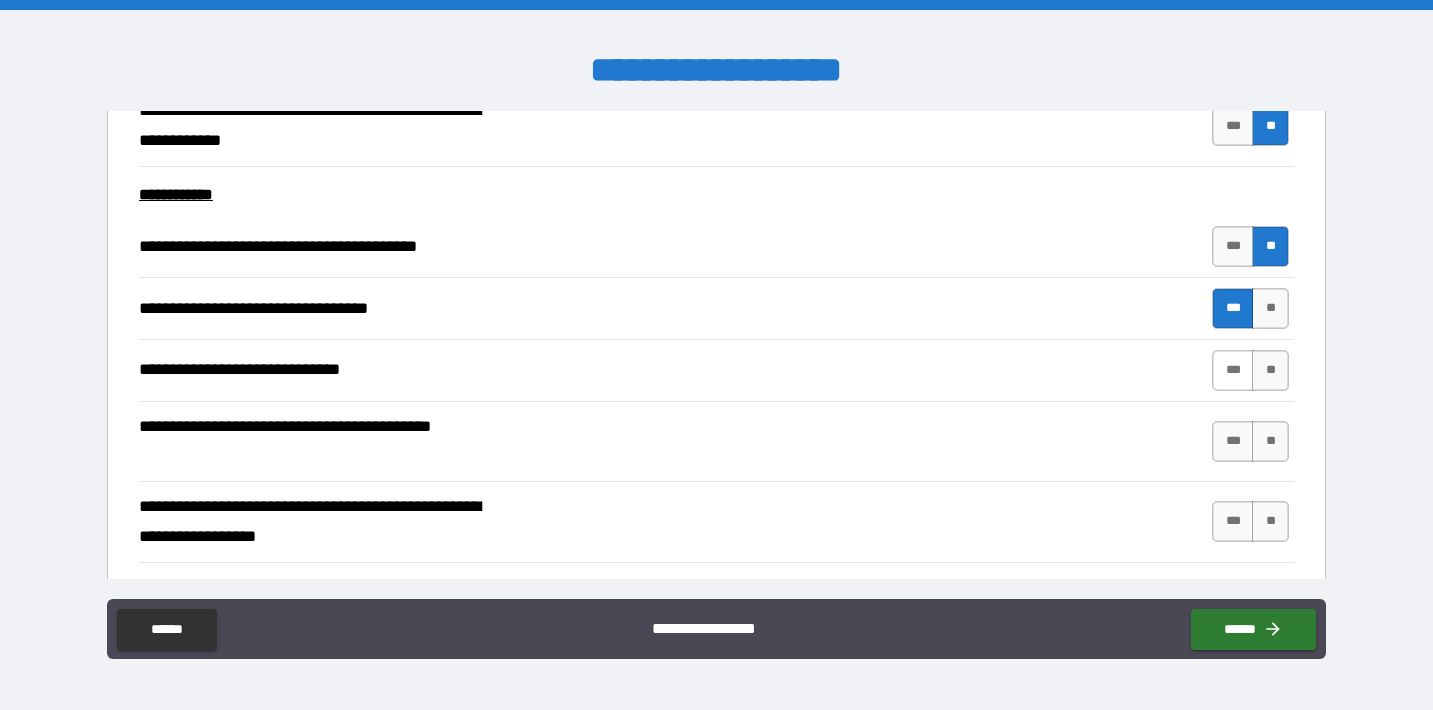 click on "***" at bounding box center (1233, 370) 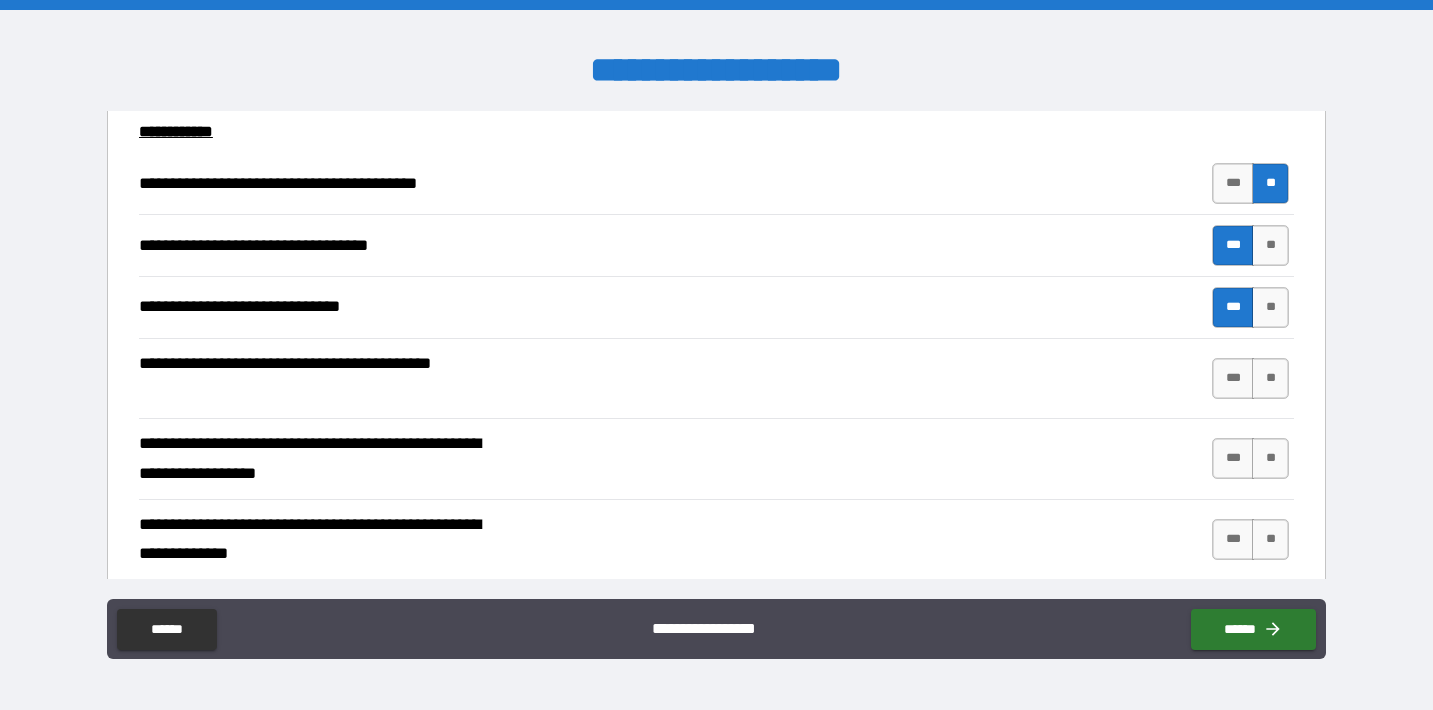 scroll, scrollTop: 10873, scrollLeft: 0, axis: vertical 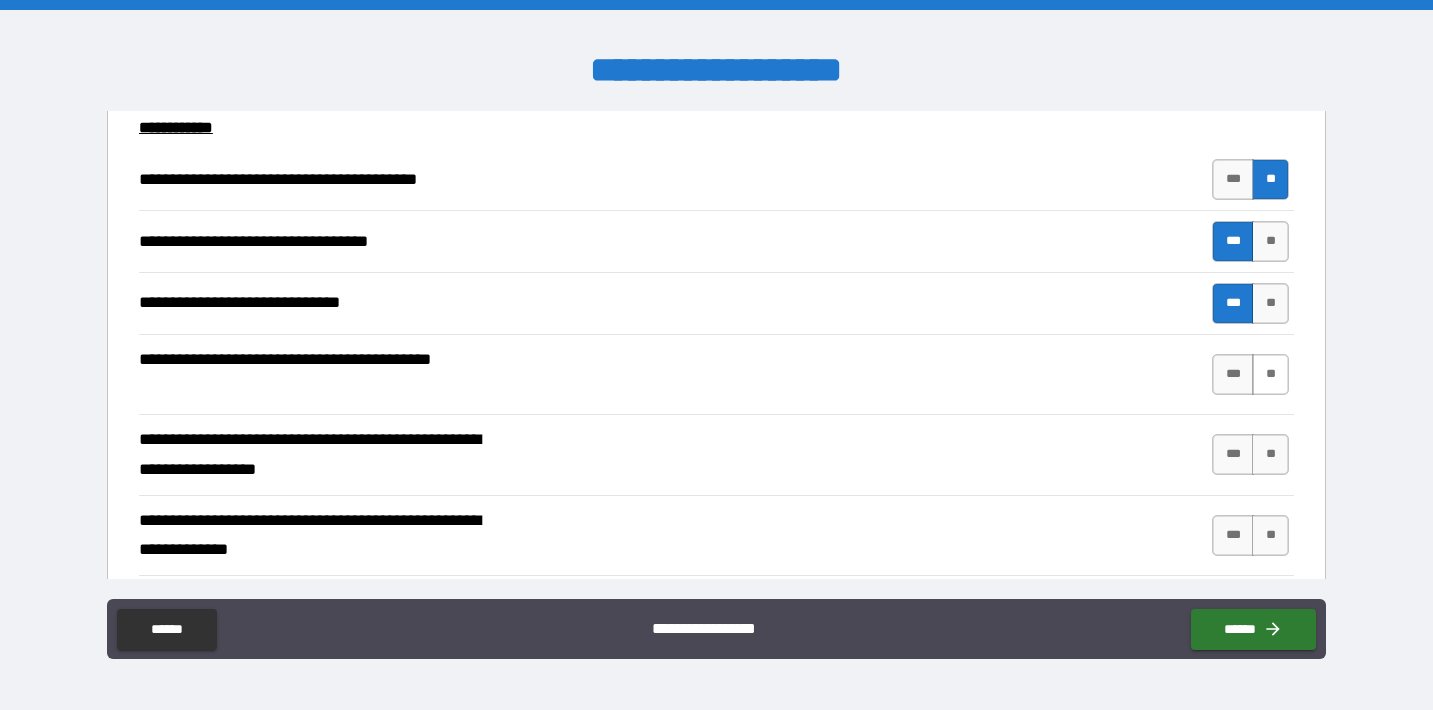 click on "**" at bounding box center (1270, 374) 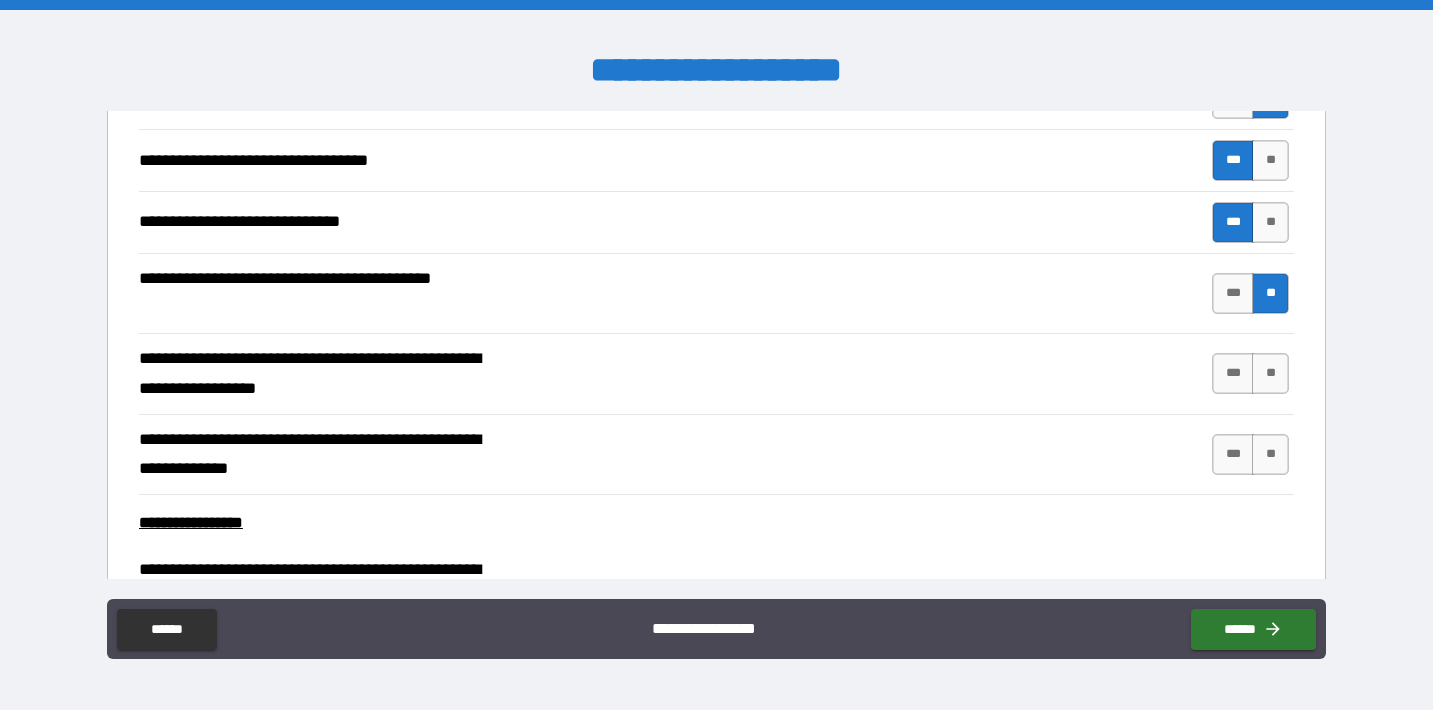 scroll, scrollTop: 10980, scrollLeft: 0, axis: vertical 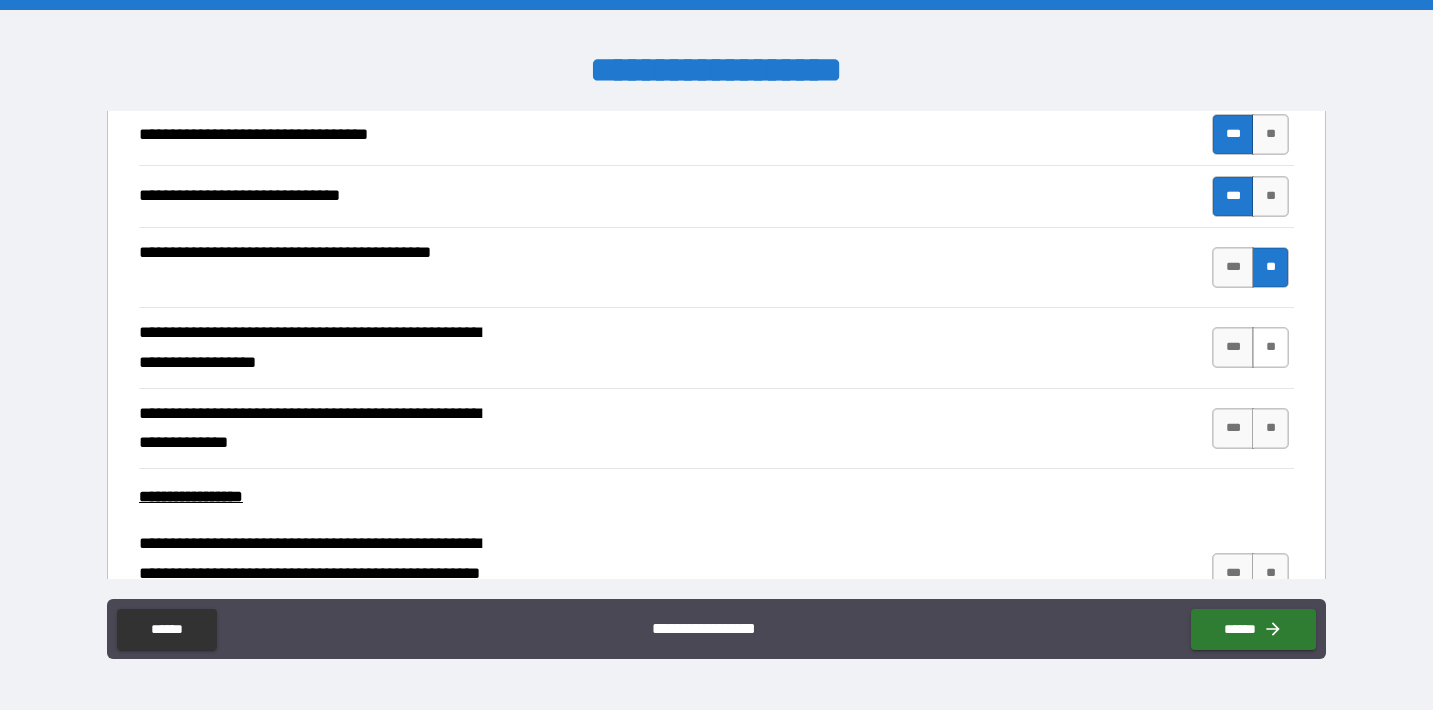 click on "**" at bounding box center [1270, 347] 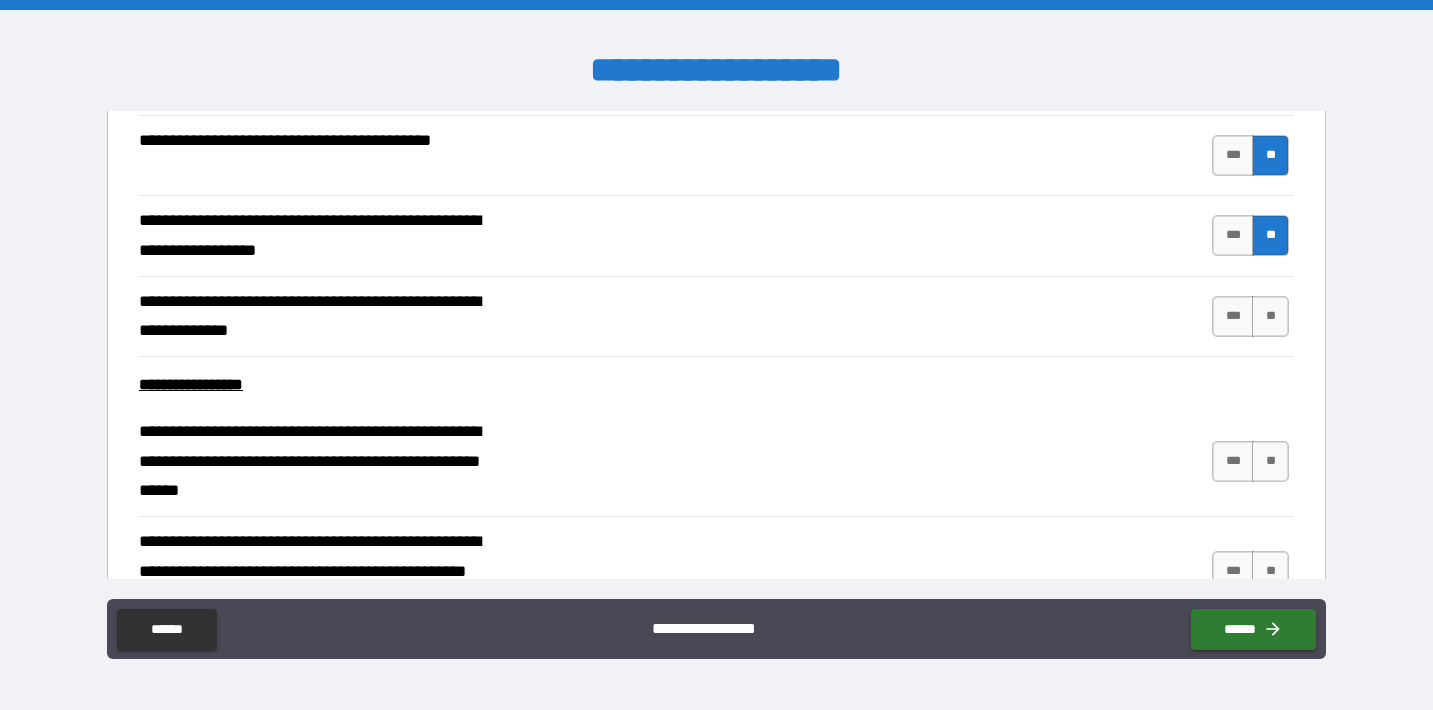 scroll, scrollTop: 11102, scrollLeft: 0, axis: vertical 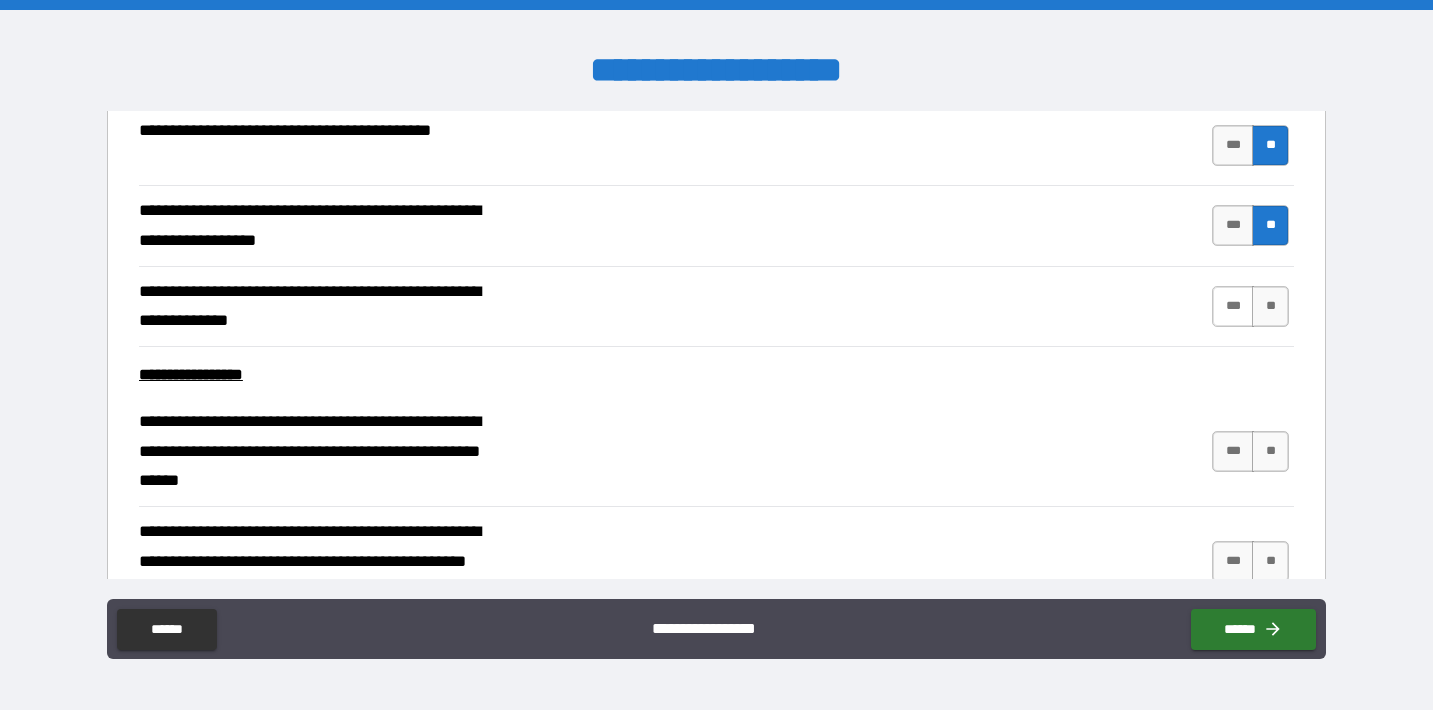 click on "***" at bounding box center (1233, 306) 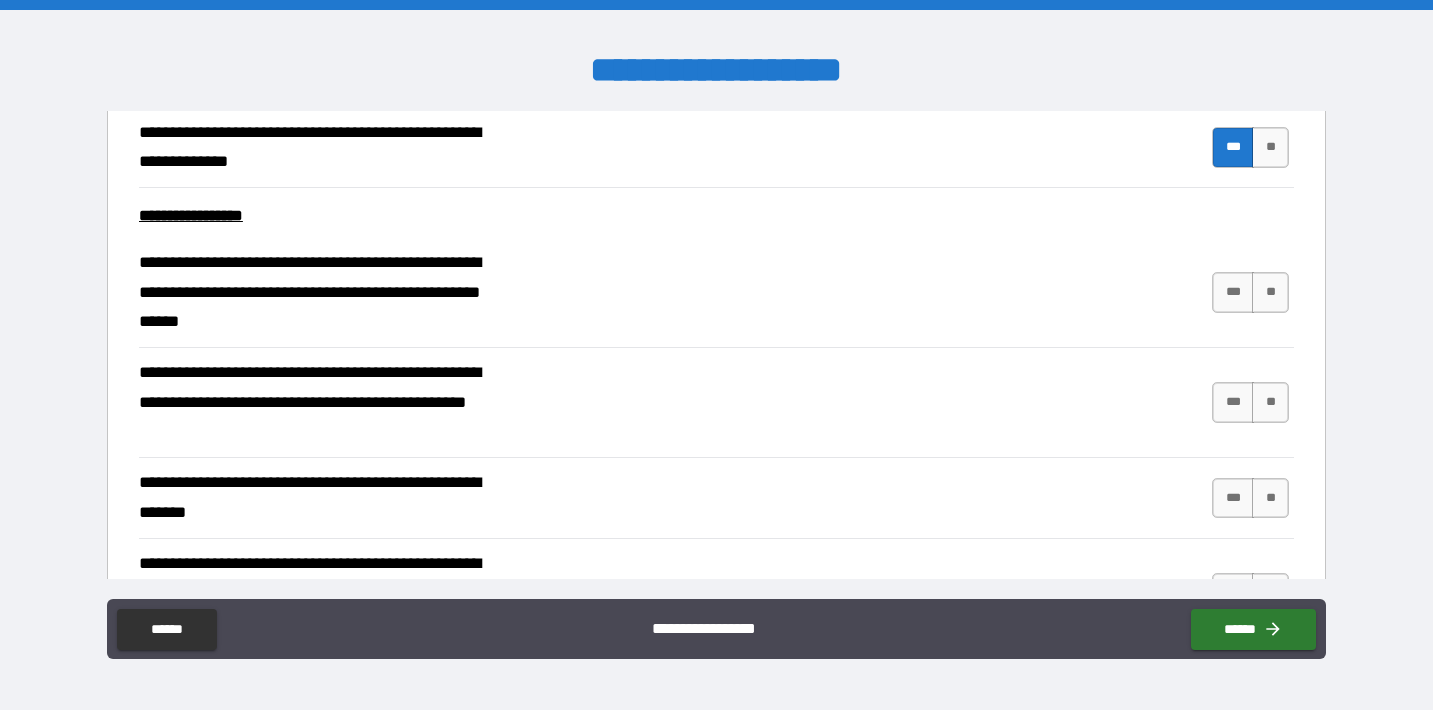 scroll, scrollTop: 11313, scrollLeft: 0, axis: vertical 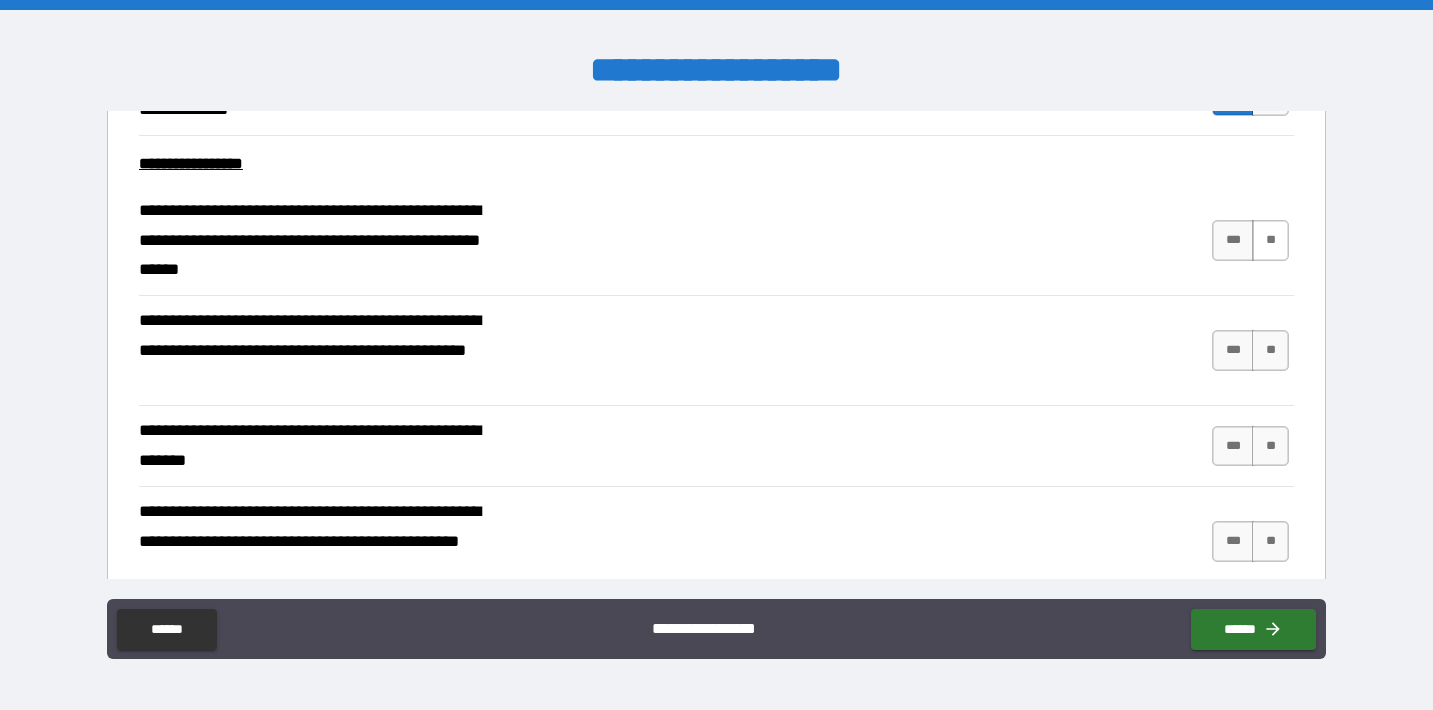 click on "**" at bounding box center [1270, 240] 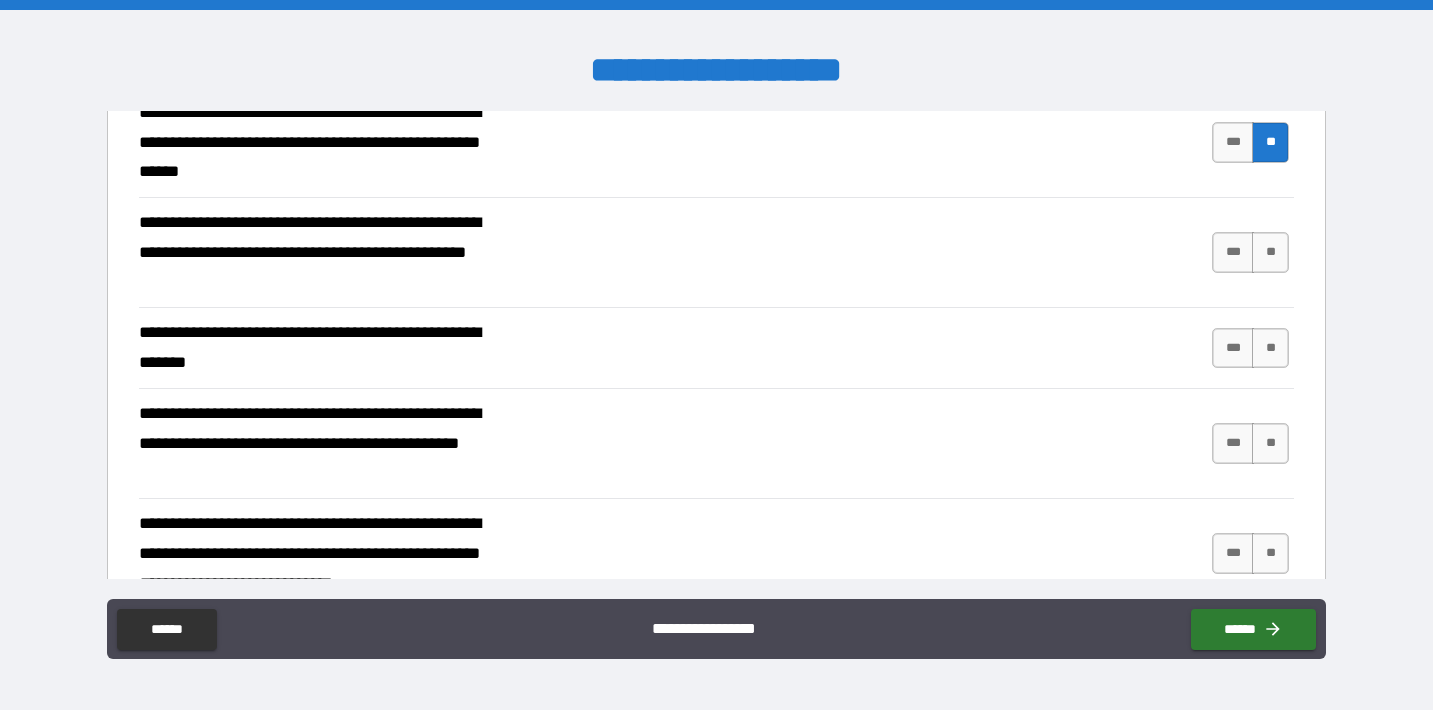 scroll, scrollTop: 11421, scrollLeft: 0, axis: vertical 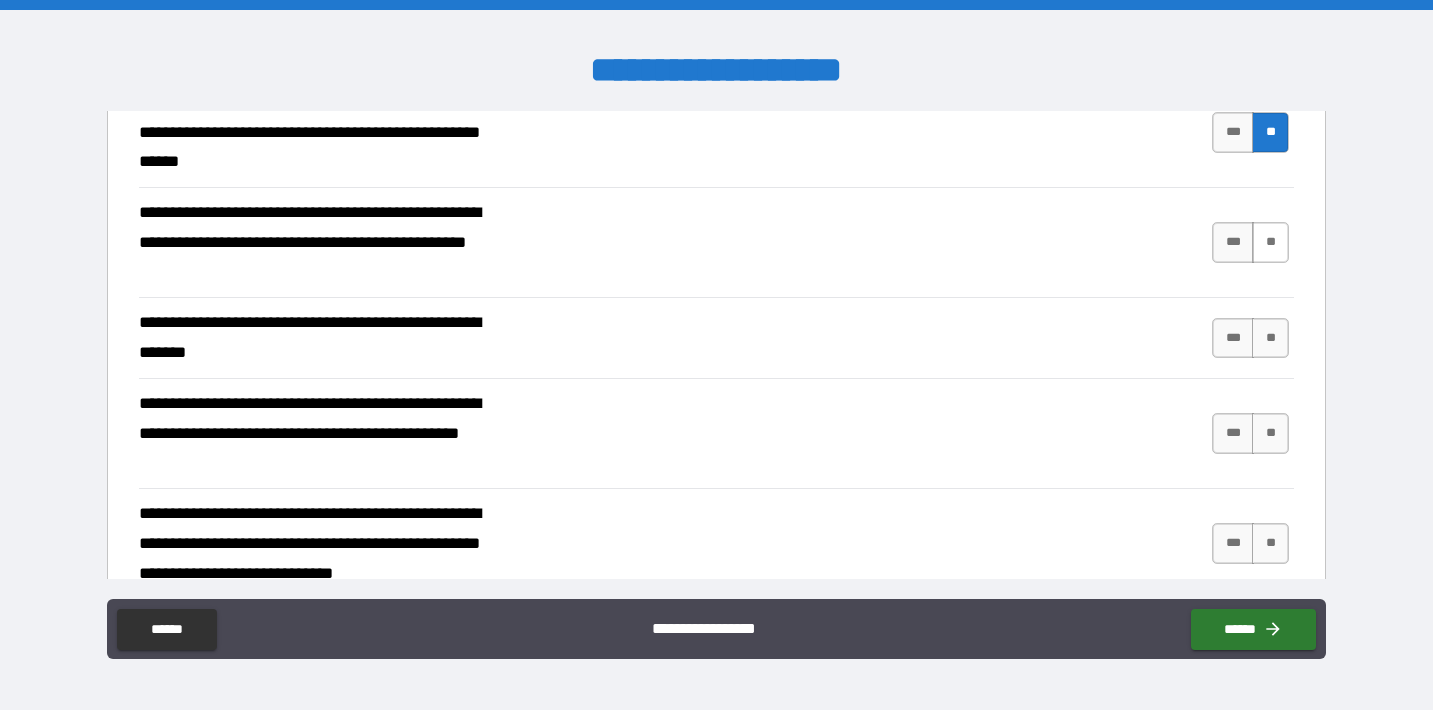 click on "**" at bounding box center (1270, 242) 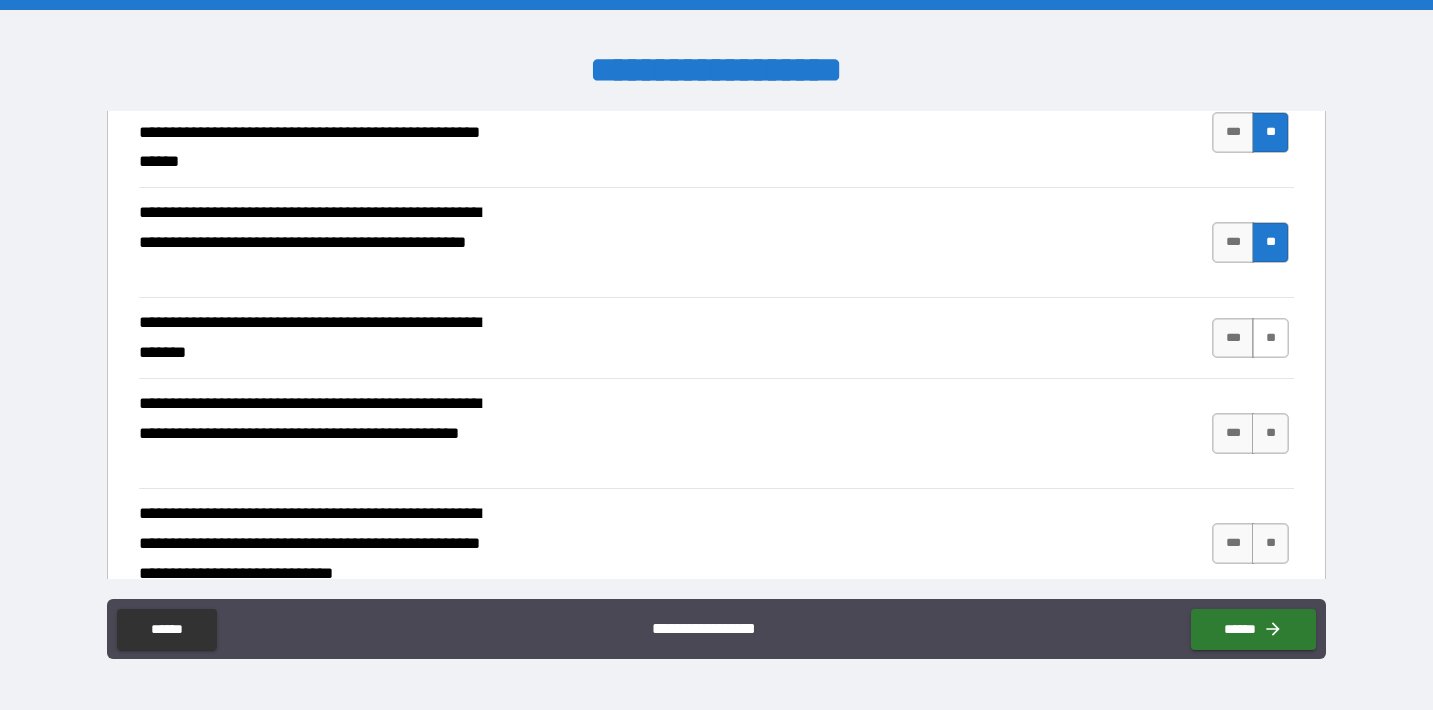 click on "**" at bounding box center [1270, 338] 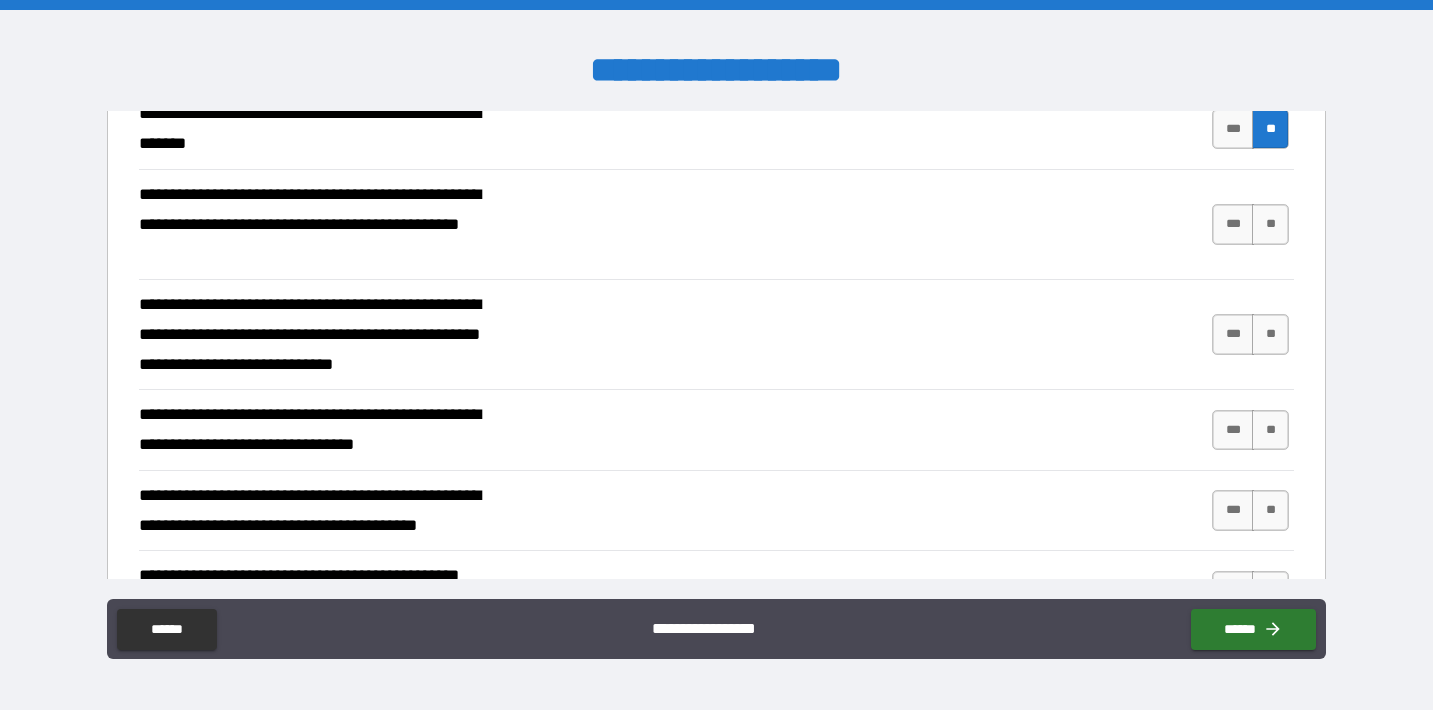 scroll, scrollTop: 11636, scrollLeft: 0, axis: vertical 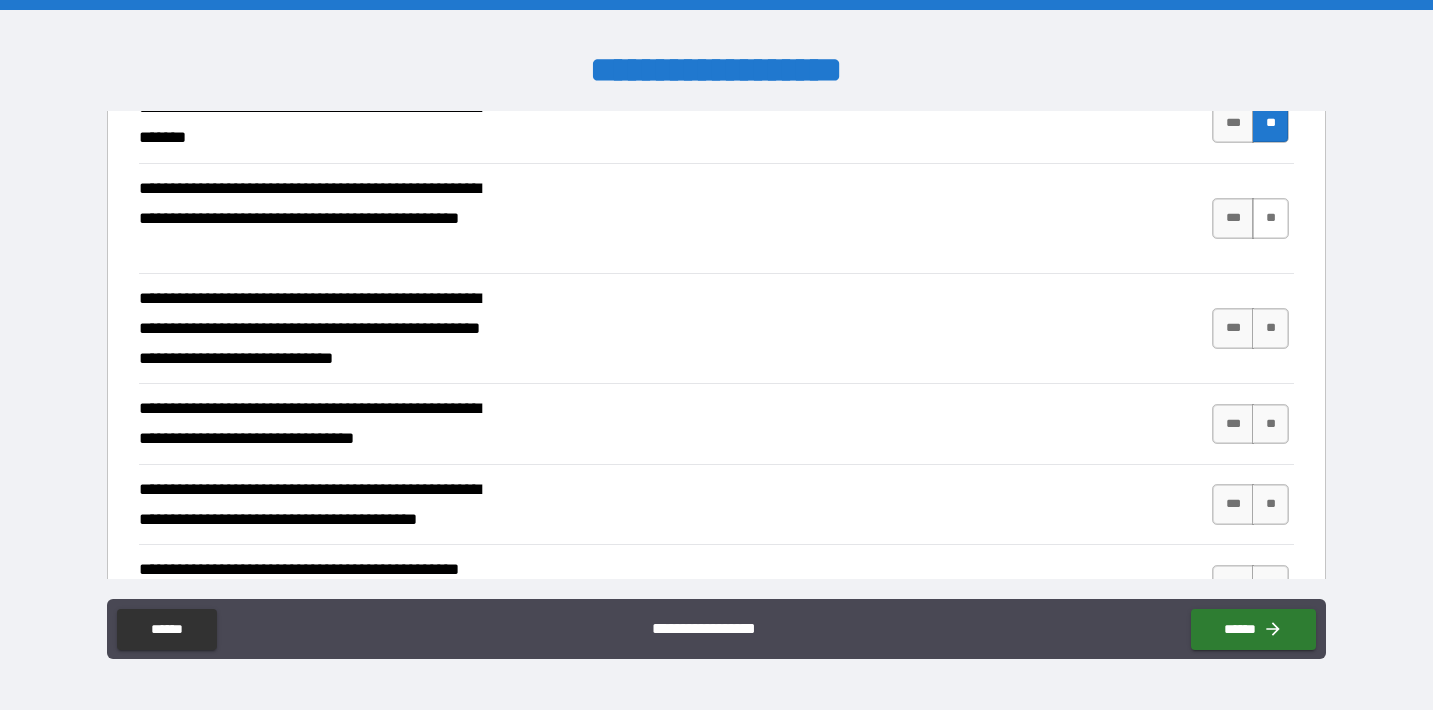 click on "**" at bounding box center [1270, 218] 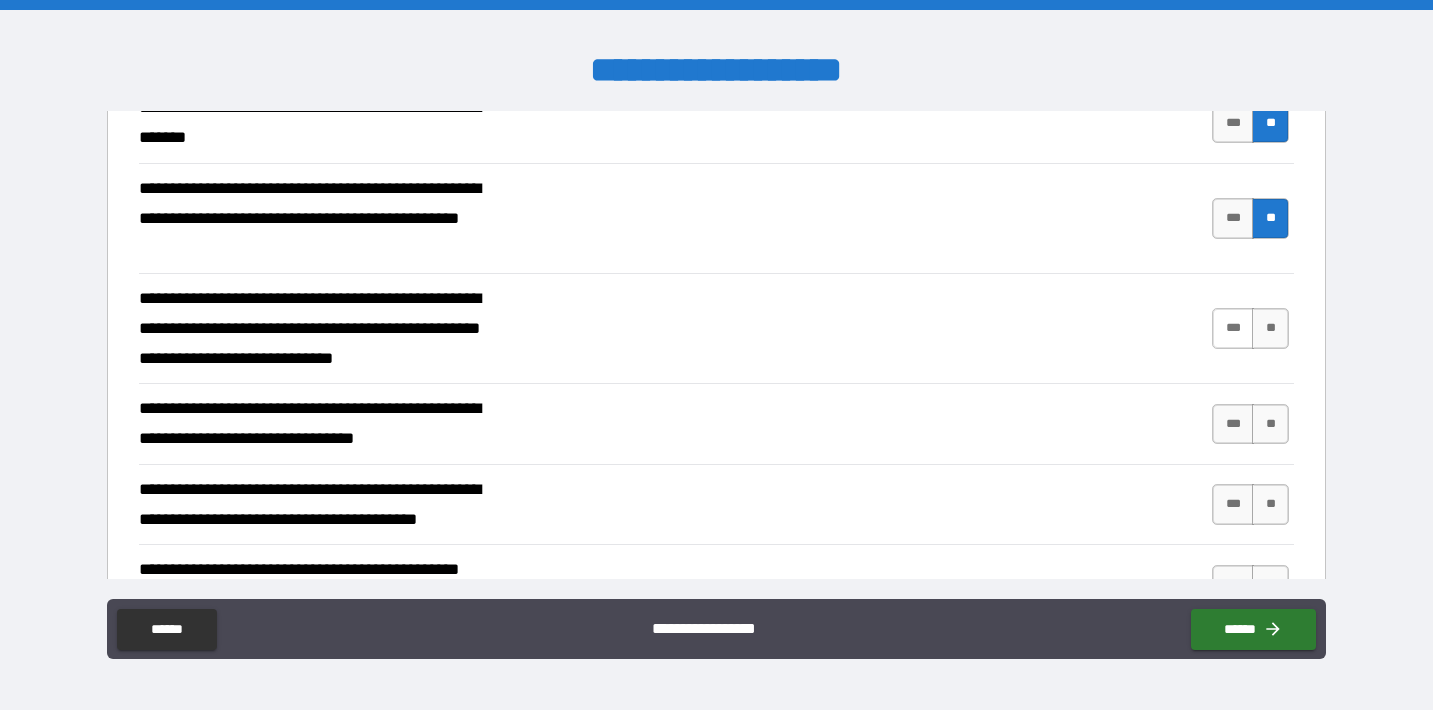 click on "***" at bounding box center (1233, 328) 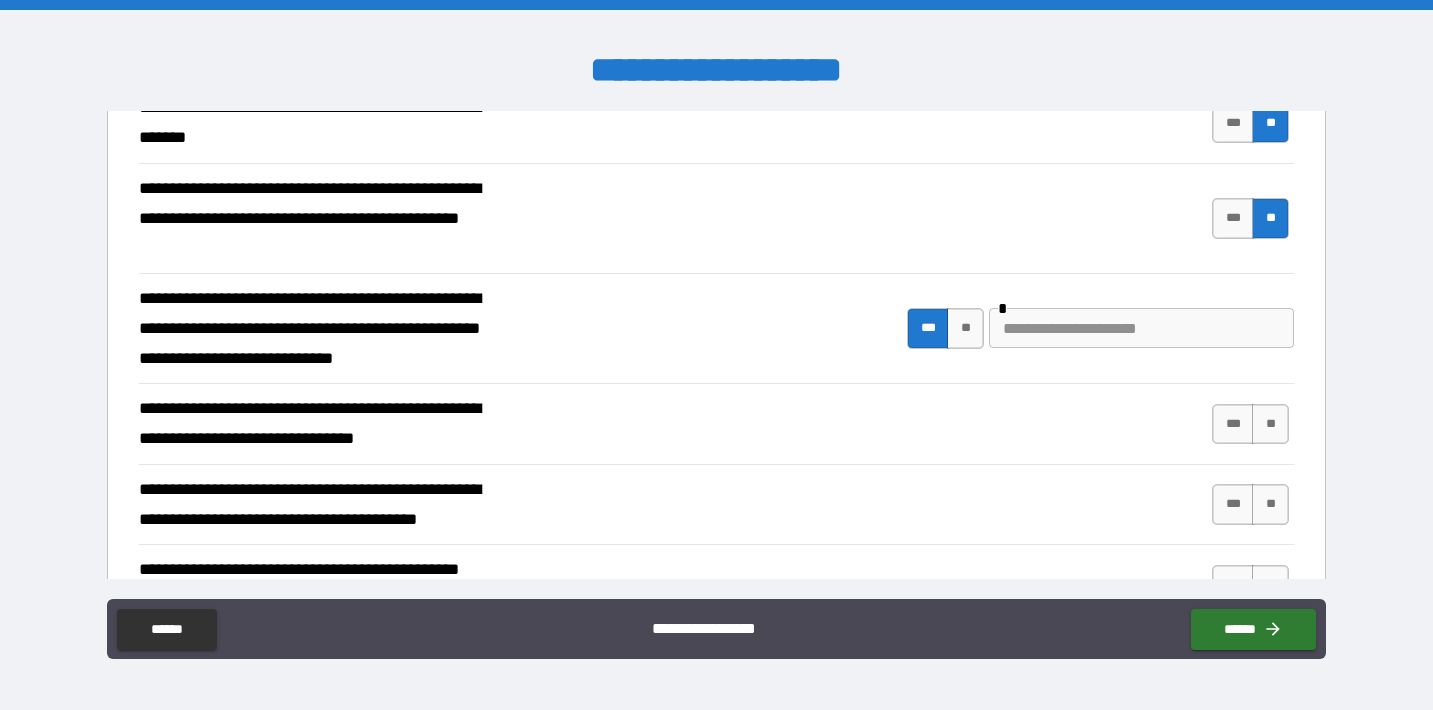 click at bounding box center (1141, 328) 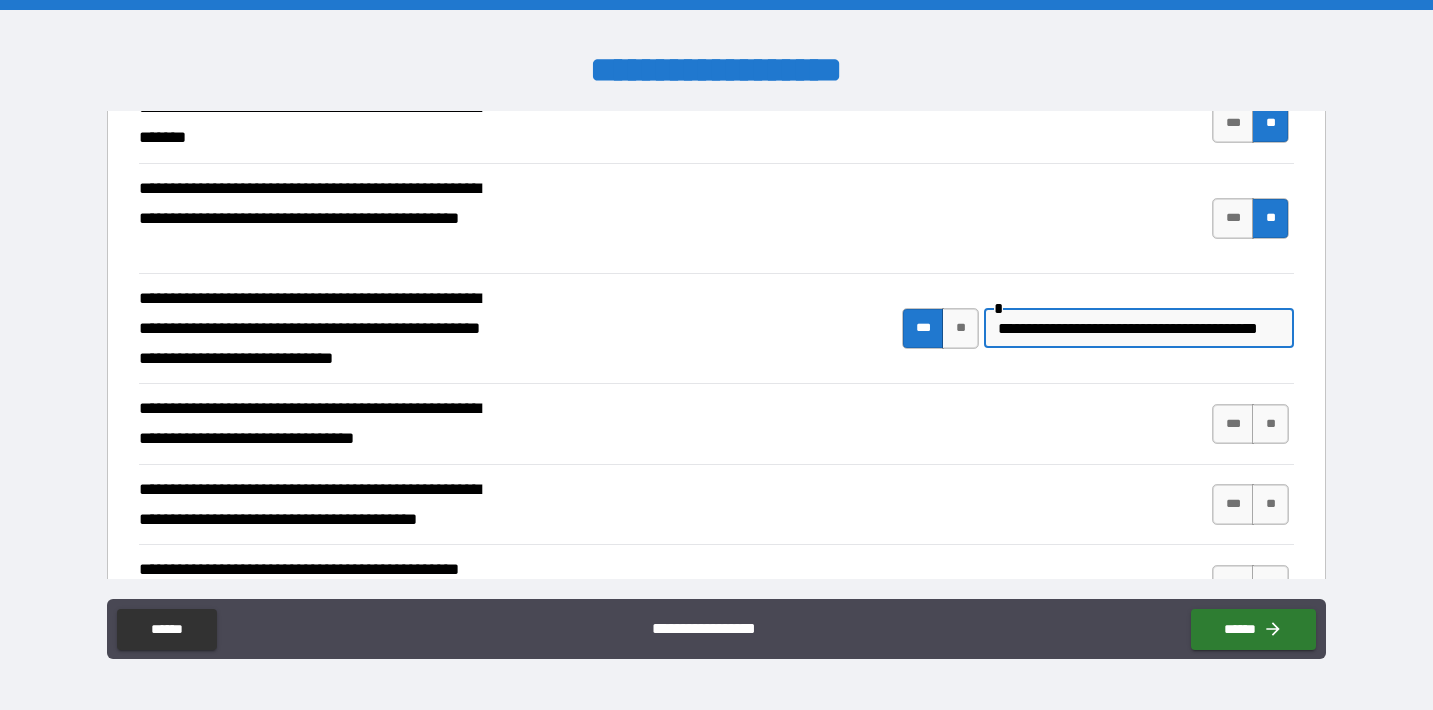 scroll, scrollTop: 0, scrollLeft: 45, axis: horizontal 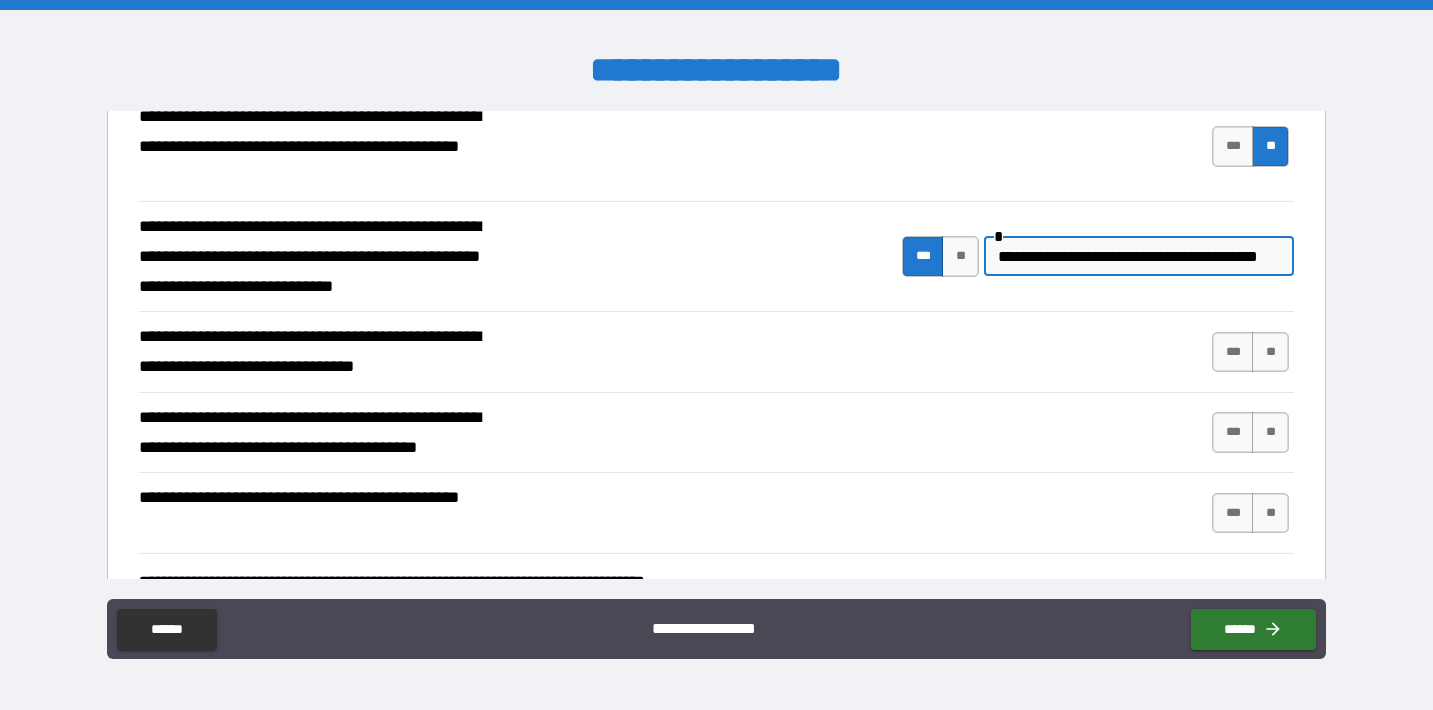 click on "**********" at bounding box center (1136, 256) 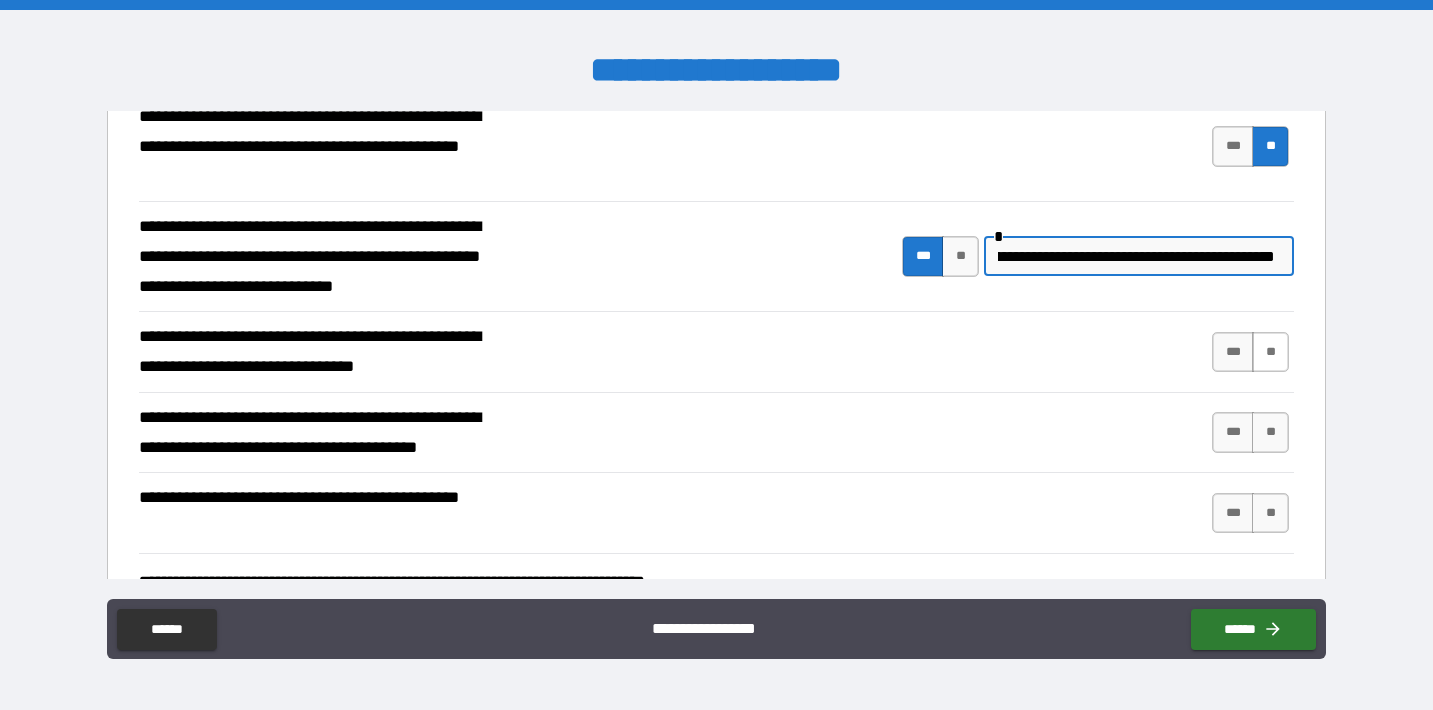 scroll, scrollTop: 0, scrollLeft: 311, axis: horizontal 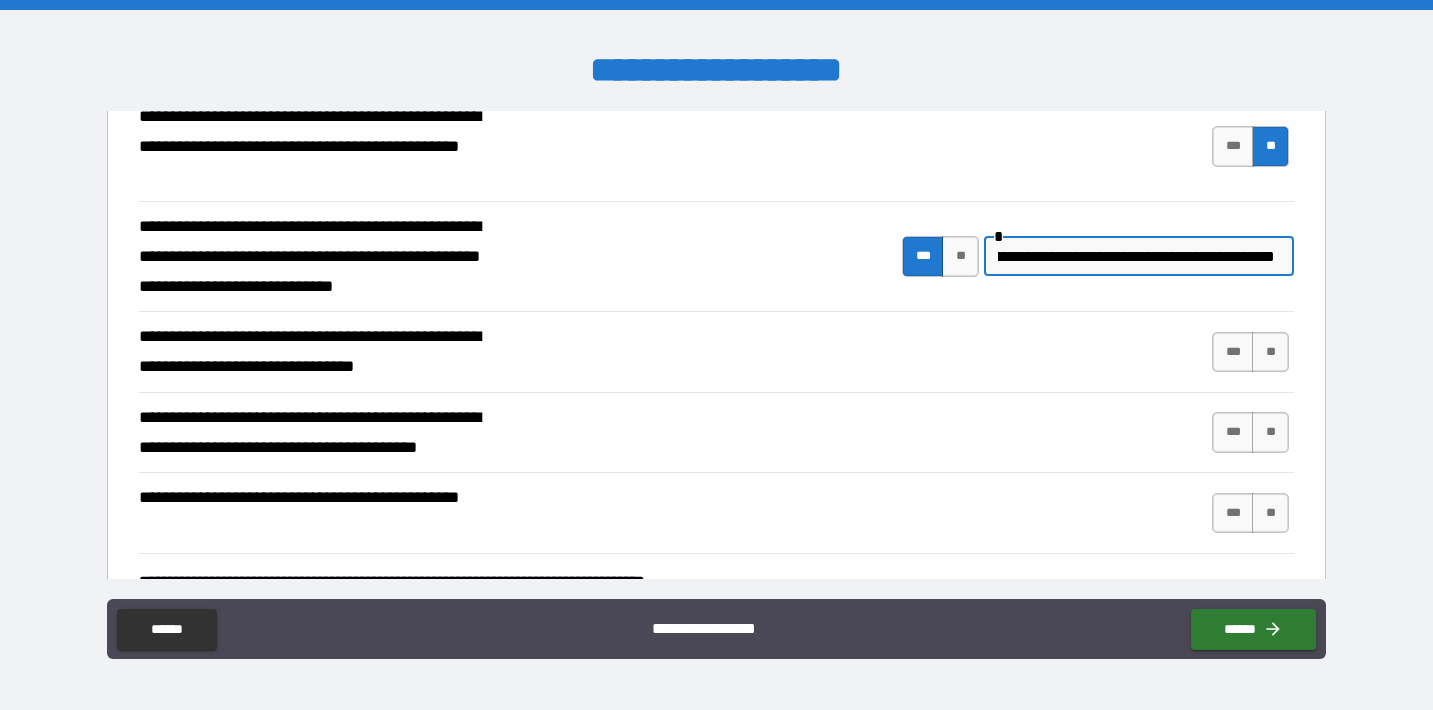 click on "**********" at bounding box center [1136, 256] 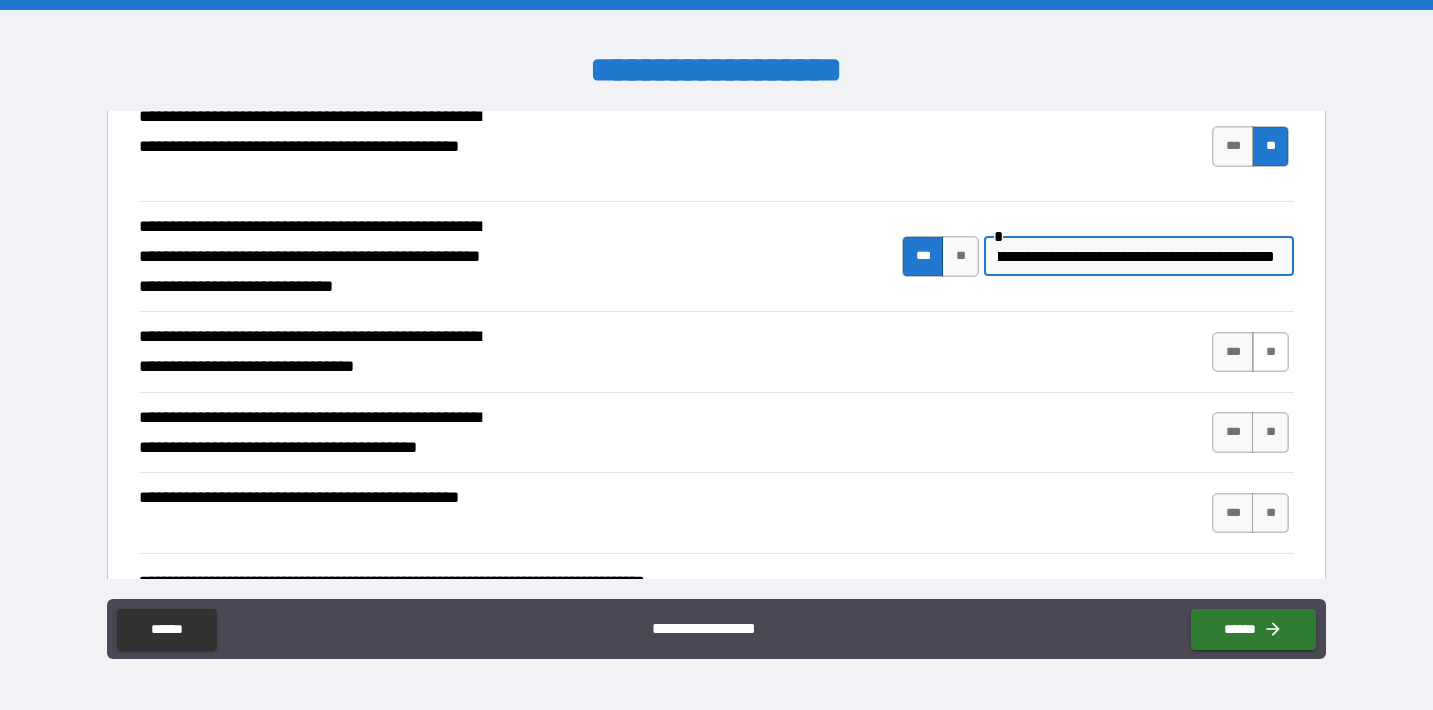 click on "**" at bounding box center [1270, 352] 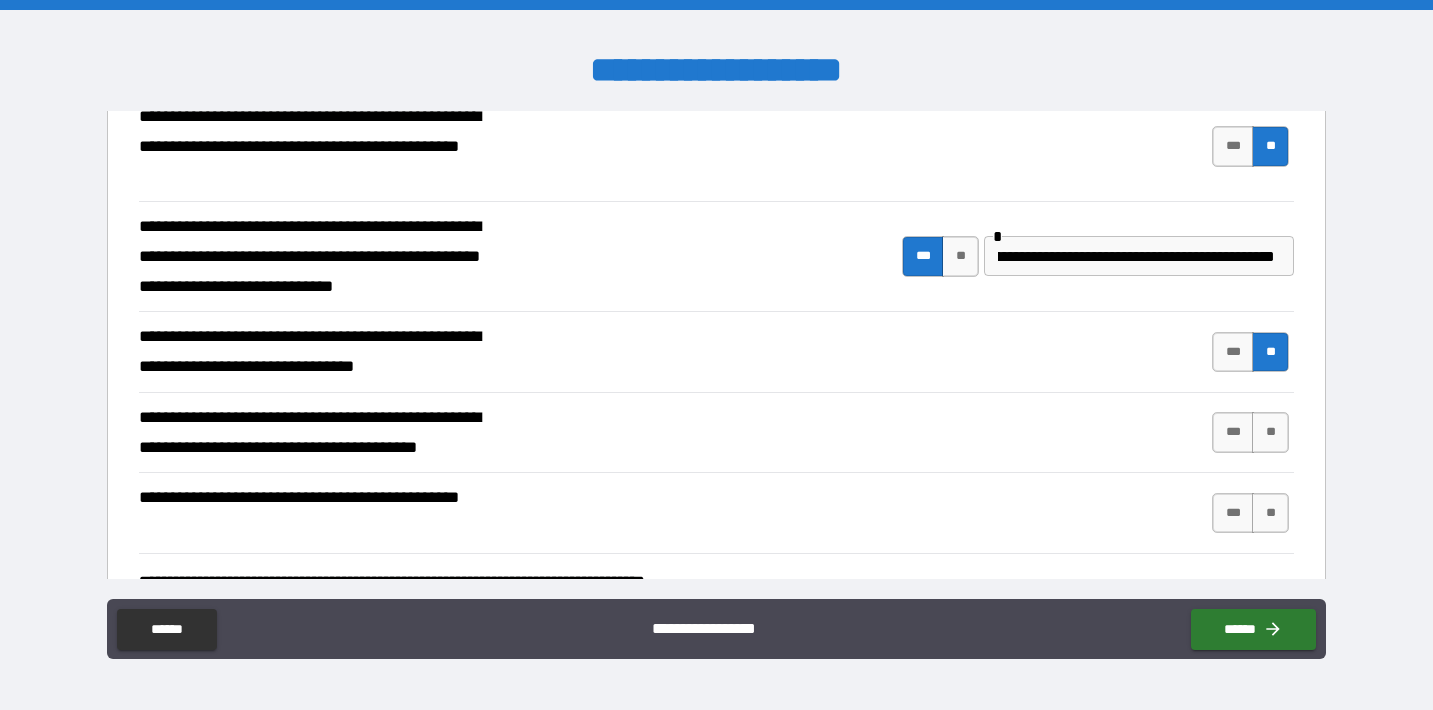 scroll, scrollTop: 0, scrollLeft: 0, axis: both 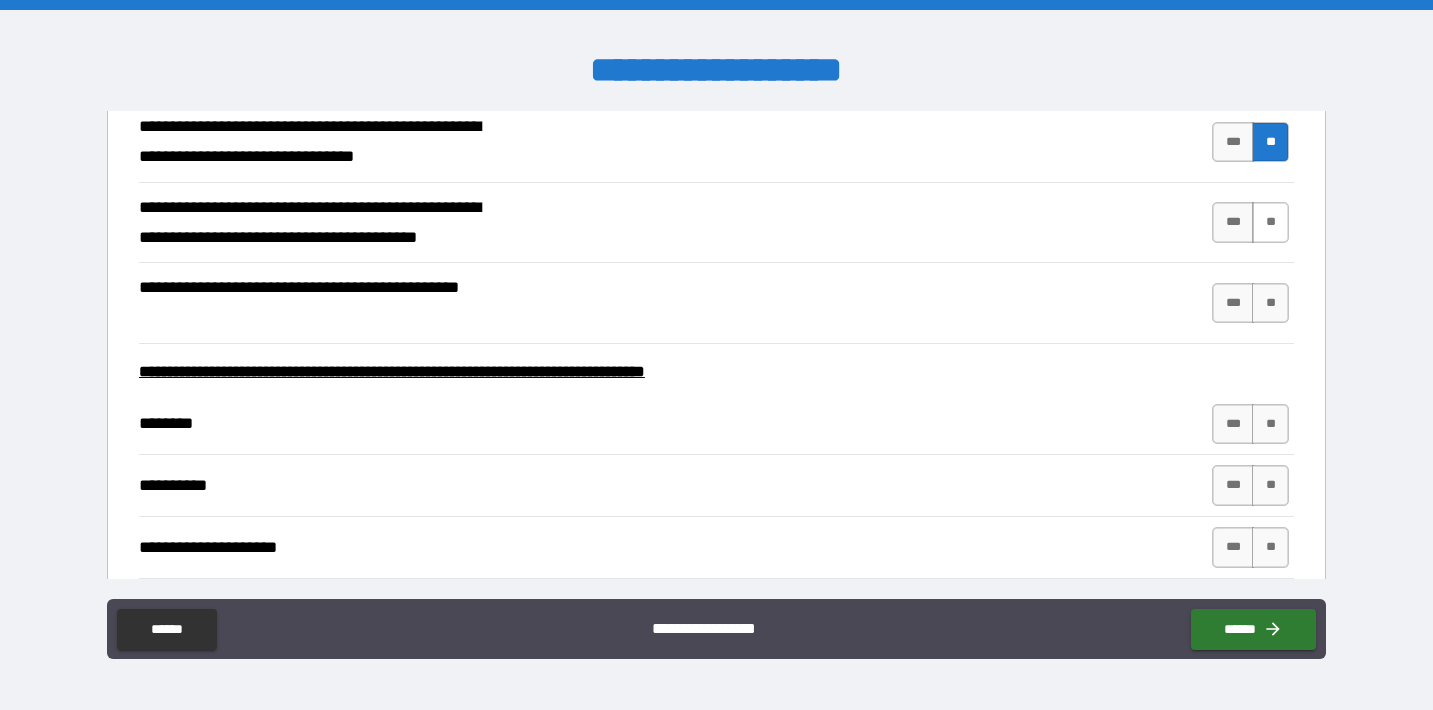 click on "**" at bounding box center (1270, 222) 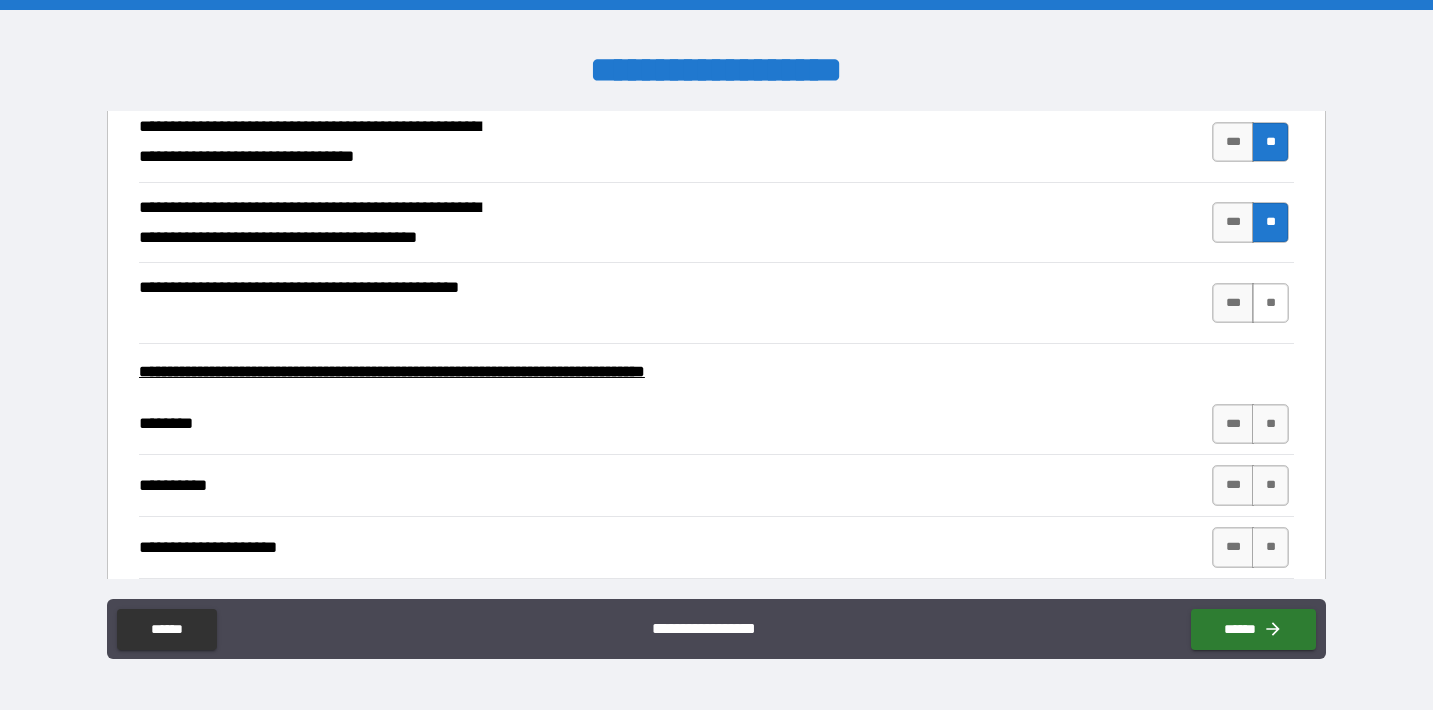 click on "**" at bounding box center [1270, 303] 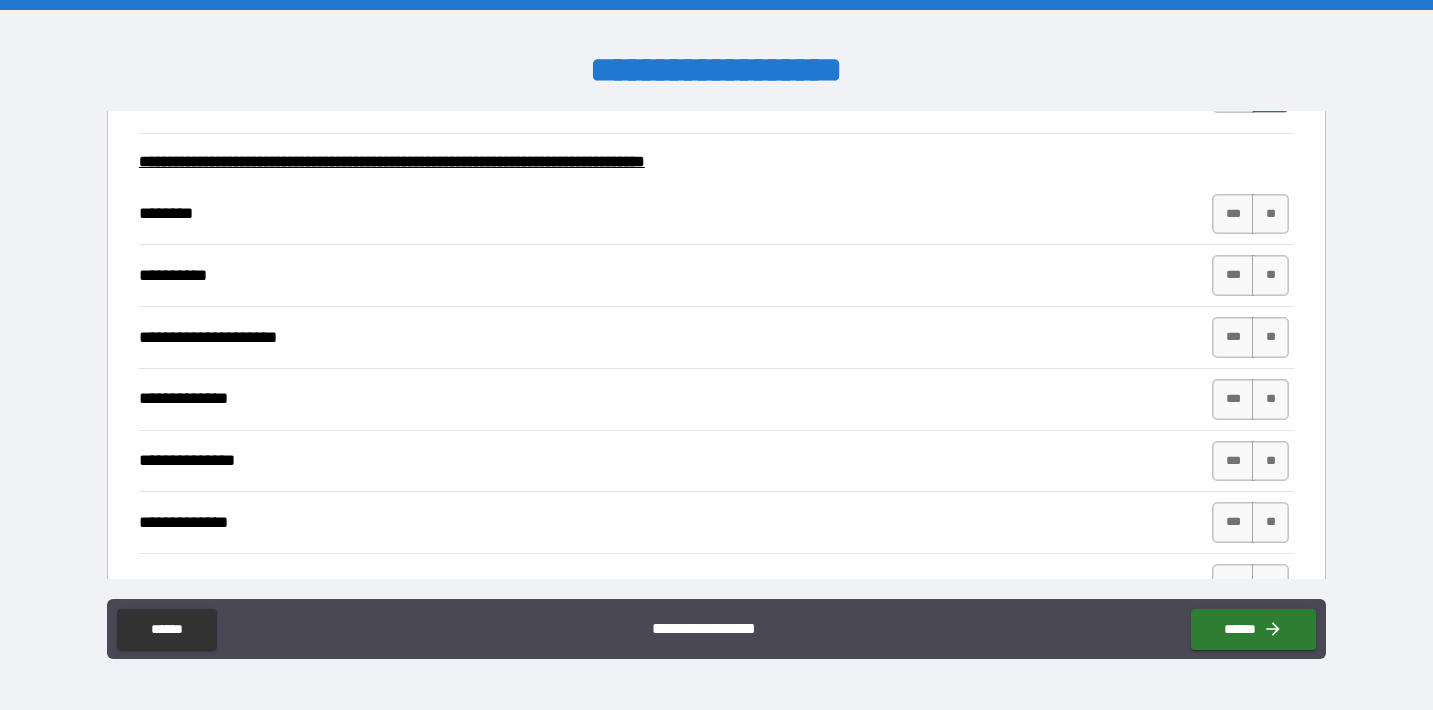 scroll, scrollTop: 12146, scrollLeft: 0, axis: vertical 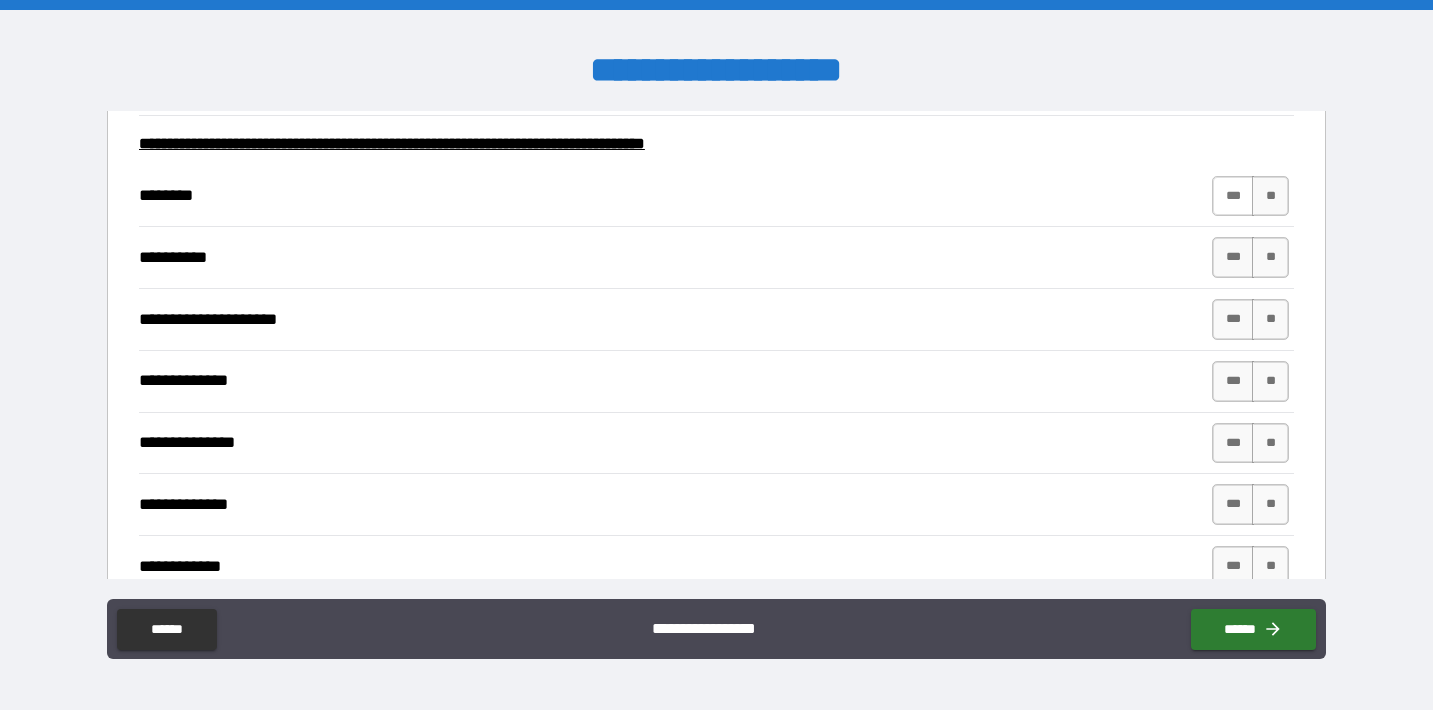 click on "***" at bounding box center [1233, 196] 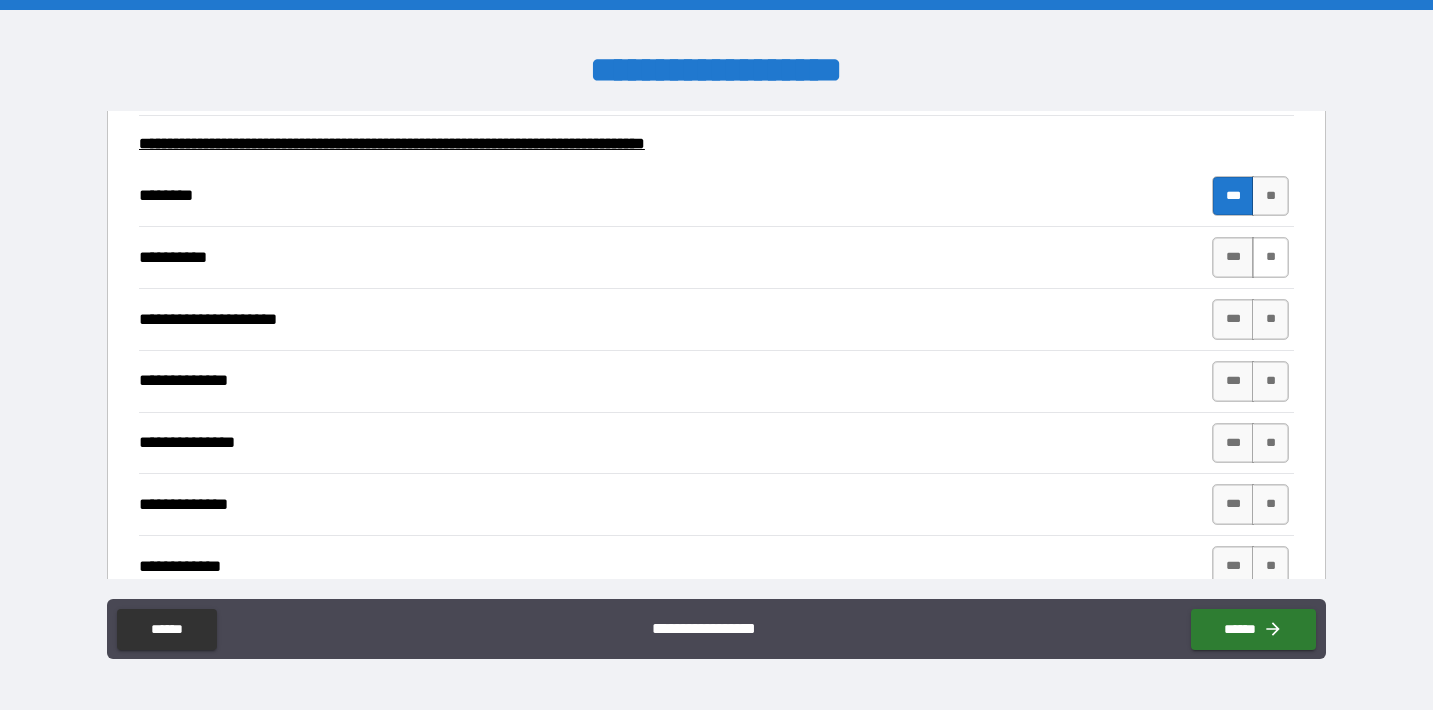 click on "**" at bounding box center [1270, 257] 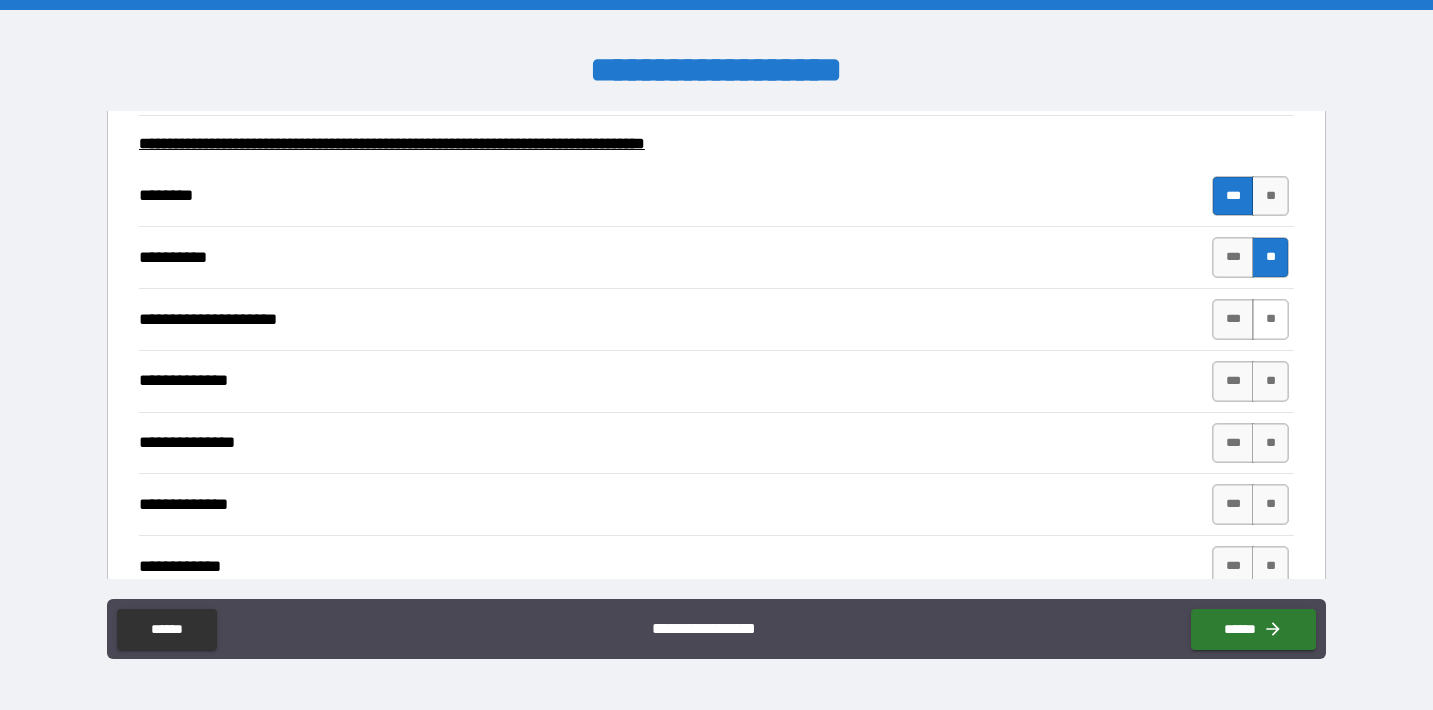 click on "**" at bounding box center [1270, 319] 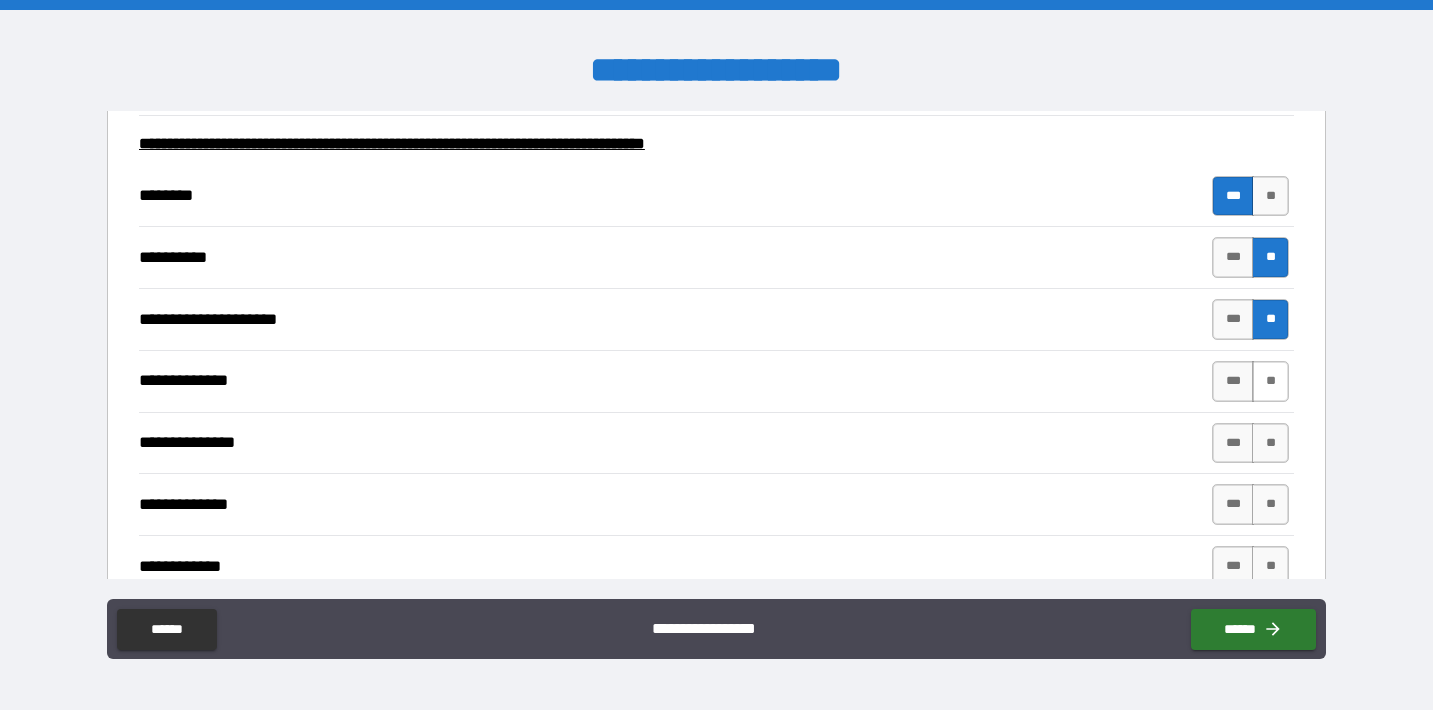 click on "**" at bounding box center [1270, 381] 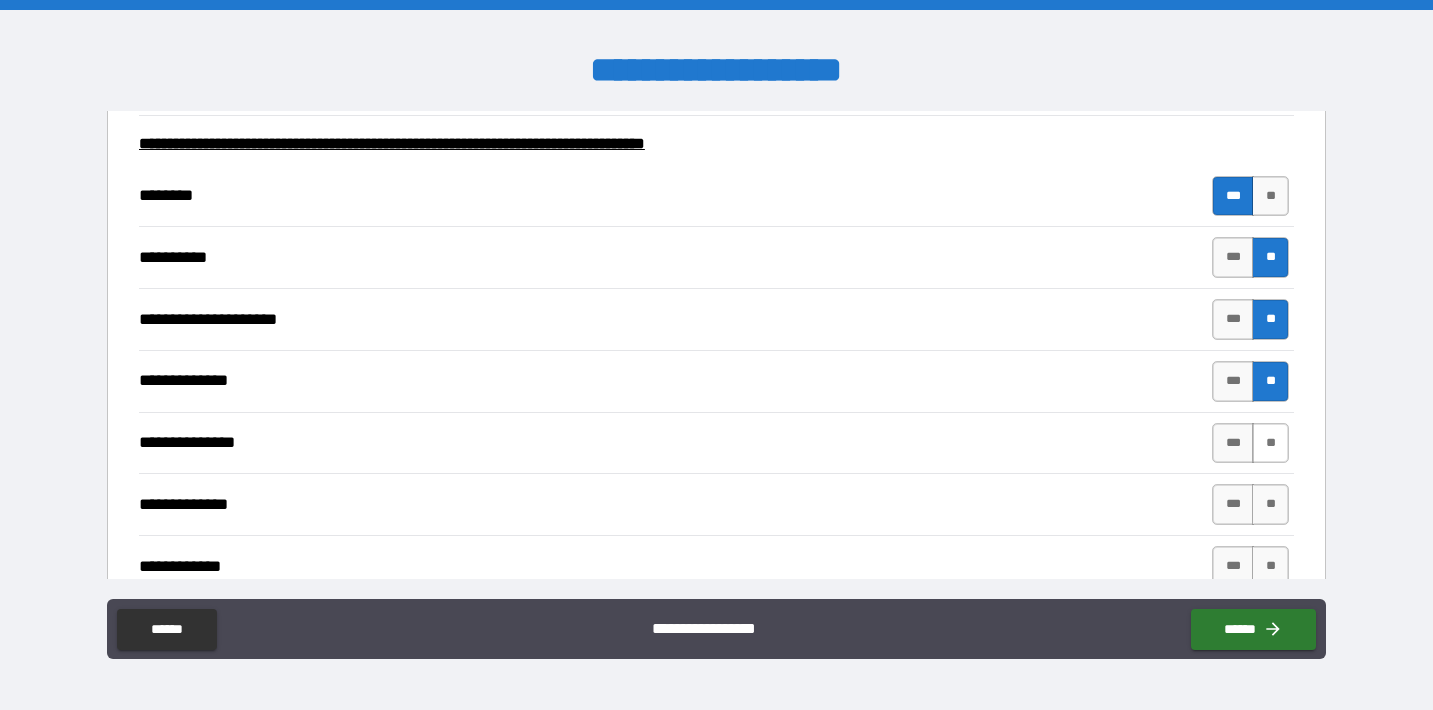 click on "**" at bounding box center (1270, 443) 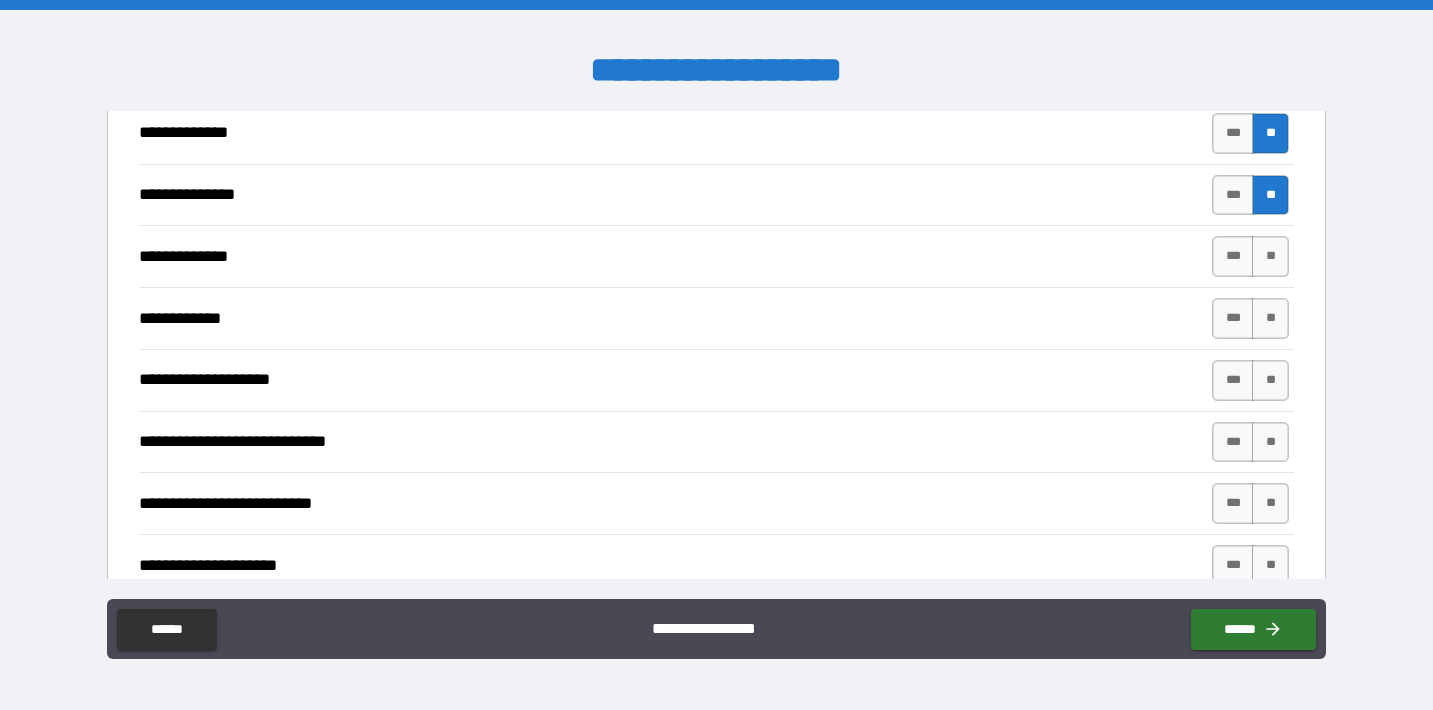 scroll, scrollTop: 12403, scrollLeft: 0, axis: vertical 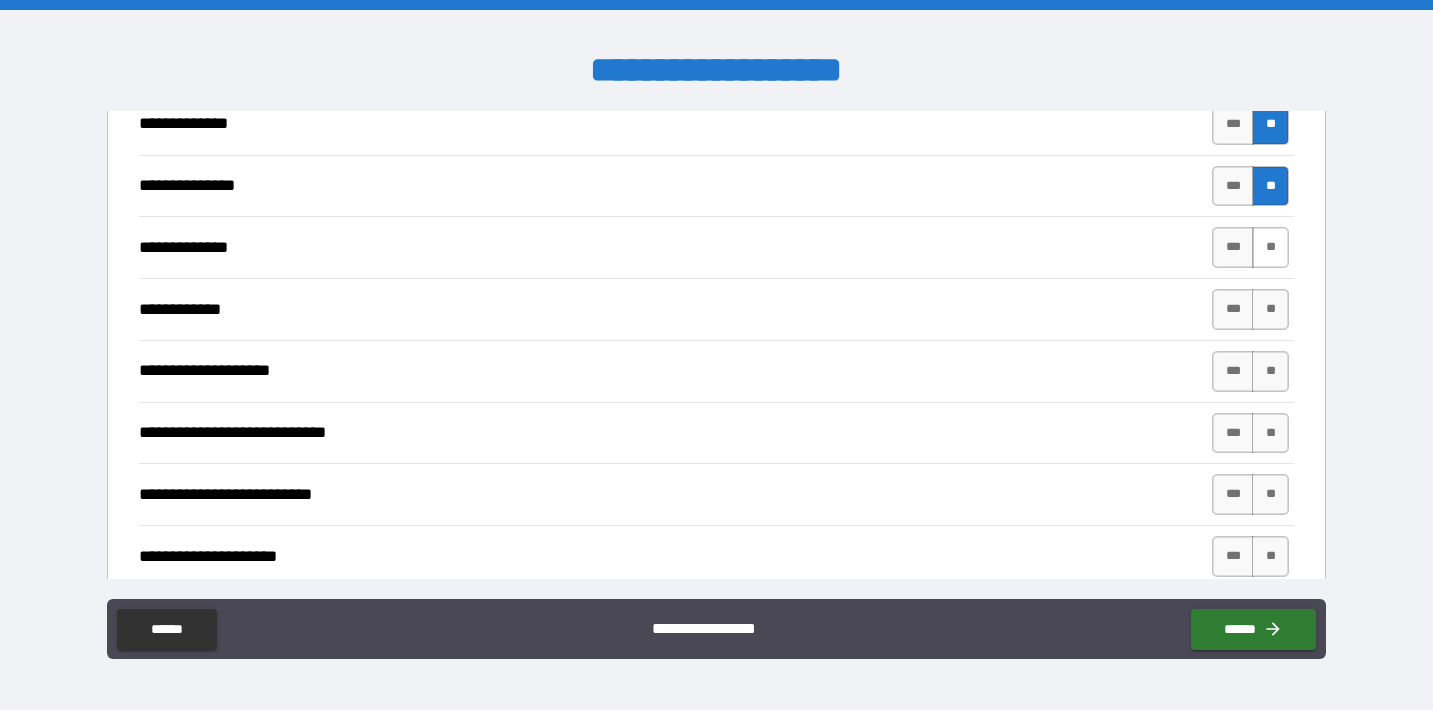 click on "**" at bounding box center [1270, 247] 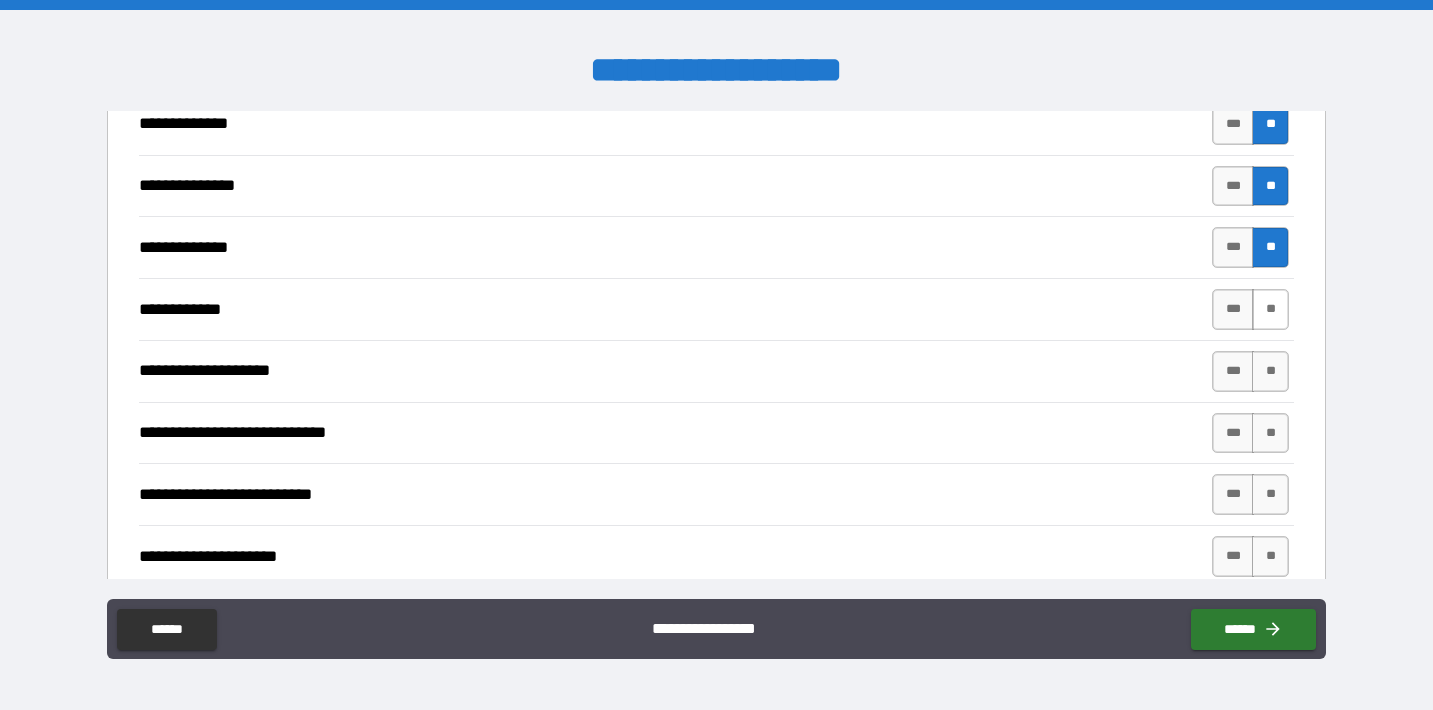 click on "**" at bounding box center [1270, 309] 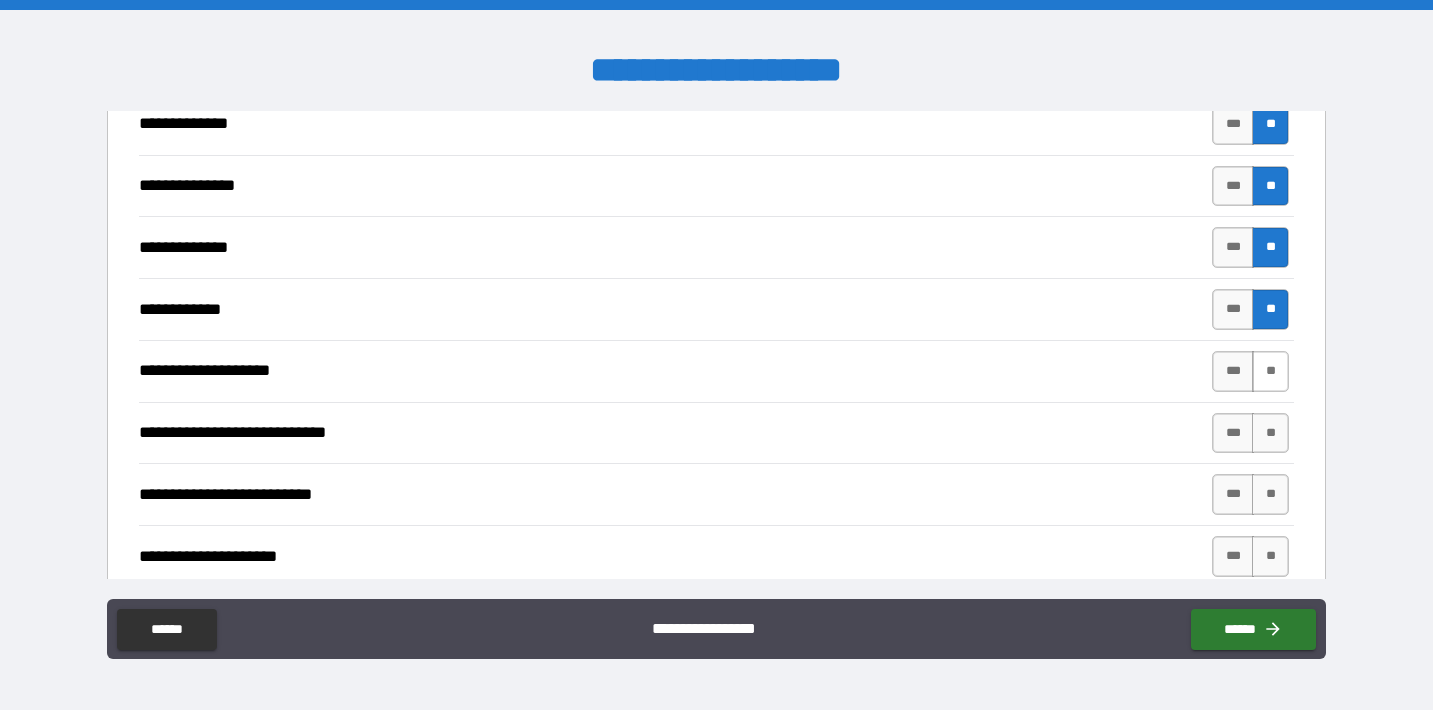 click on "**" at bounding box center [1270, 371] 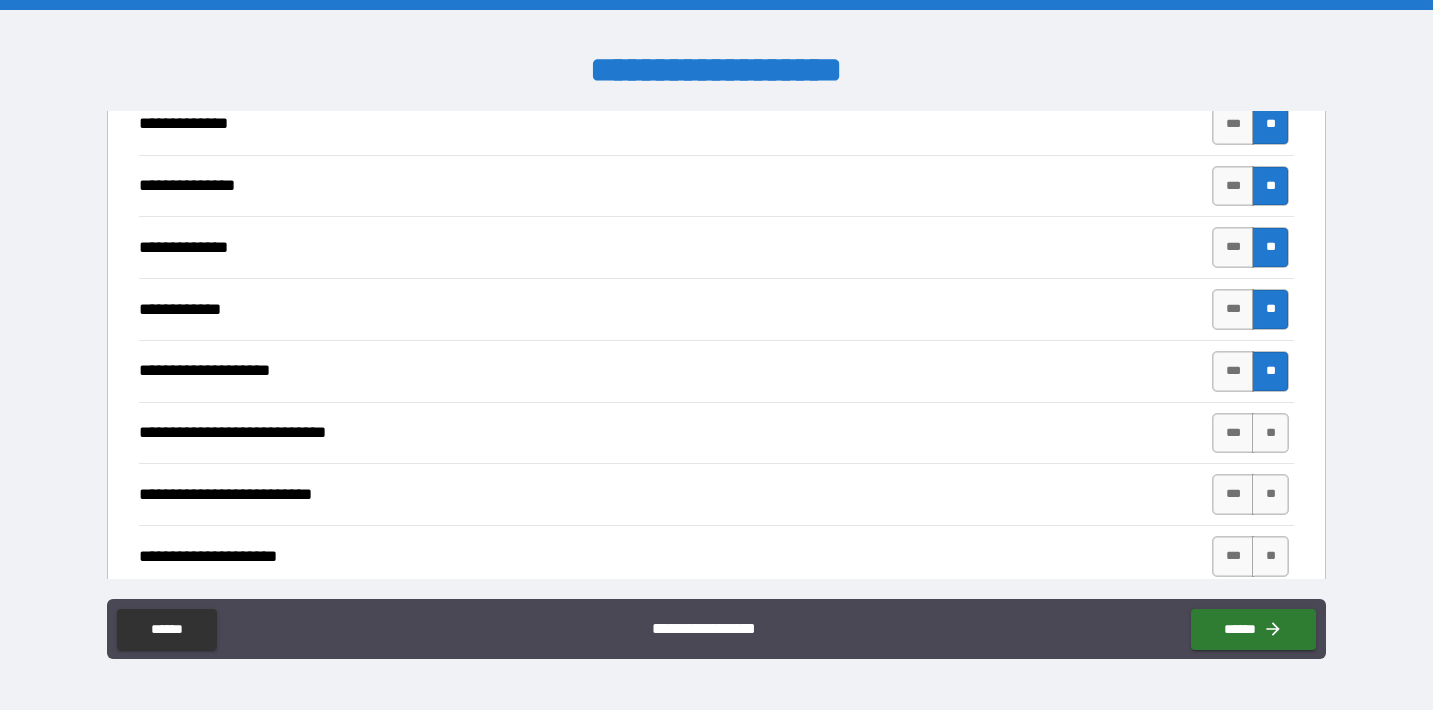 click on "*** **" at bounding box center (1250, 433) 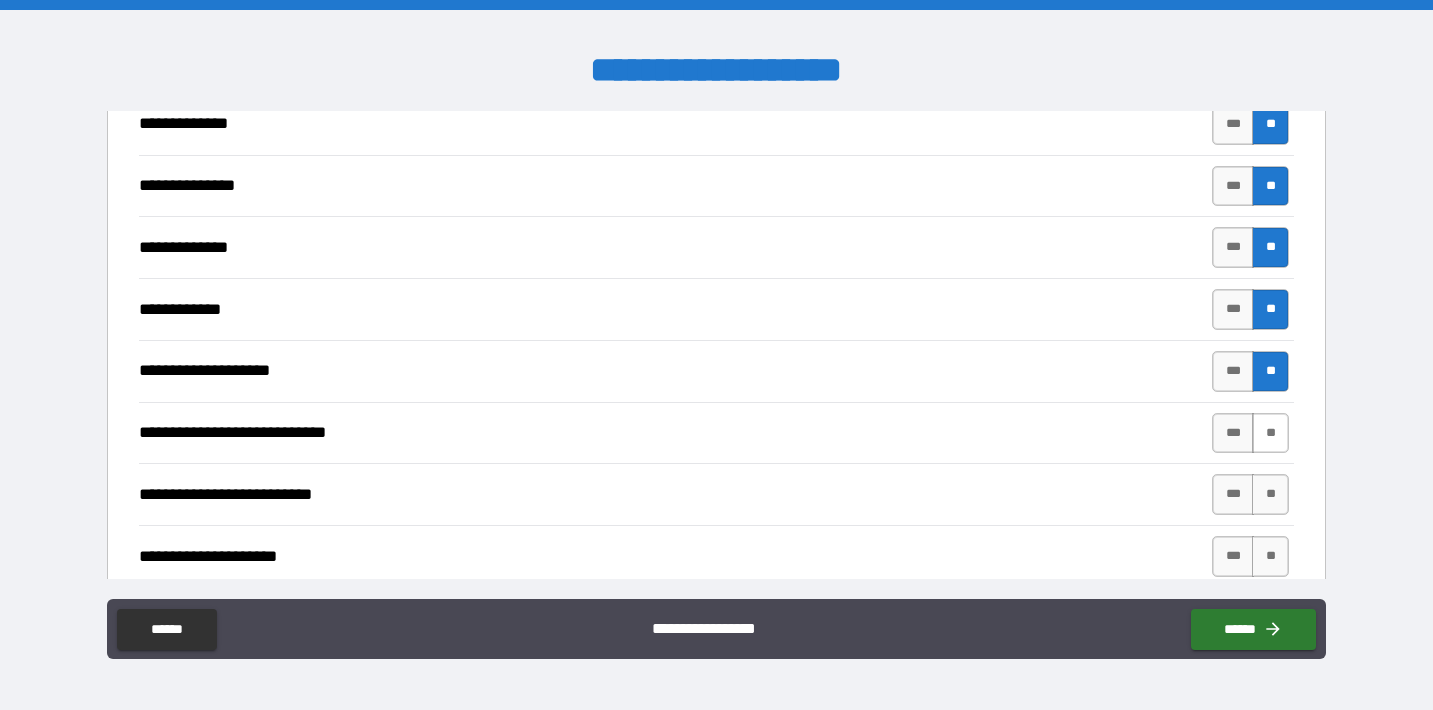 click on "**" at bounding box center [1270, 433] 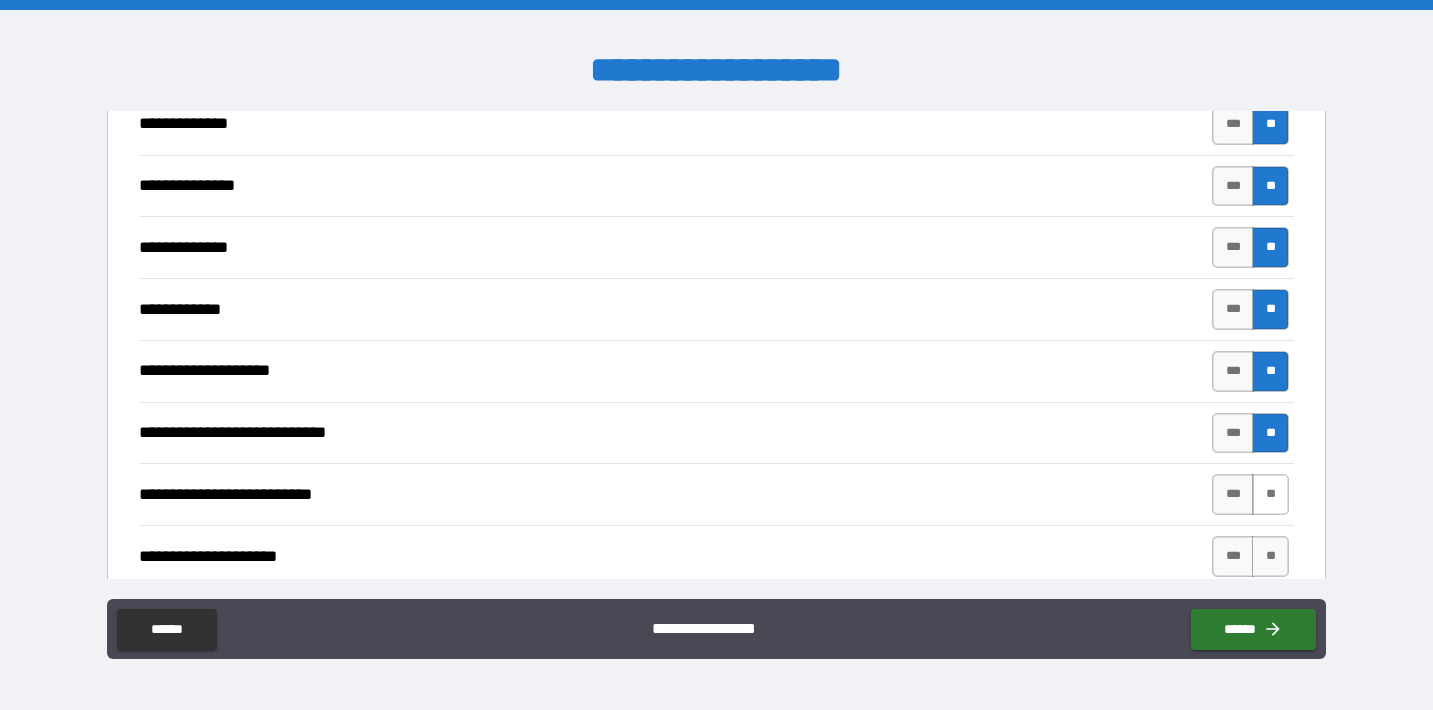 click on "**" at bounding box center (1270, 494) 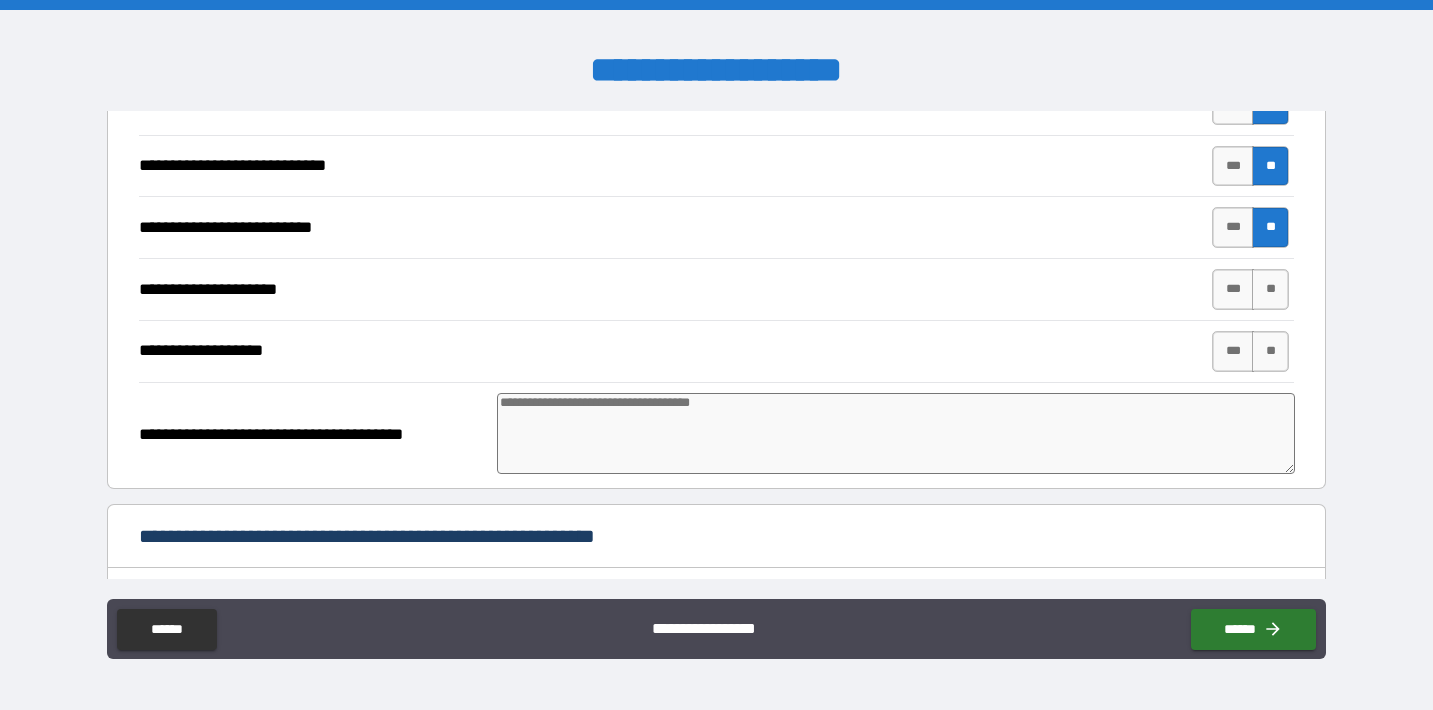 scroll, scrollTop: 12689, scrollLeft: 0, axis: vertical 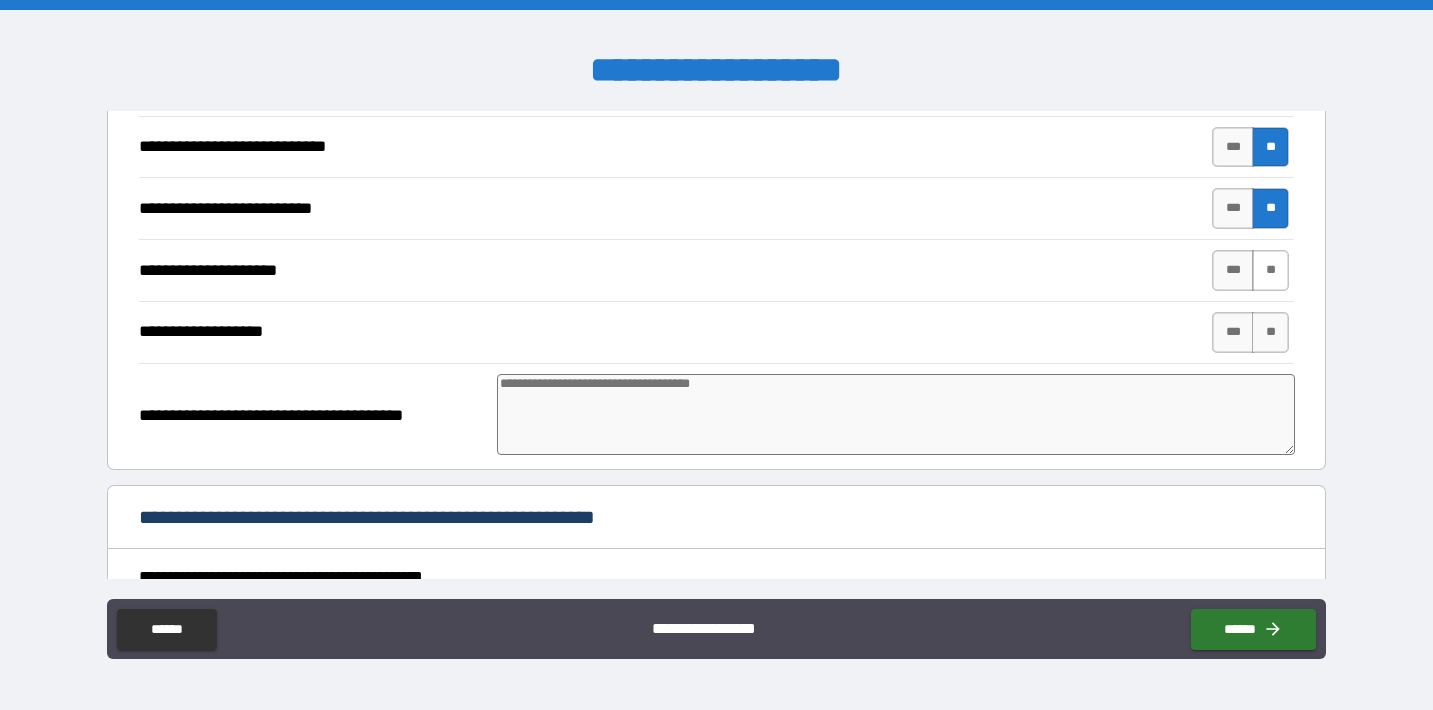 click on "**" at bounding box center [1270, 270] 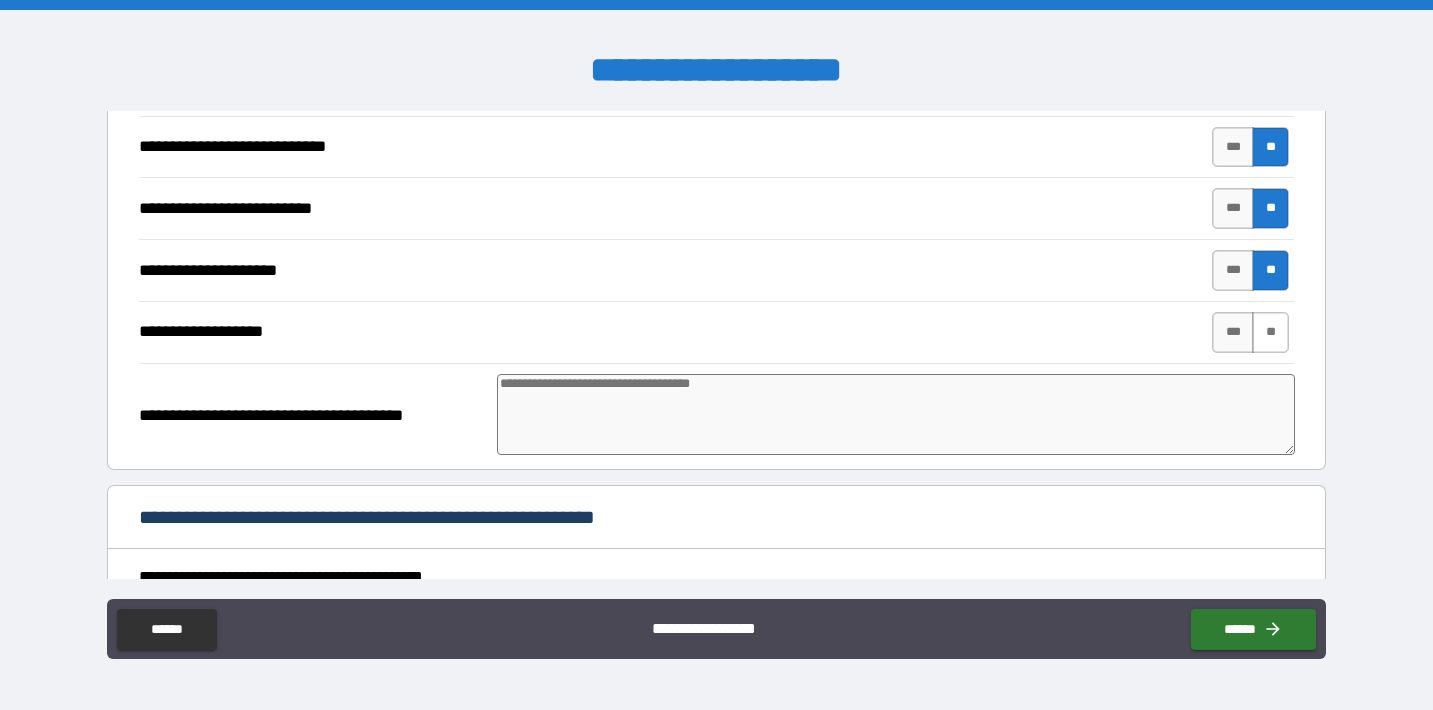 click on "**" at bounding box center (1270, 332) 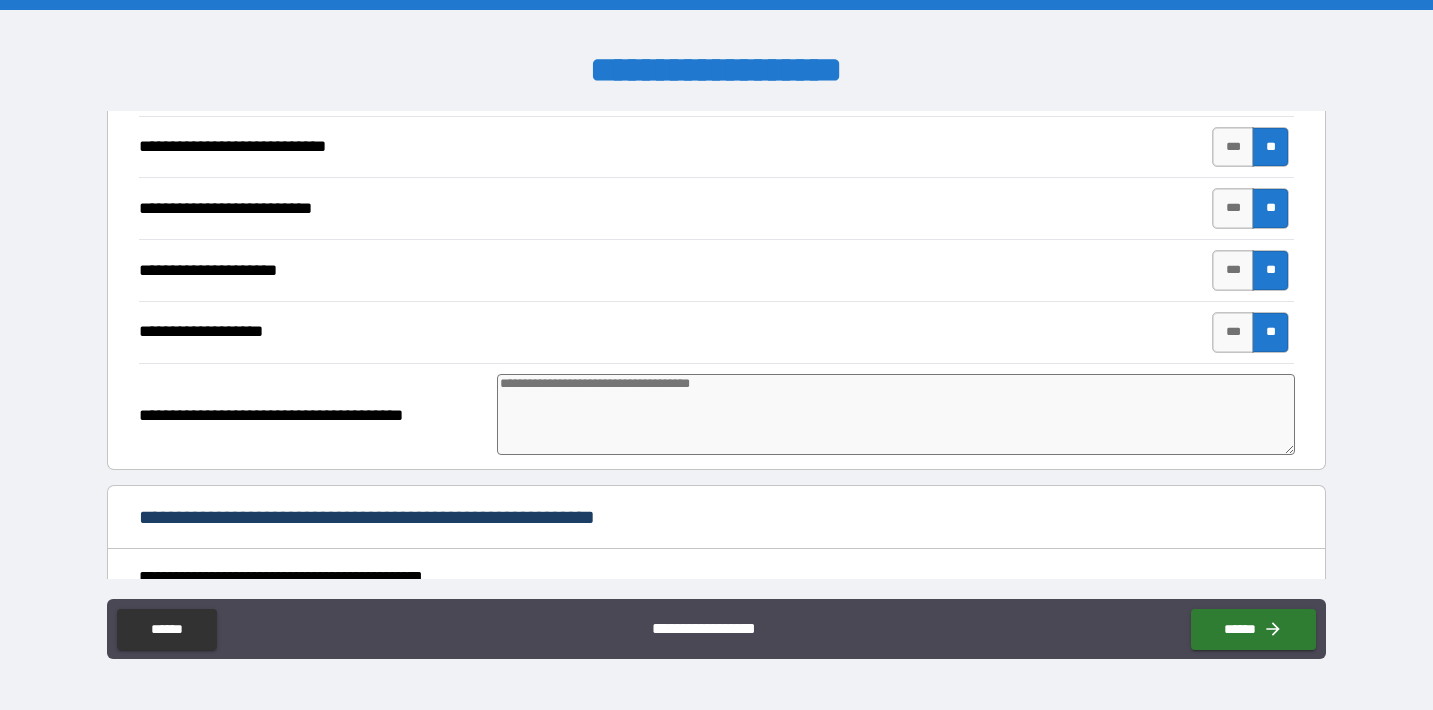 click at bounding box center [896, 414] 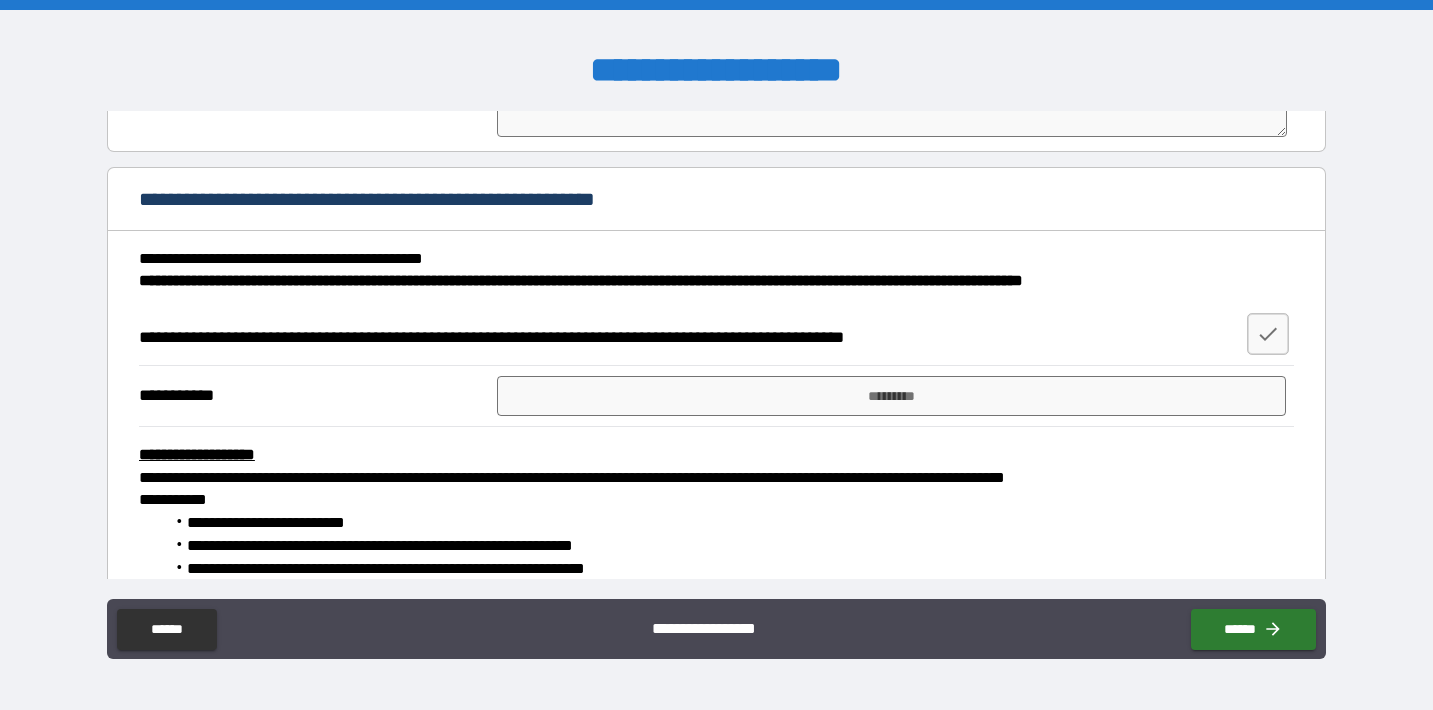 scroll, scrollTop: 13035, scrollLeft: 0, axis: vertical 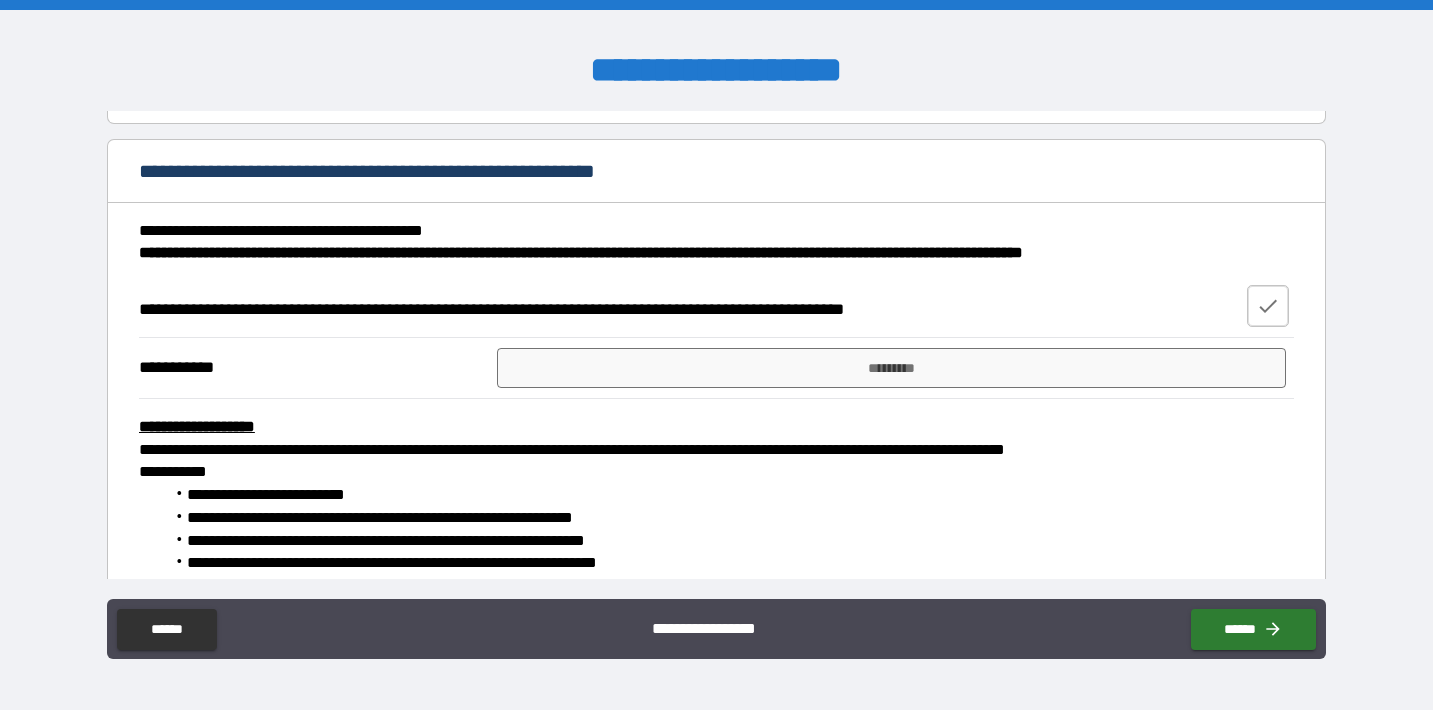 click 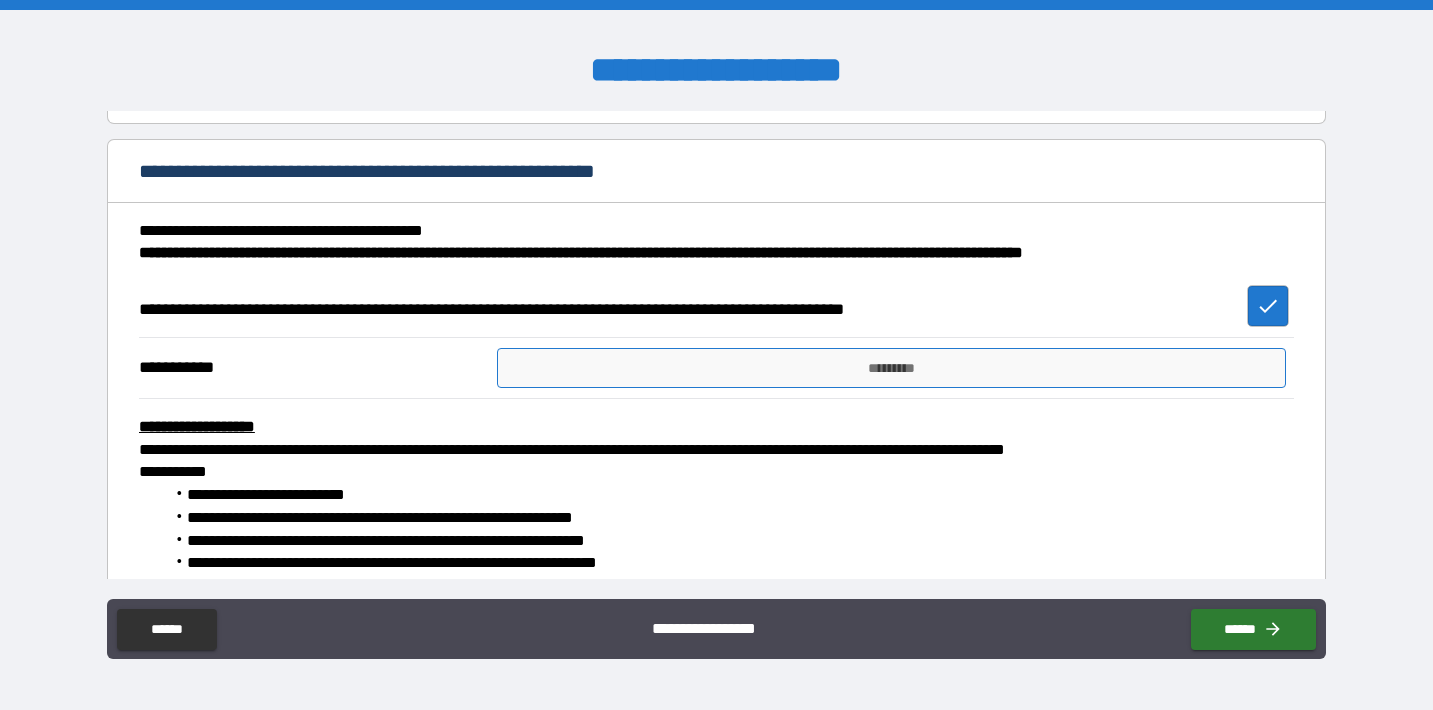 click on "*********" at bounding box center [891, 368] 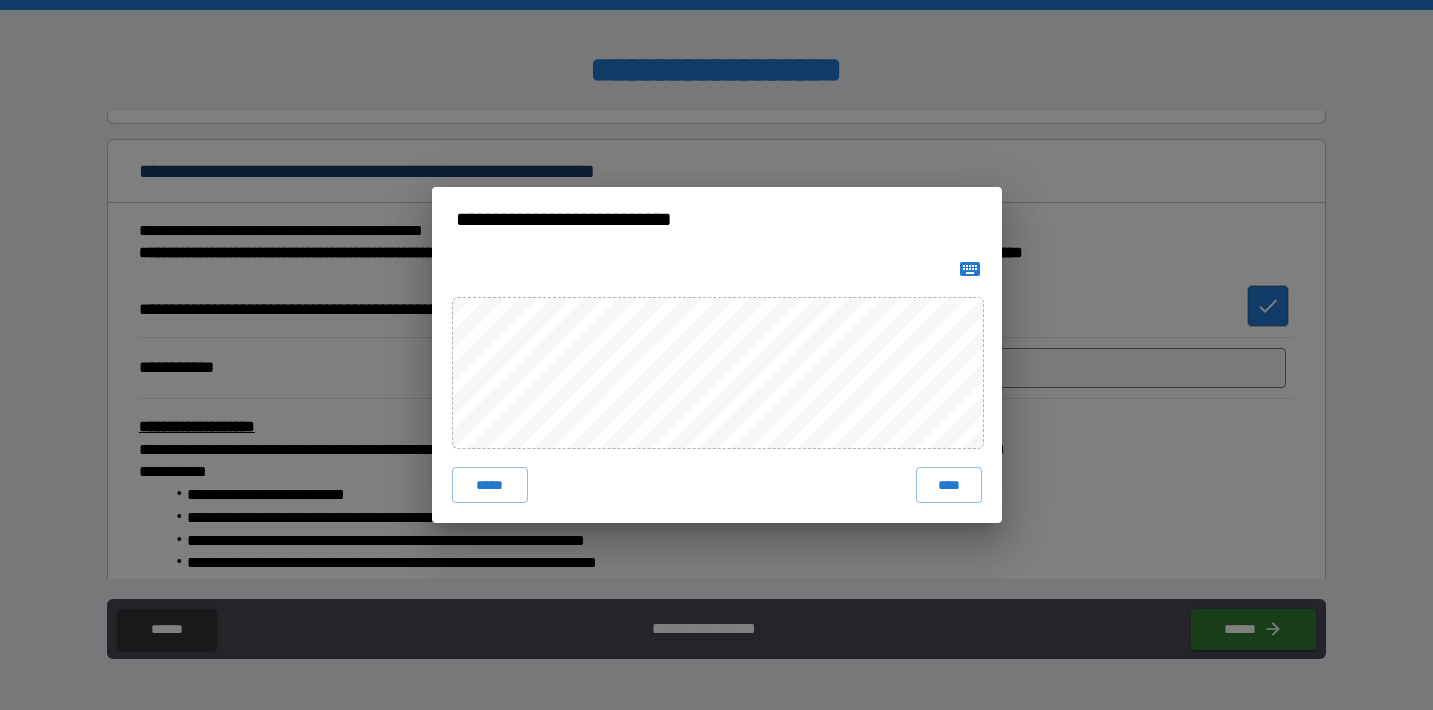 click 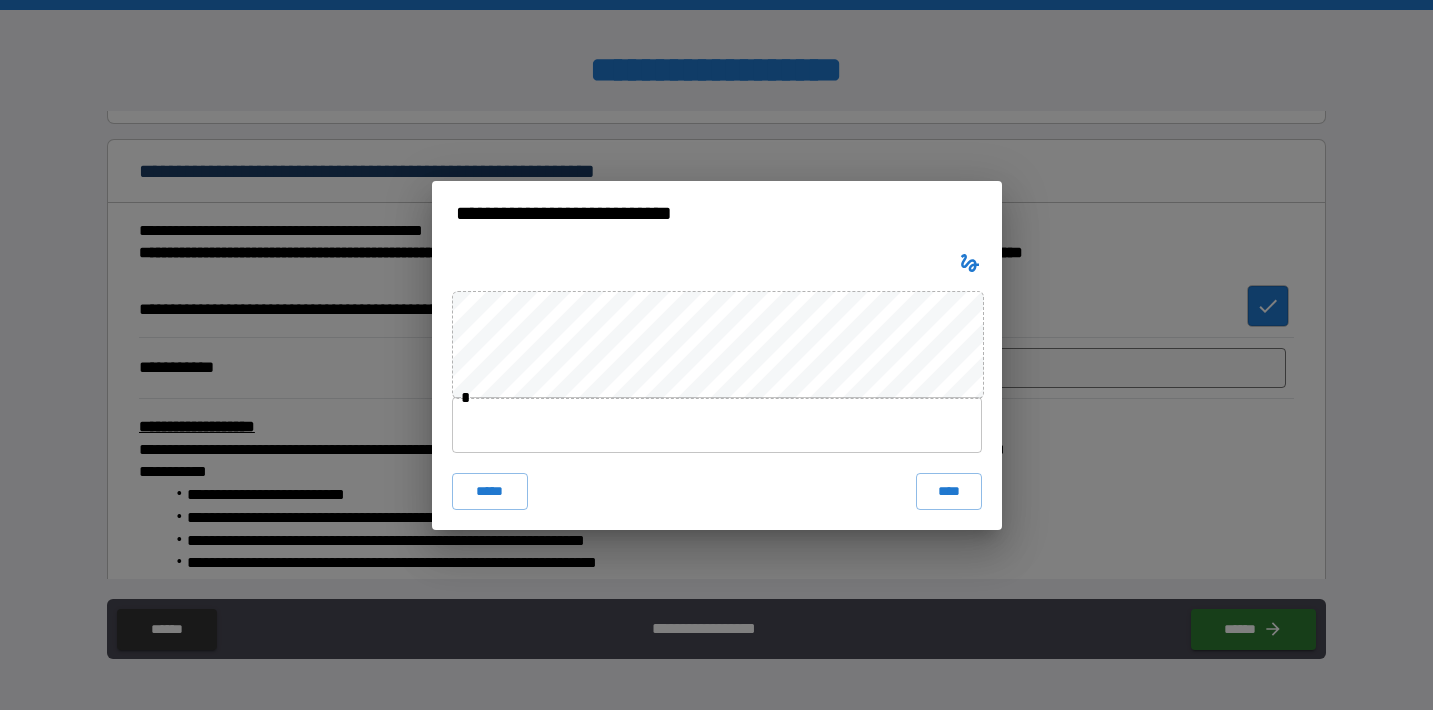 click at bounding box center [717, 425] 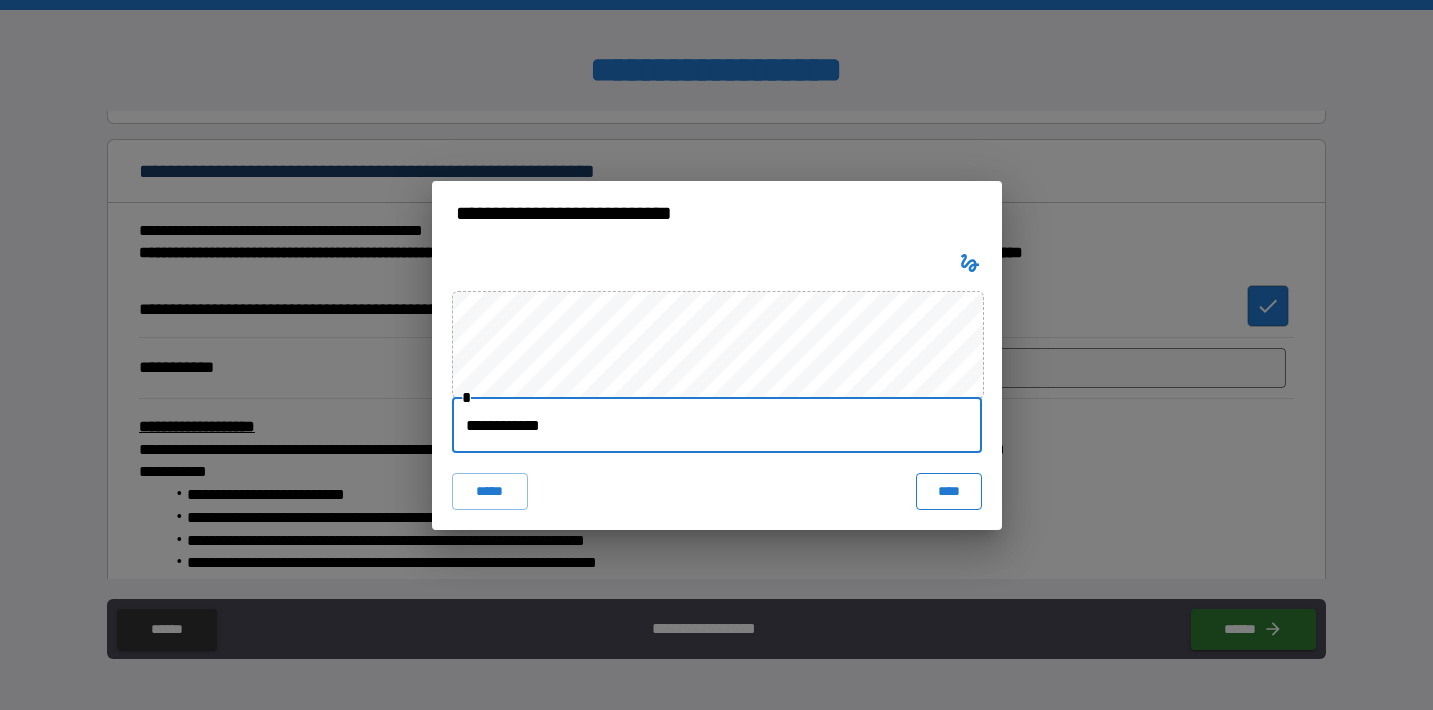 click on "****" at bounding box center (949, 491) 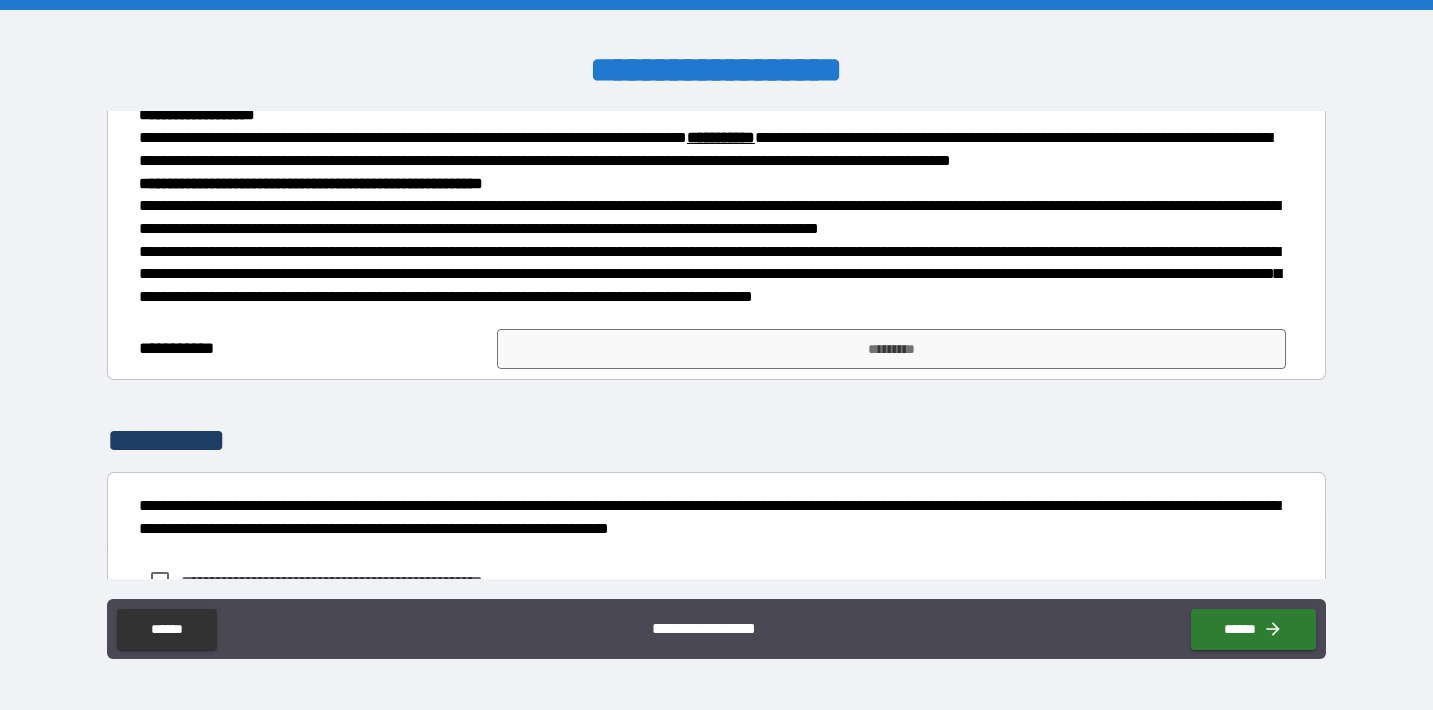 scroll, scrollTop: 14494, scrollLeft: 0, axis: vertical 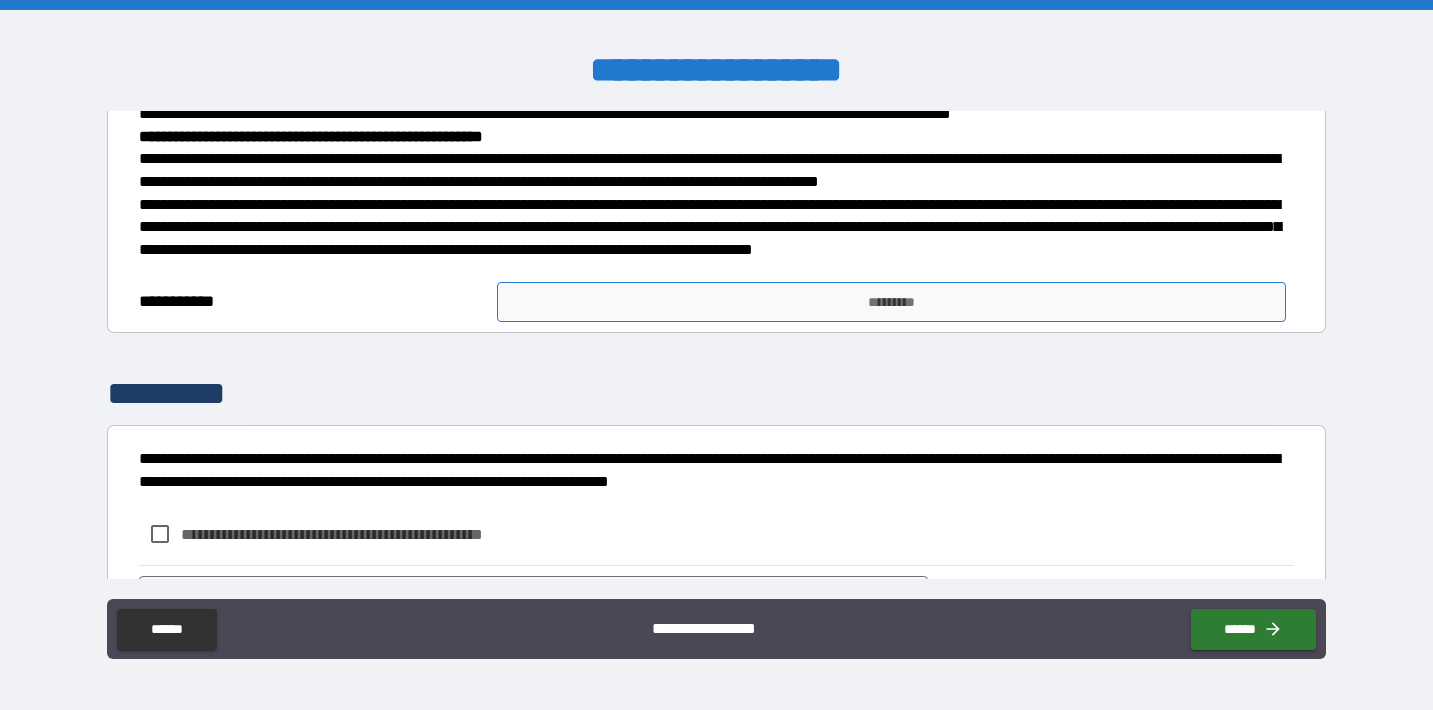 click on "*********" at bounding box center (891, 302) 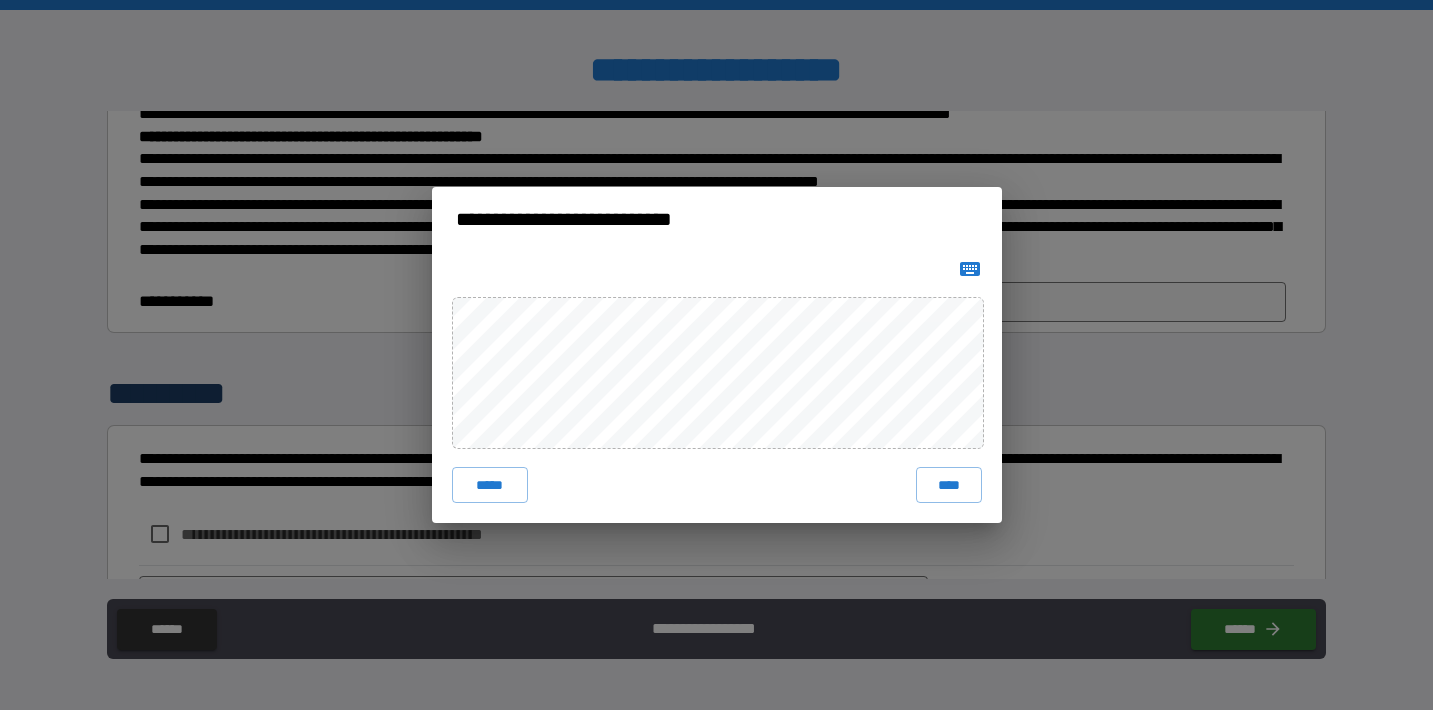 click 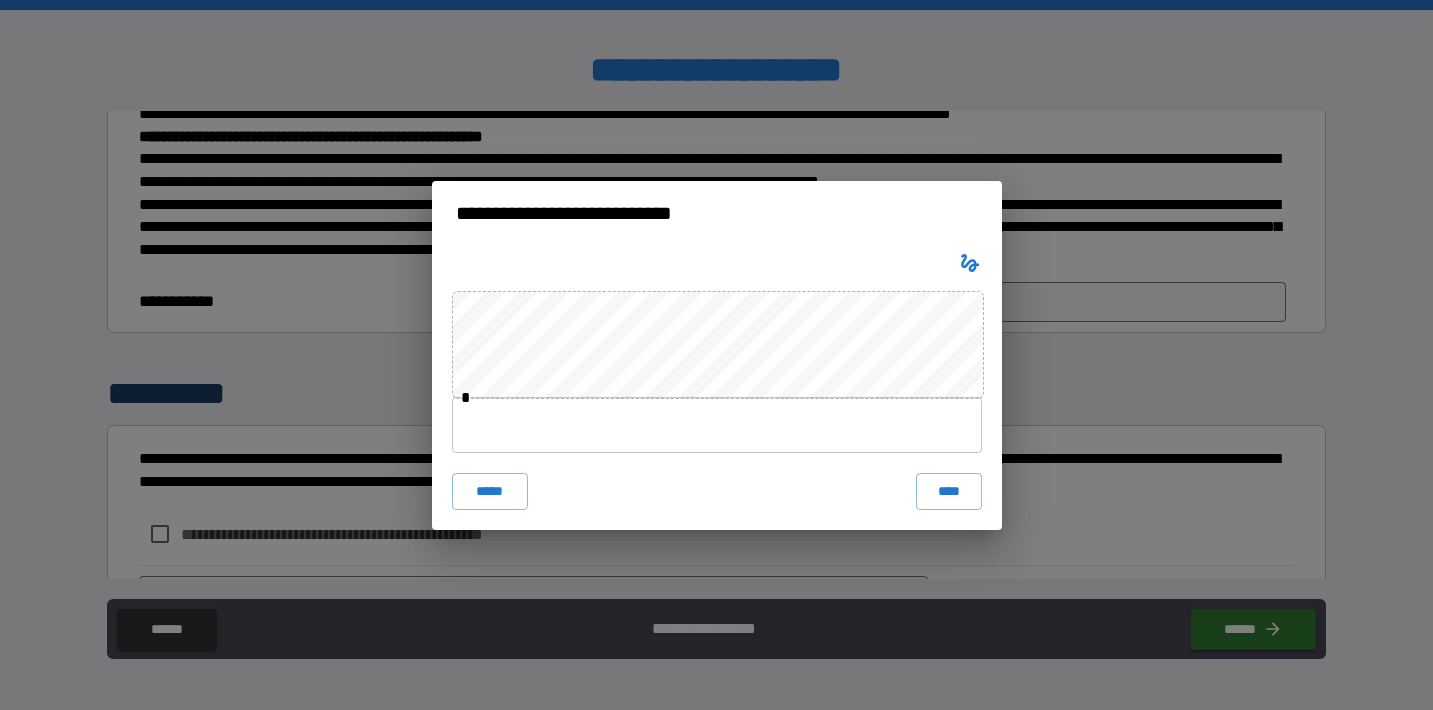 click at bounding box center (717, 425) 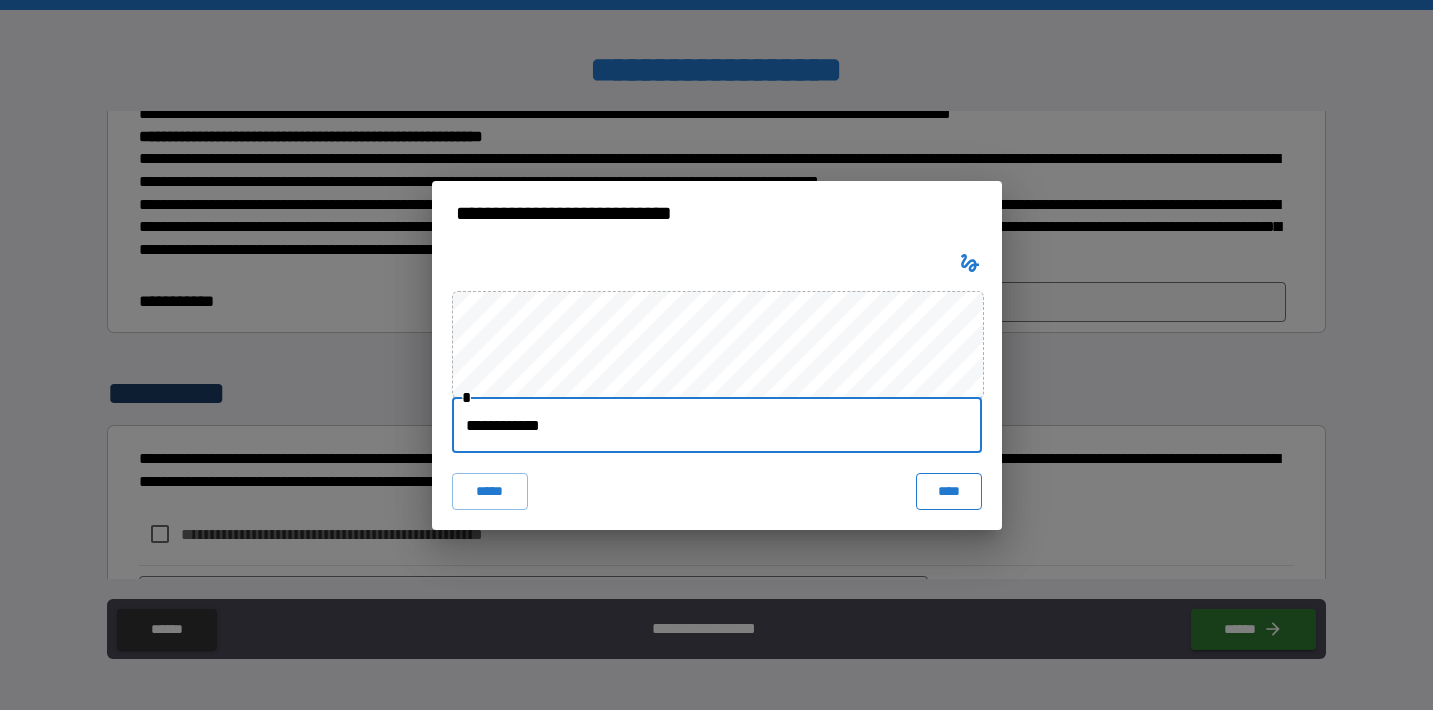 click on "****" at bounding box center [949, 491] 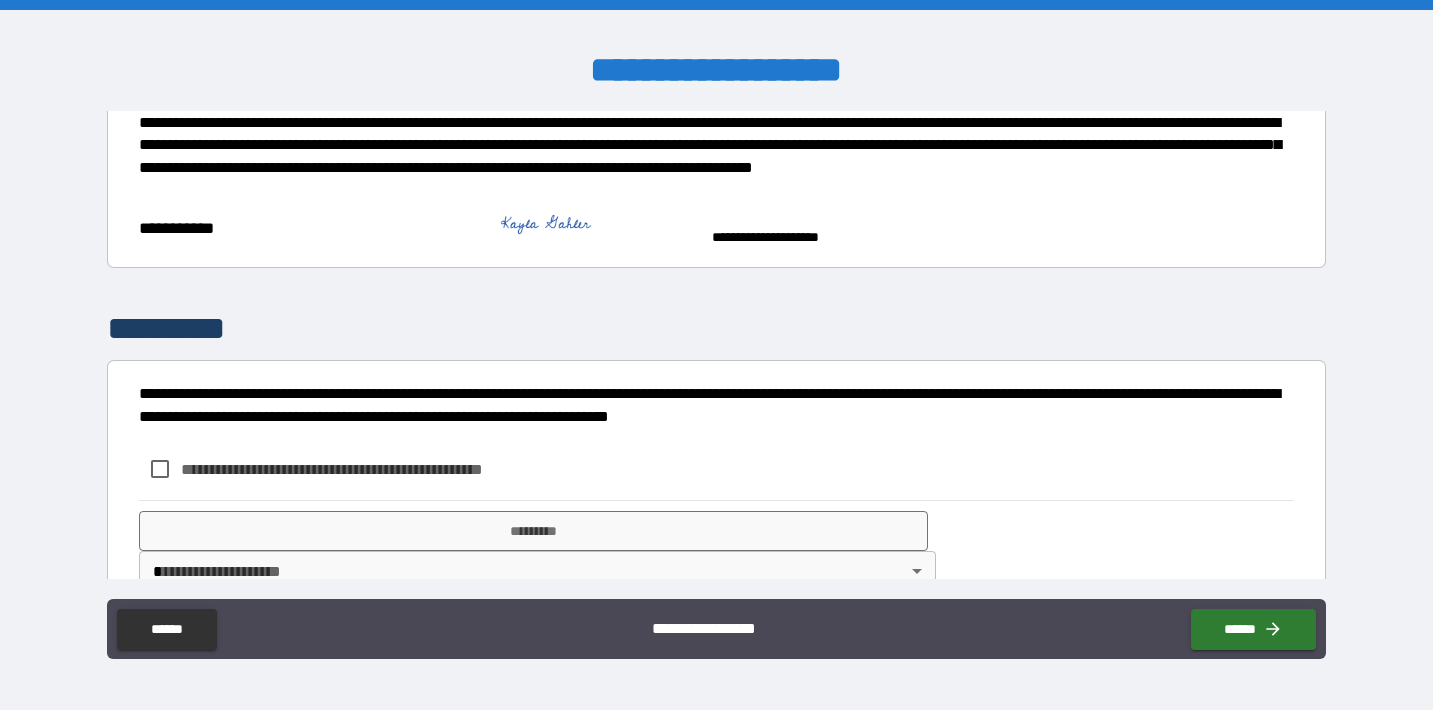 scroll, scrollTop: 14619, scrollLeft: 0, axis: vertical 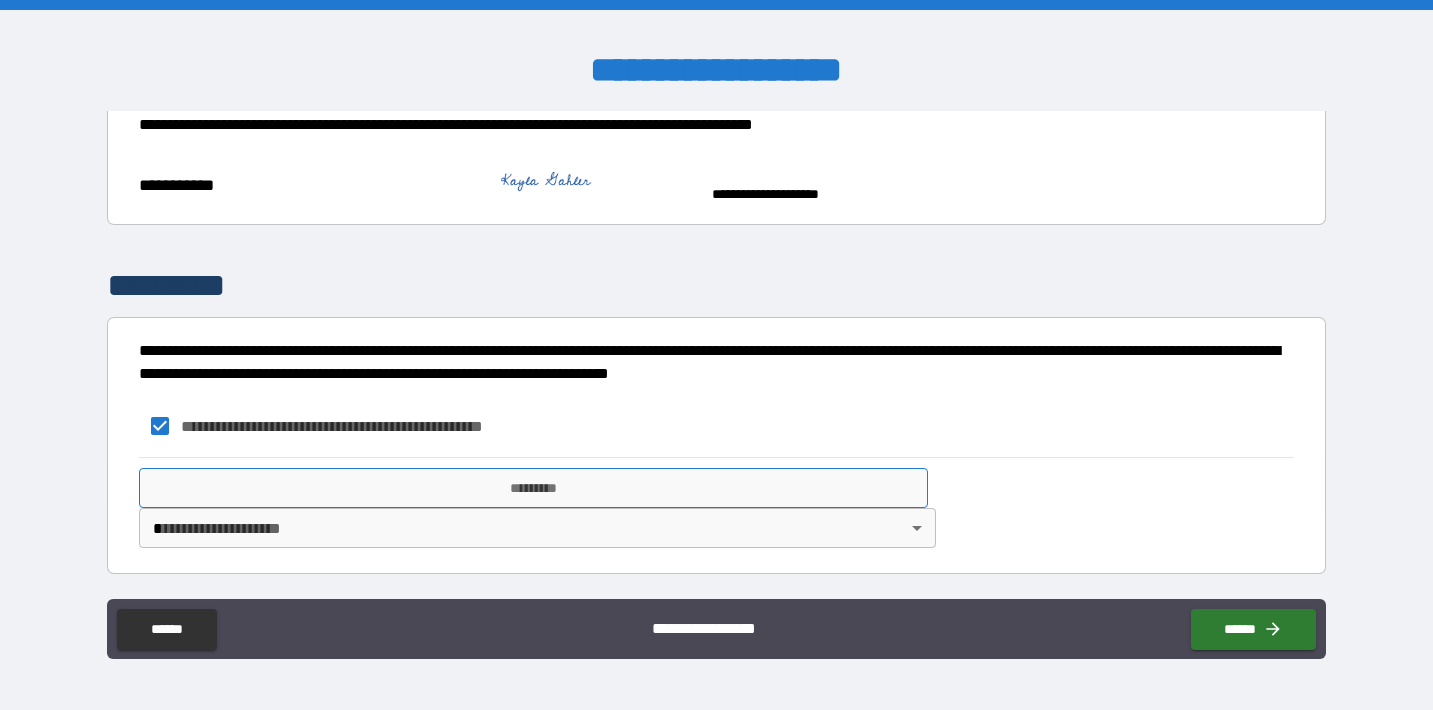 click on "*********" at bounding box center [533, 488] 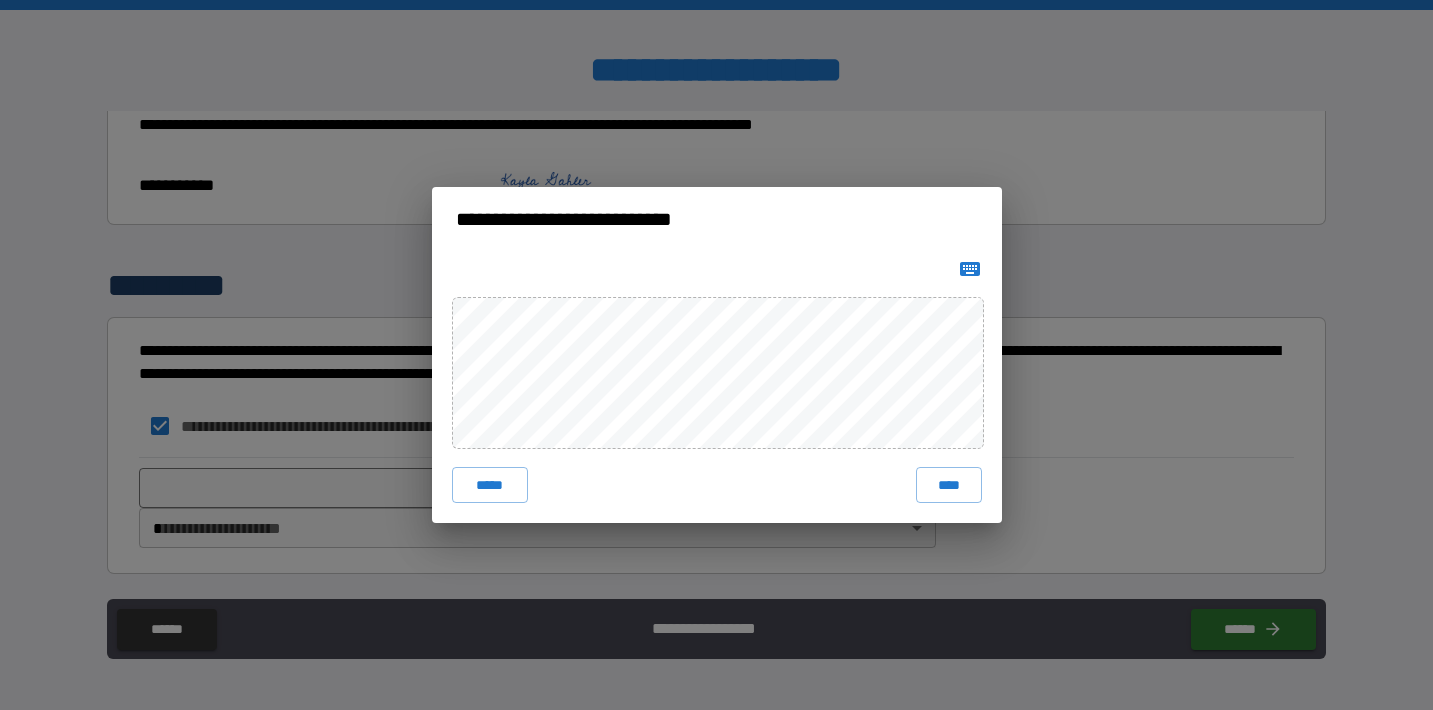 click 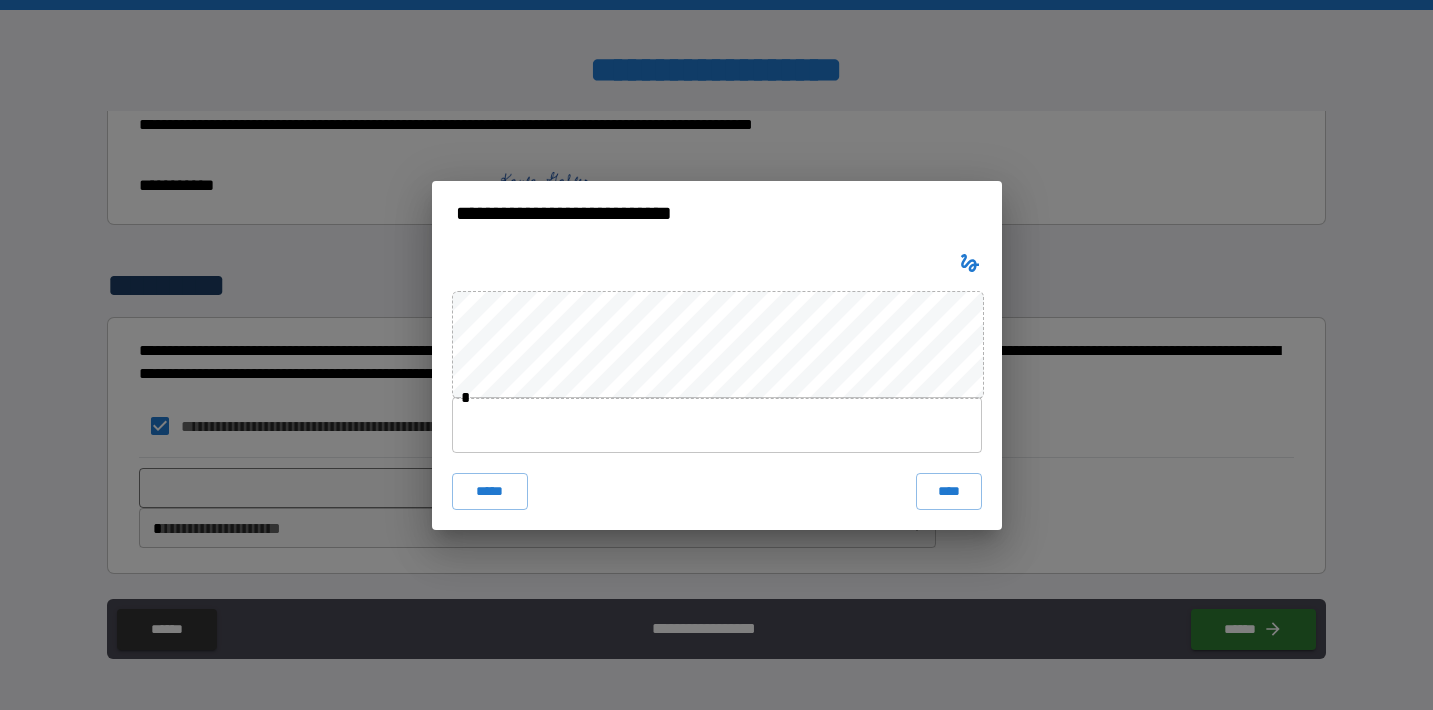 click at bounding box center [717, 425] 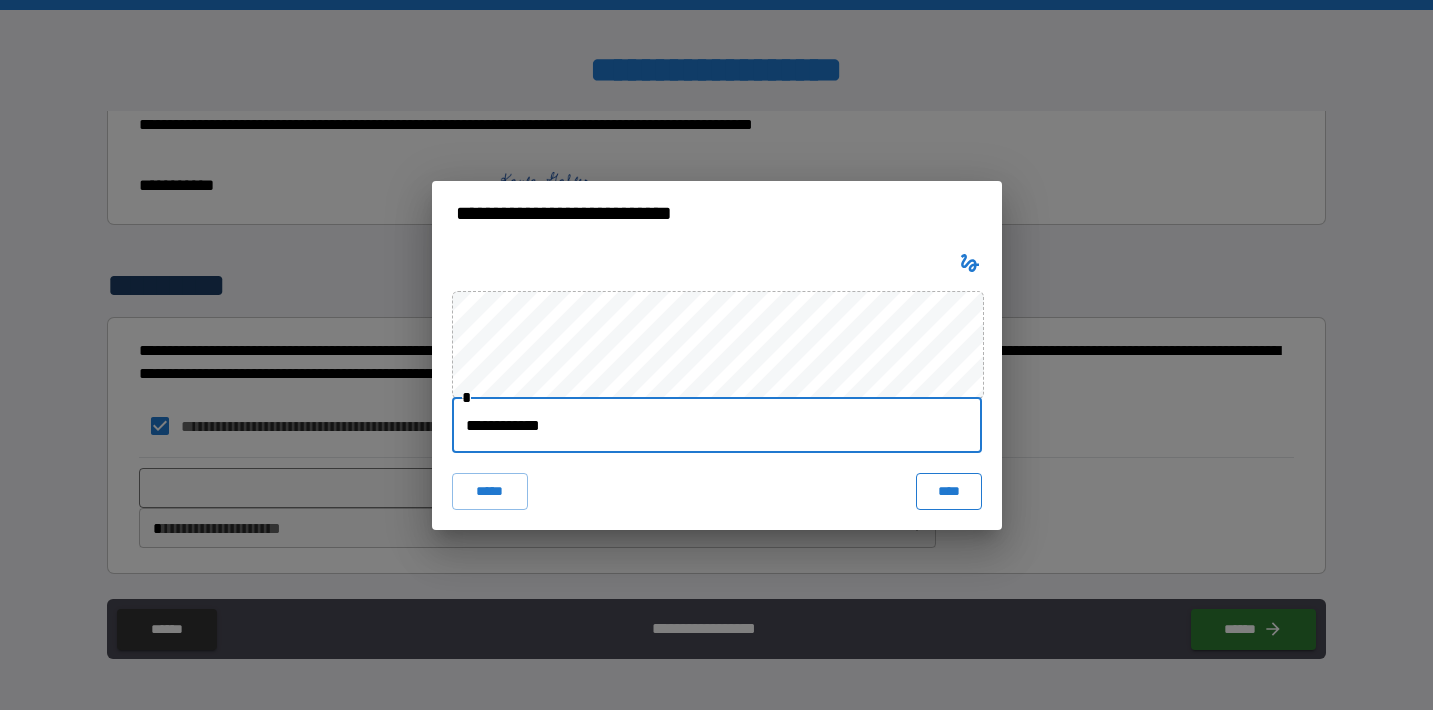 click on "****" at bounding box center [949, 491] 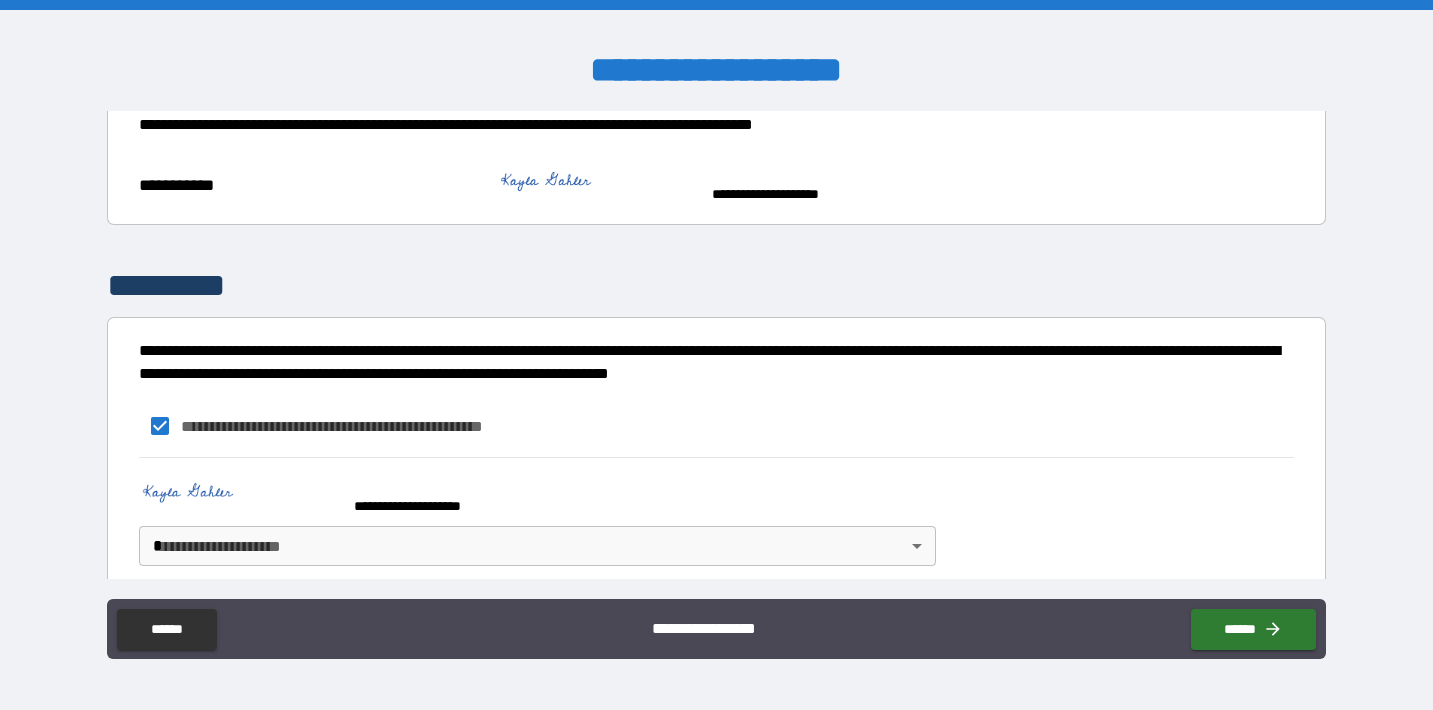 click on "**********" at bounding box center (716, 355) 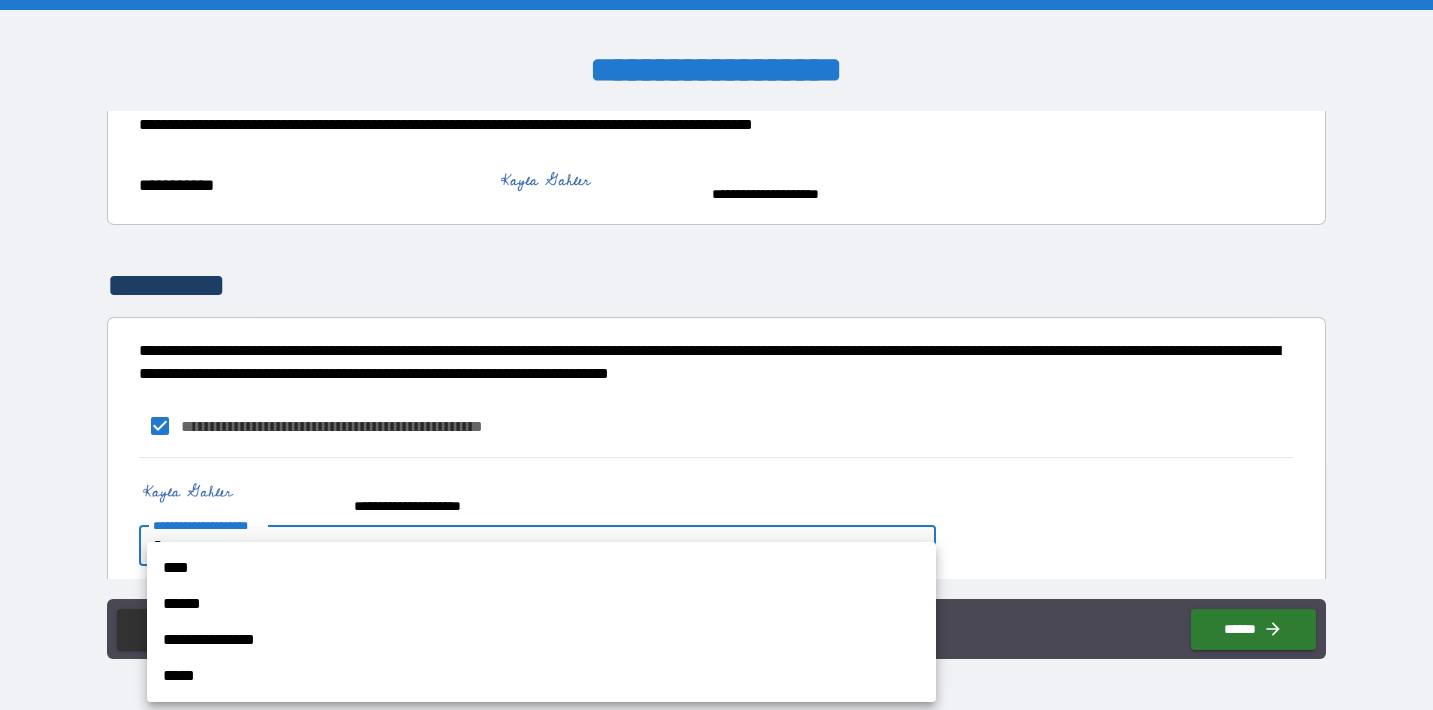 click on "**********" at bounding box center (541, 640) 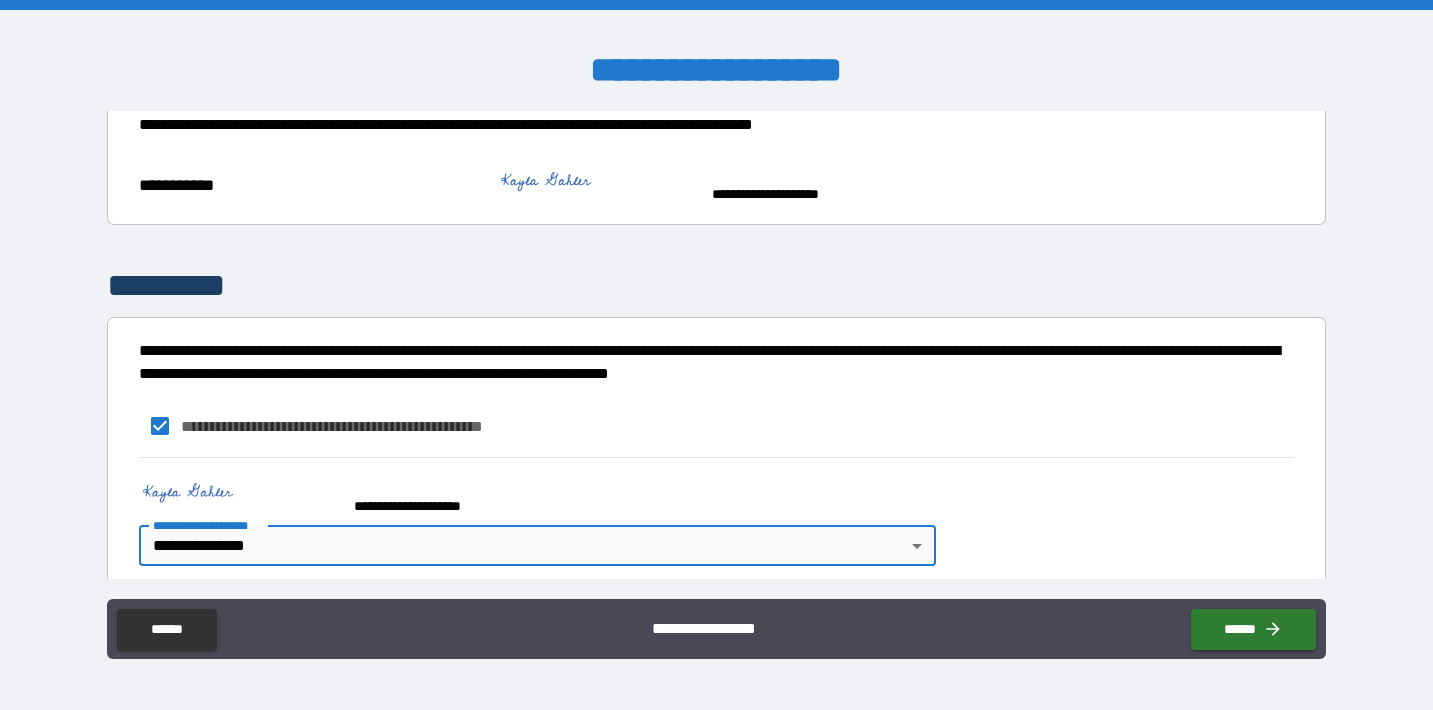 scroll, scrollTop: 14637, scrollLeft: 0, axis: vertical 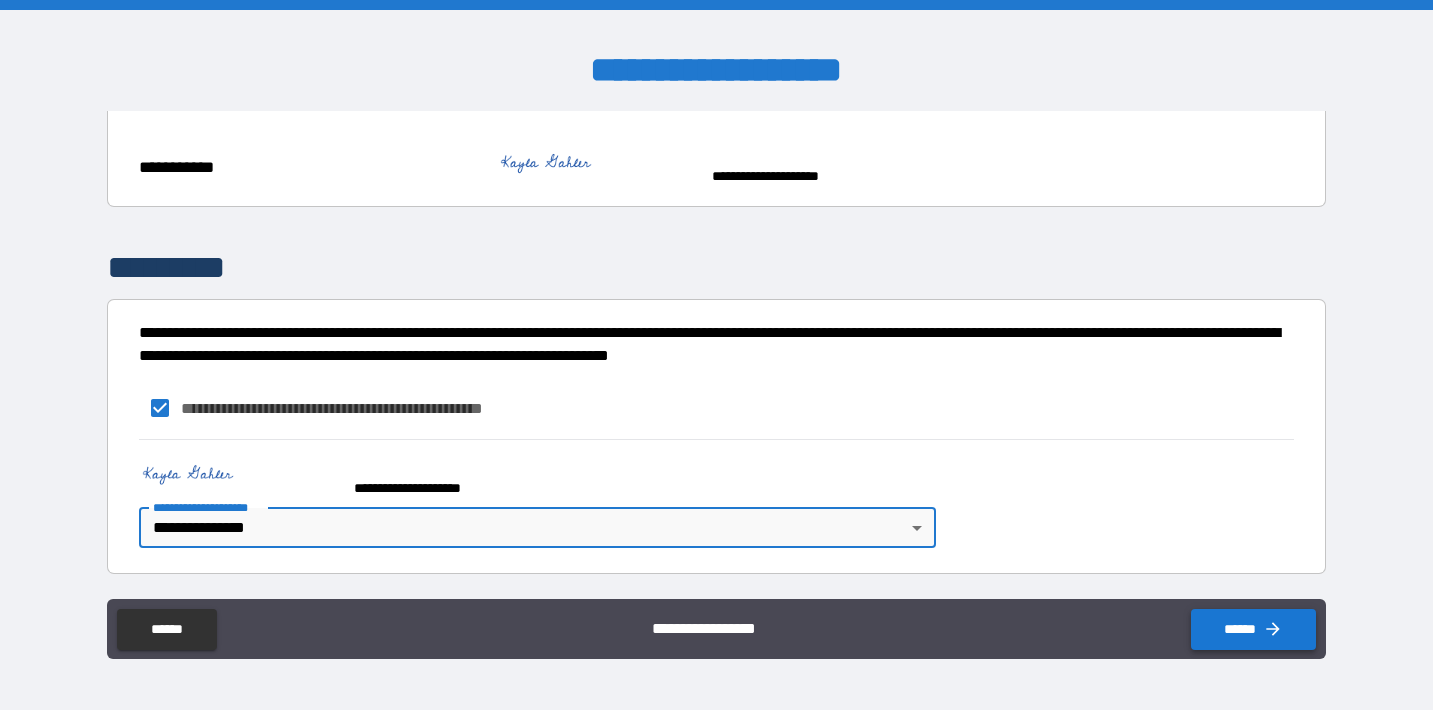 click on "******" at bounding box center (1253, 629) 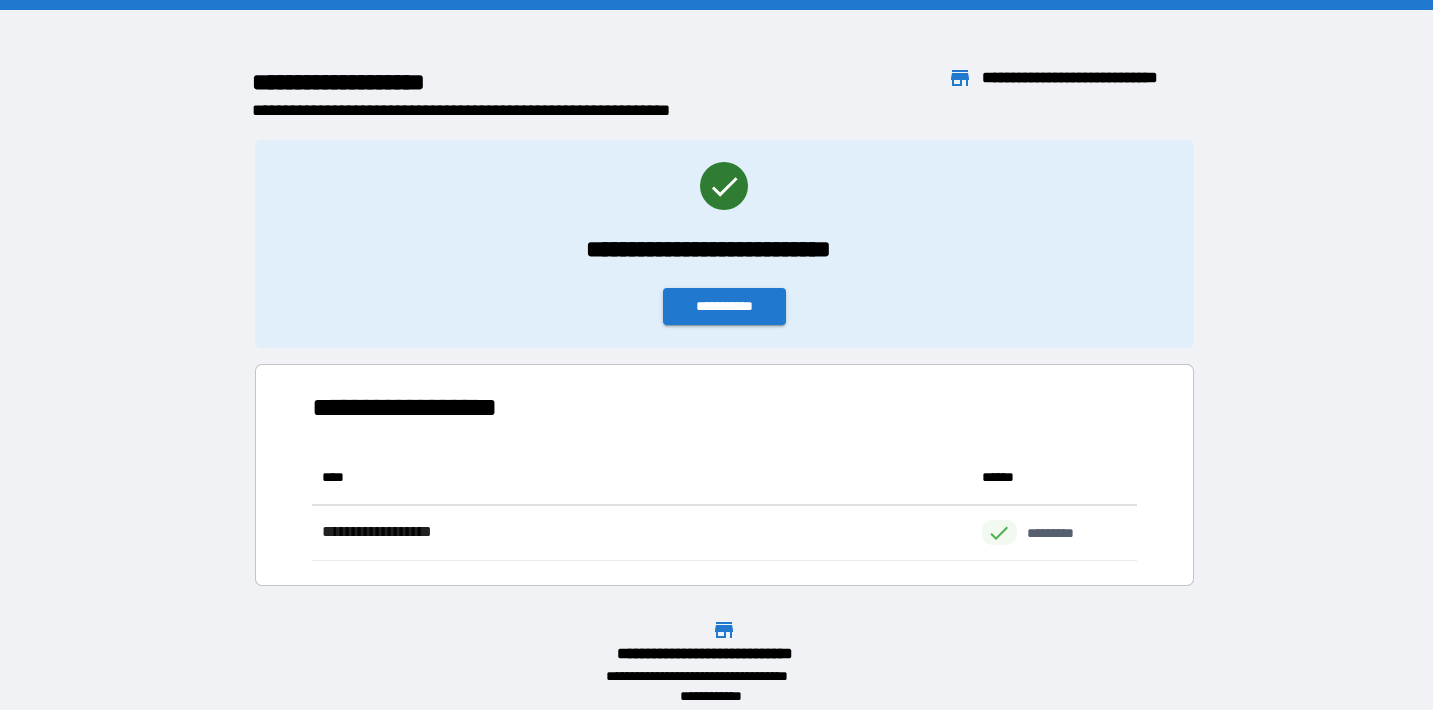 scroll, scrollTop: 1, scrollLeft: 1, axis: both 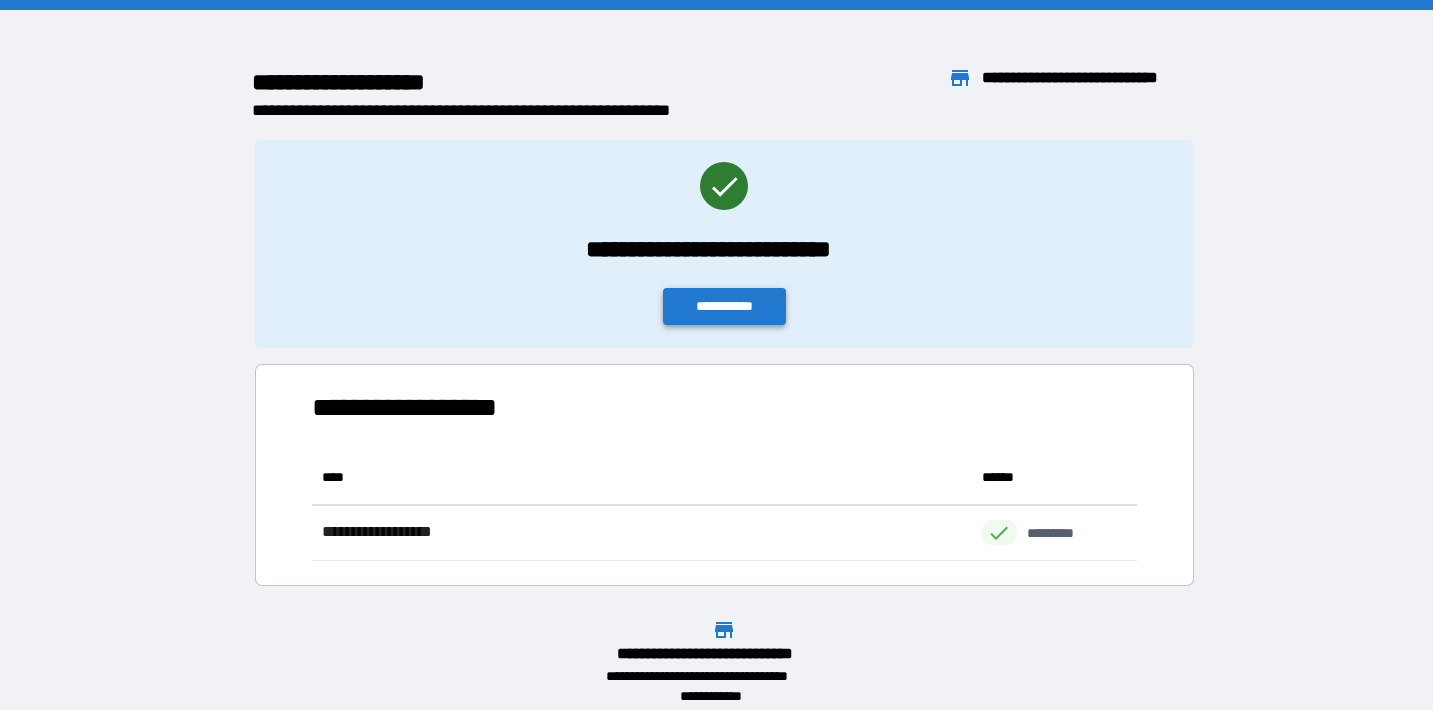 click on "**********" at bounding box center (725, 306) 